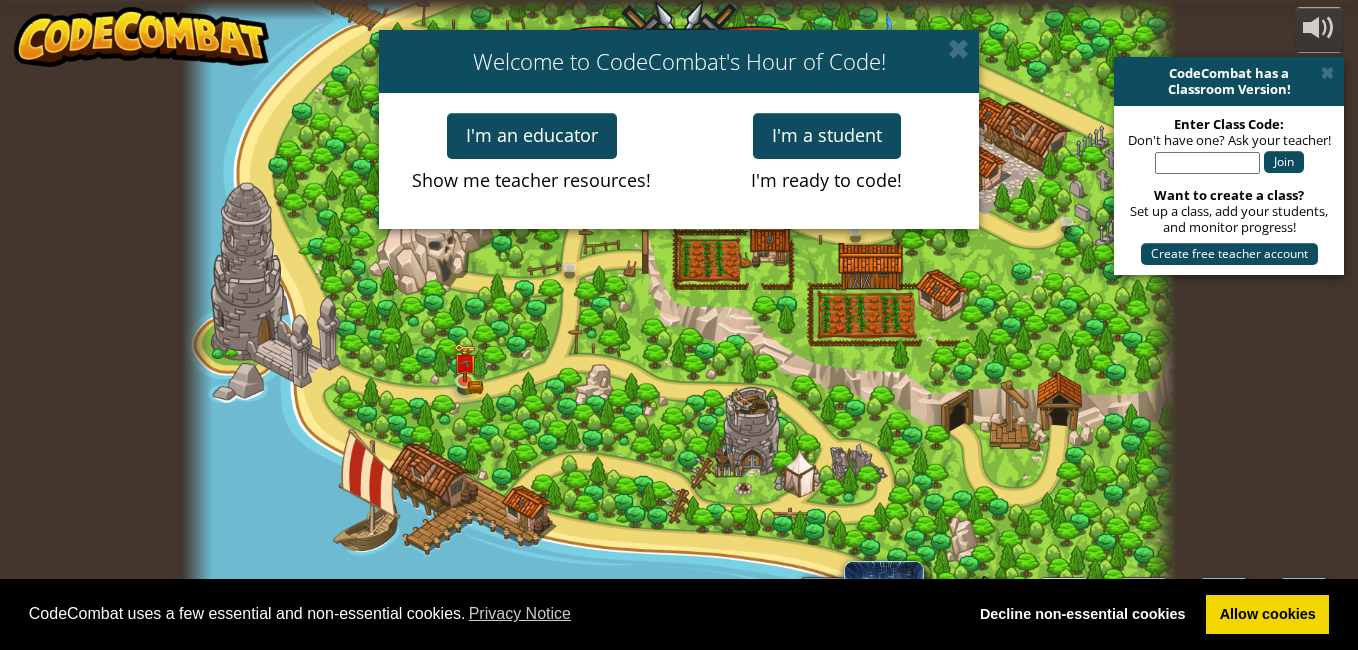 scroll, scrollTop: 0, scrollLeft: 0, axis: both 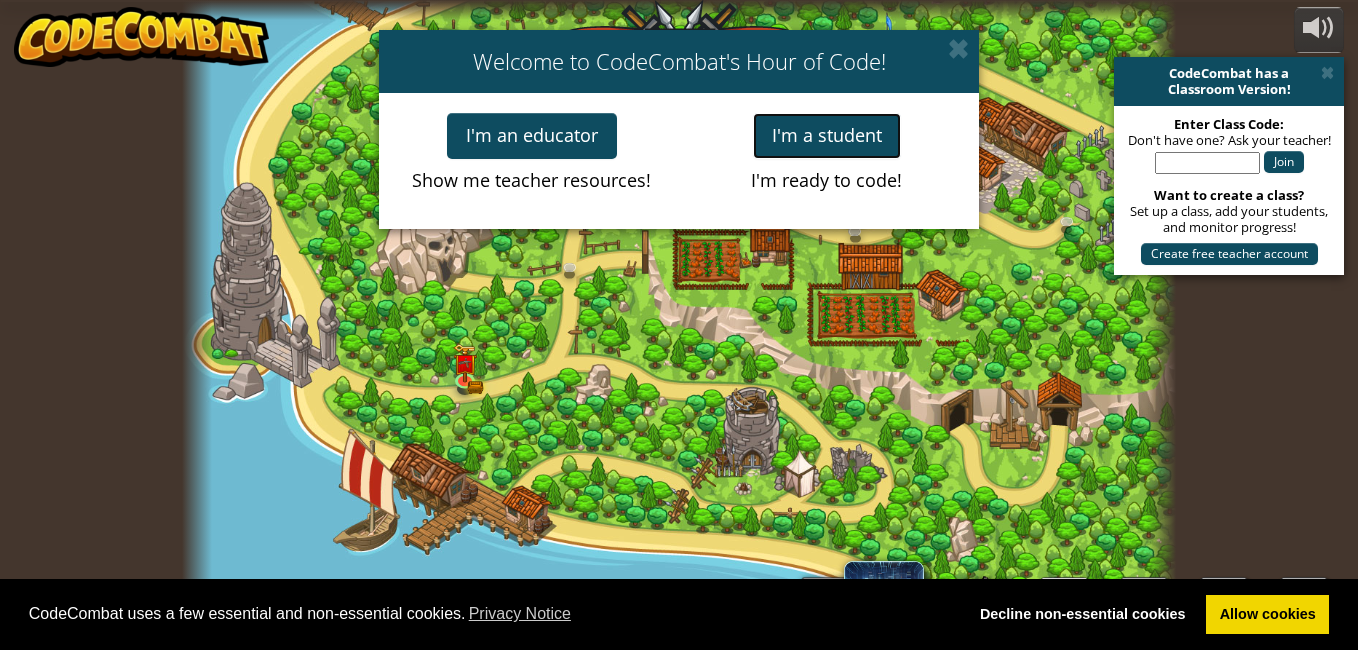 click on "I'm a student" at bounding box center [827, 136] 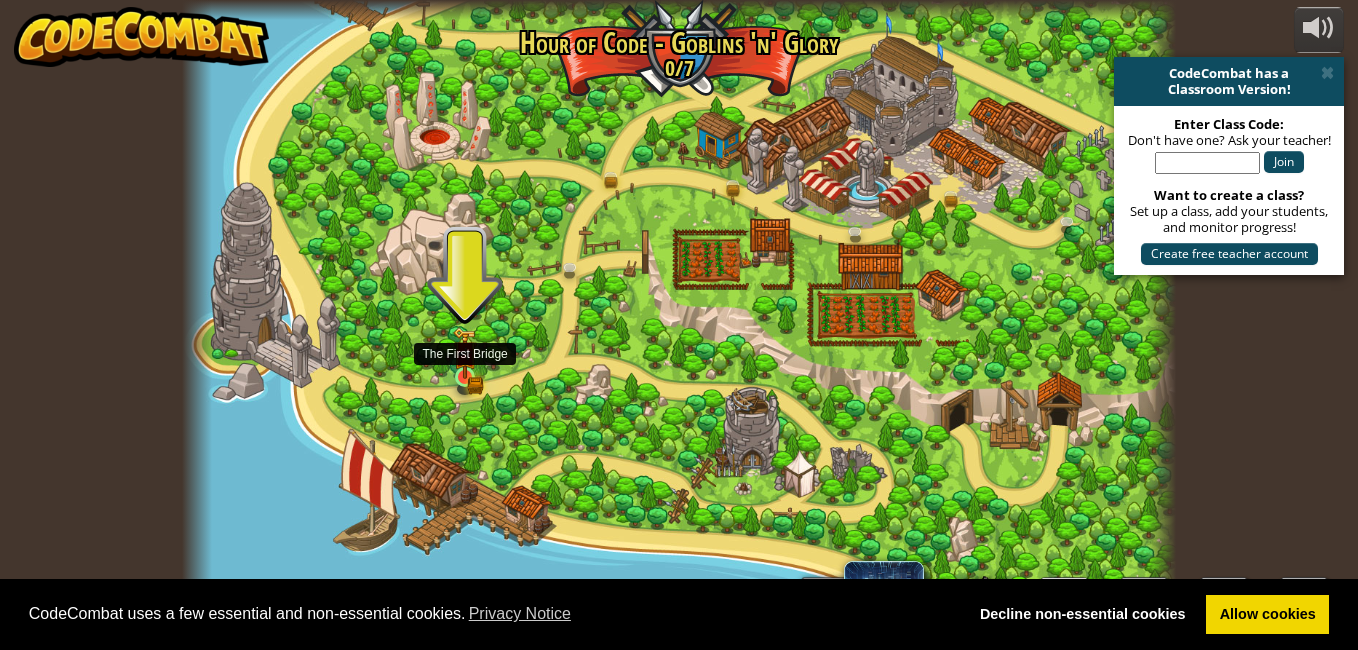 click at bounding box center (465, 353) 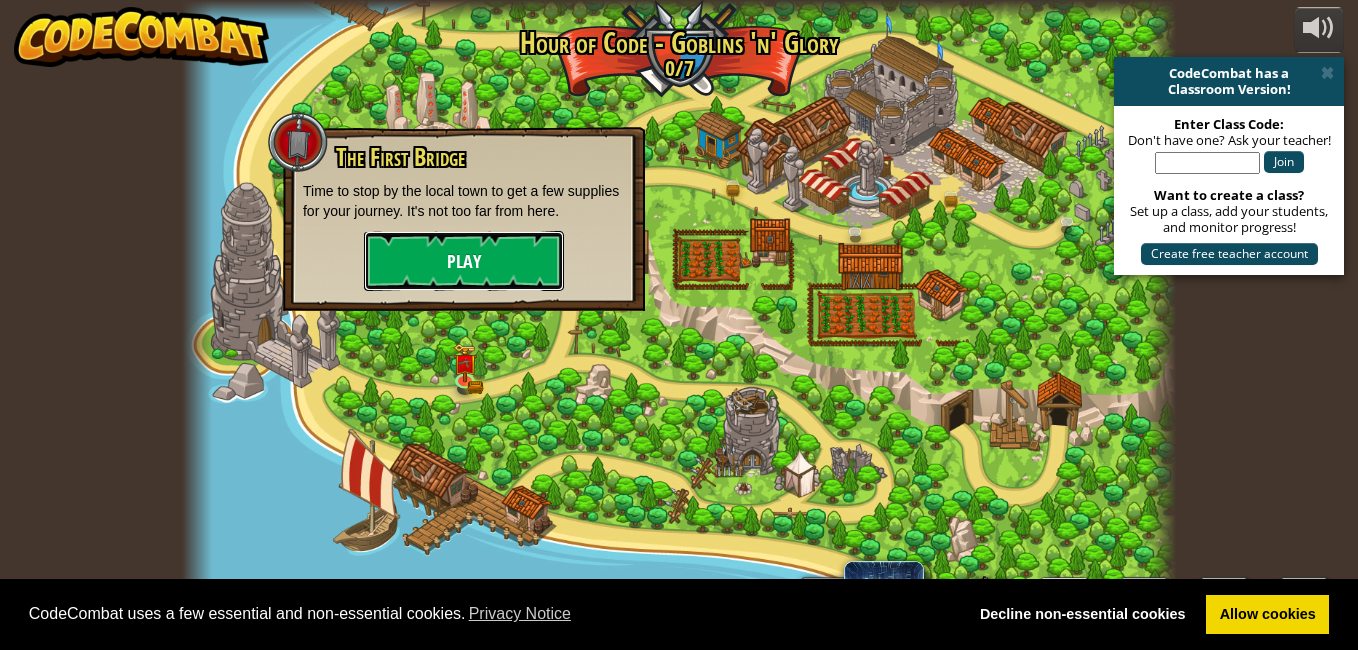 click on "Play" at bounding box center (464, 261) 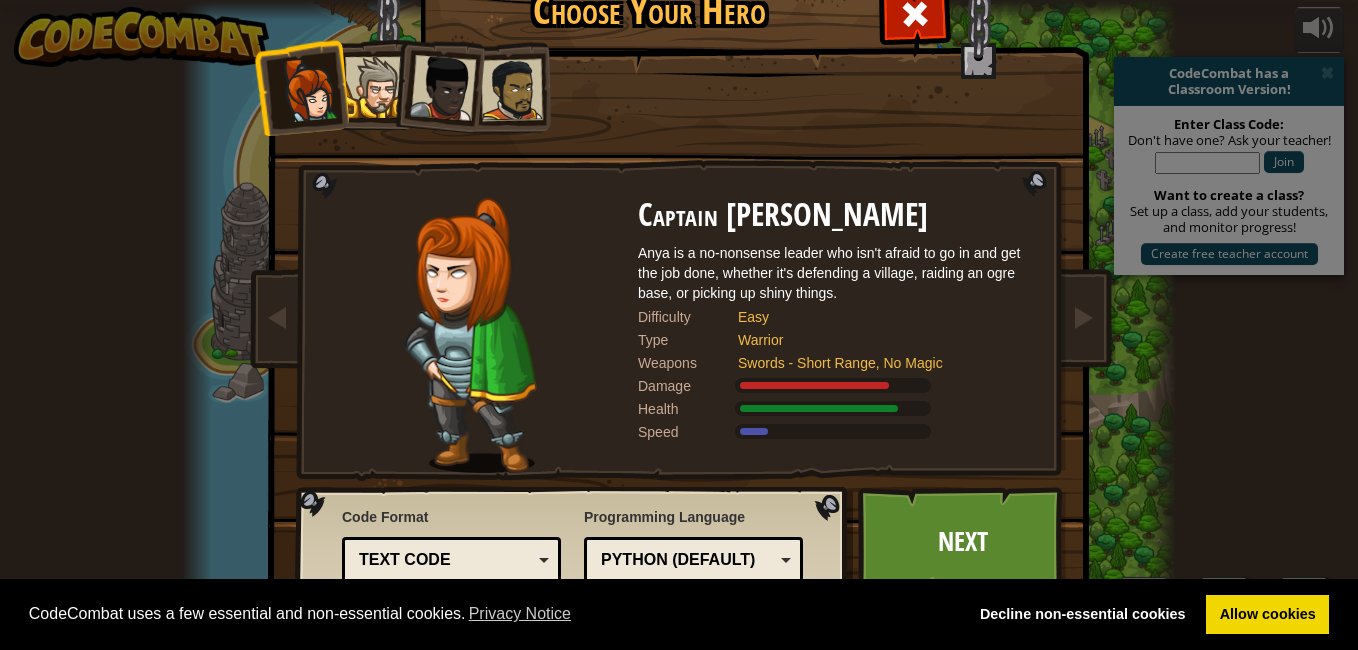 scroll, scrollTop: 9, scrollLeft: 0, axis: vertical 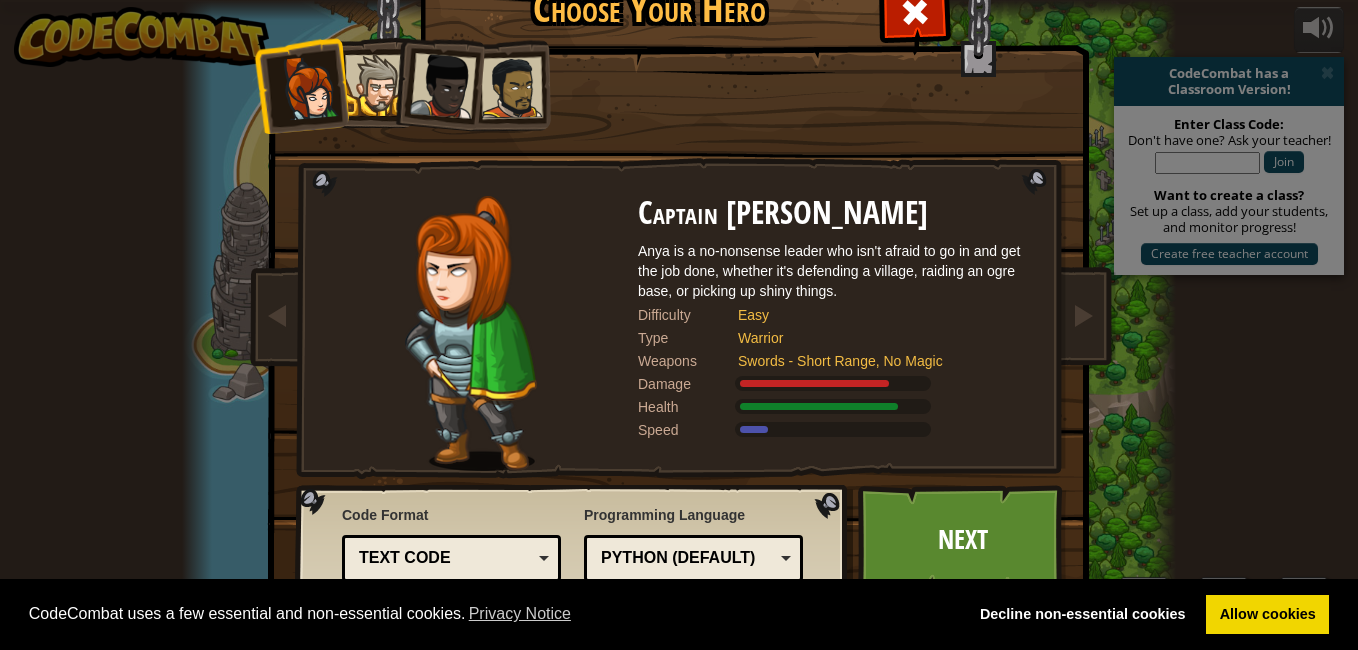 click at bounding box center (512, 88) 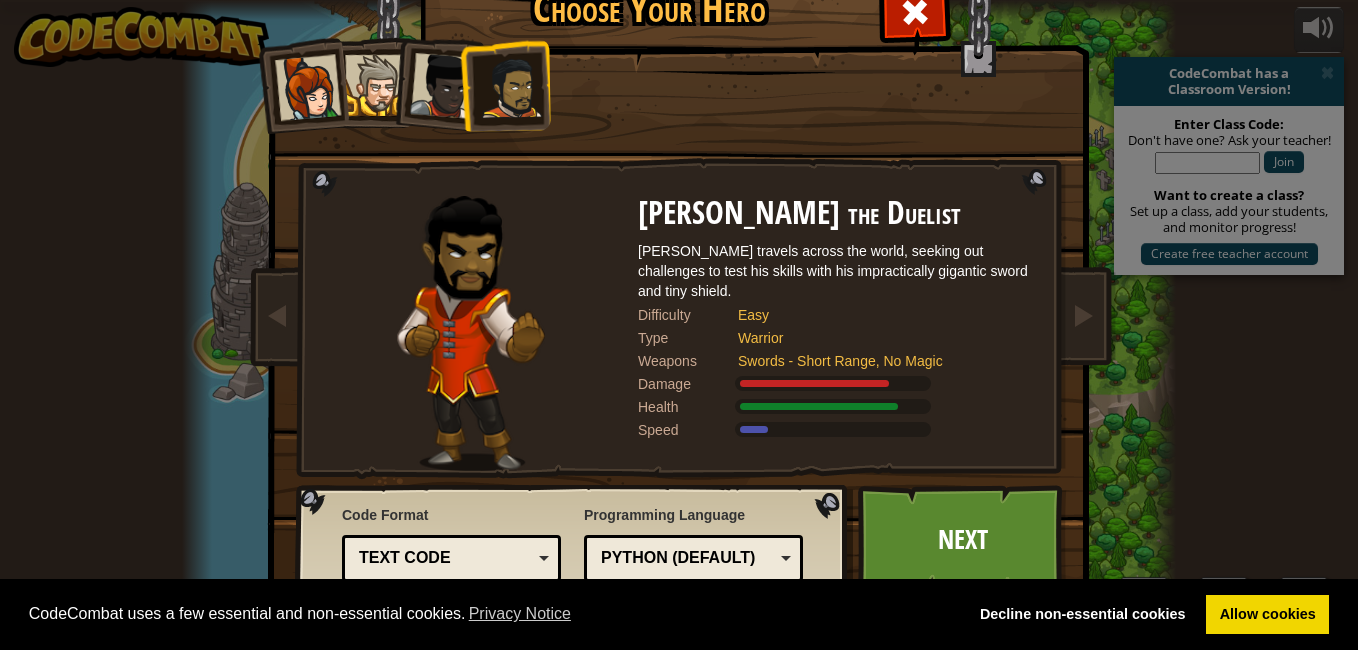 click at bounding box center [443, 86] 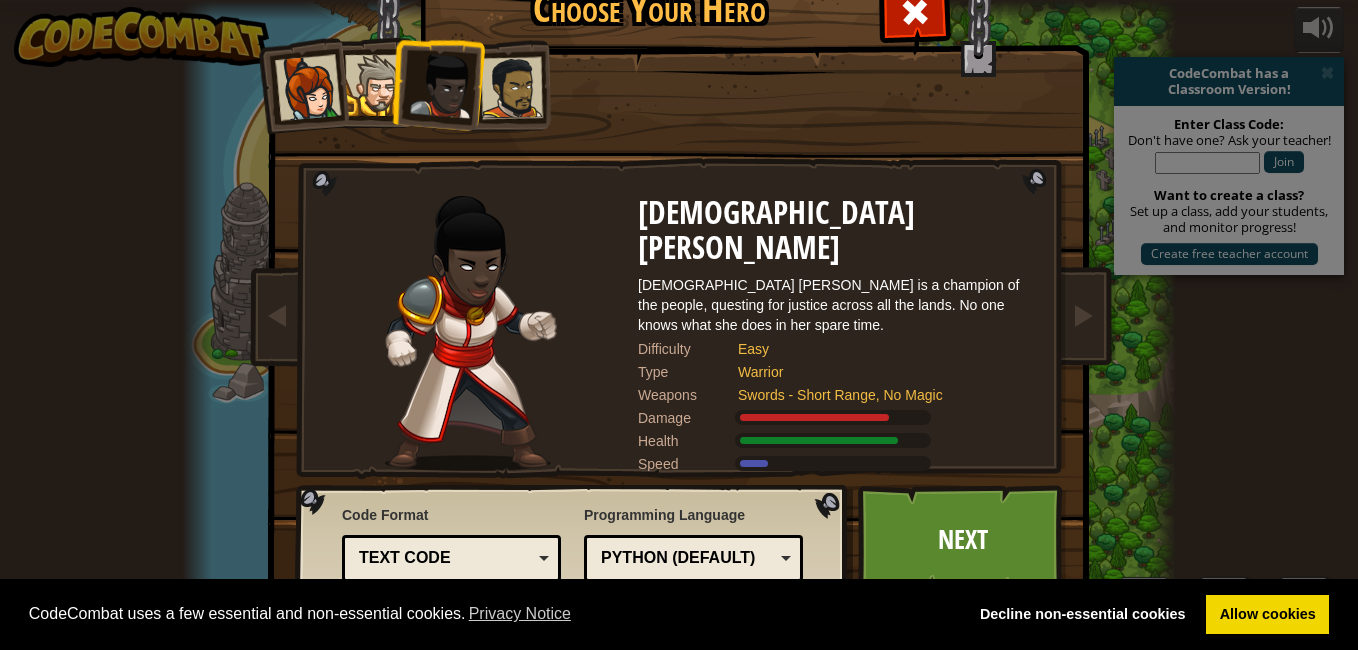 click at bounding box center [512, 88] 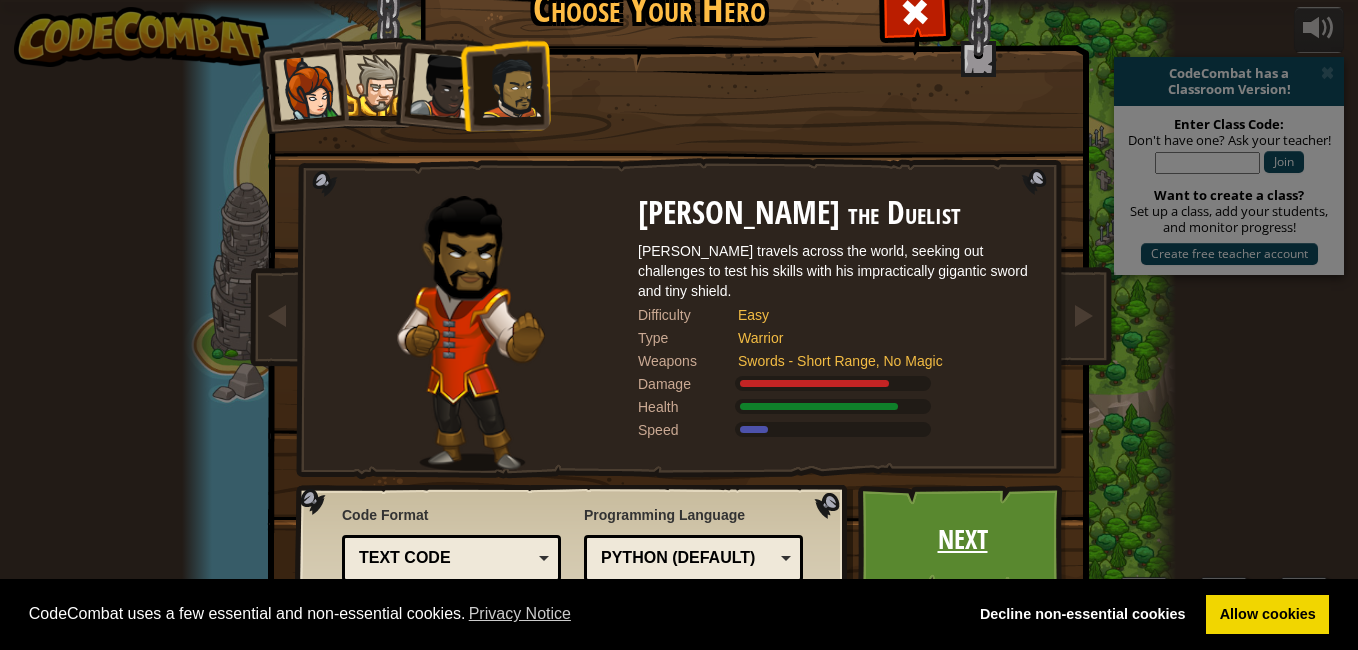 click on "Next" at bounding box center [962, 540] 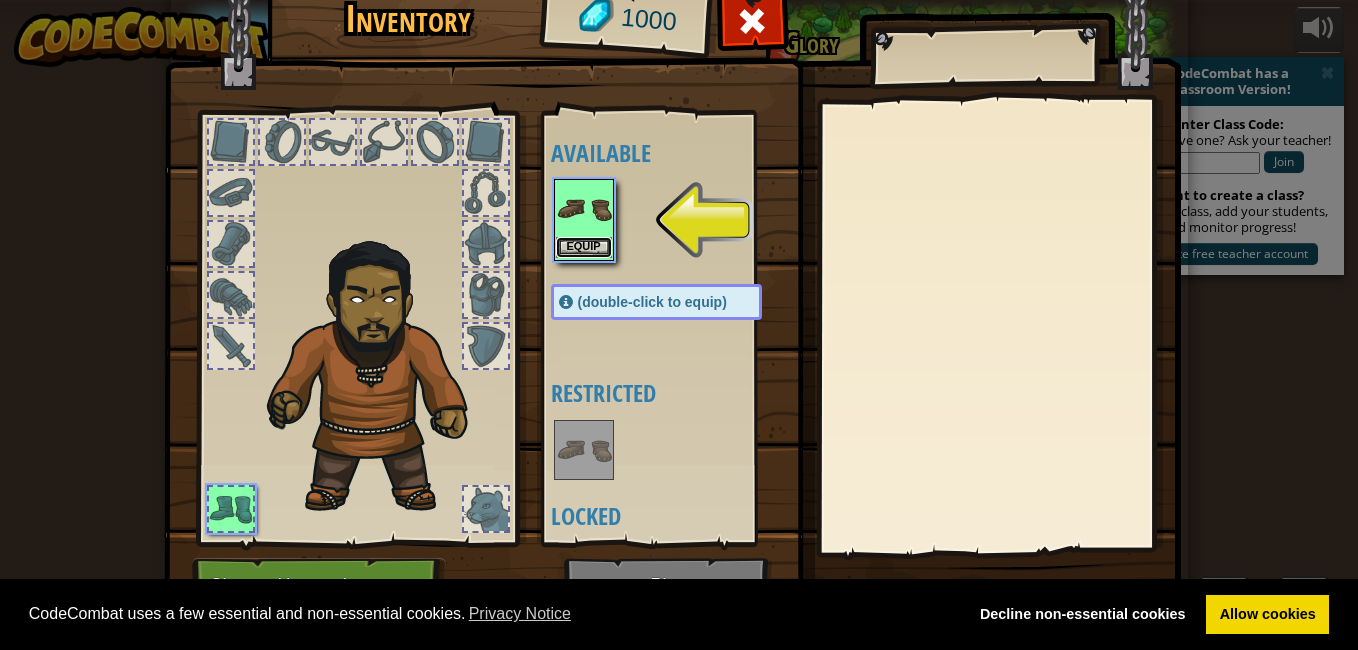 click on "Equip" at bounding box center [584, 247] 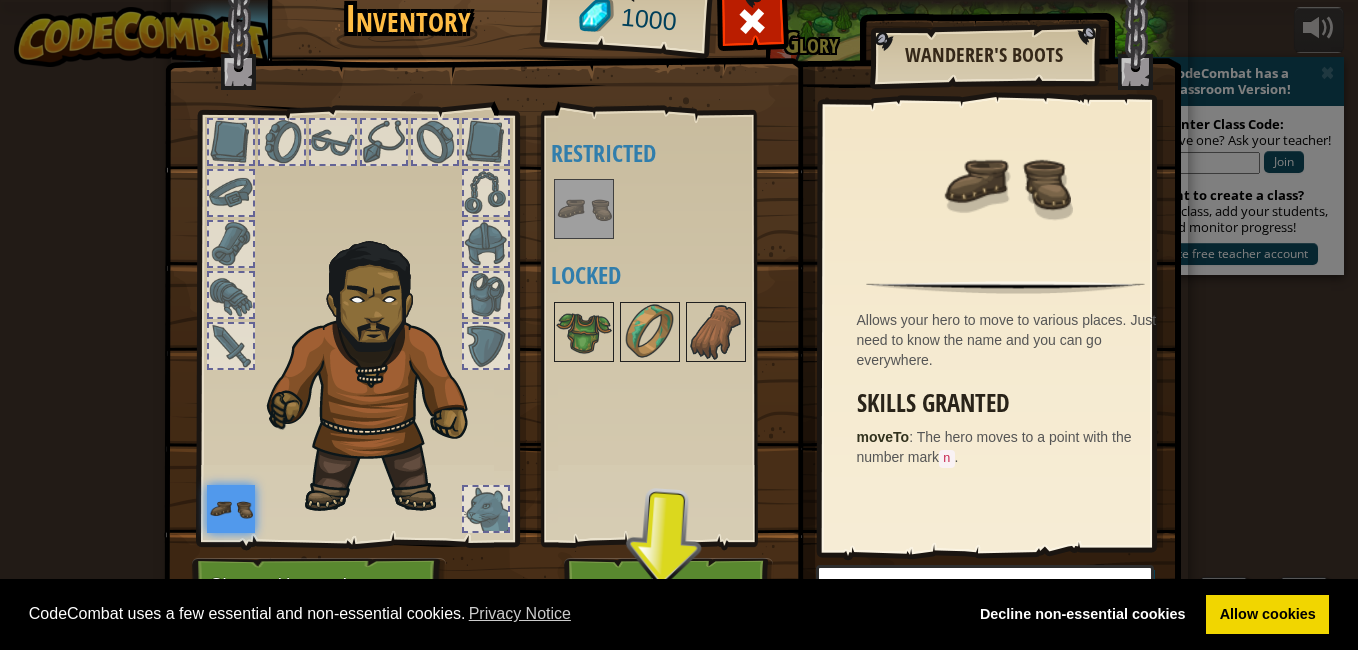click at bounding box center (676, 332) 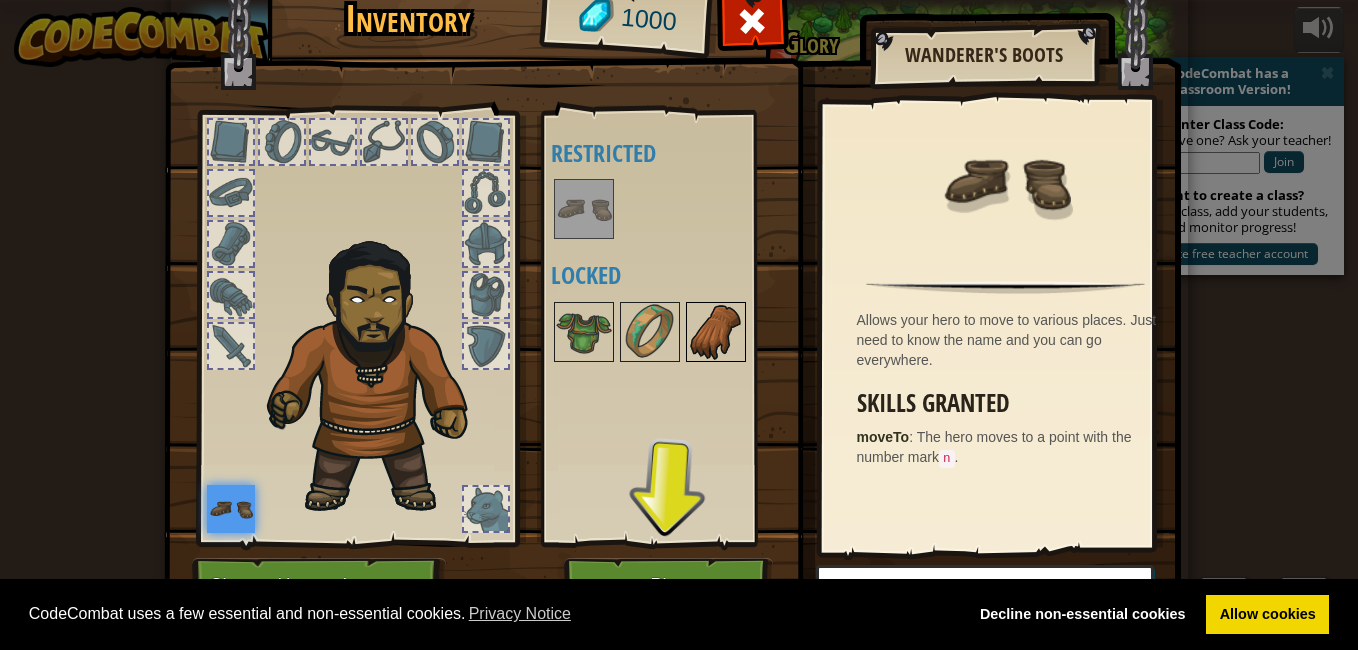 click at bounding box center [716, 332] 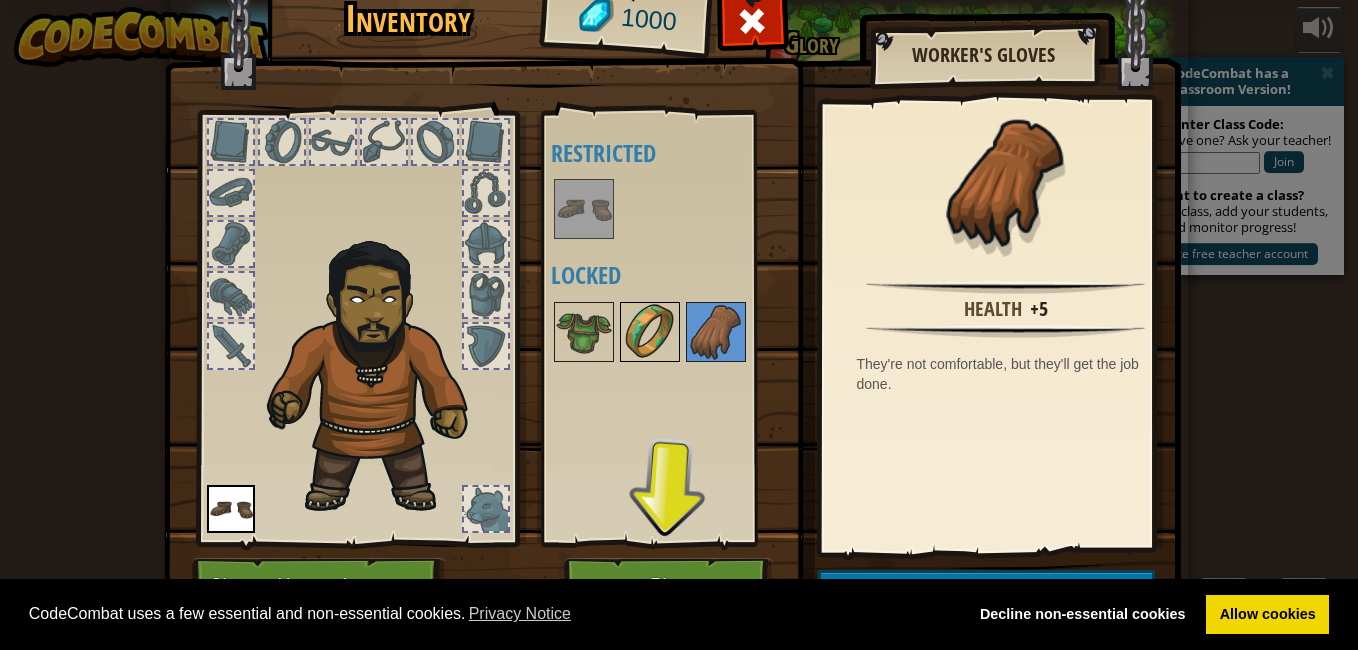 click at bounding box center (650, 332) 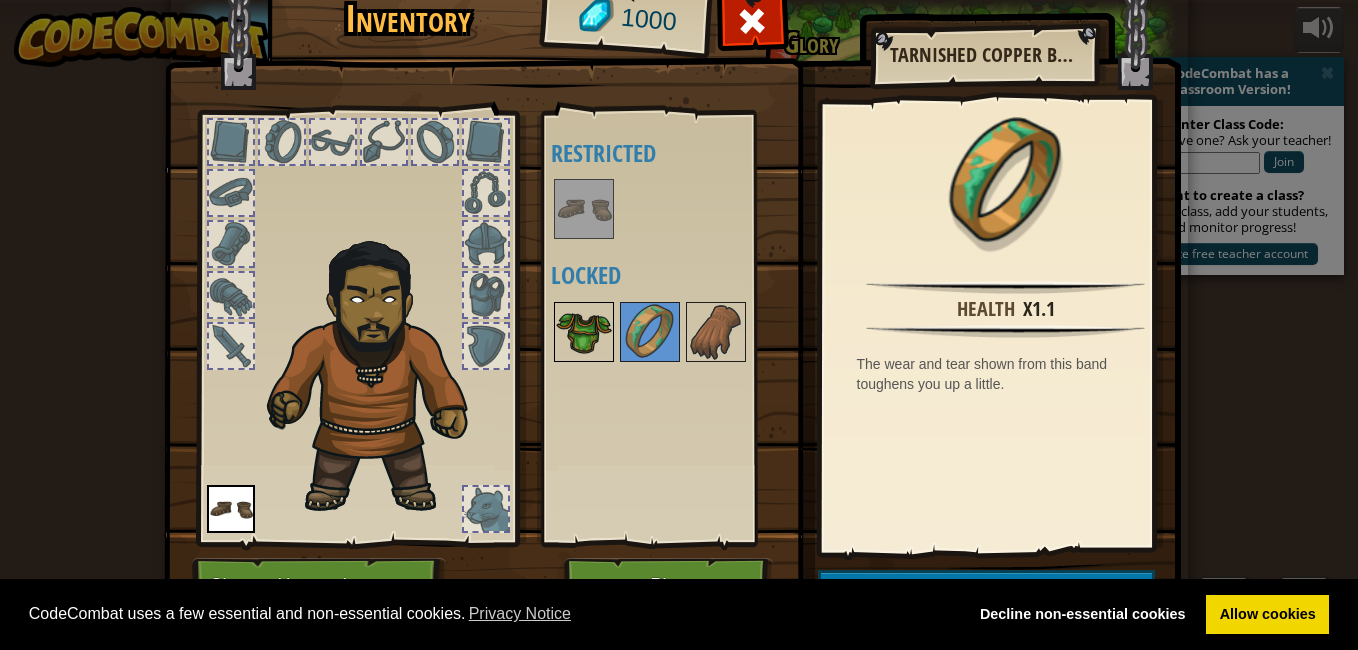 click at bounding box center [584, 332] 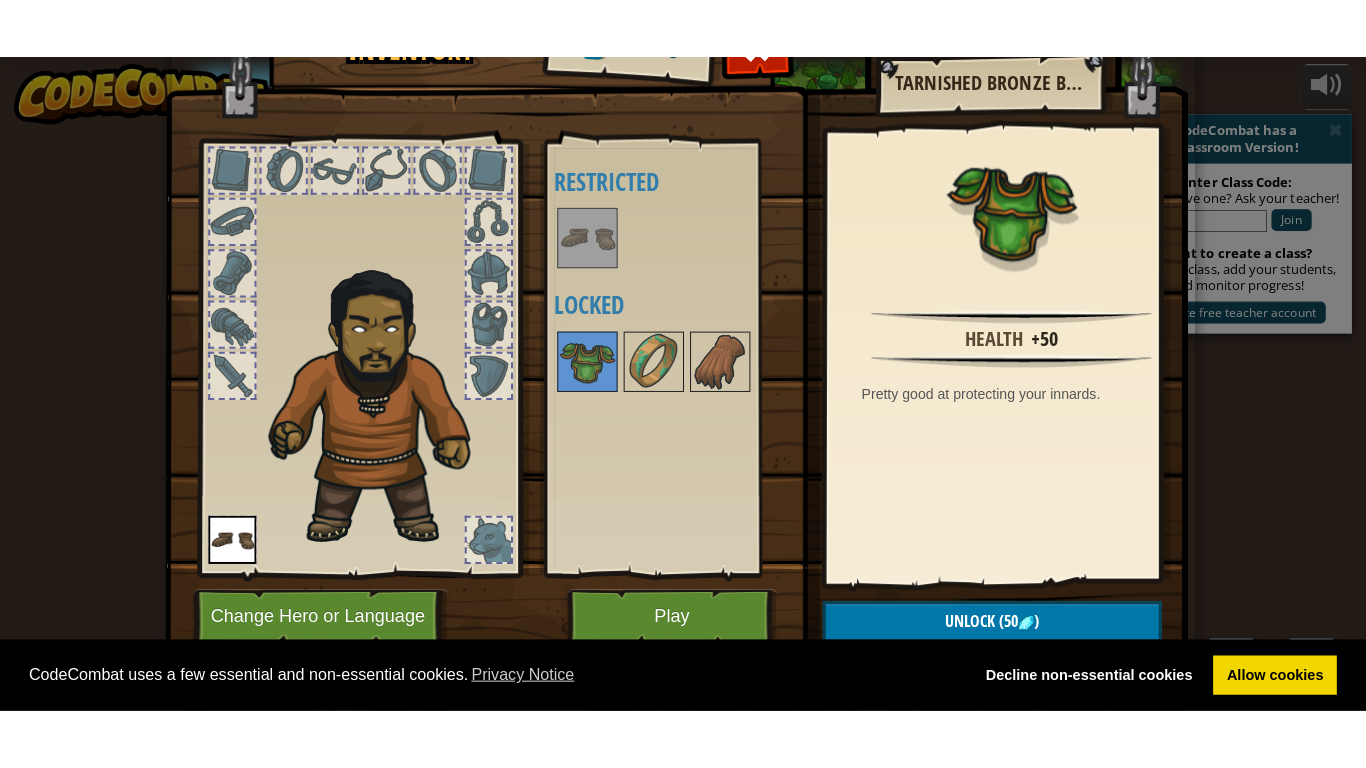 scroll, scrollTop: 40, scrollLeft: 0, axis: vertical 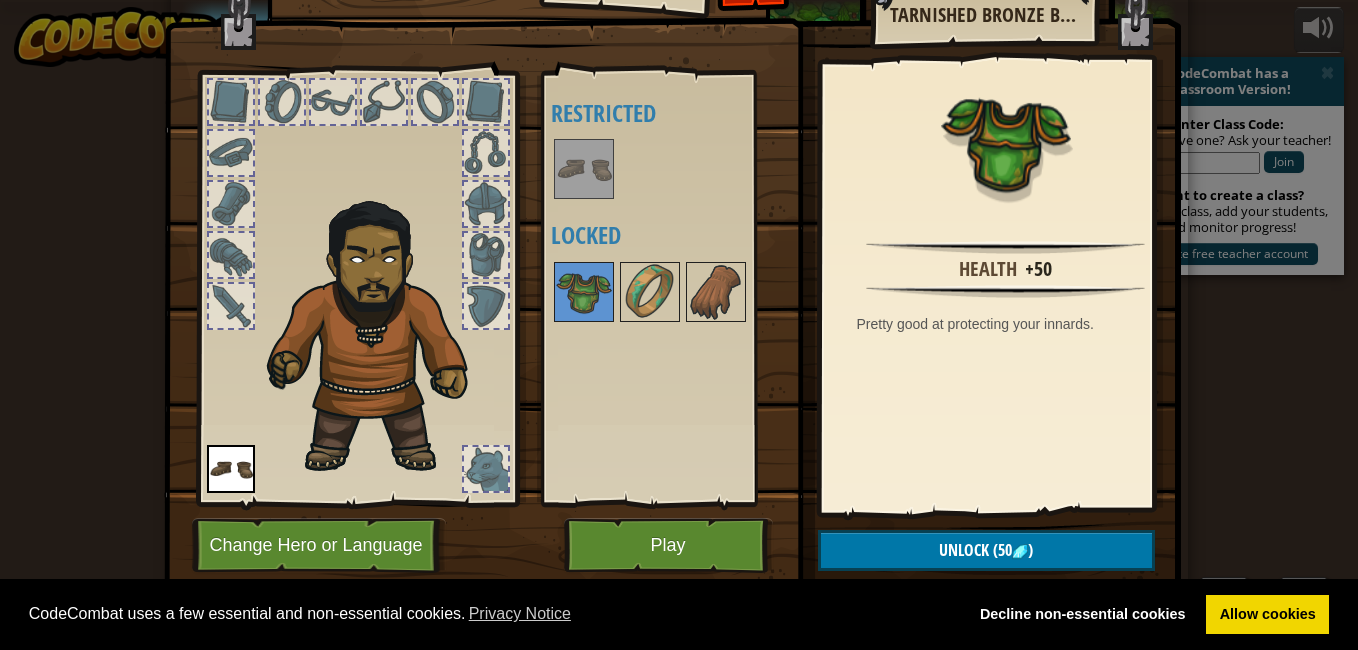 click at bounding box center [486, 255] 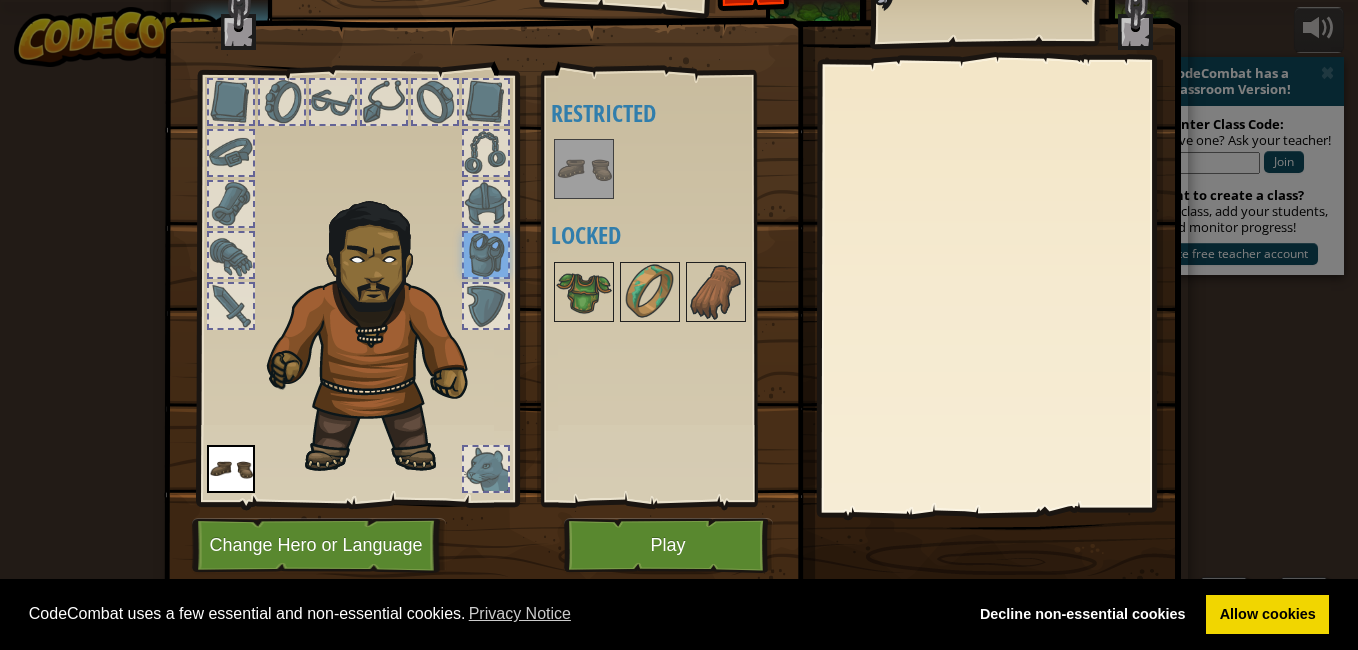 click at bounding box center (486, 204) 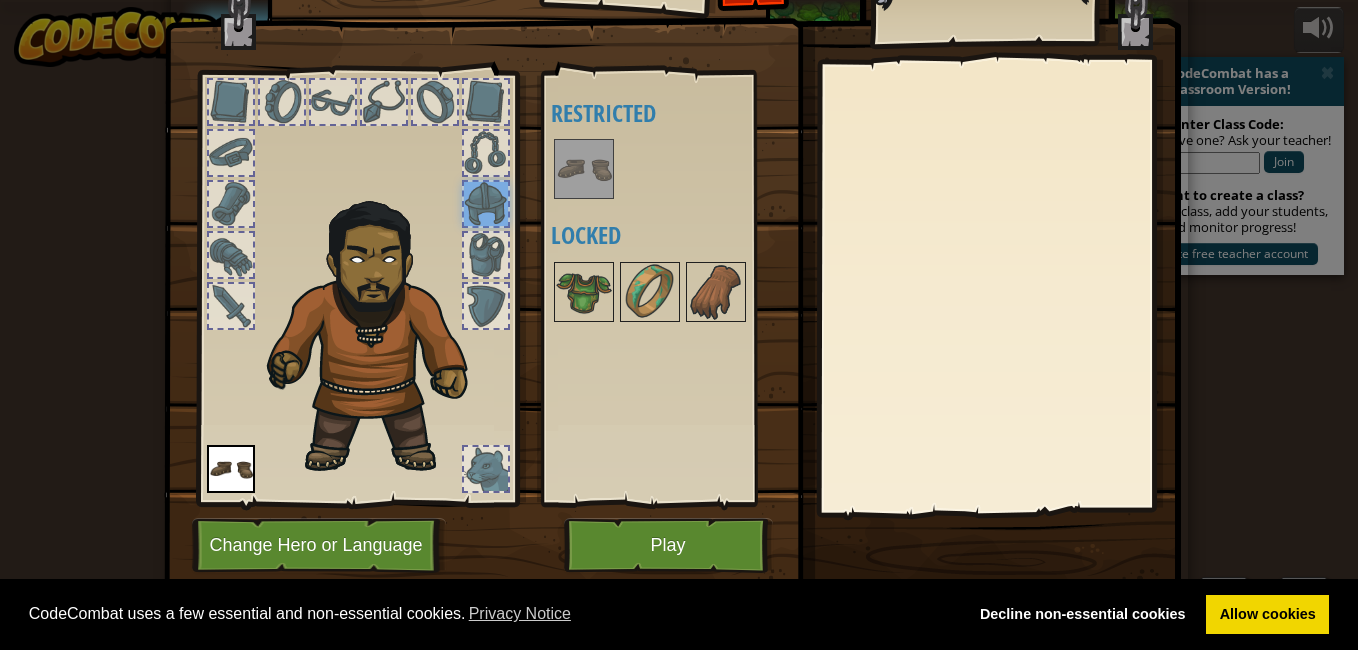 click at bounding box center (486, 153) 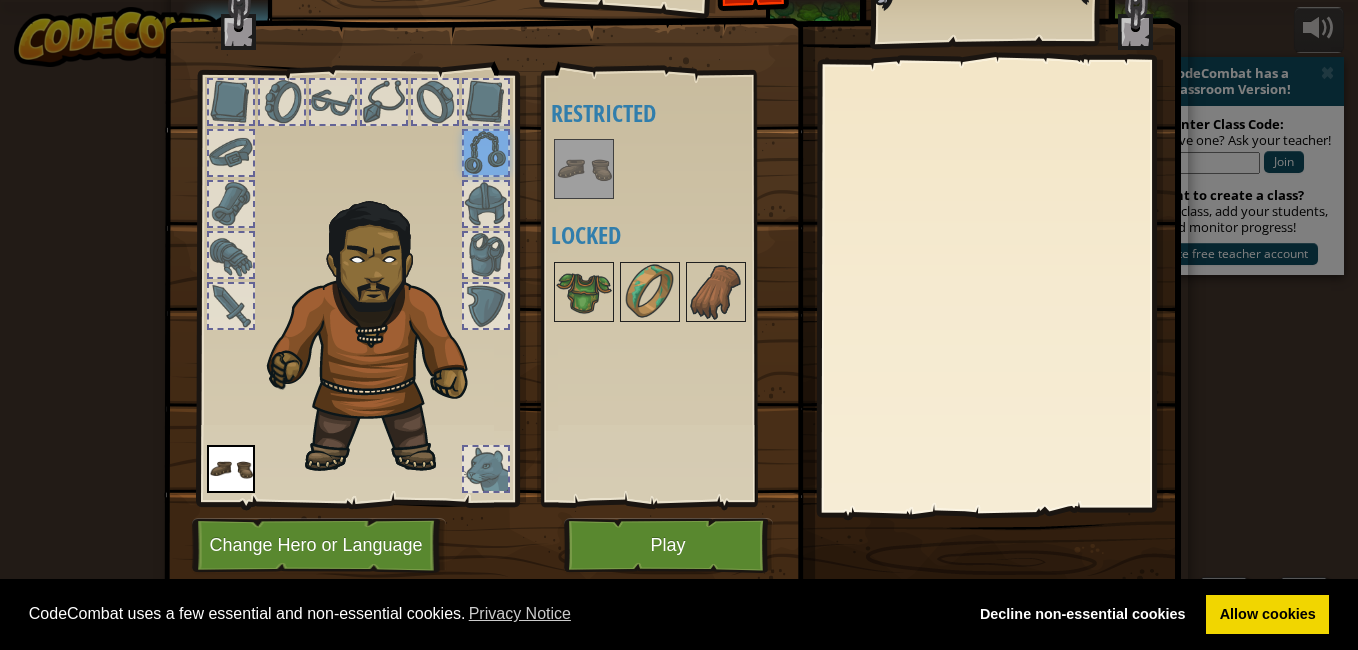 click at bounding box center (486, 102) 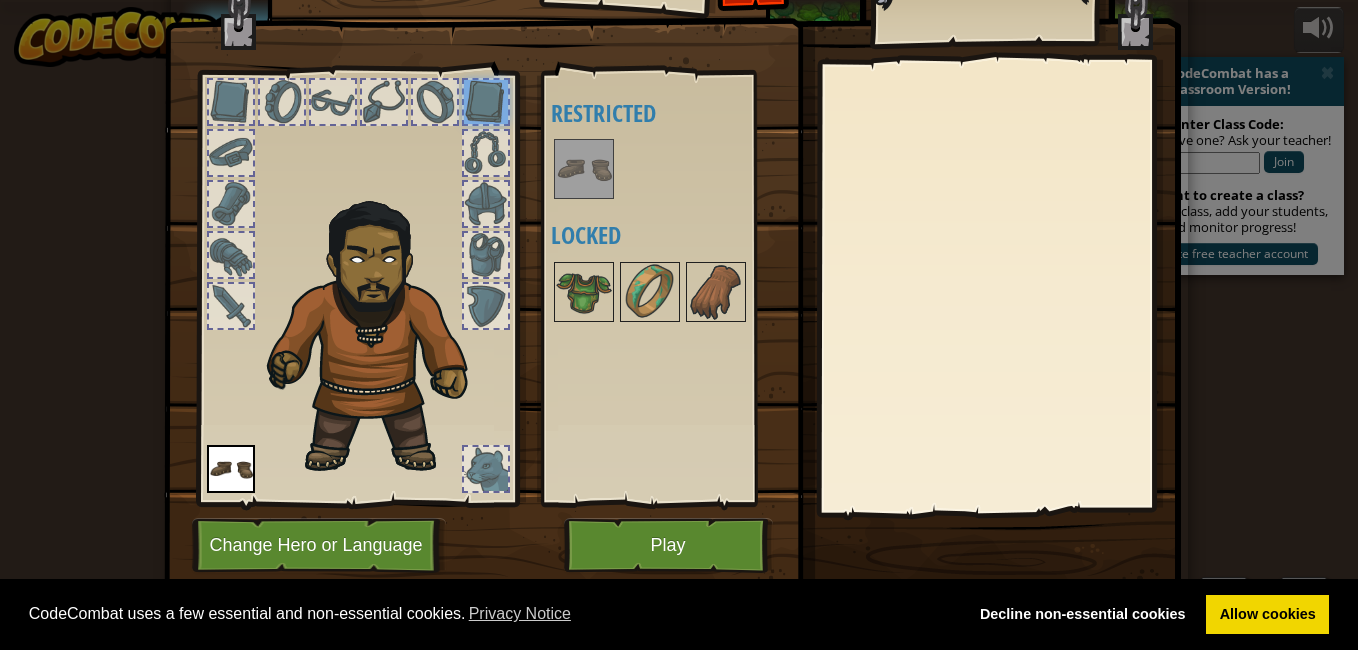 drag, startPoint x: 443, startPoint y: 97, endPoint x: 388, endPoint y: 117, distance: 58.5235 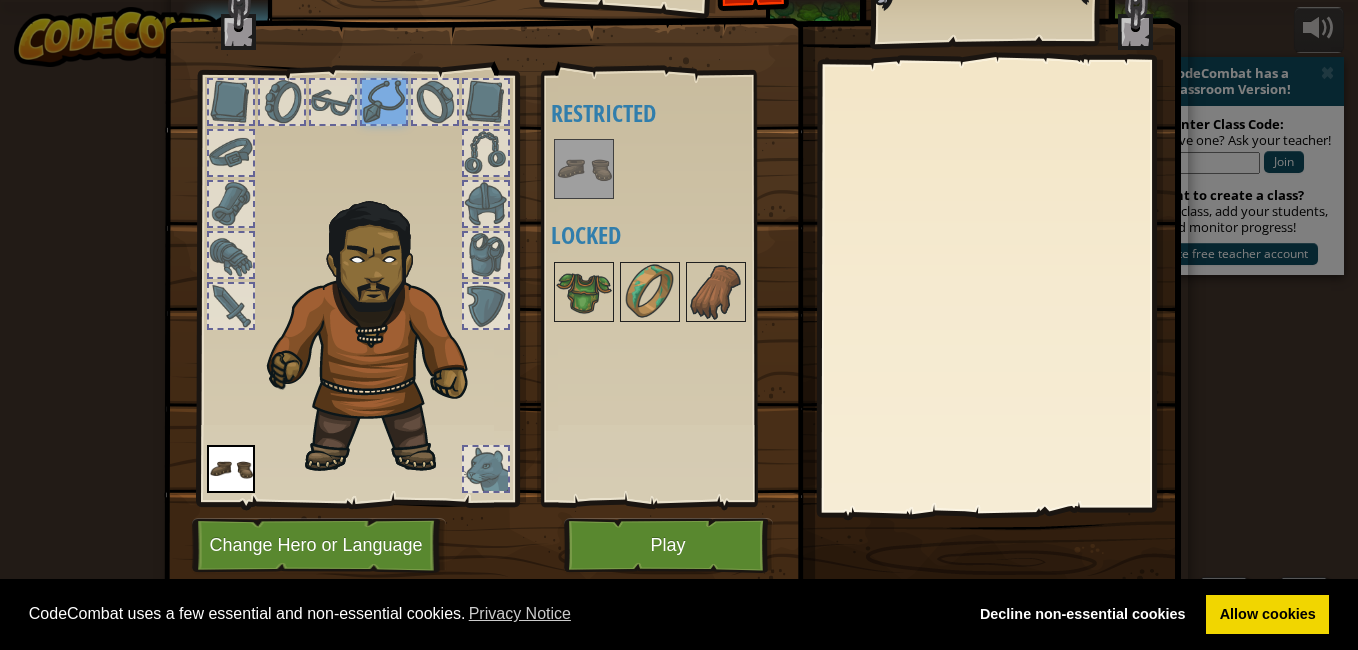 click at bounding box center (333, 102) 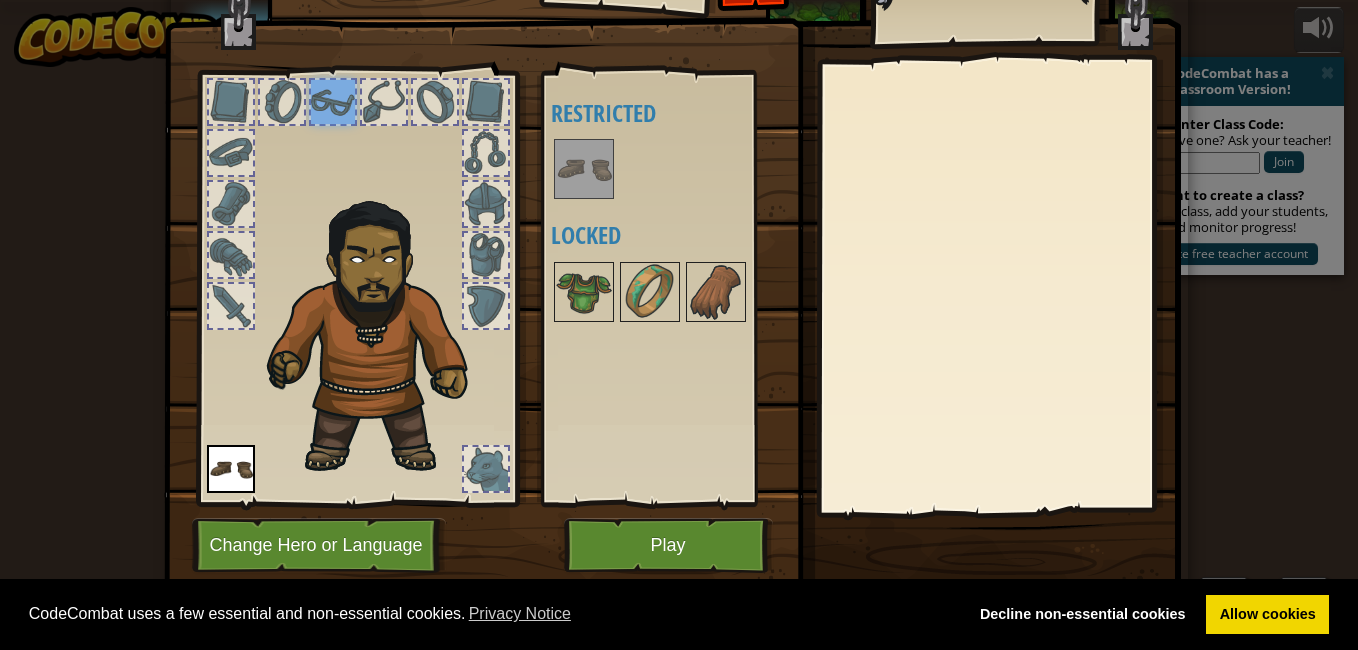 click at bounding box center [282, 102] 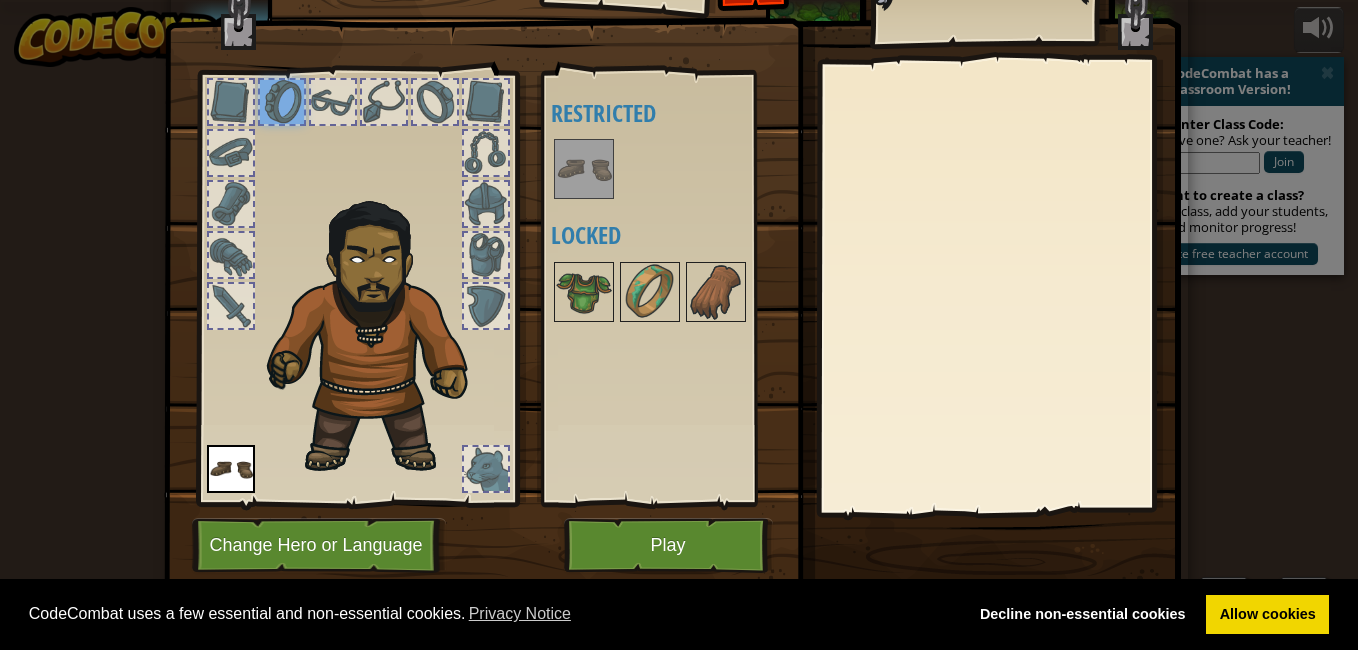 drag, startPoint x: 238, startPoint y: 100, endPoint x: 231, endPoint y: 119, distance: 20.248457 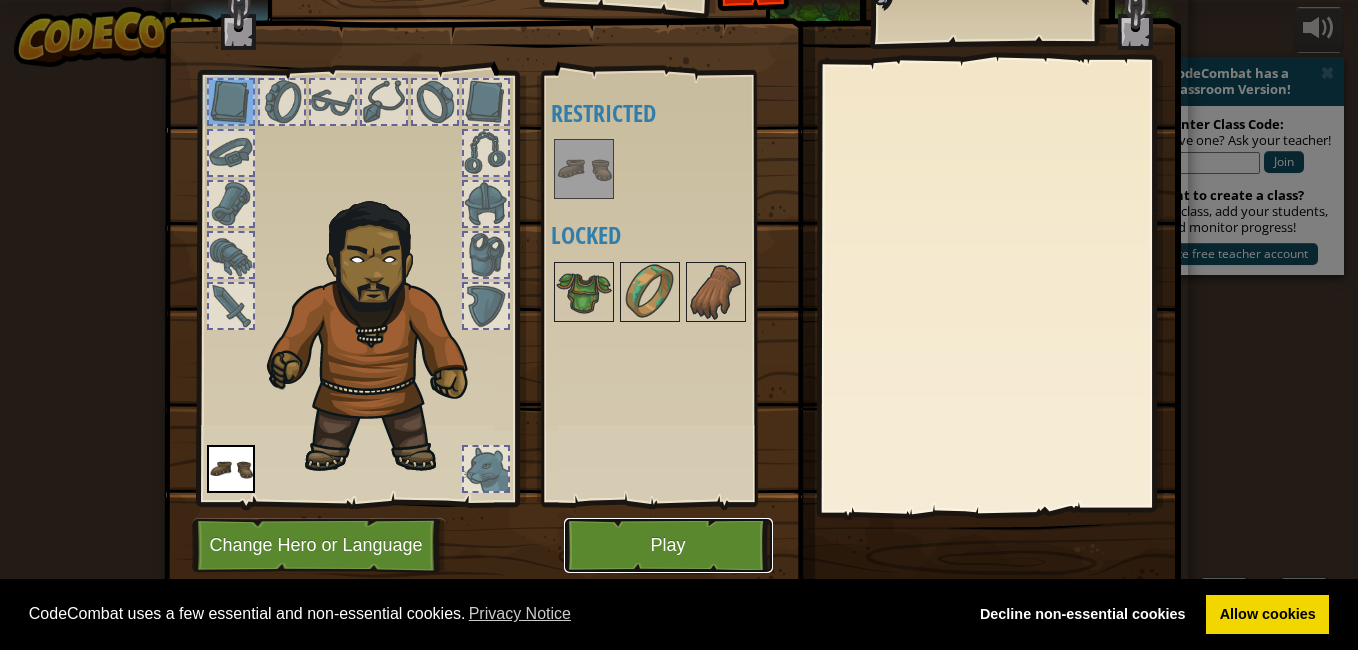 click on "Play" at bounding box center (668, 545) 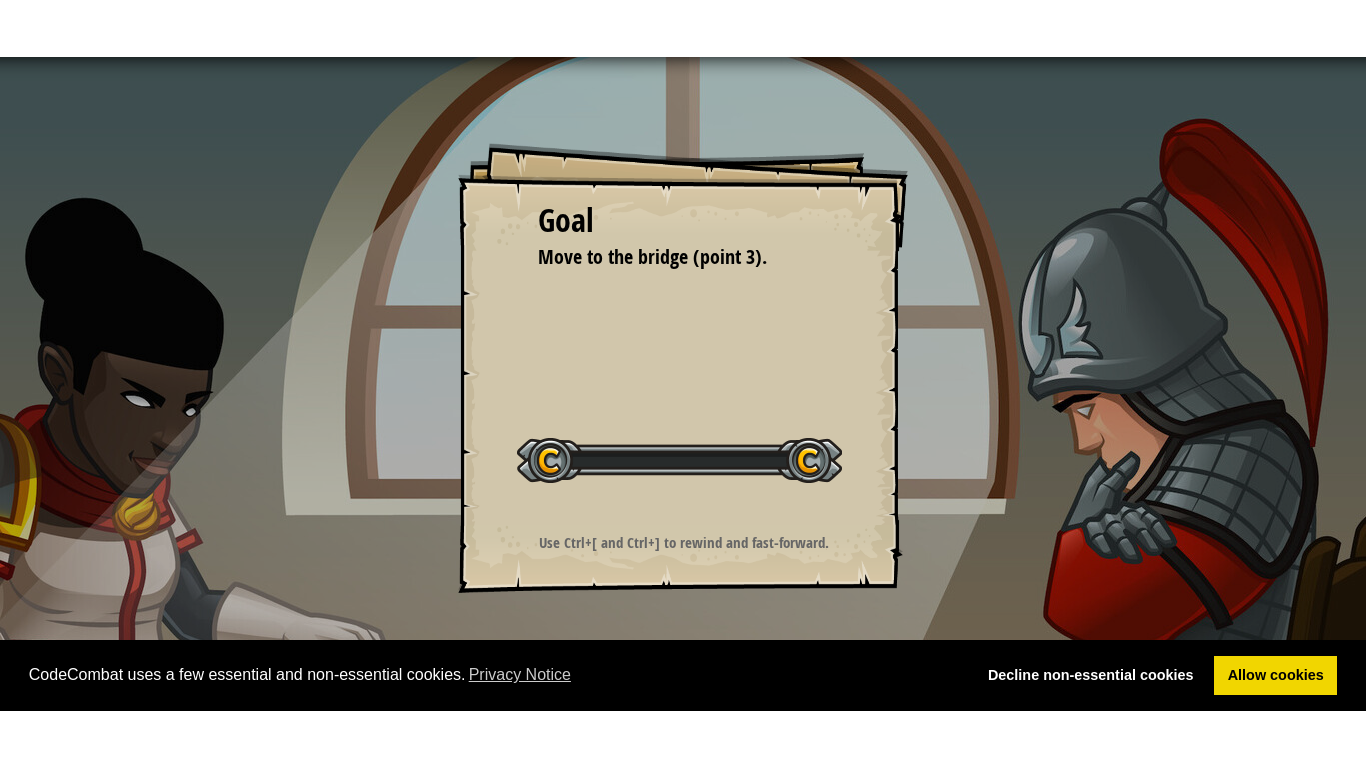 scroll, scrollTop: 0, scrollLeft: 0, axis: both 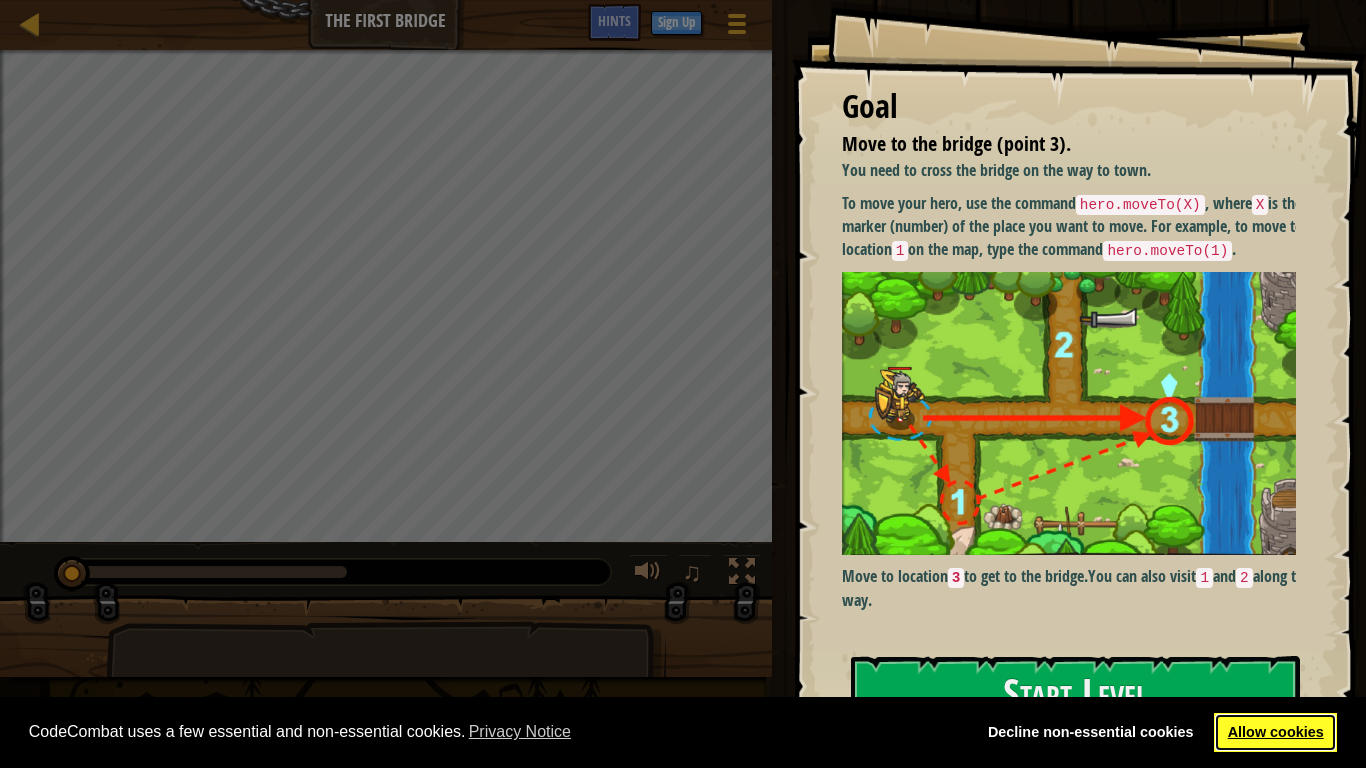 click on "Allow cookies" at bounding box center (1275, 733) 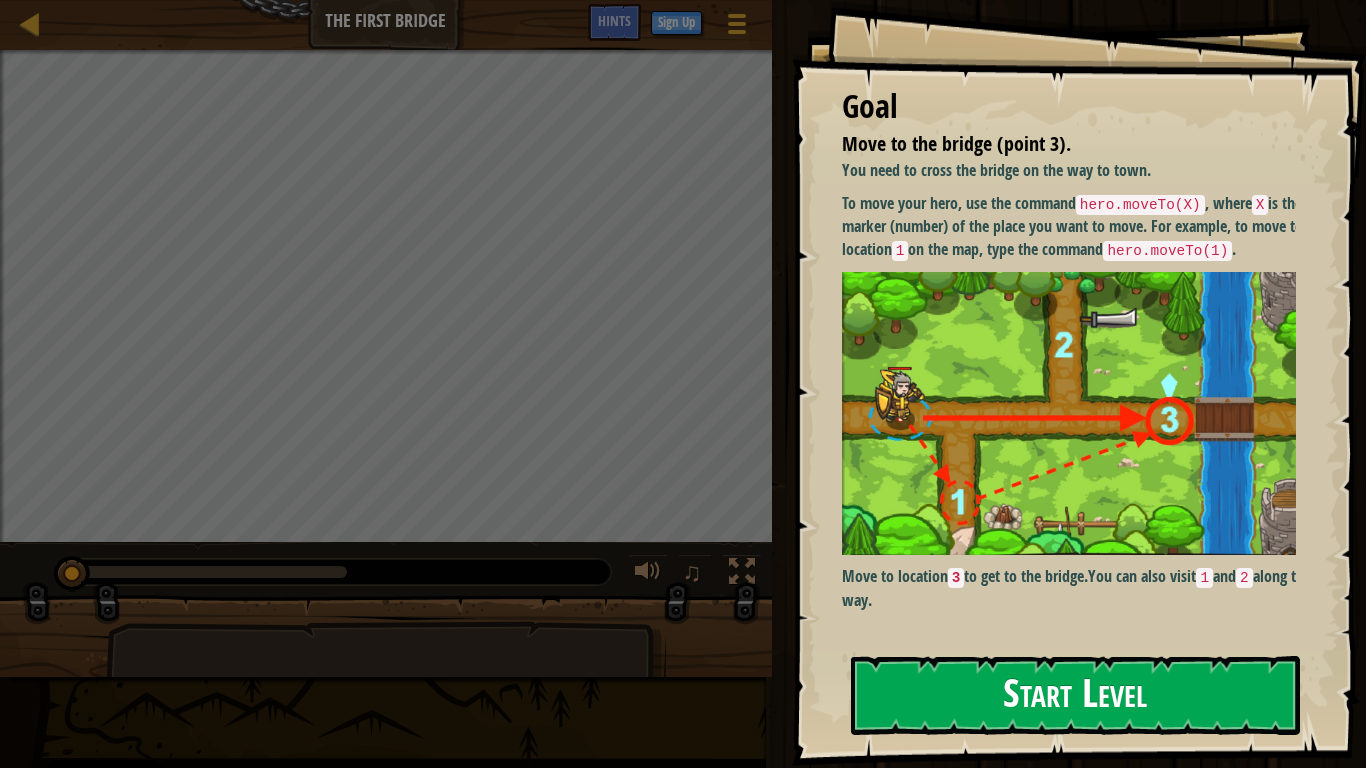 click on "Start Level" at bounding box center [1075, 695] 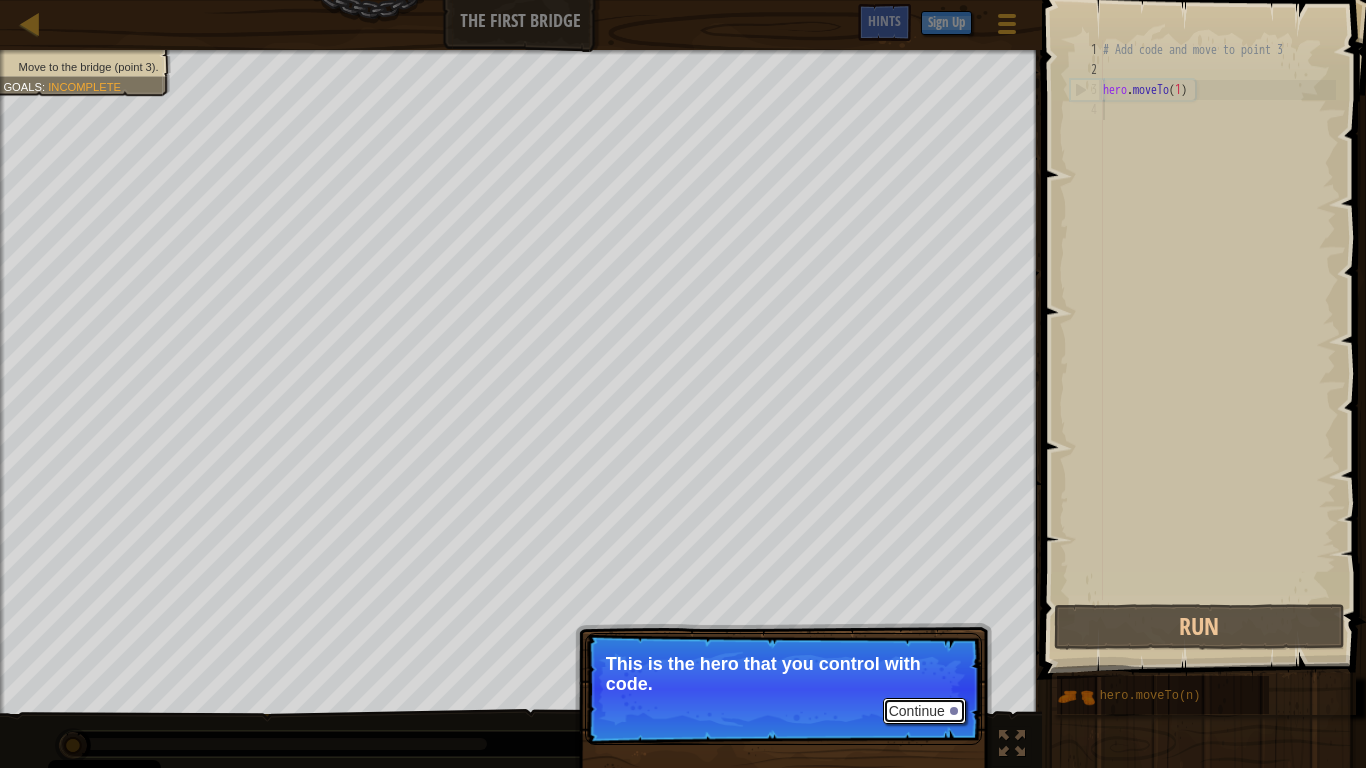 click on "Continue" at bounding box center (924, 711) 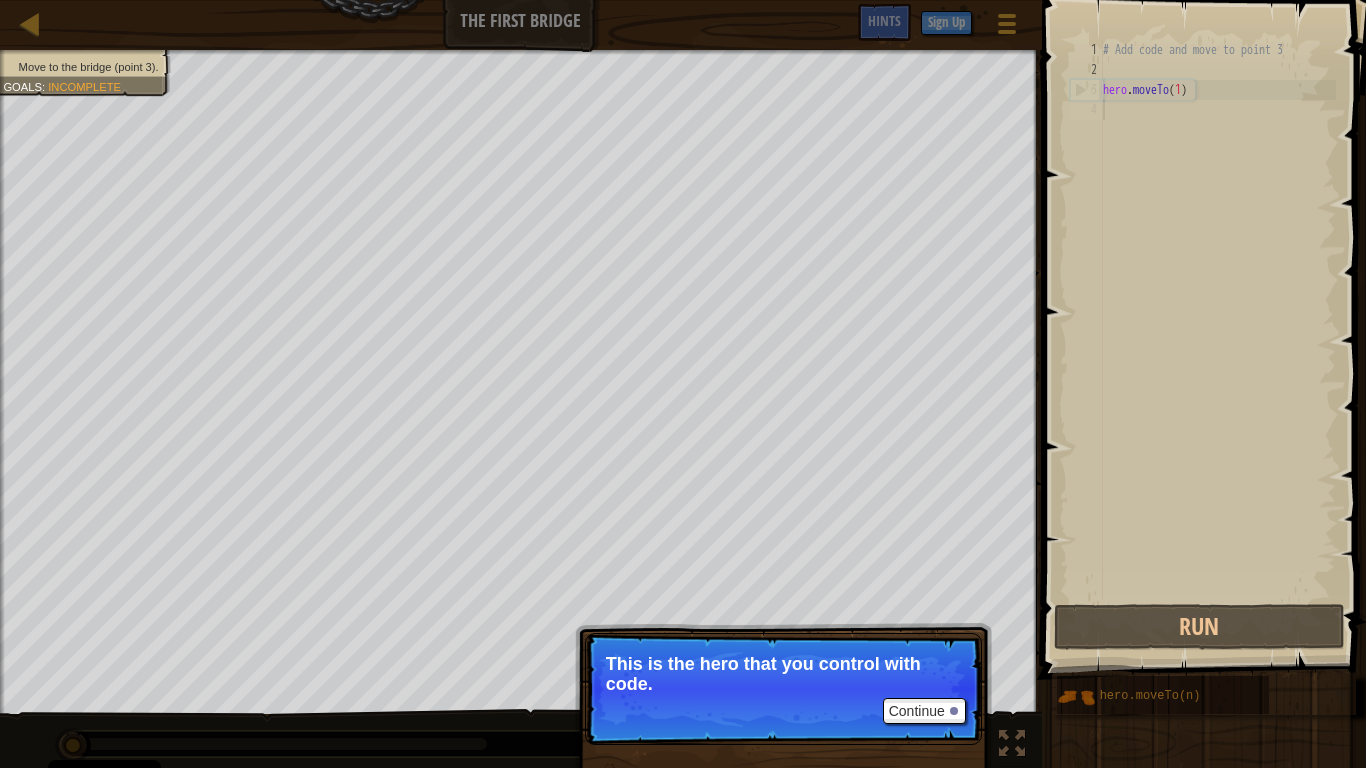 scroll, scrollTop: 9, scrollLeft: 0, axis: vertical 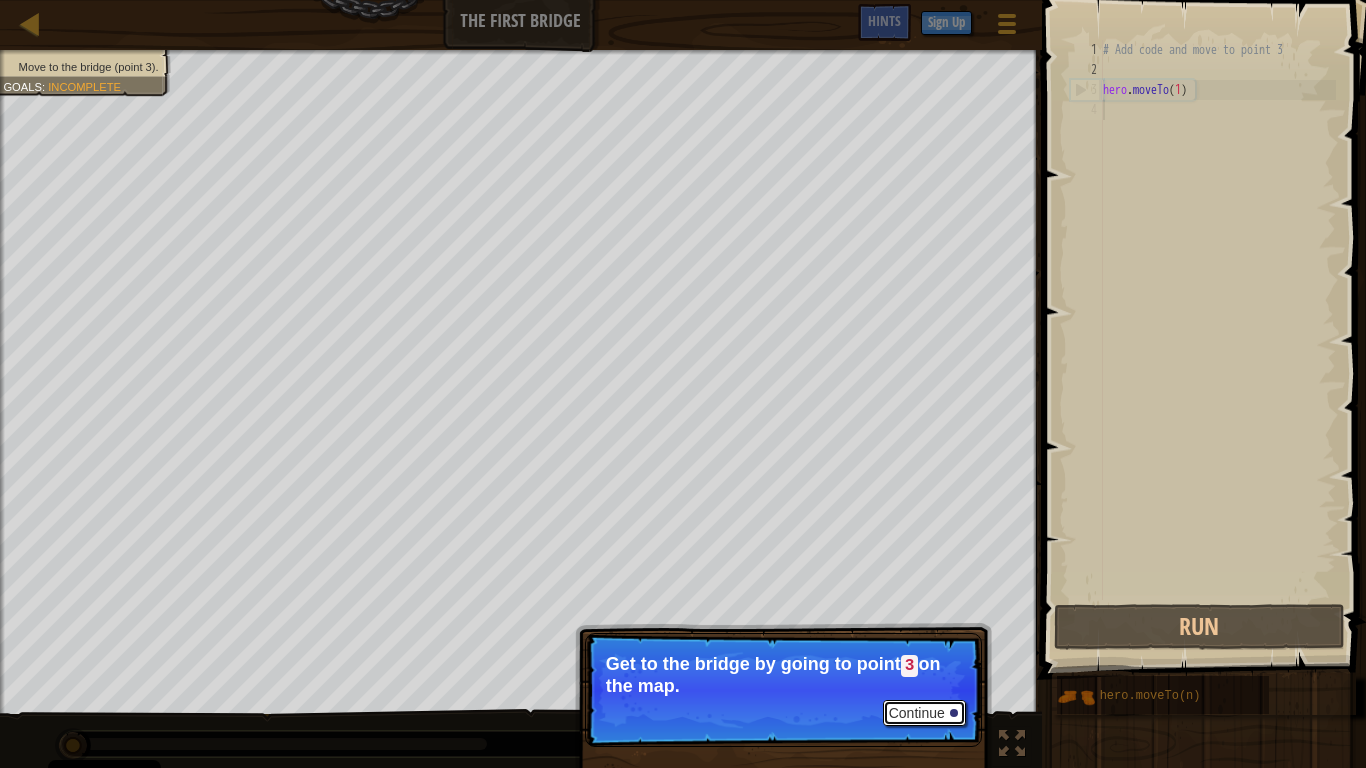 click on "Continue" at bounding box center [924, 713] 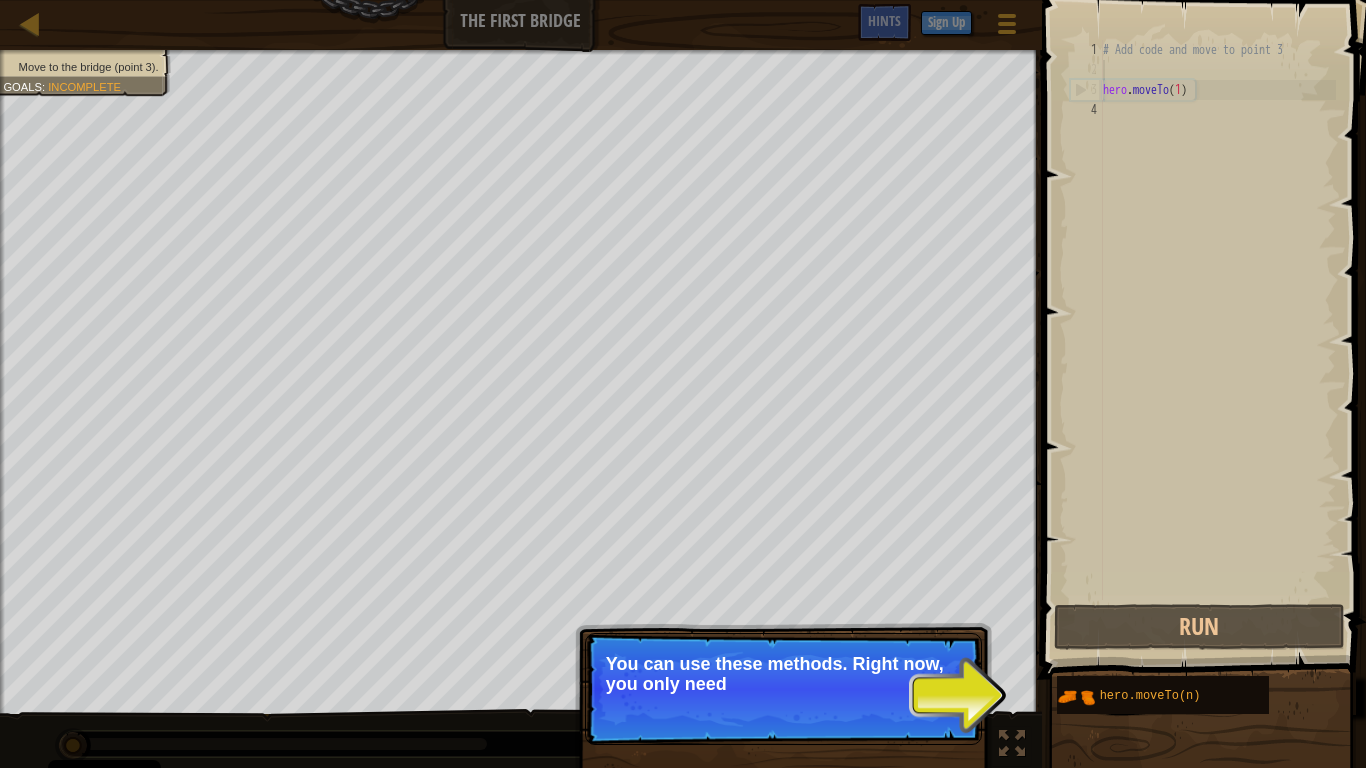 click on "# Add code and move to point 3 hero . moveTo ( 1 )" at bounding box center [1217, 340] 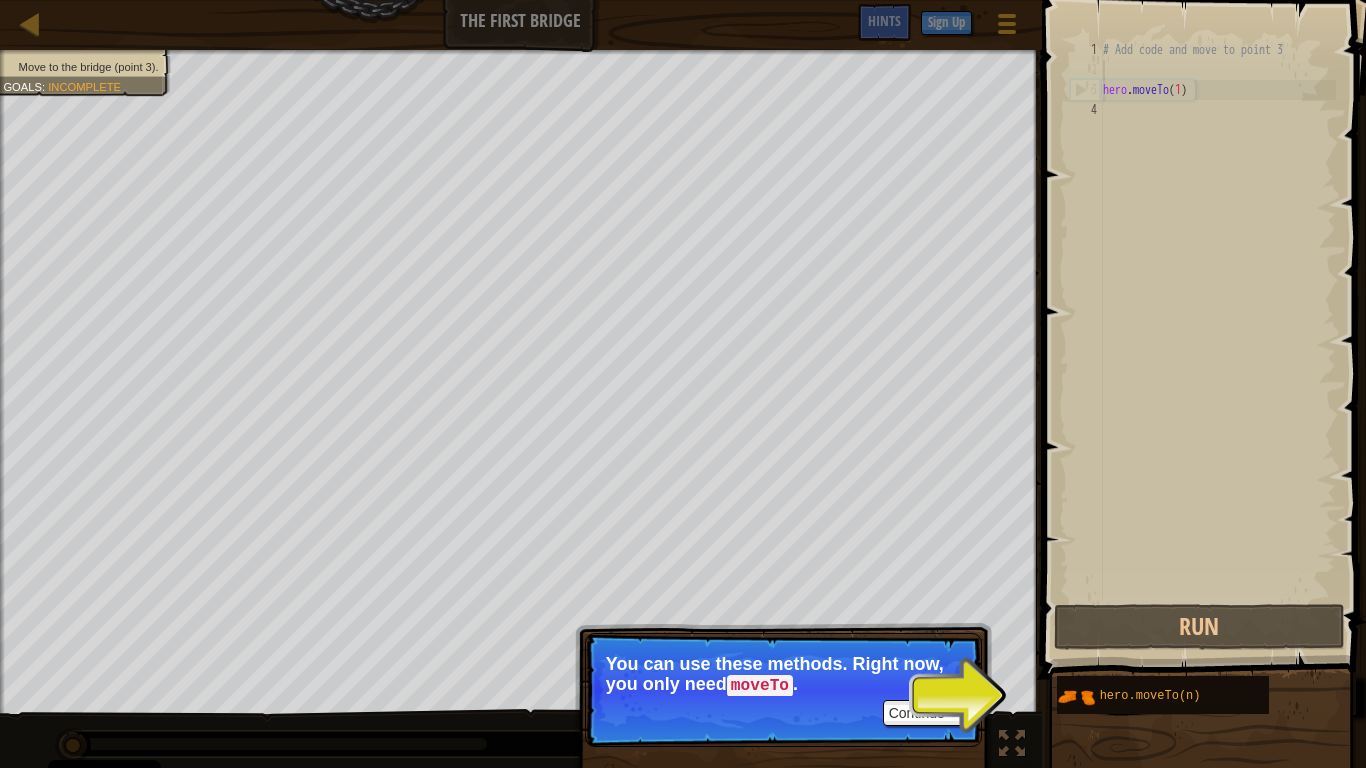 click on "# Add code and move to point 3 hero . moveTo ( 1 )" at bounding box center [1217, 340] 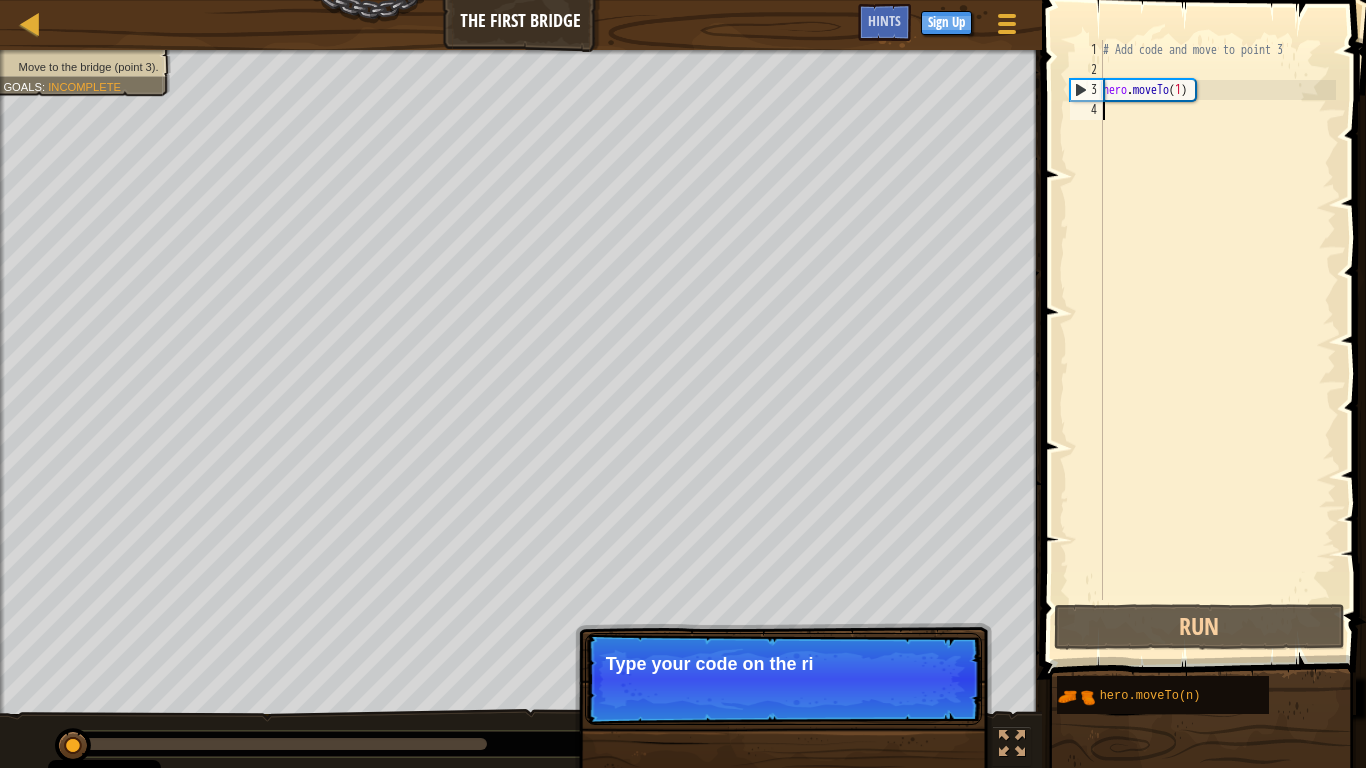 click on "# Add code and move to point 3 hero . moveTo ( 1 )" at bounding box center [1217, 340] 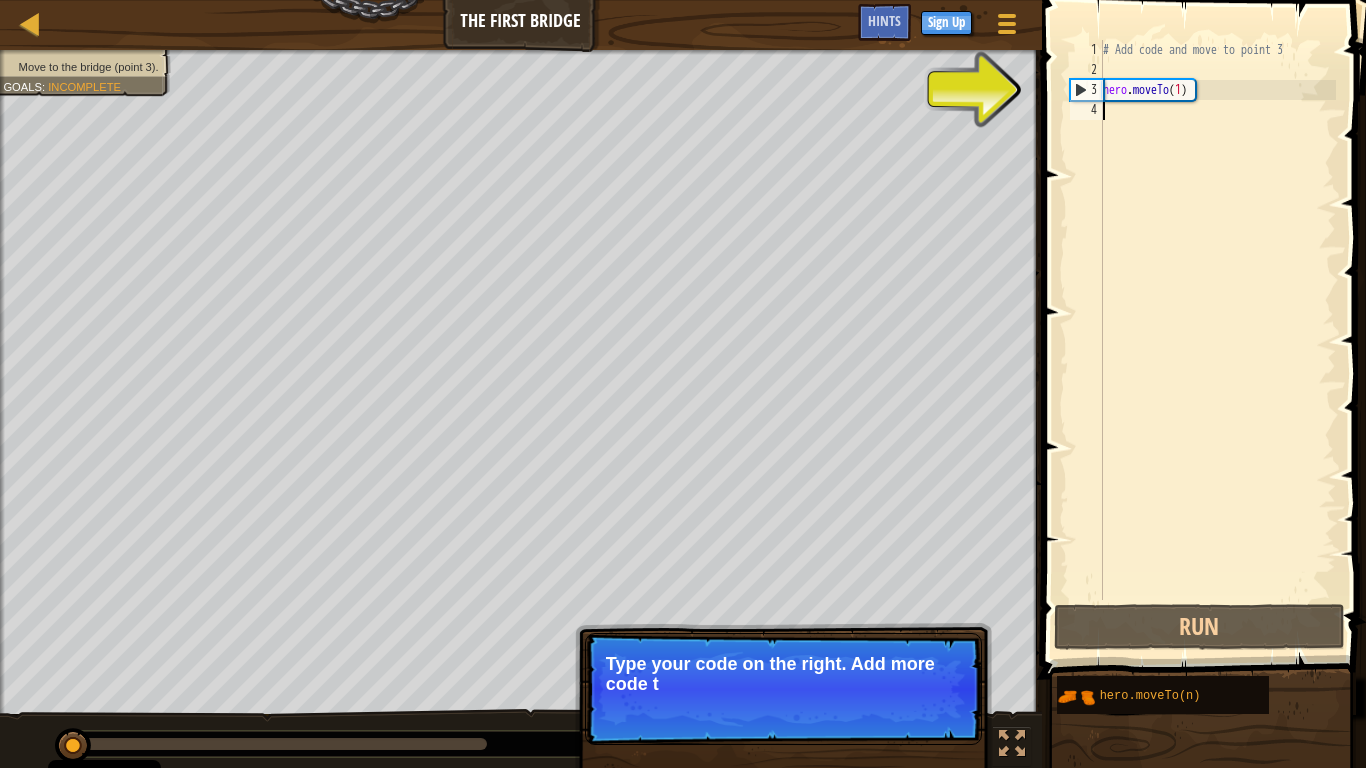click on "# Add code and move to point 3 hero . moveTo ( 1 )" at bounding box center [1217, 340] 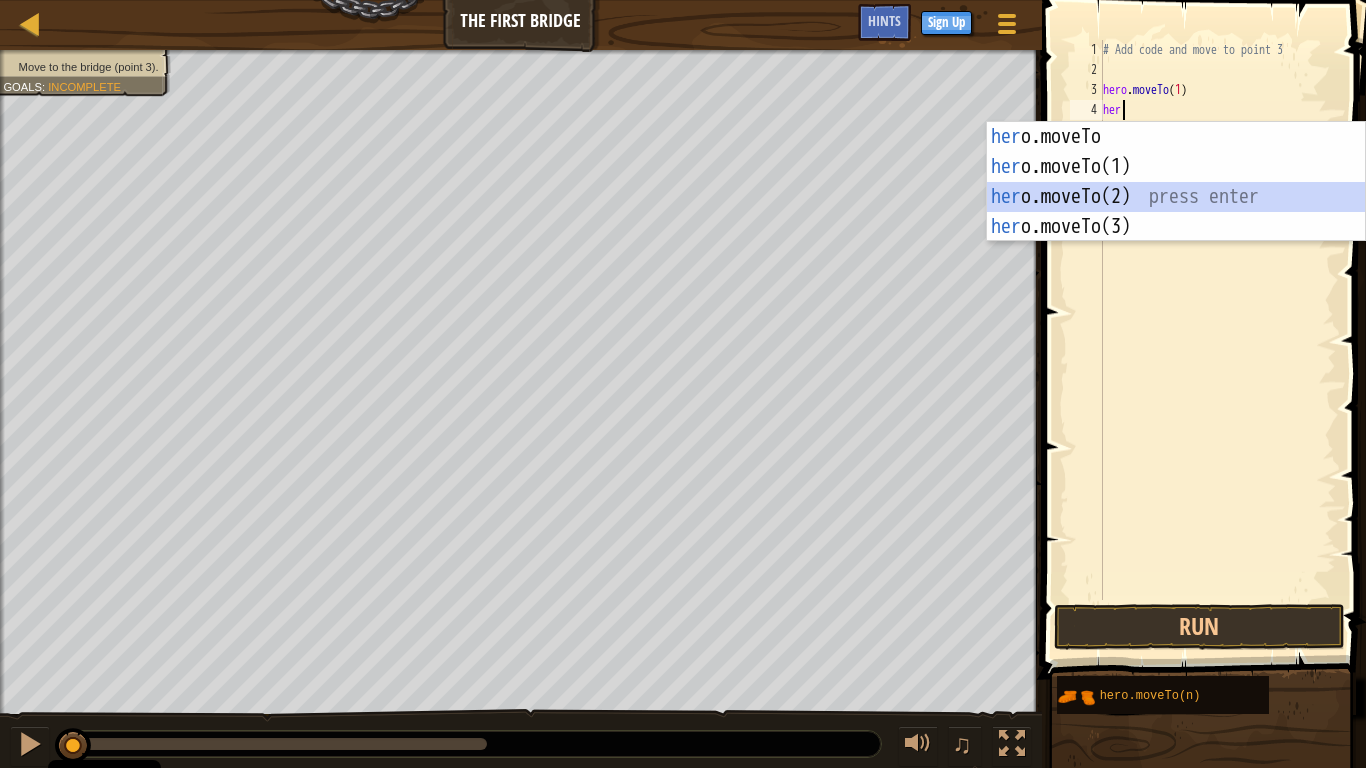 click on "her o.moveTo press enter her o.moveTo(1) press enter her o.moveTo(2) press enter her o.moveTo(3) press enter" at bounding box center (1176, 212) 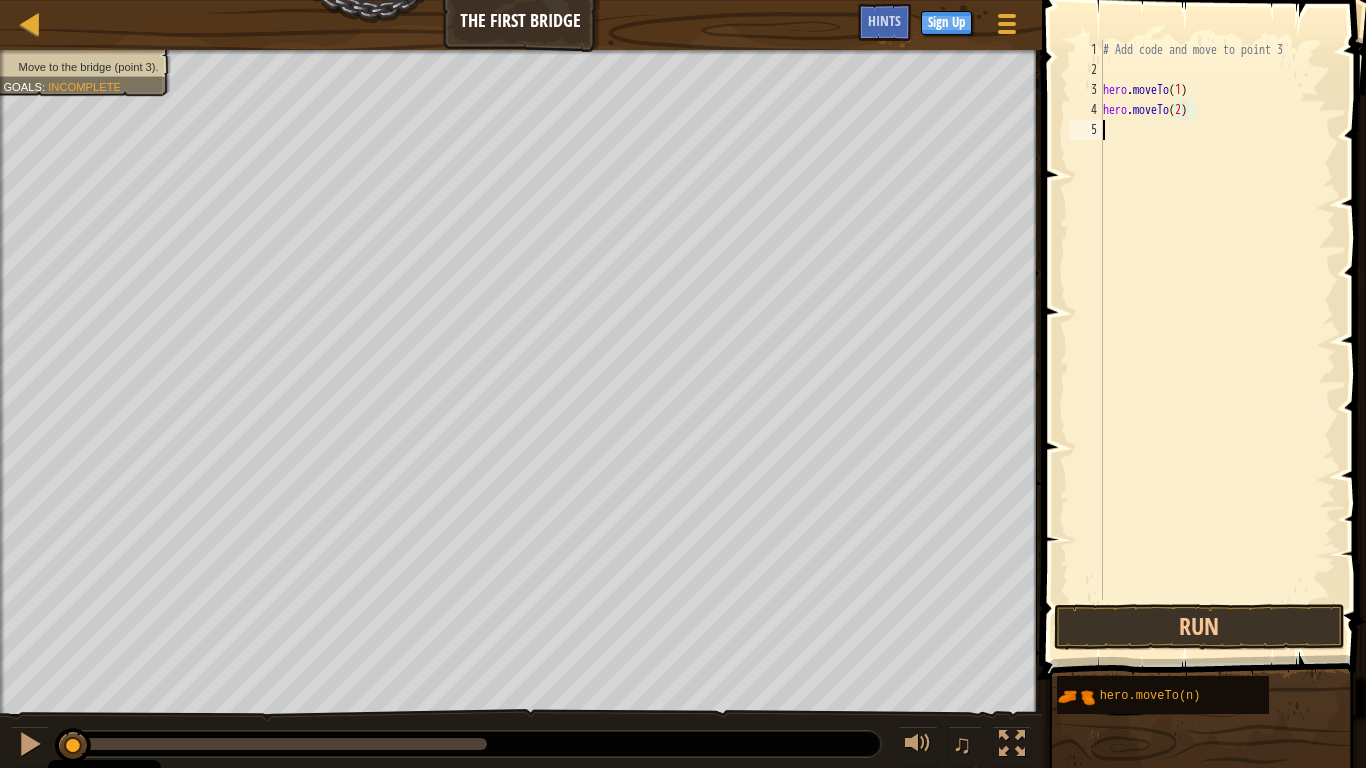 click on "# Add code and move to point 3 hero . moveTo ( 1 ) hero . moveTo ( 2 )" at bounding box center (1217, 340) 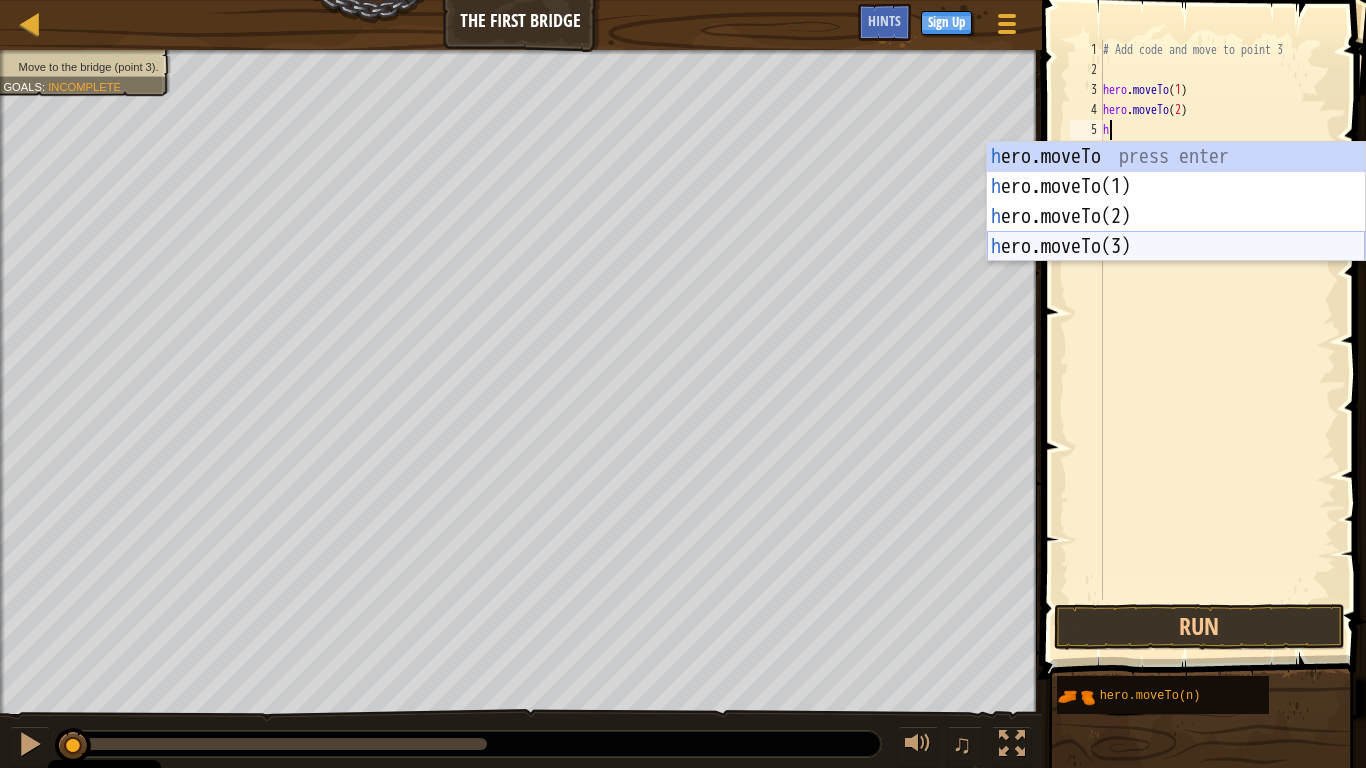 click on "h ero.moveTo press enter h ero.moveTo(1) press enter h ero.moveTo(2) press enter h ero.moveTo(3) press enter" at bounding box center [1176, 232] 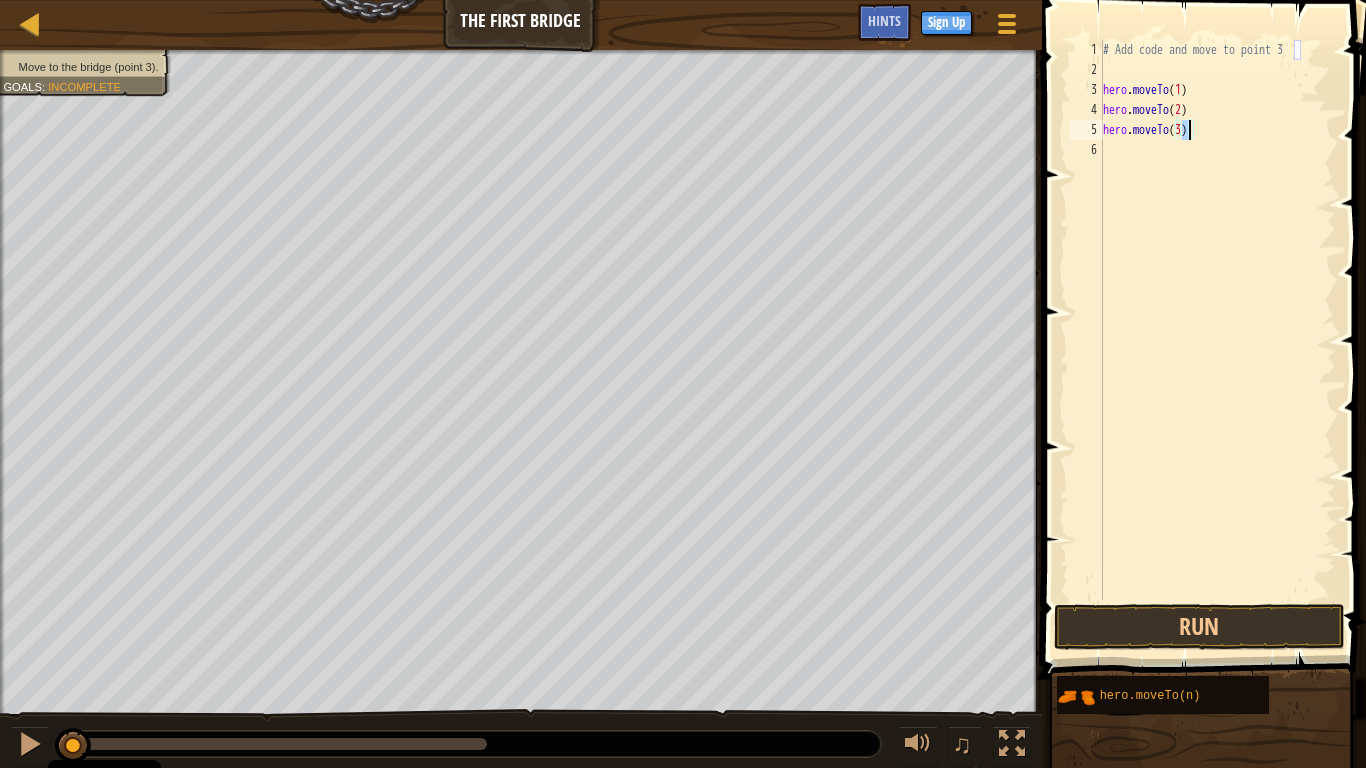 click on "# Add code and move to point 3 hero . moveTo ( 1 ) hero . moveTo ( 2 ) hero . moveTo ( 3 )" at bounding box center [1217, 340] 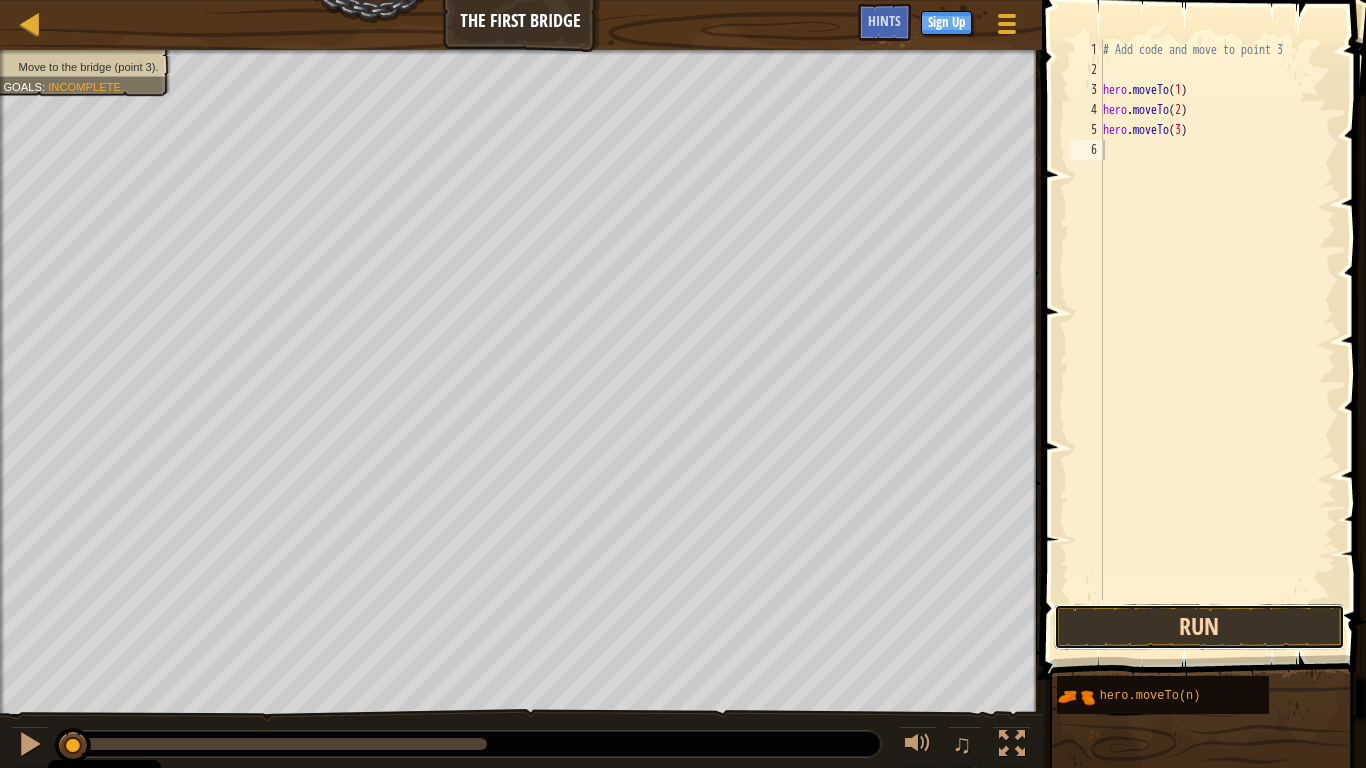click on "Run" at bounding box center [1199, 627] 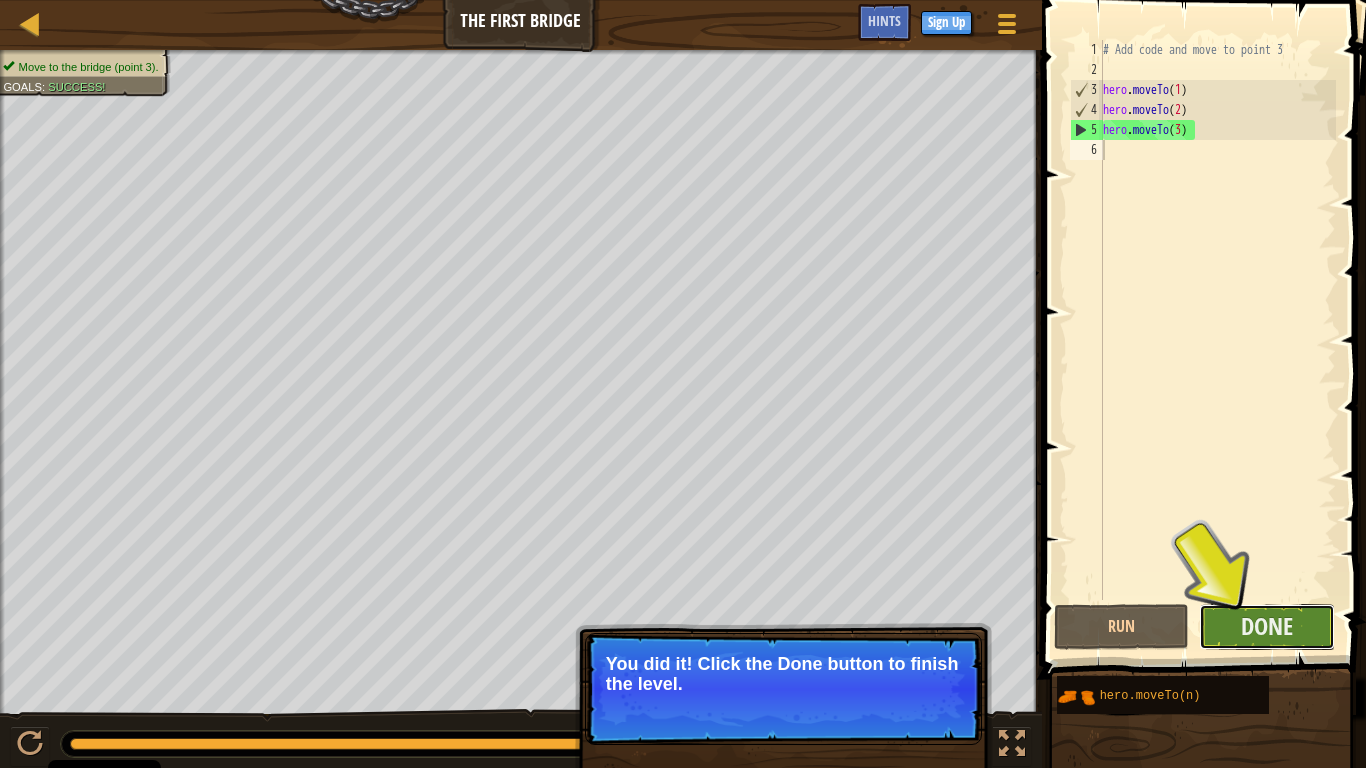 click on "Done" at bounding box center [1267, 627] 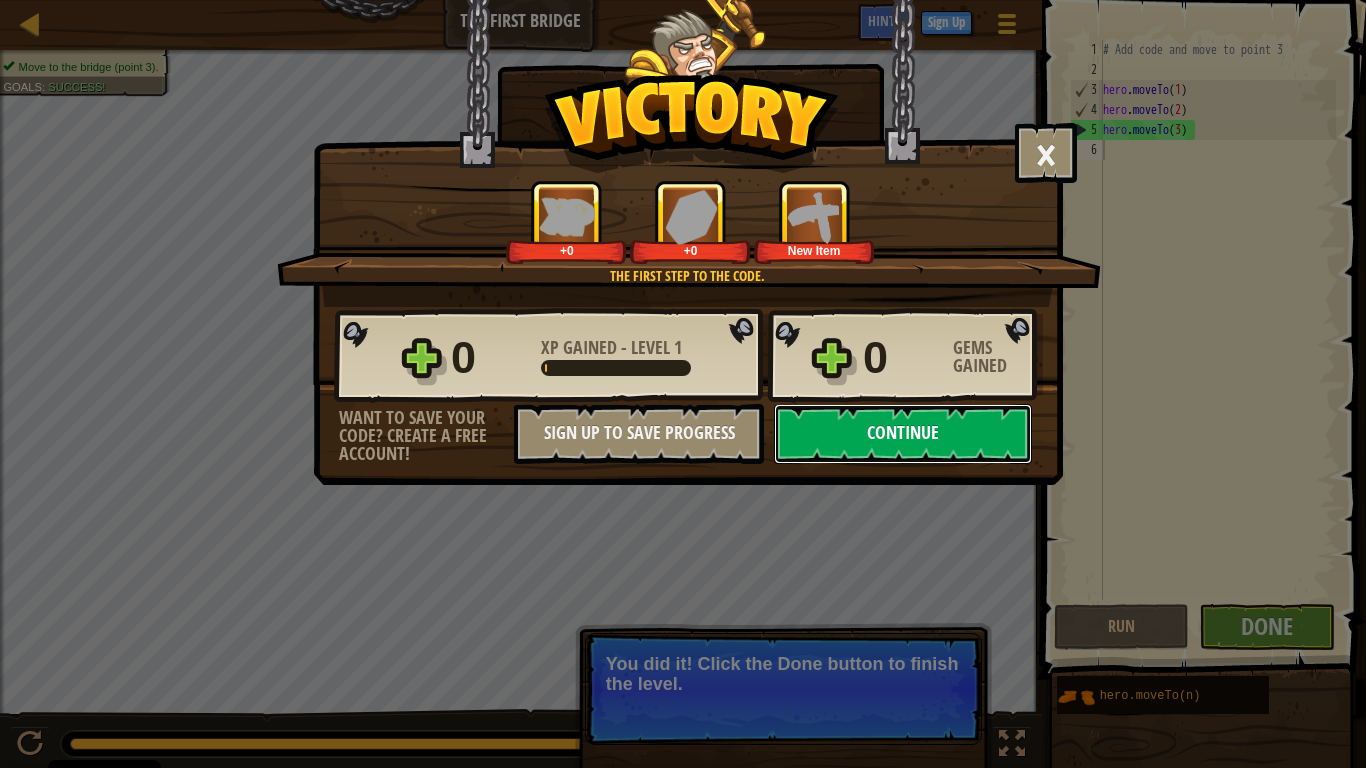 click on "Continue" at bounding box center [903, 434] 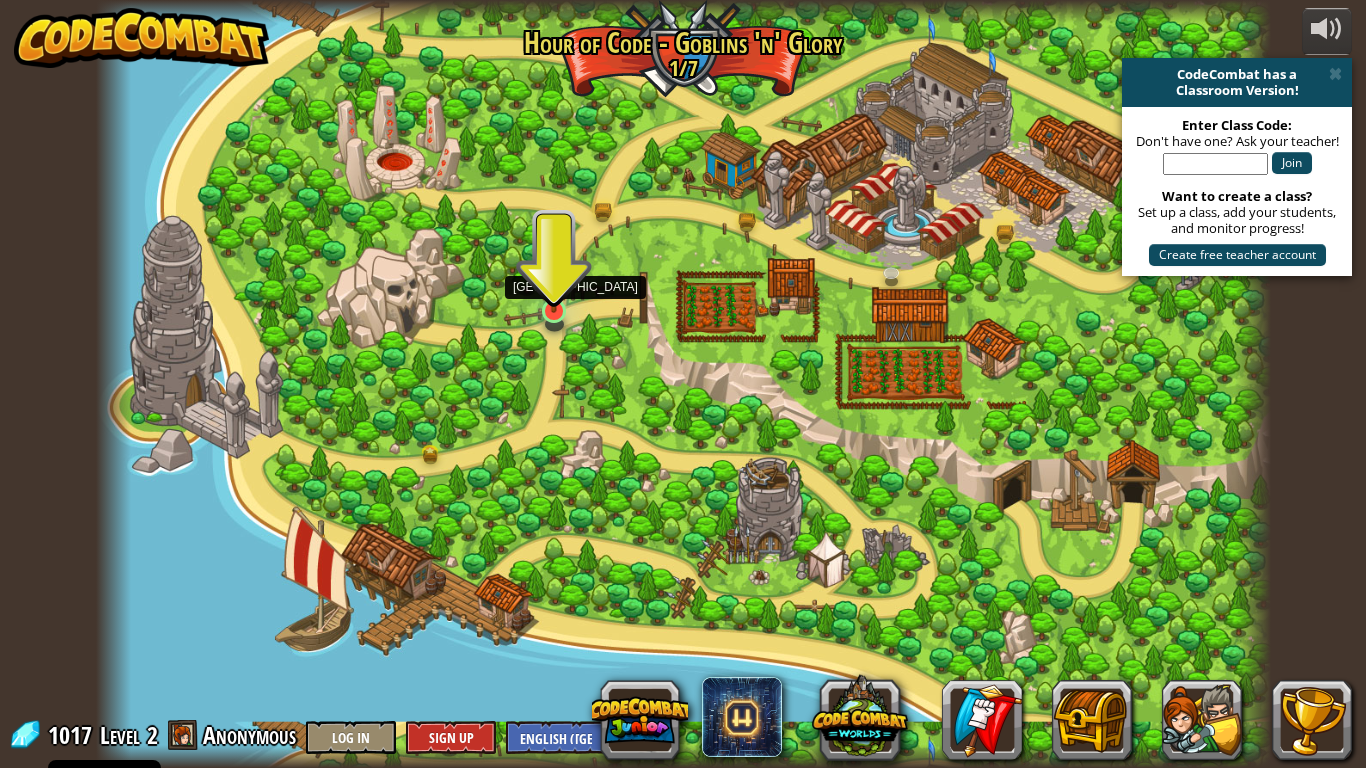 click at bounding box center [554, 279] 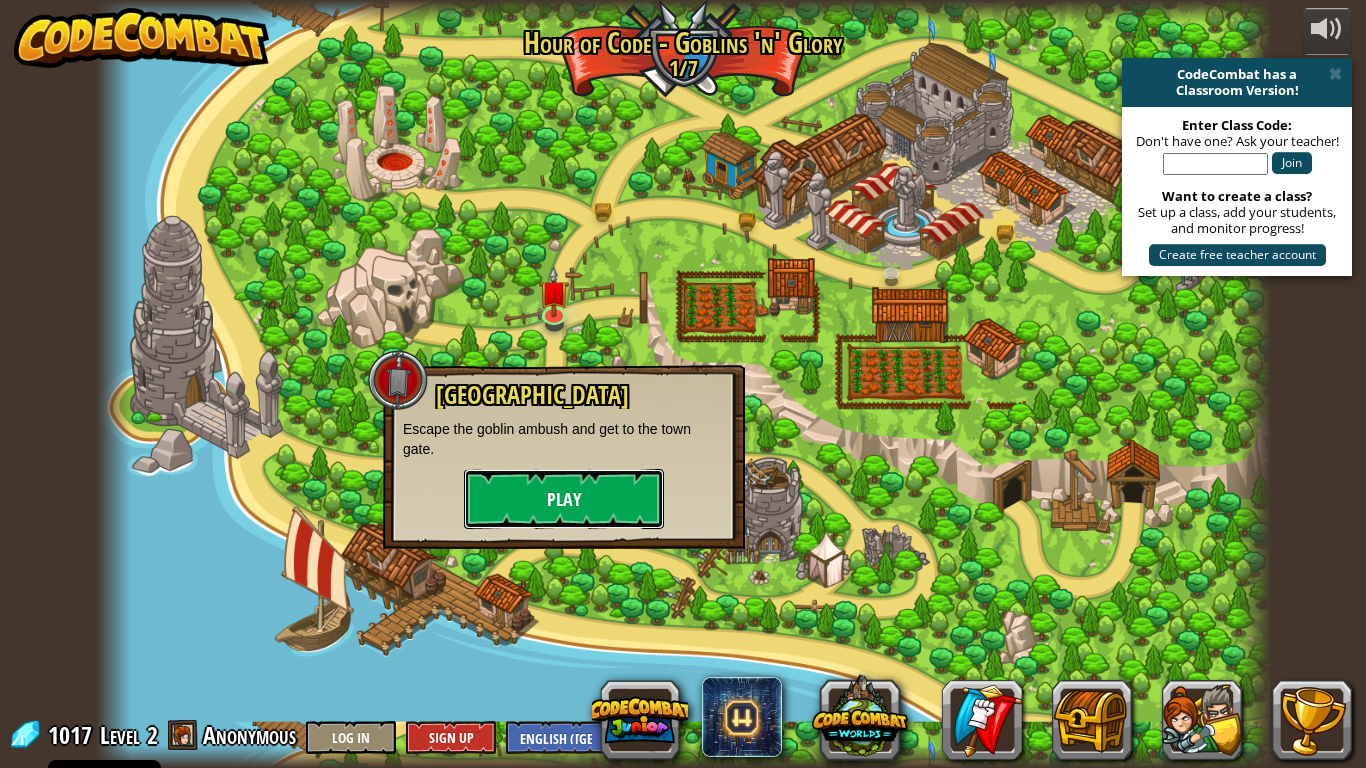 click on "Play" at bounding box center [564, 499] 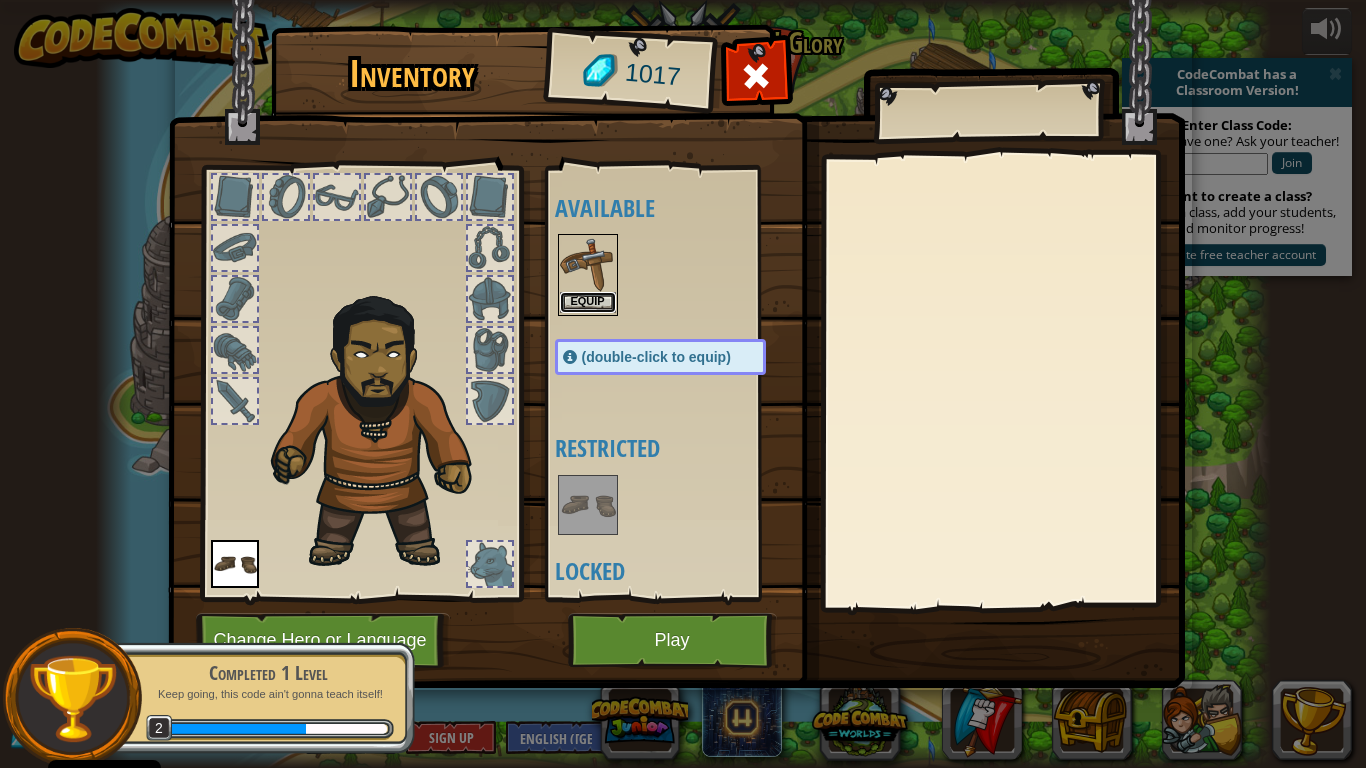 click on "Equip" at bounding box center [588, 302] 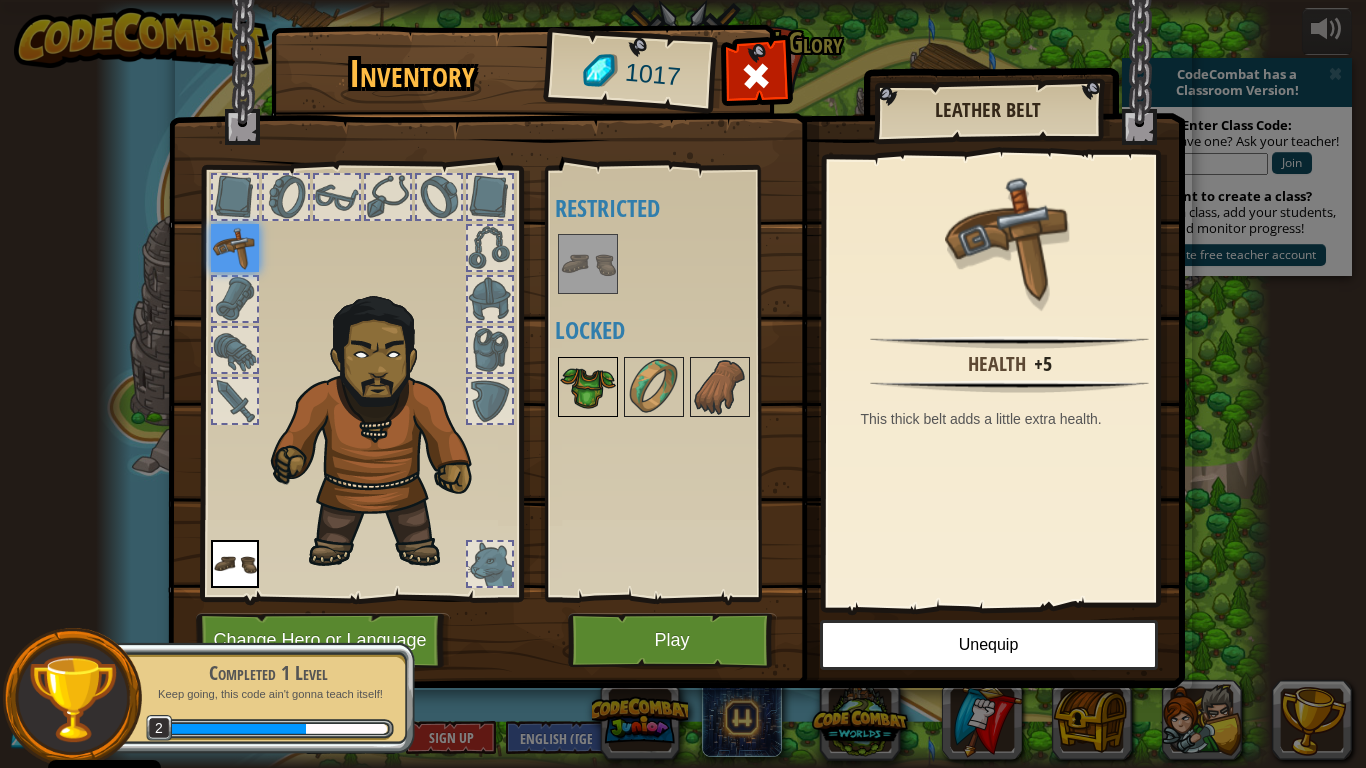 click at bounding box center [588, 387] 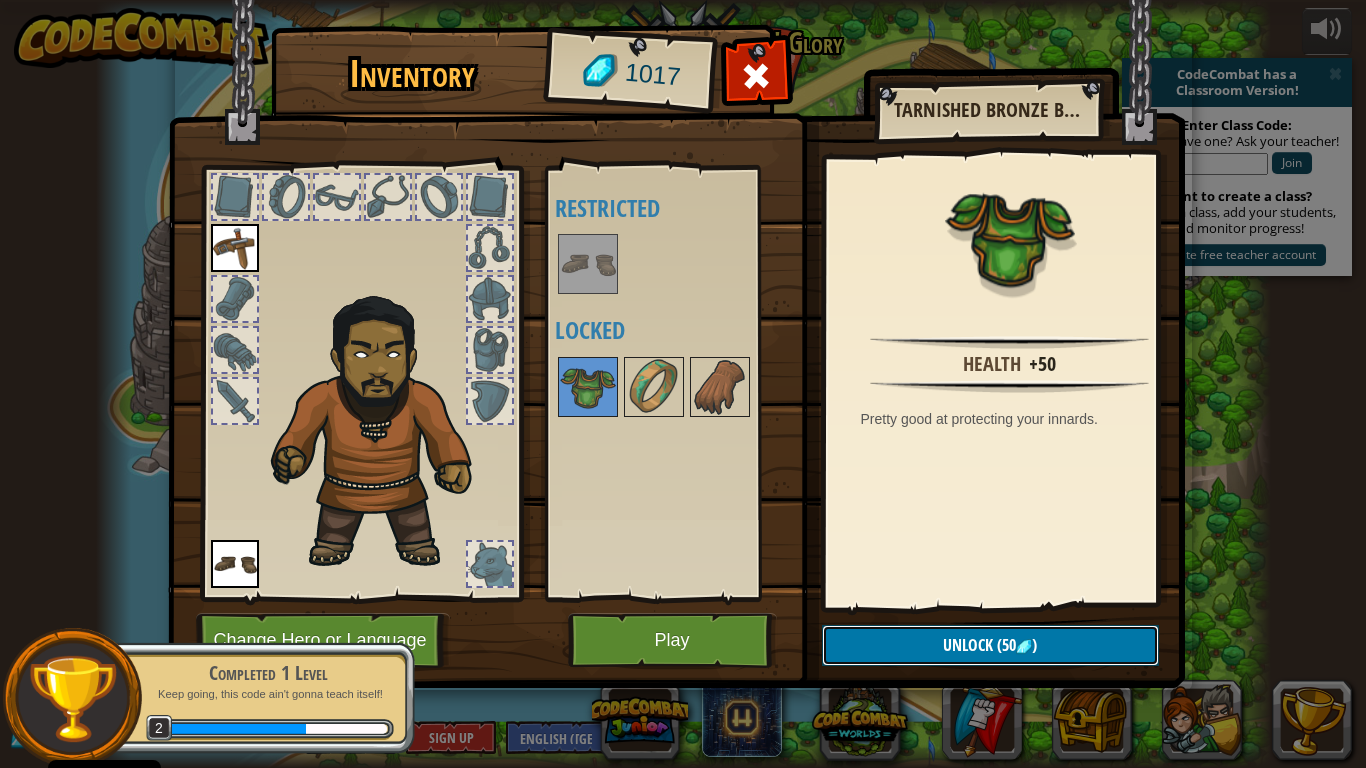click on "Unlock (50 )" at bounding box center [990, 645] 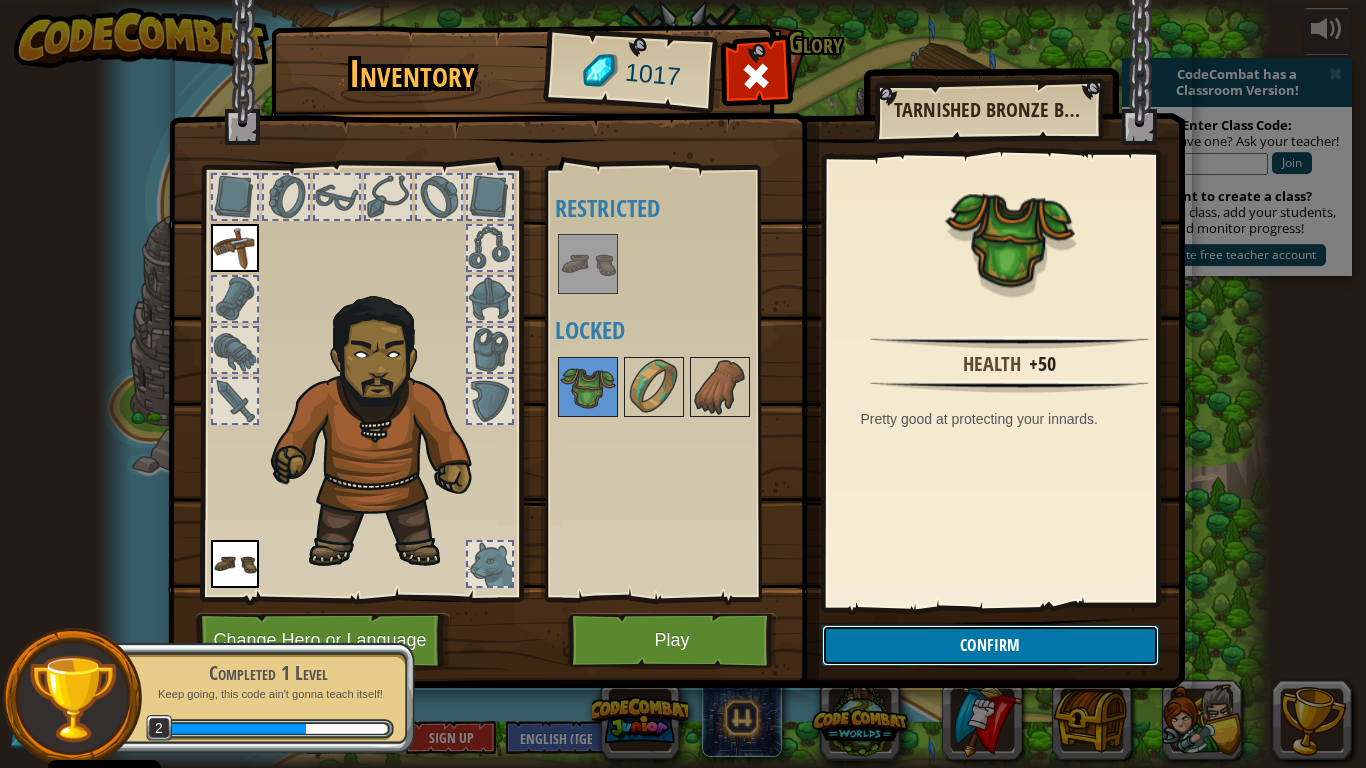 click on "Confirm" at bounding box center (990, 645) 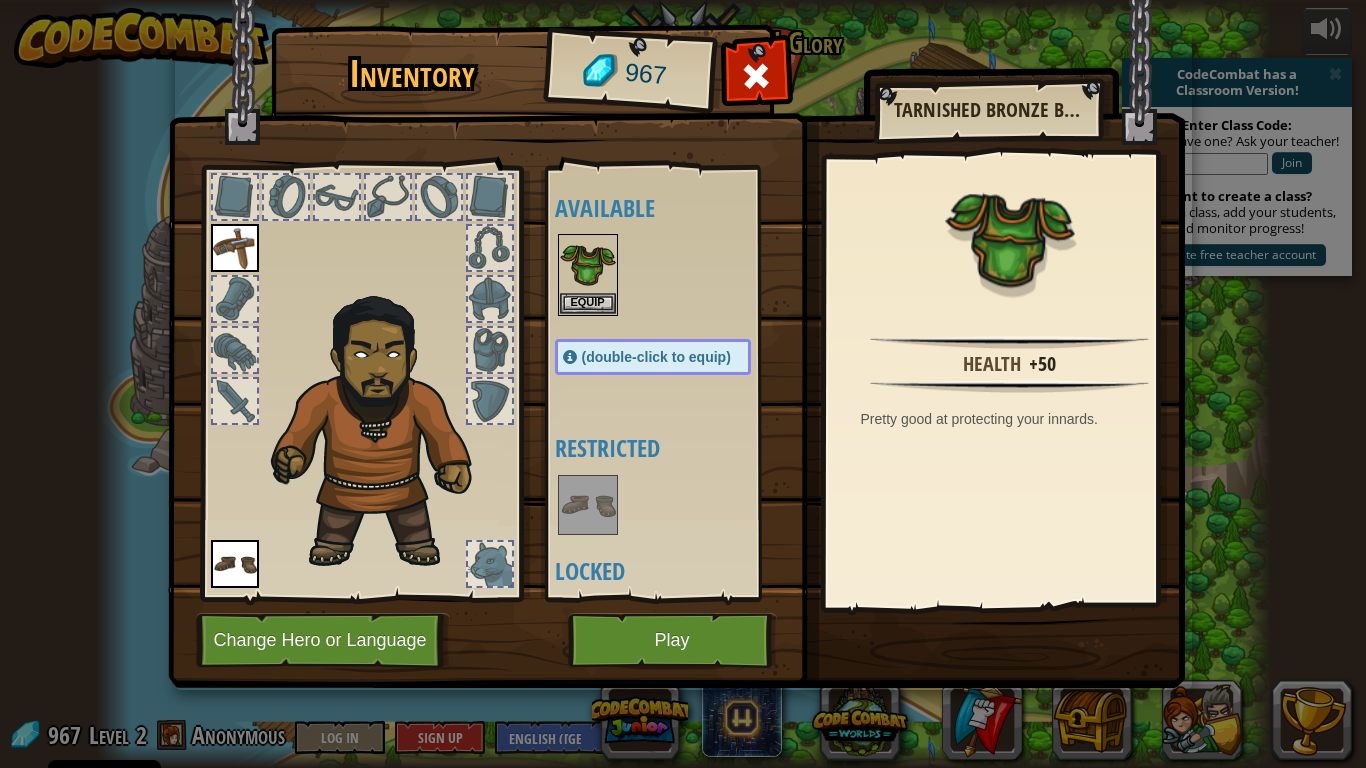 click at bounding box center (673, 275) 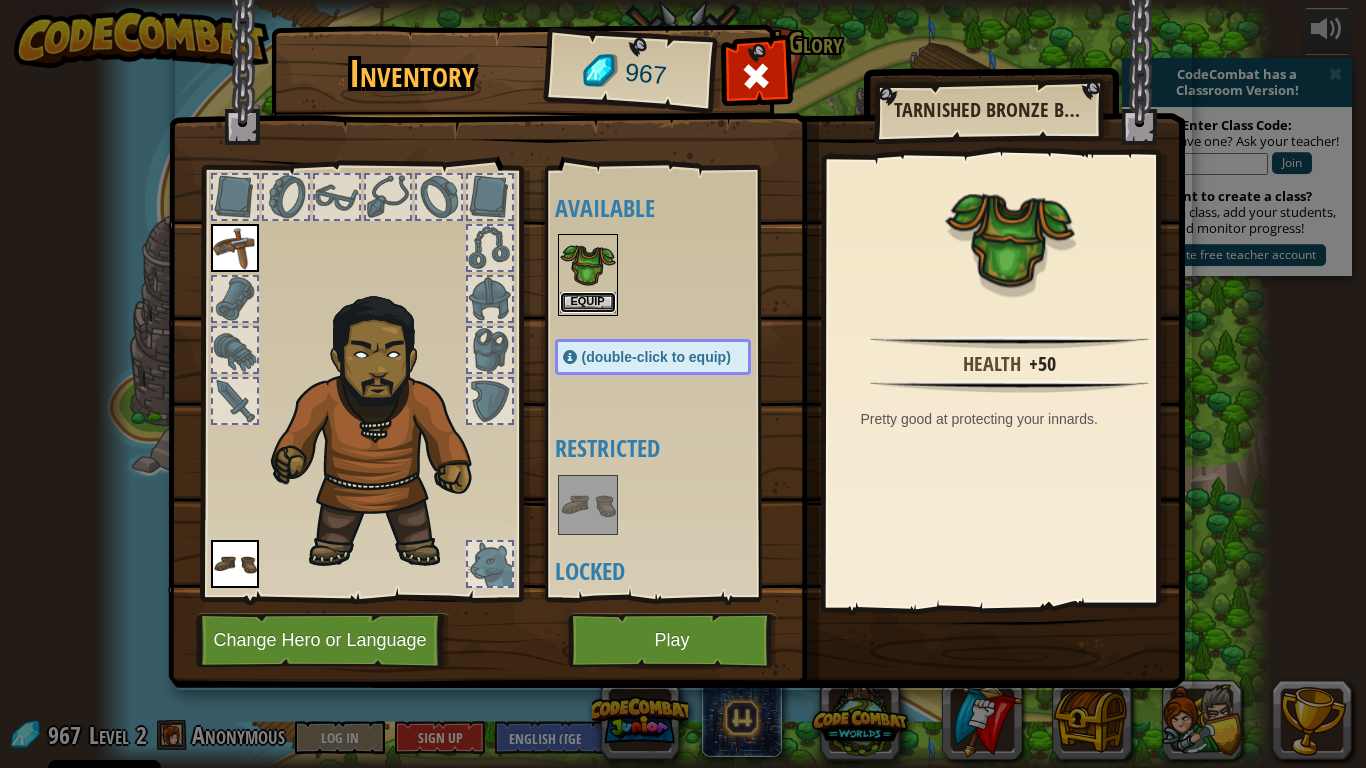 click on "Equip" at bounding box center [588, 302] 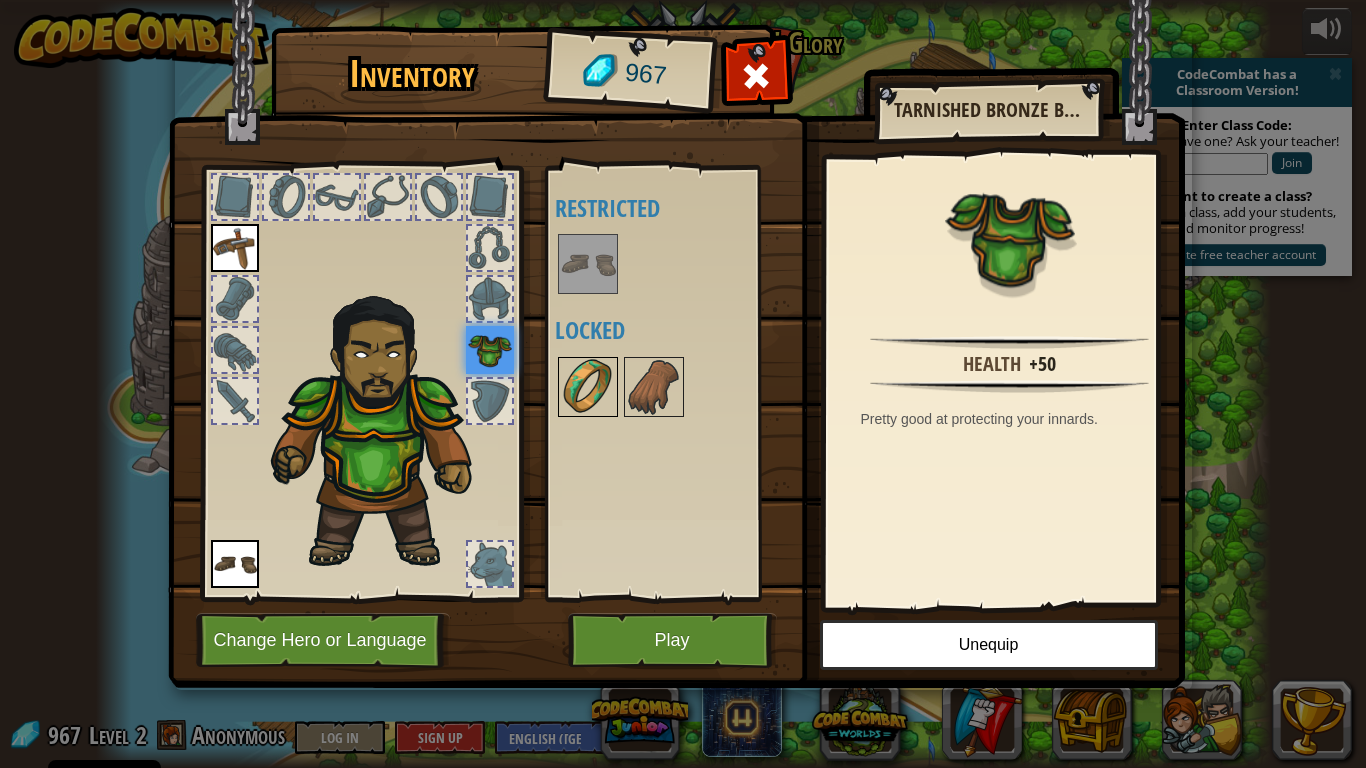click at bounding box center [588, 387] 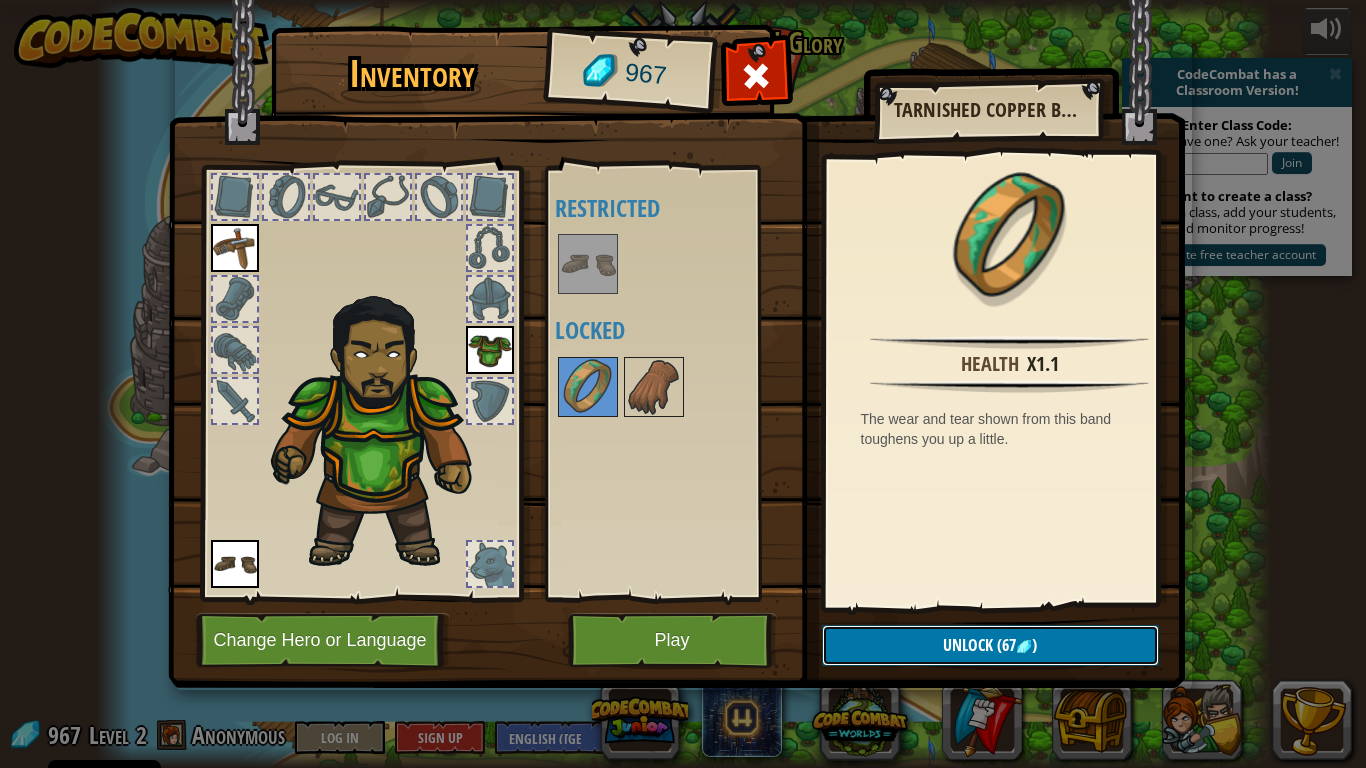click on "Unlock (67 )" at bounding box center [990, 645] 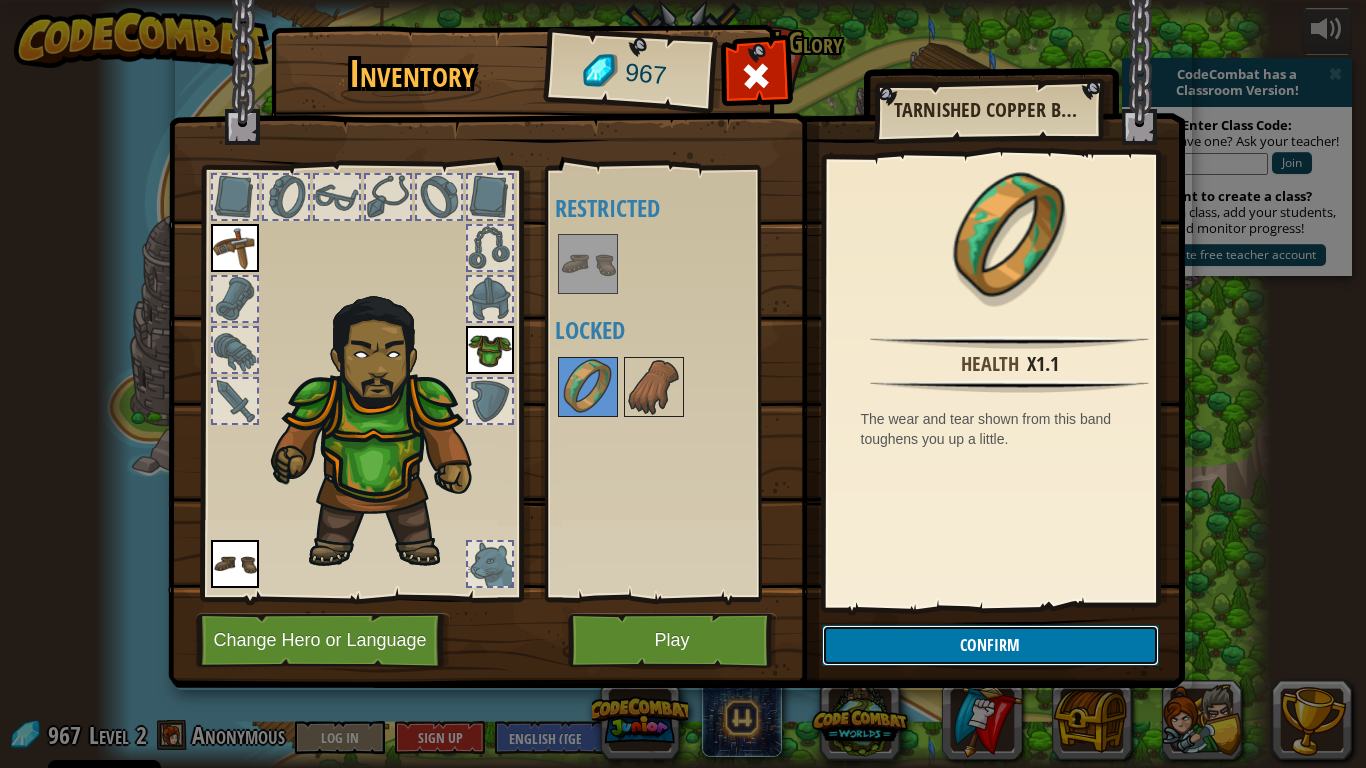 click on "Confirm" at bounding box center [990, 645] 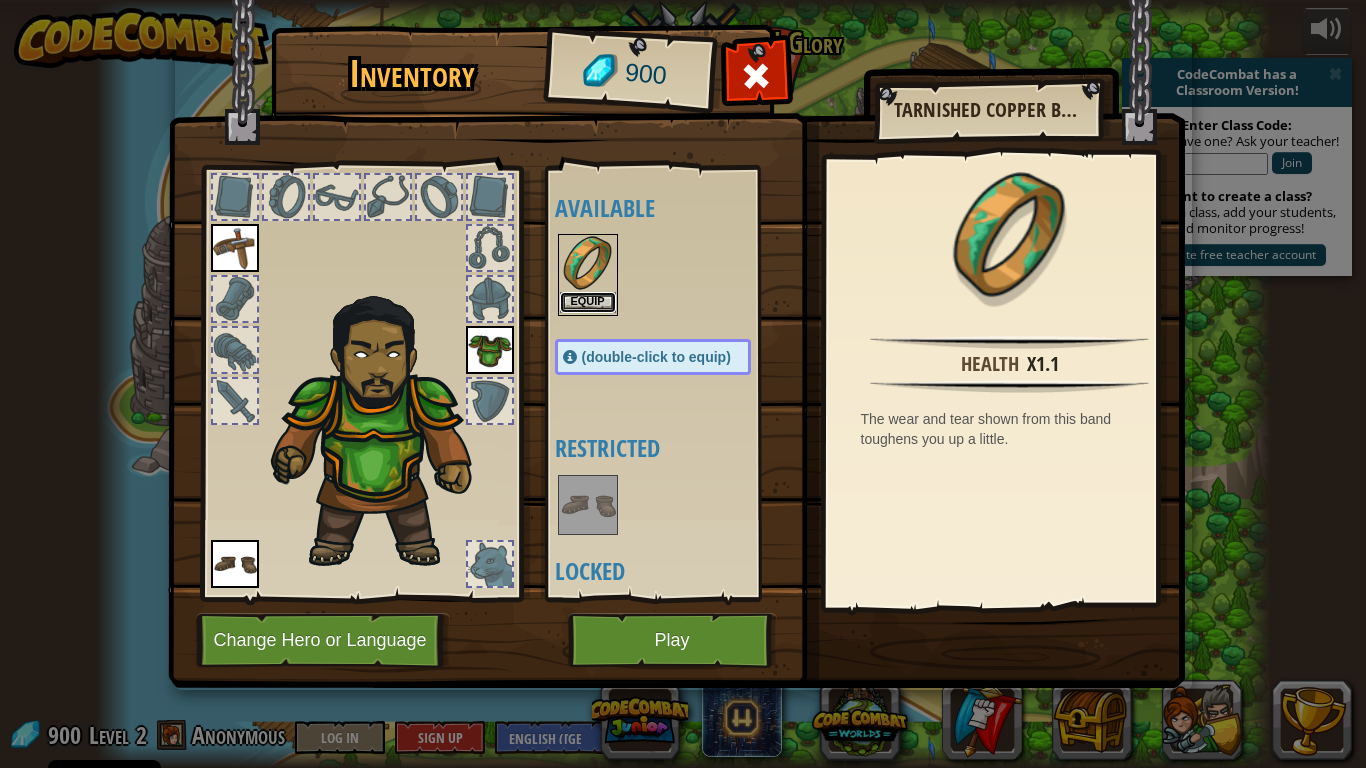 click on "Equip" at bounding box center [588, 302] 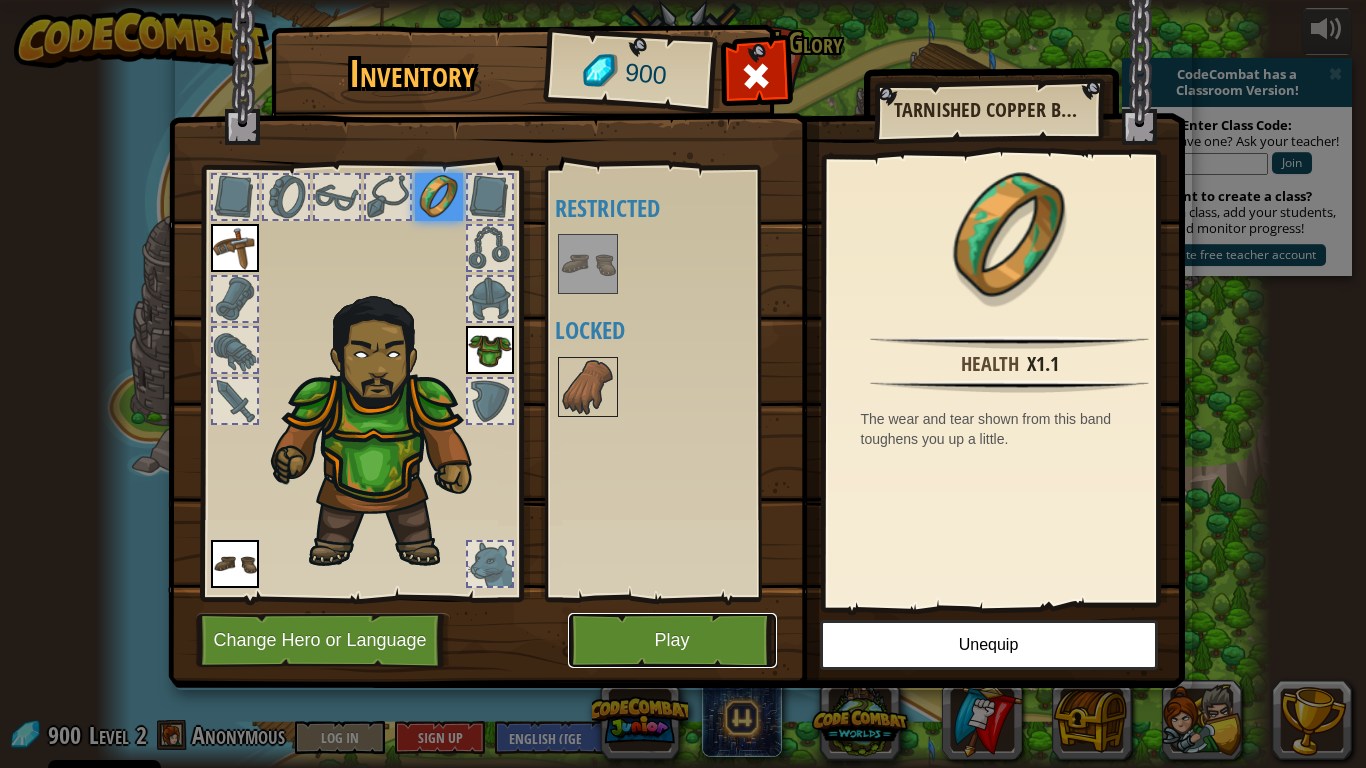 click on "Play" at bounding box center [672, 640] 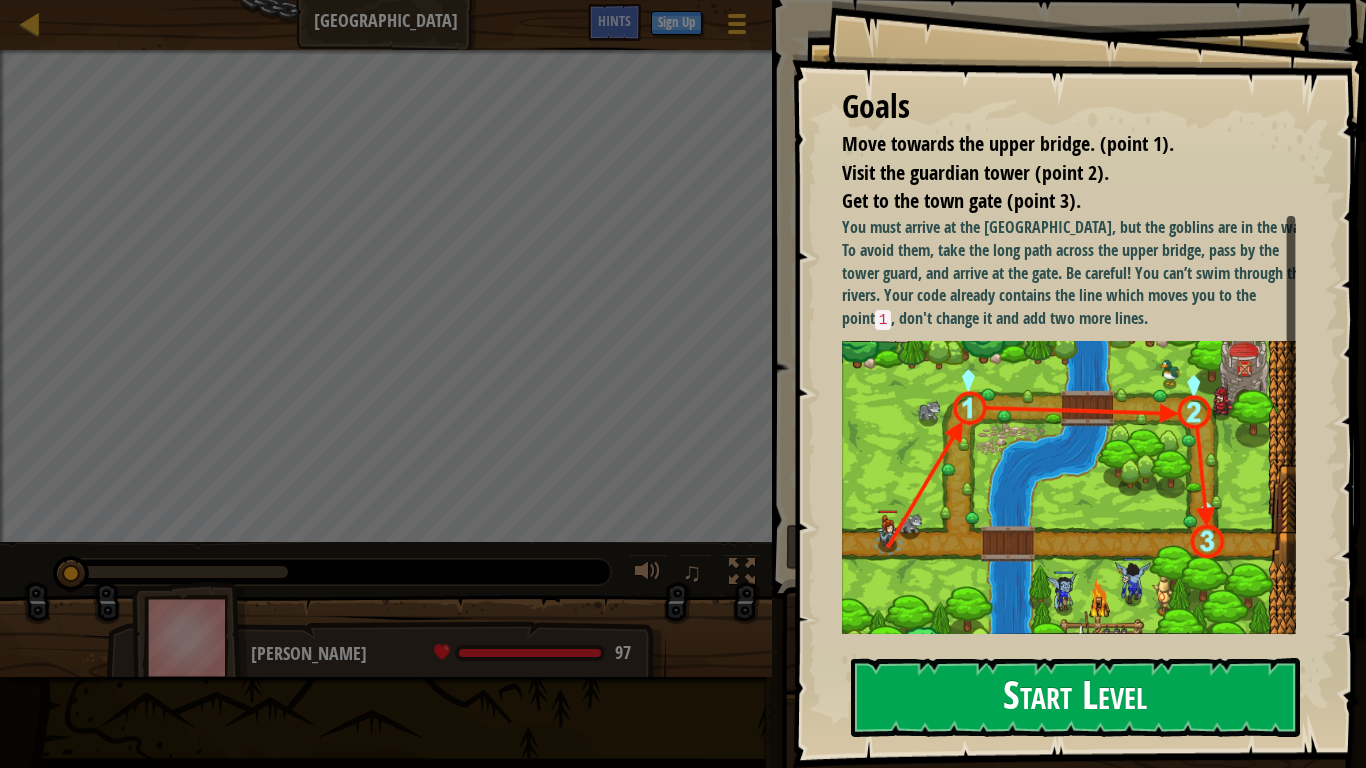 click on "Start Level" at bounding box center [1075, 697] 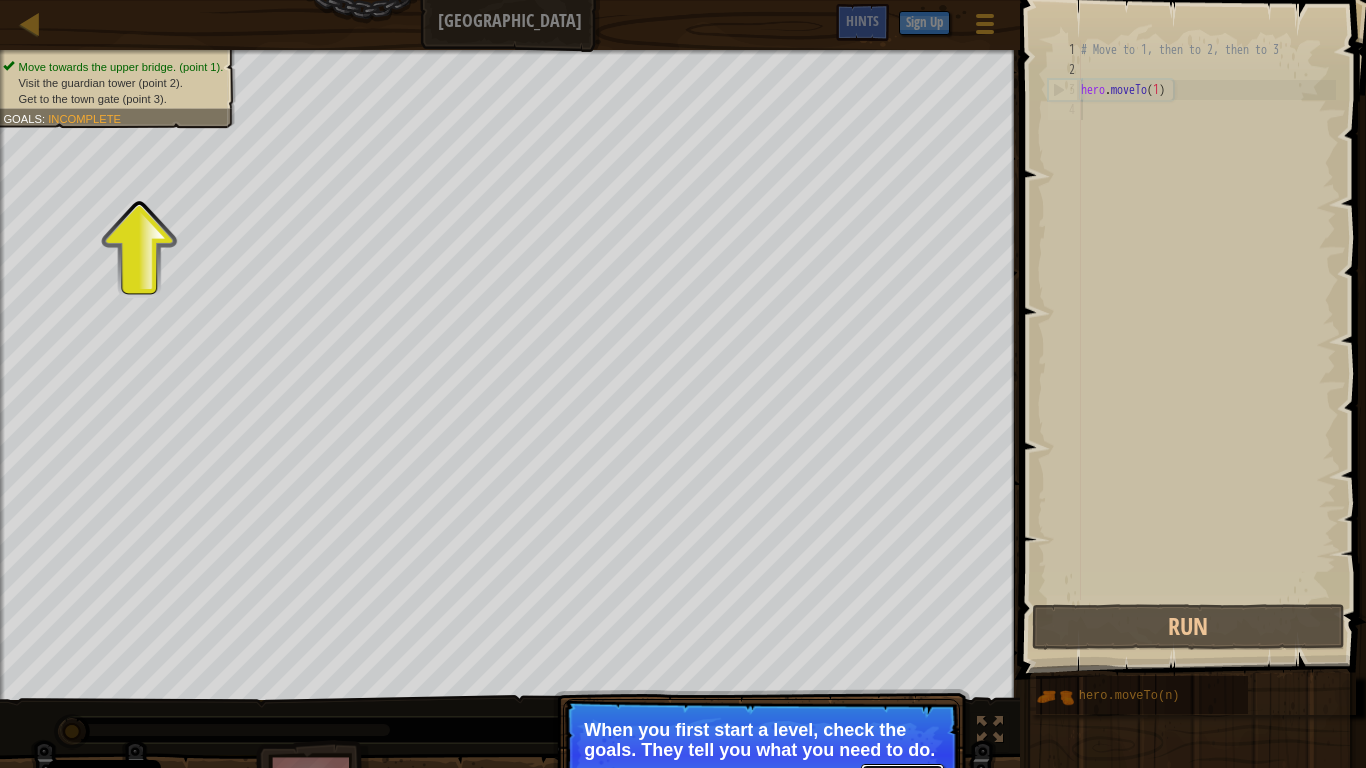 click on "Continue" at bounding box center [902, 777] 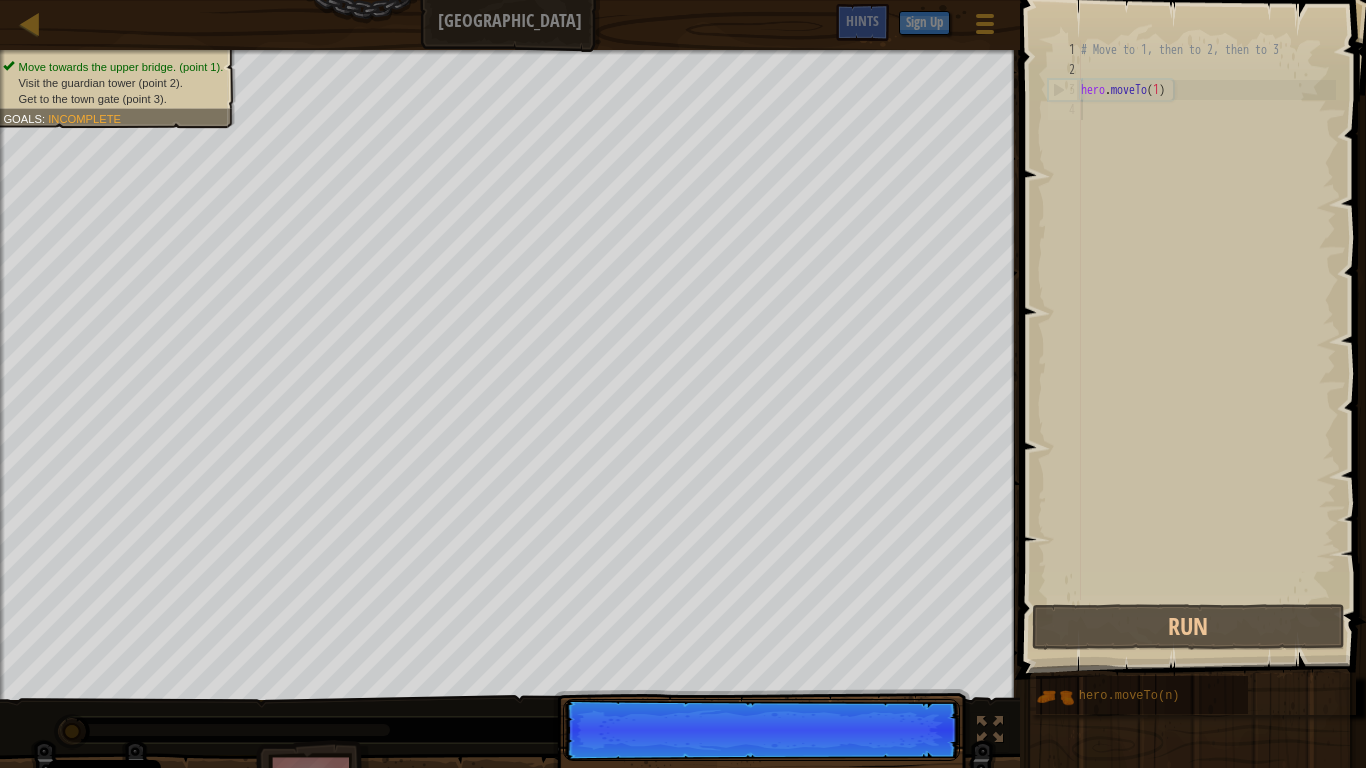 scroll, scrollTop: 9, scrollLeft: 0, axis: vertical 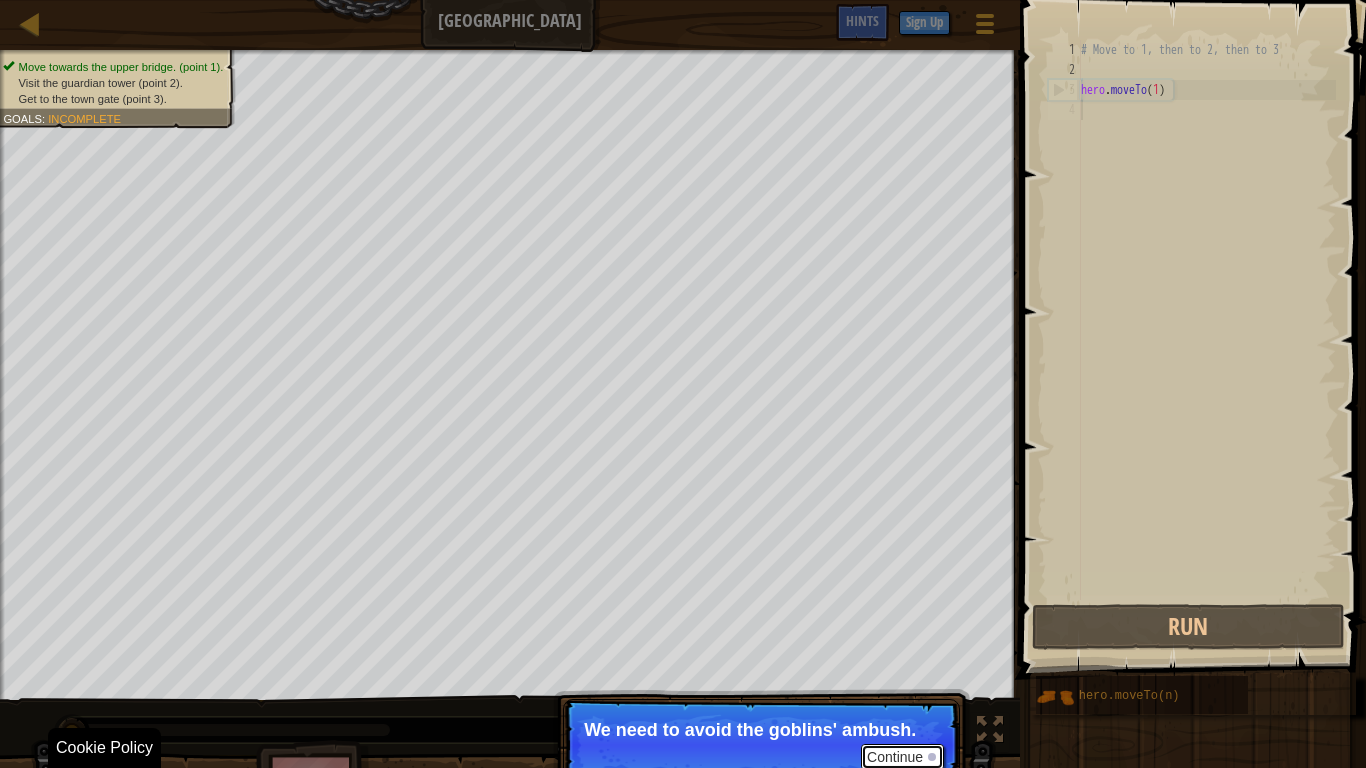 click on "Continue" at bounding box center [902, 757] 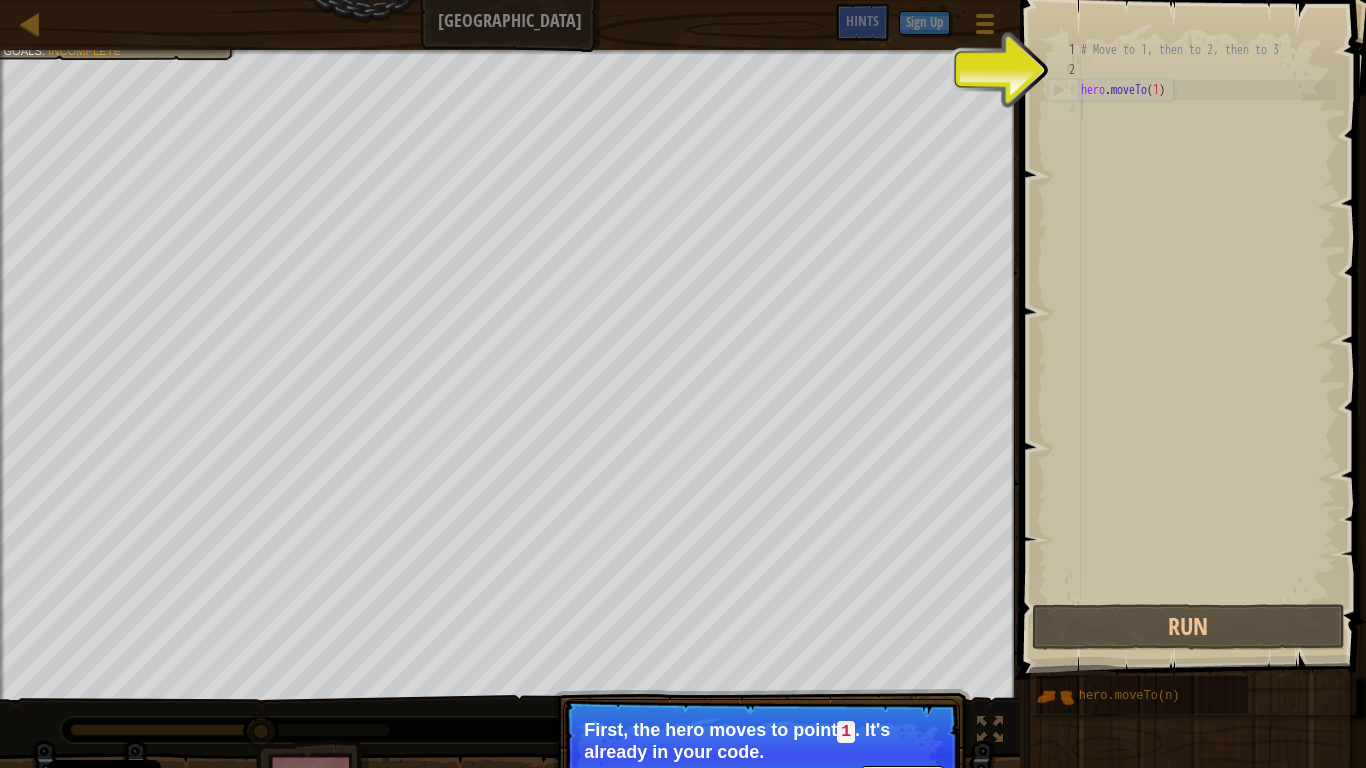 click on "# Move to 1, then to 2, then to 3 hero . moveTo ( 1 )" at bounding box center (1206, 340) 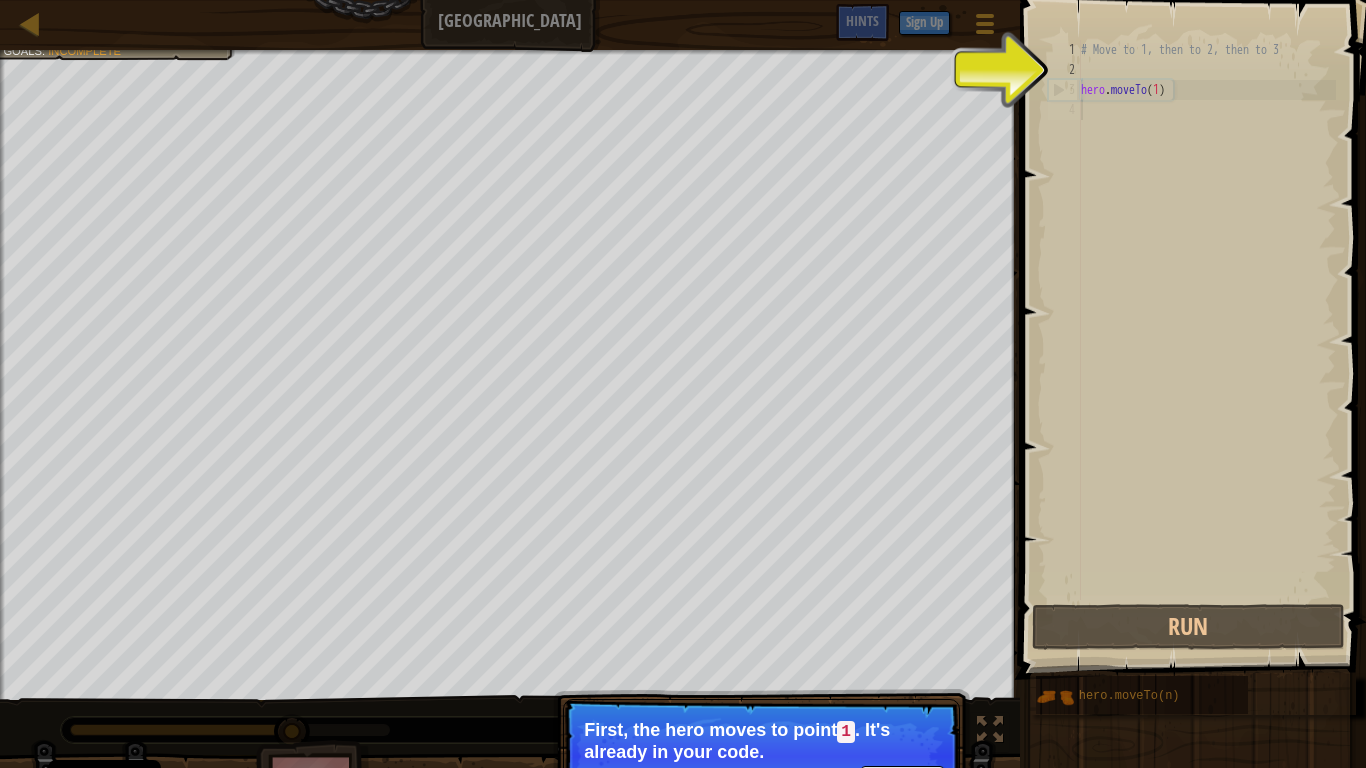 click at bounding box center [1195, 311] 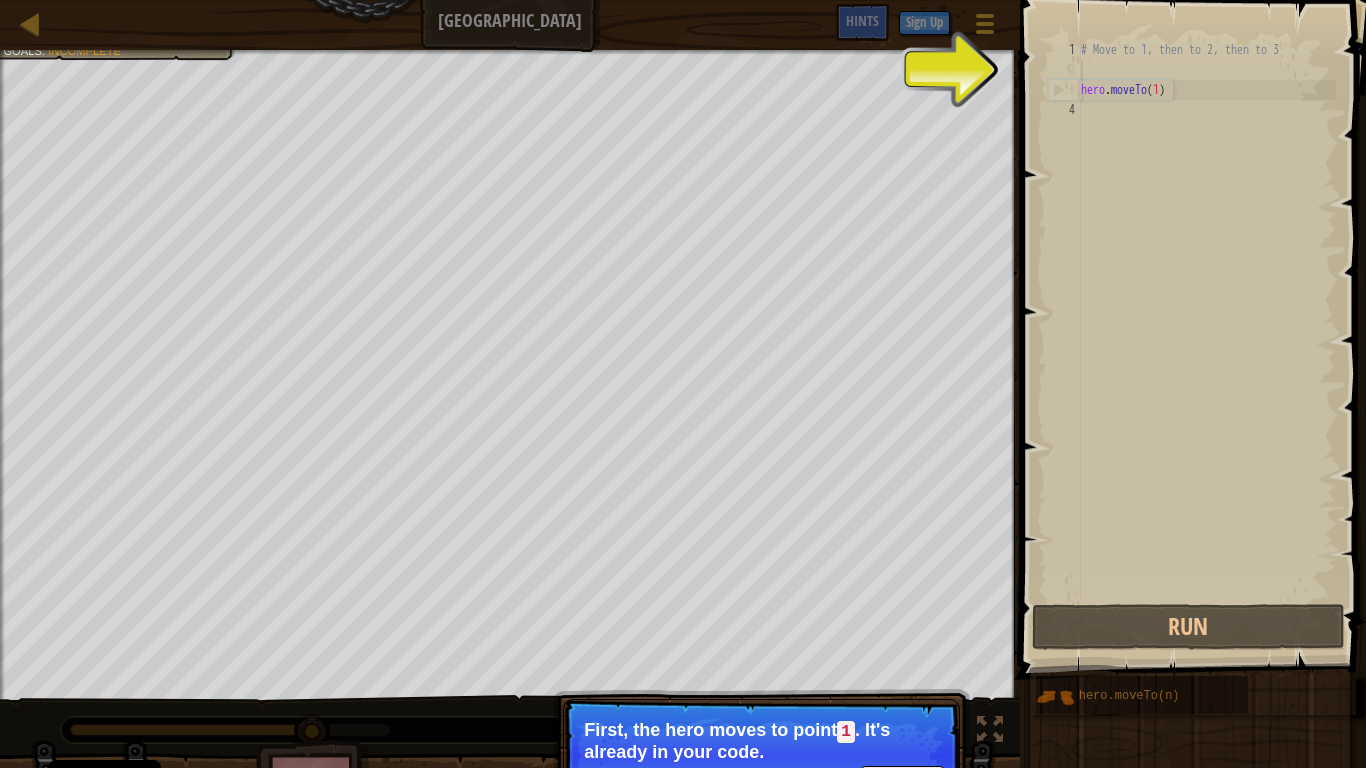 click on "# Move to 1, then to 2, then to 3 hero . moveTo ( 1 )" at bounding box center (1206, 340) 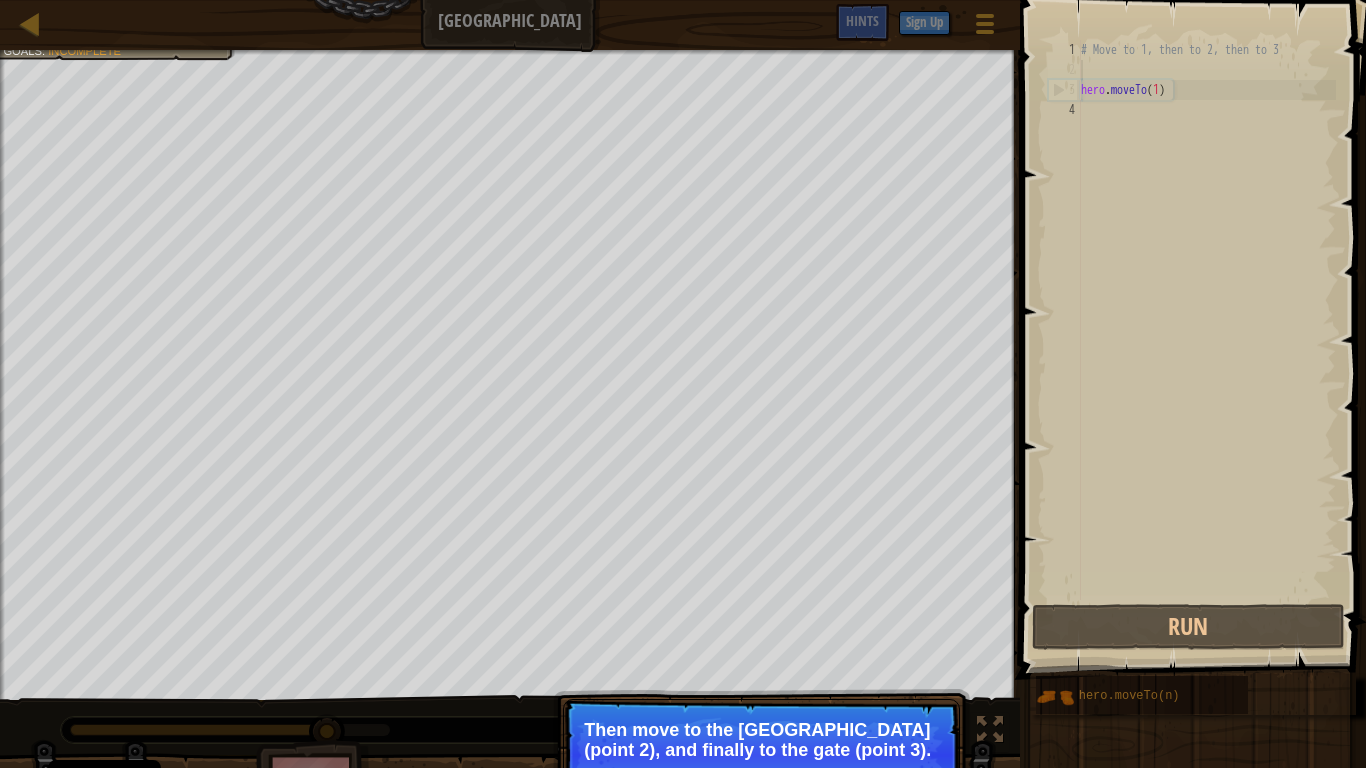 drag, startPoint x: 829, startPoint y: 747, endPoint x: 826, endPoint y: 760, distance: 13.341664 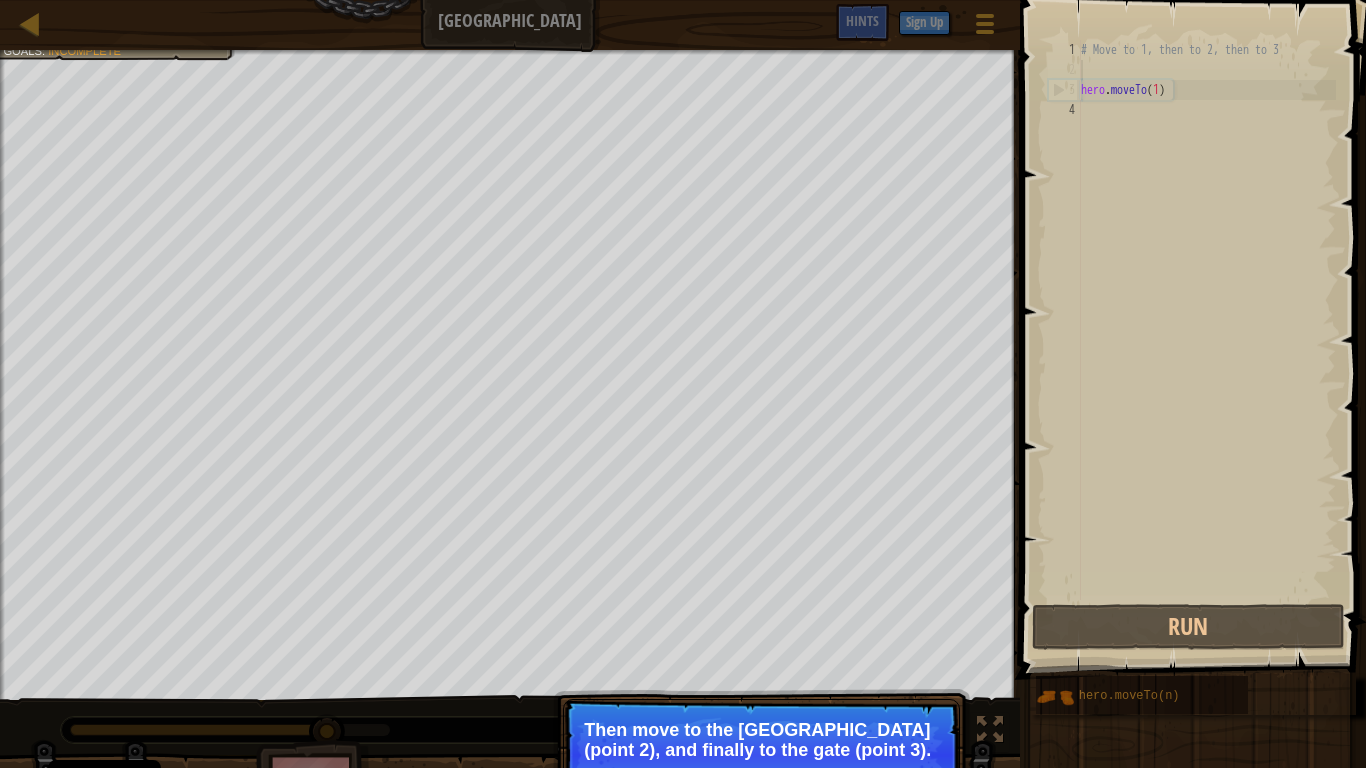 click on "Then move to the [GEOGRAPHIC_DATA] (point 2), and finally to the gate (point 3)." at bounding box center [761, 740] 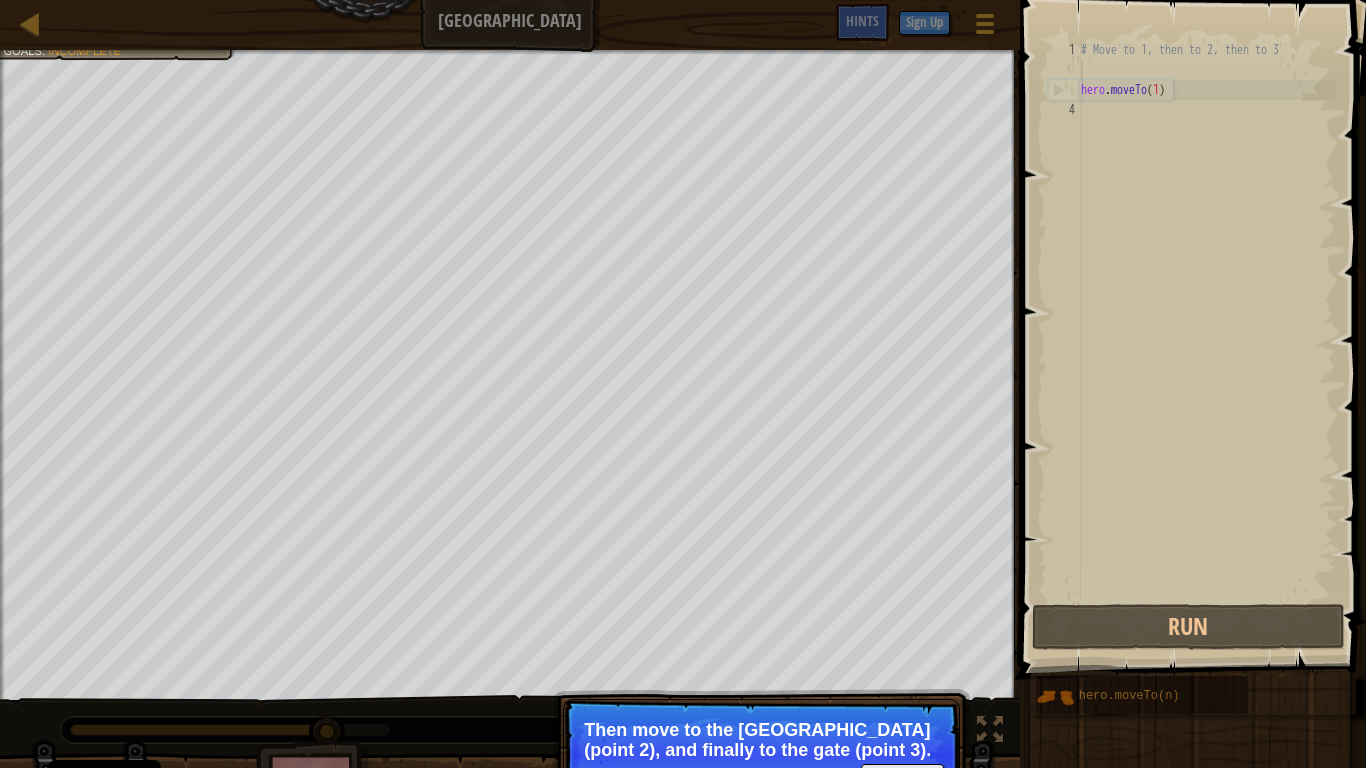 click on "# Move to 1, then to 2, then to 3 hero . moveTo ( 1 )" at bounding box center (1206, 340) 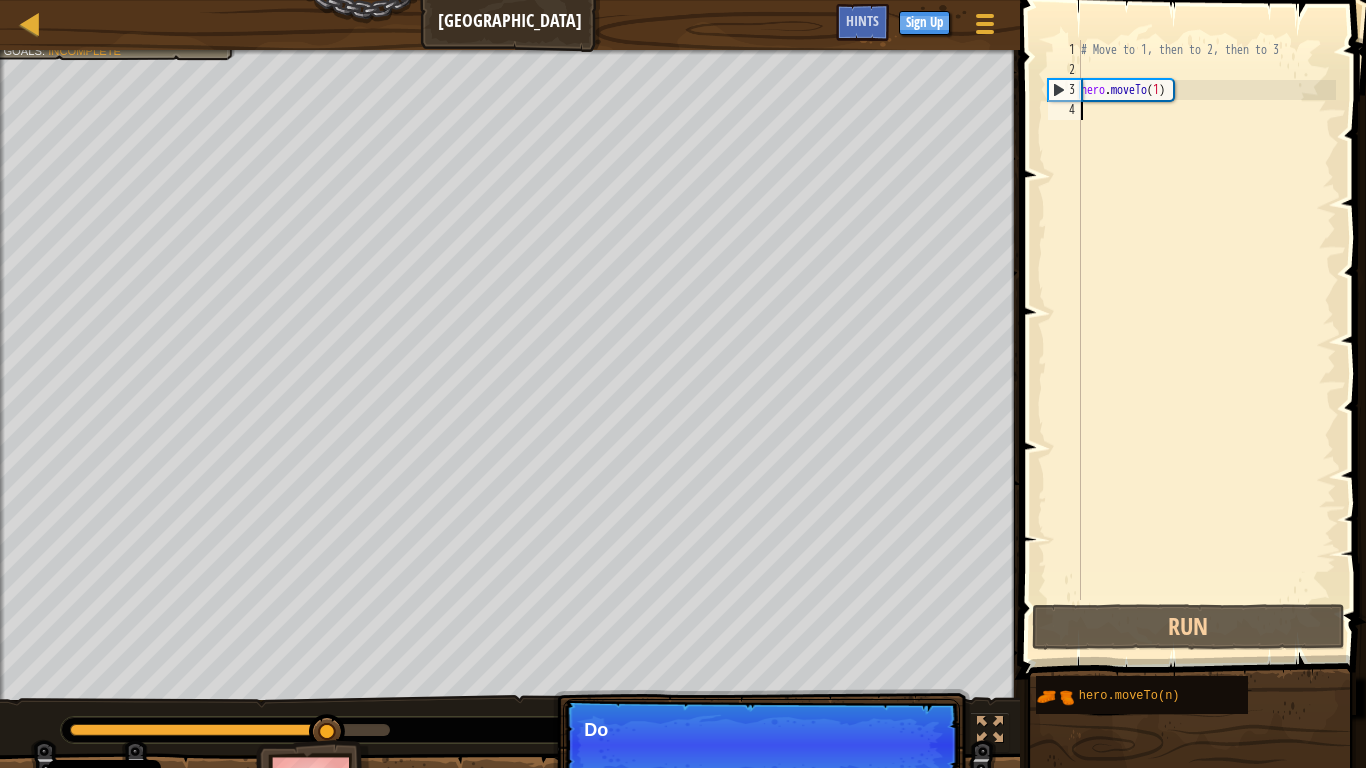 type on "j" 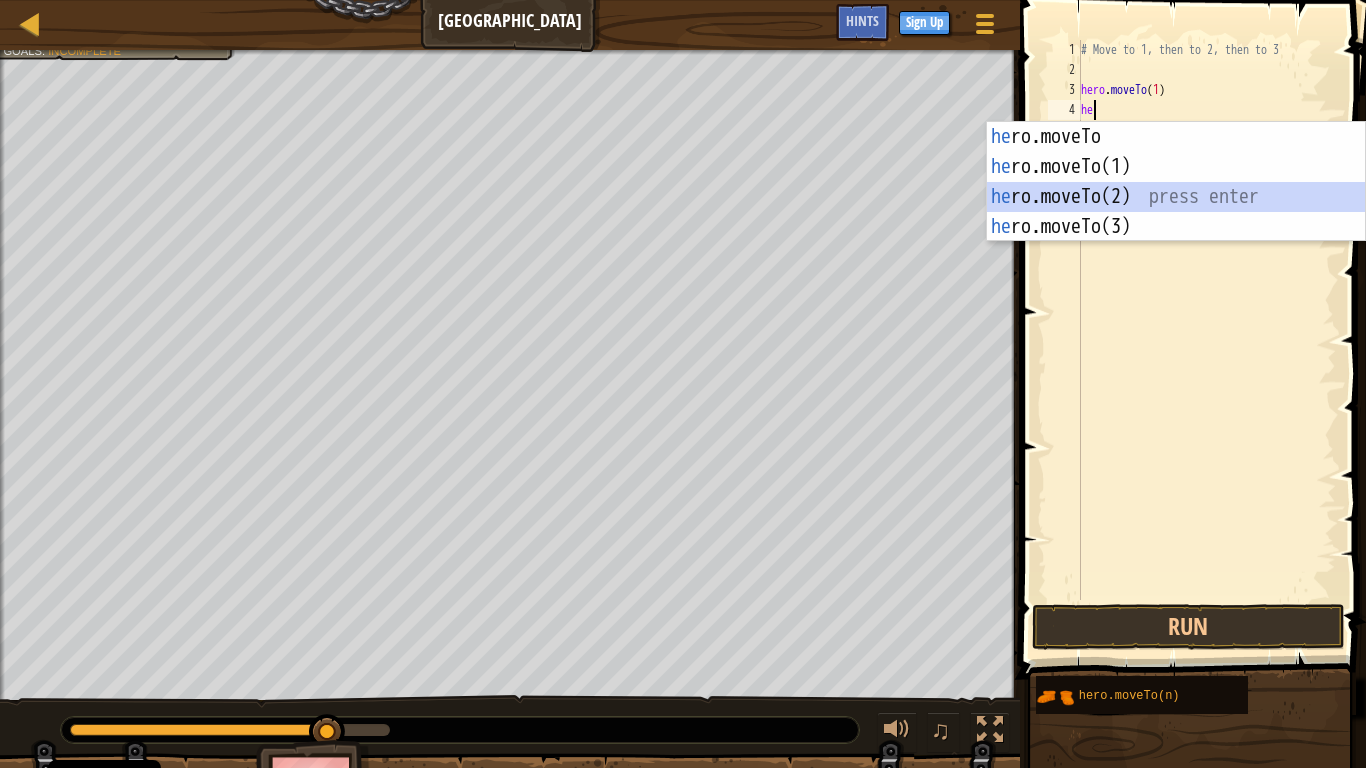 click on "he ro.moveTo press enter he ro.moveTo(1) press enter he ro.moveTo(2) press enter he ro.moveTo(3) press enter" at bounding box center (1176, 212) 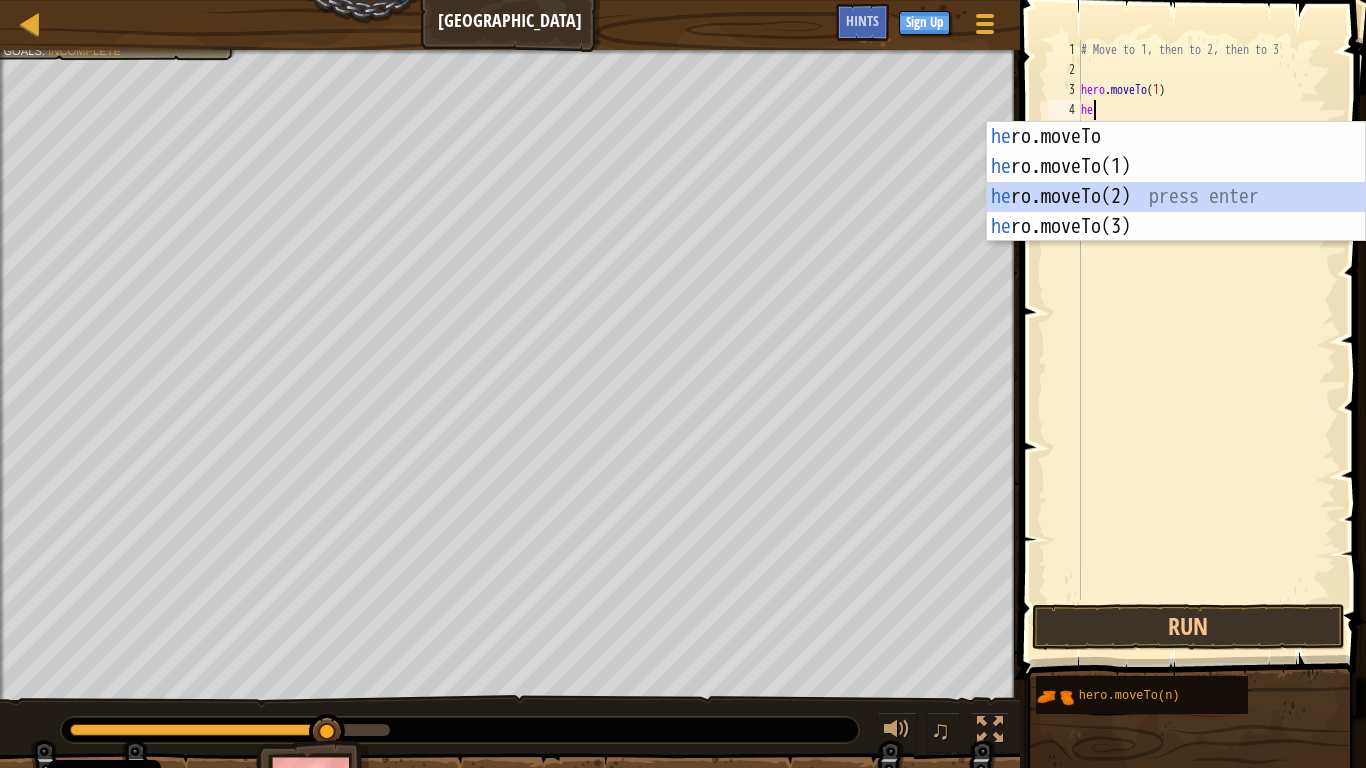 type on "hero.moveTo(2)" 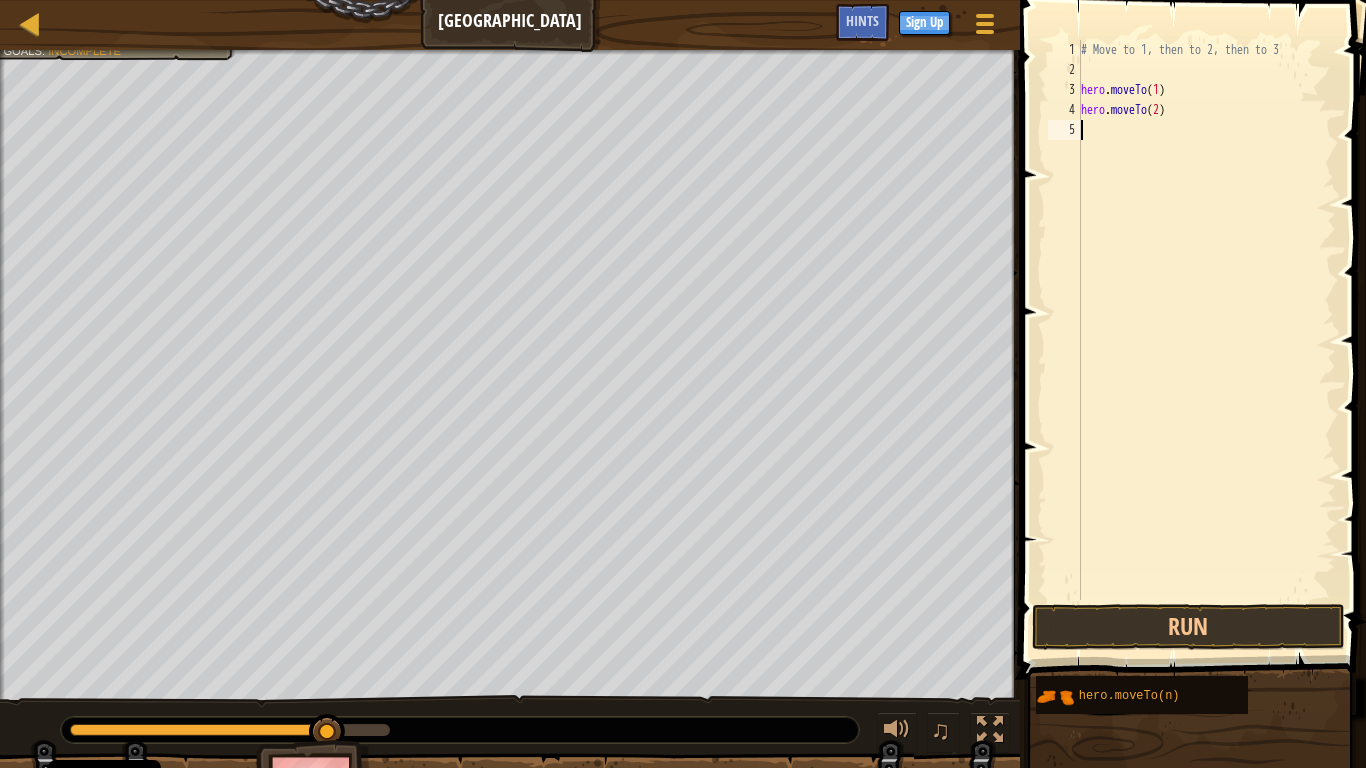 click on "# Move to 1, then to 2, then to 3 hero . moveTo ( 1 ) hero . moveTo ( 2 )" at bounding box center [1206, 340] 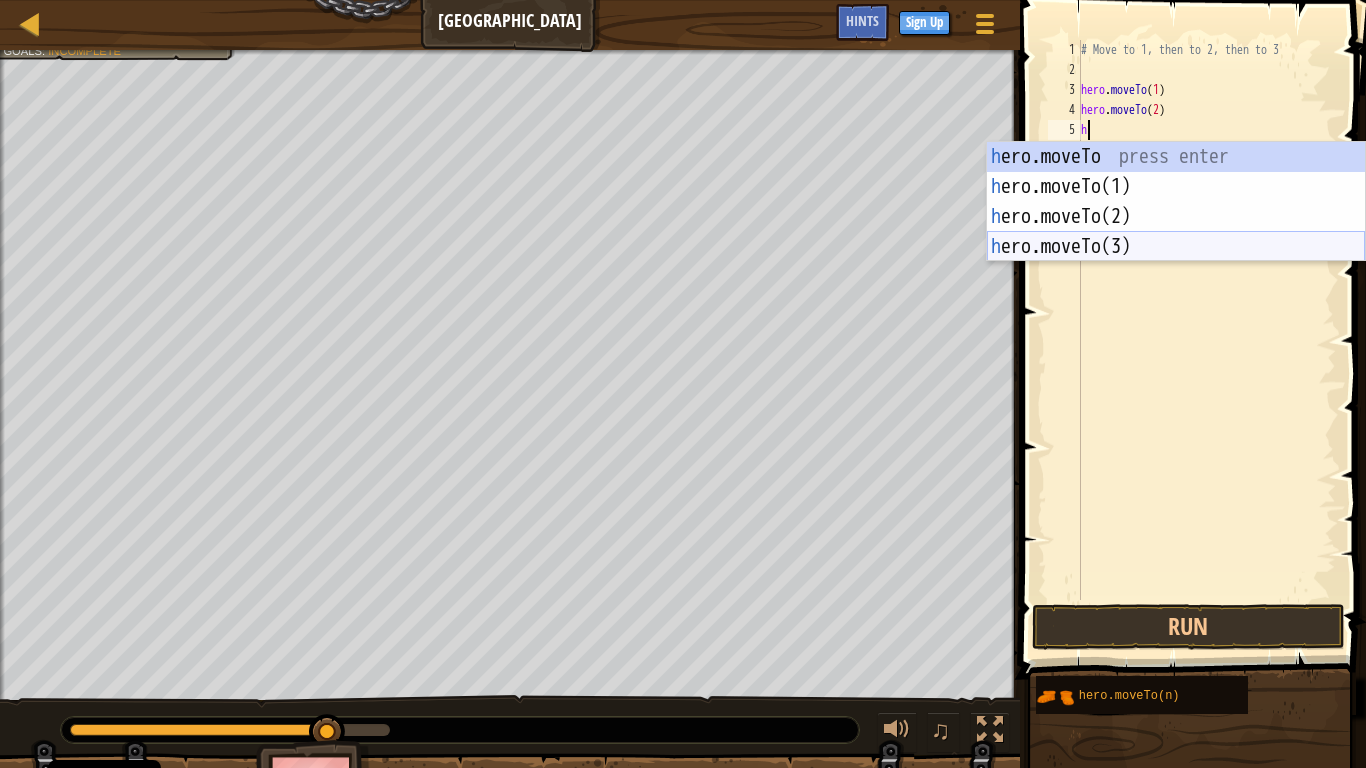 click on "h ero.moveTo press enter h ero.moveTo(1) press enter h ero.moveTo(2) press enter h ero.moveTo(3) press enter" at bounding box center [1176, 232] 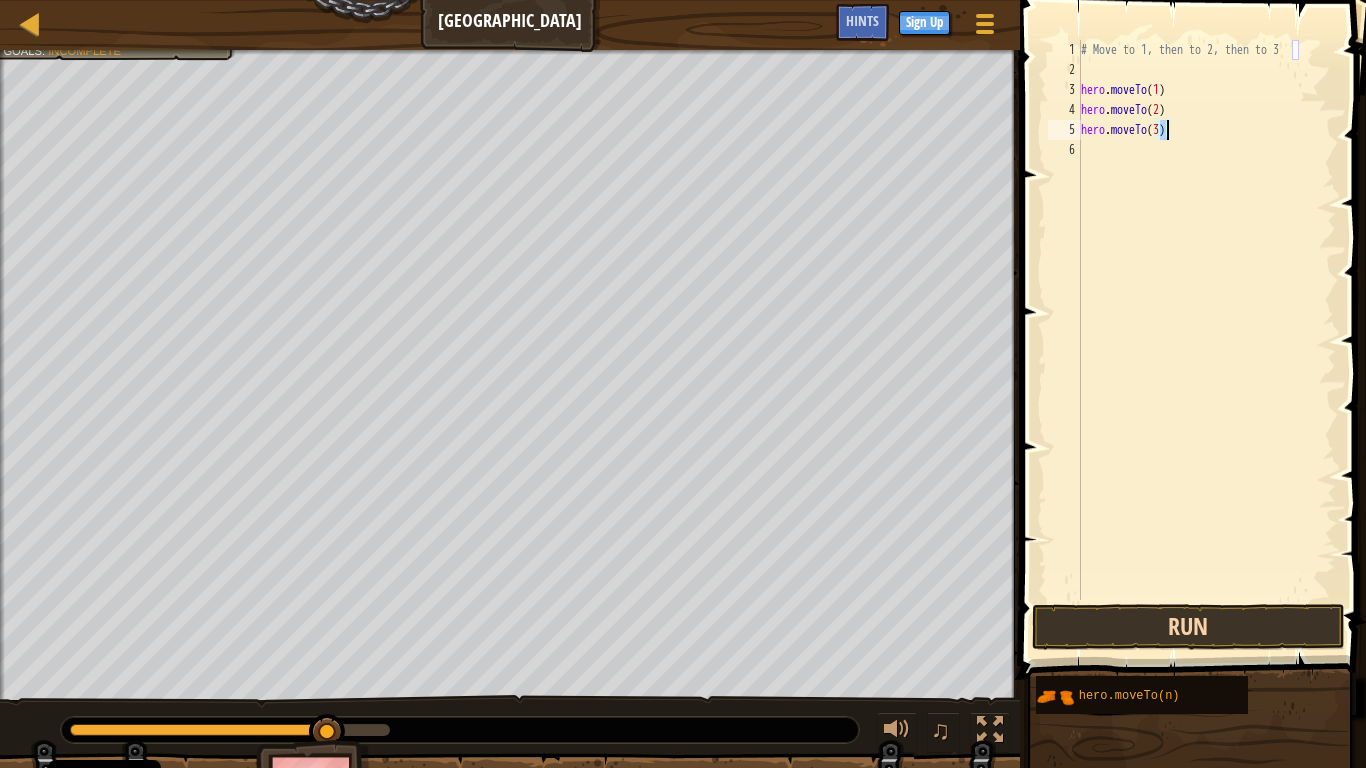 type on "hero.moveTo(3)" 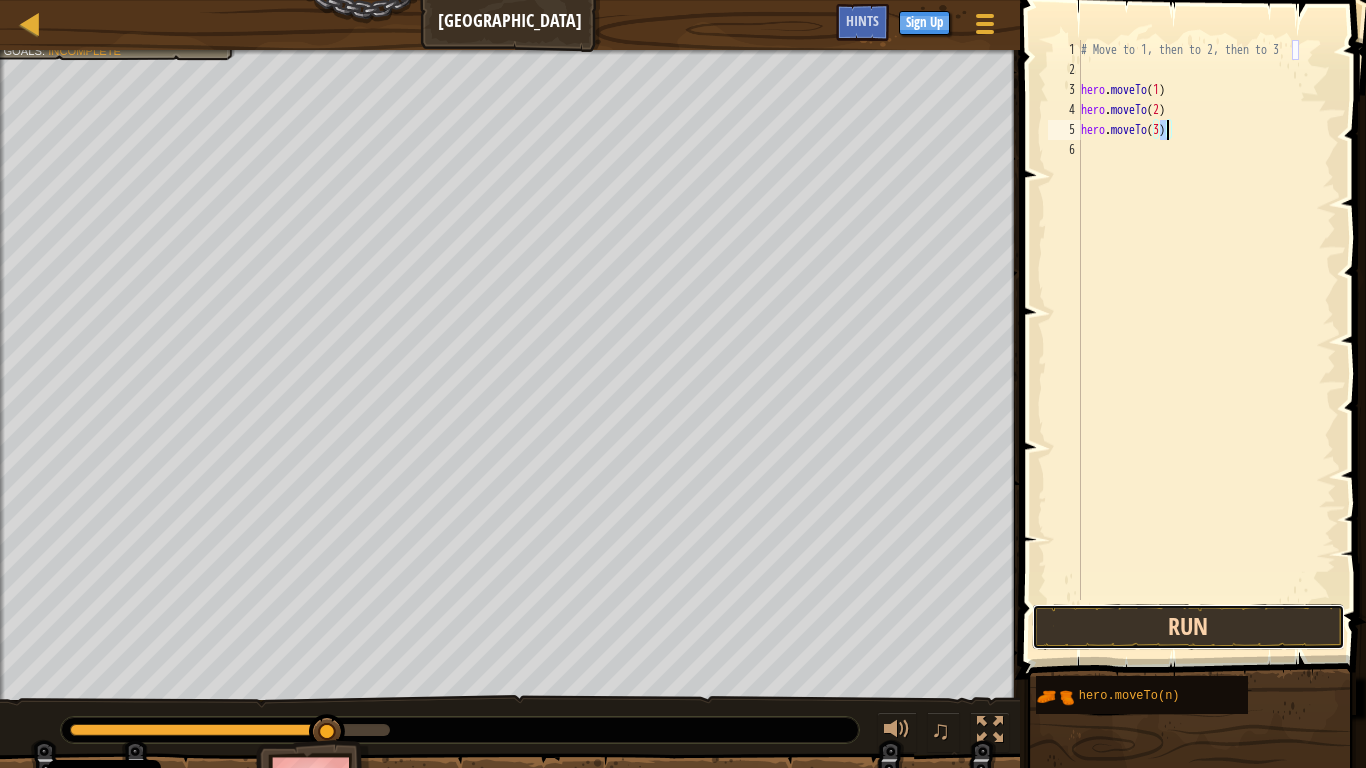 click on "Run" at bounding box center (1188, 627) 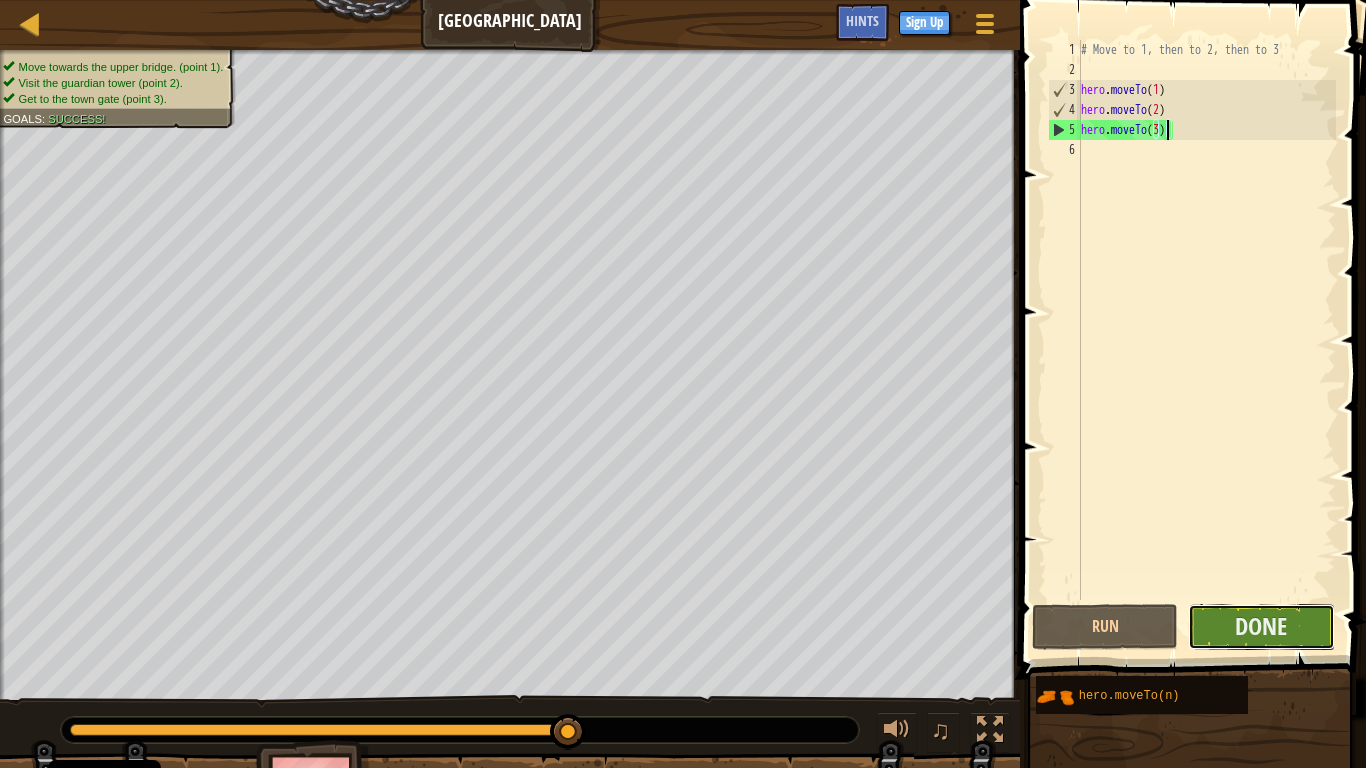 click on "Done" at bounding box center [1261, 627] 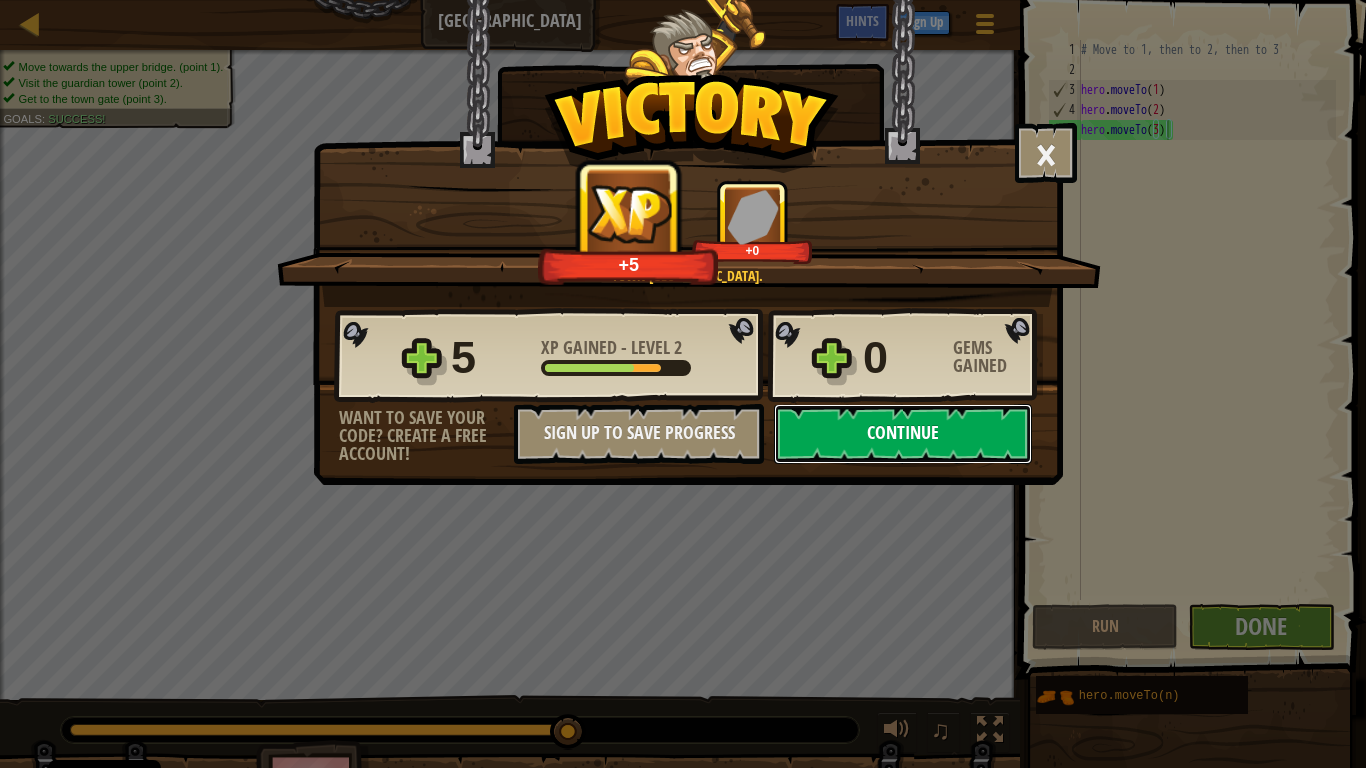 click on "Continue" at bounding box center [903, 434] 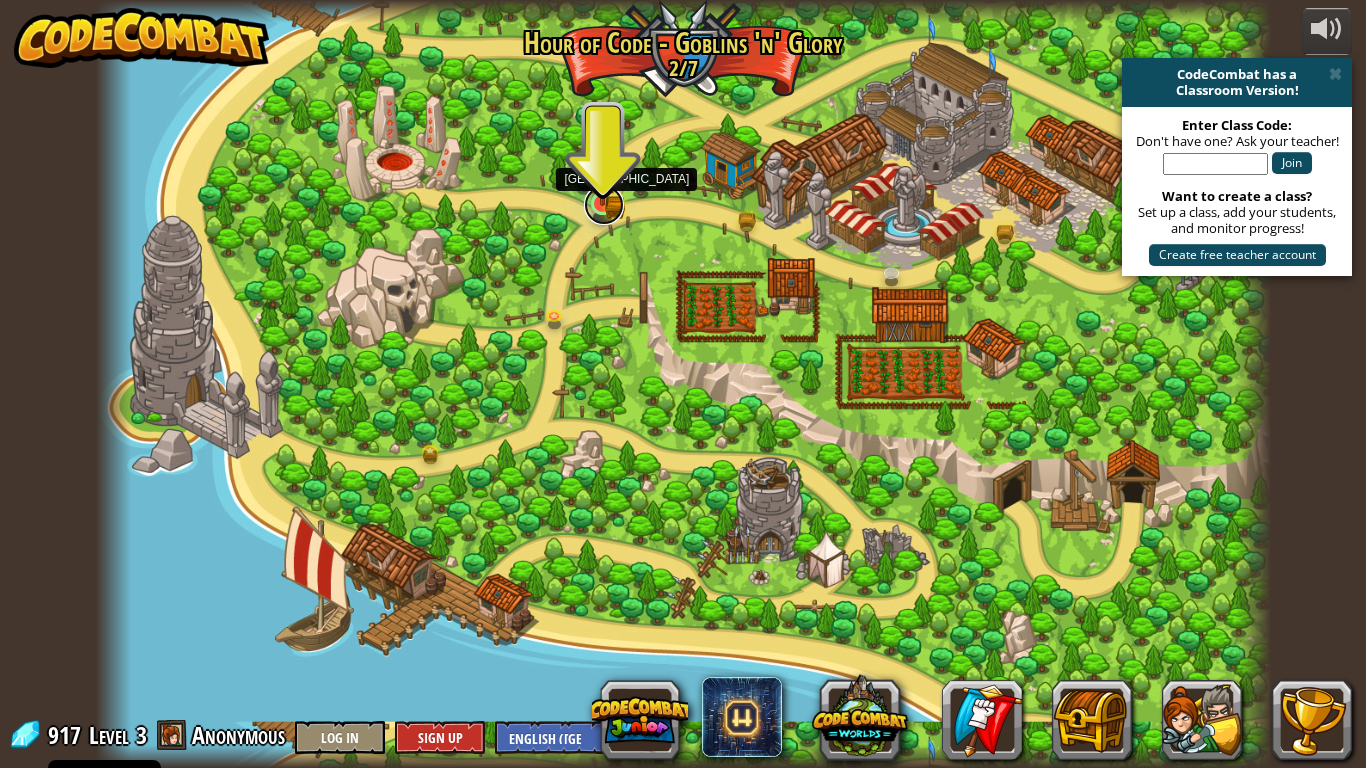 click at bounding box center (604, 205) 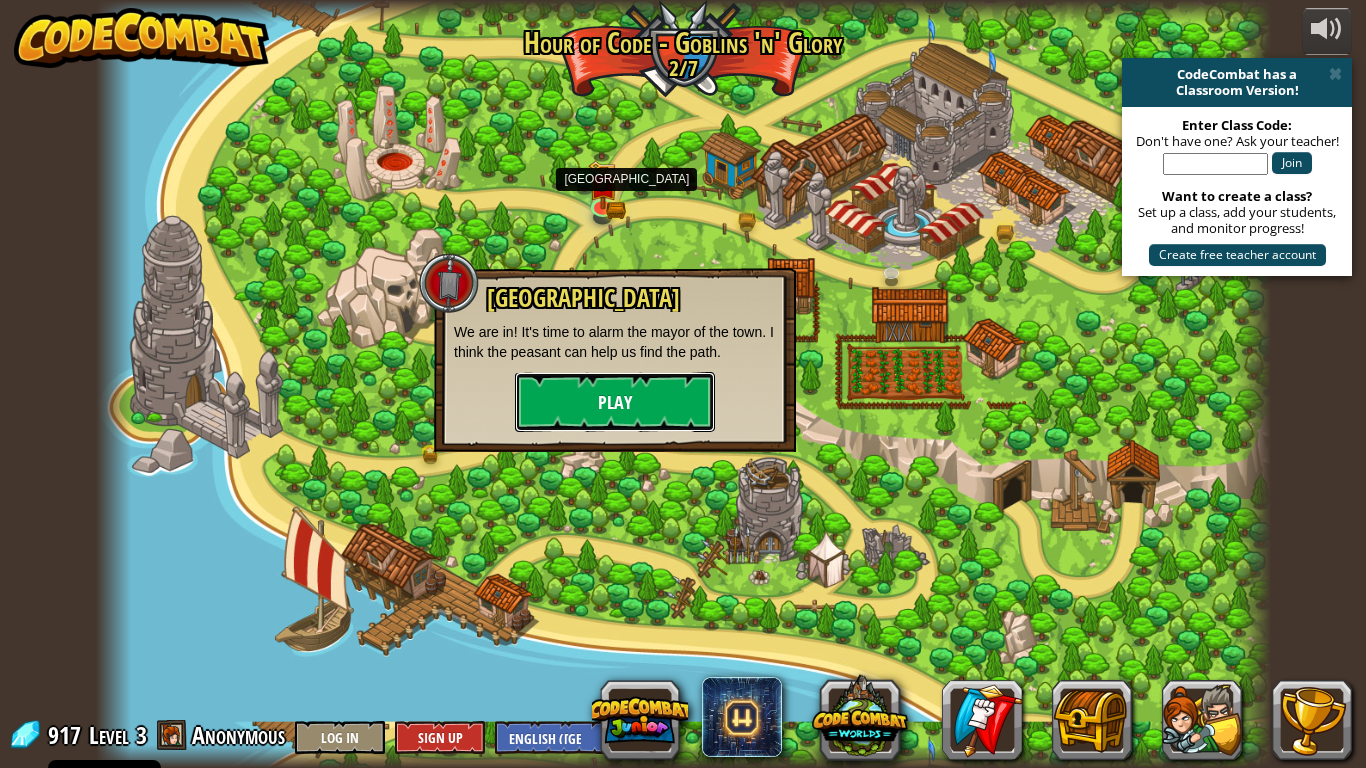 click on "Play" at bounding box center [615, 402] 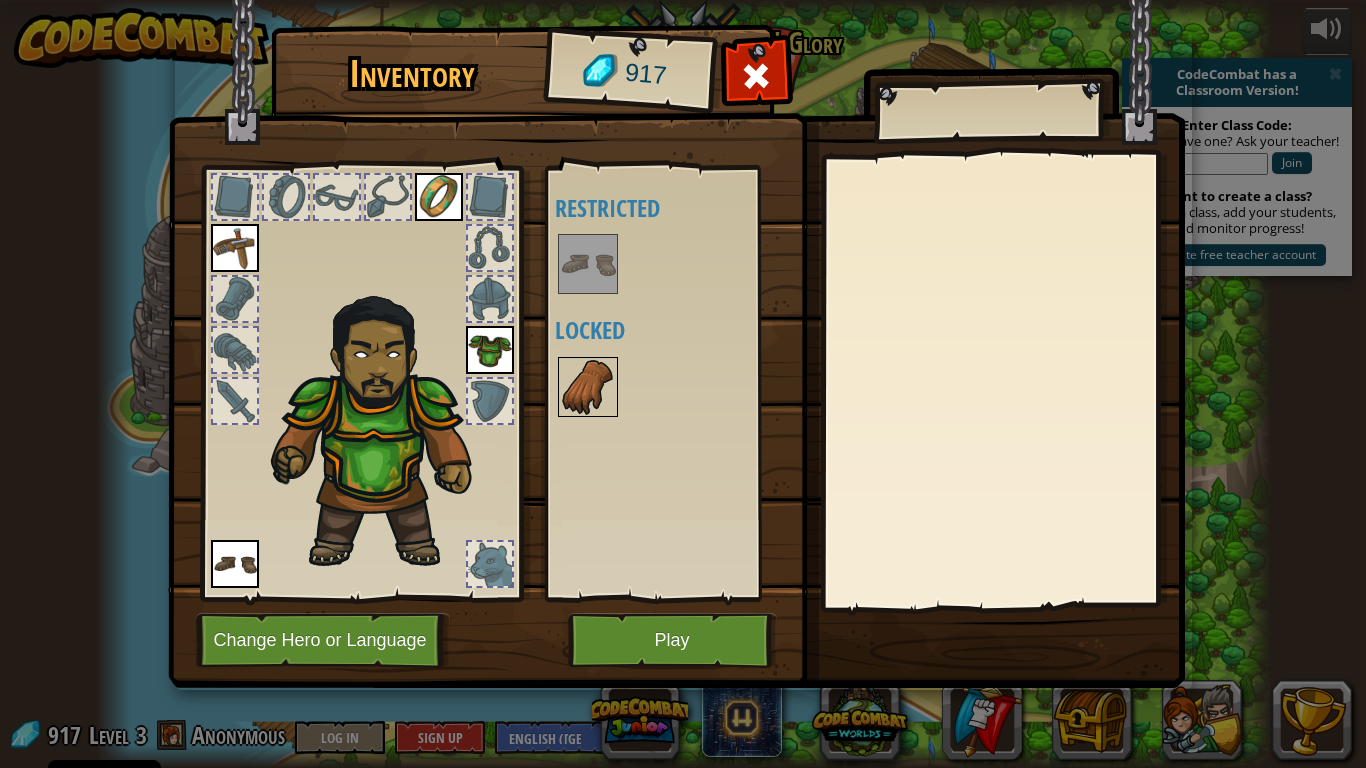 click at bounding box center [588, 387] 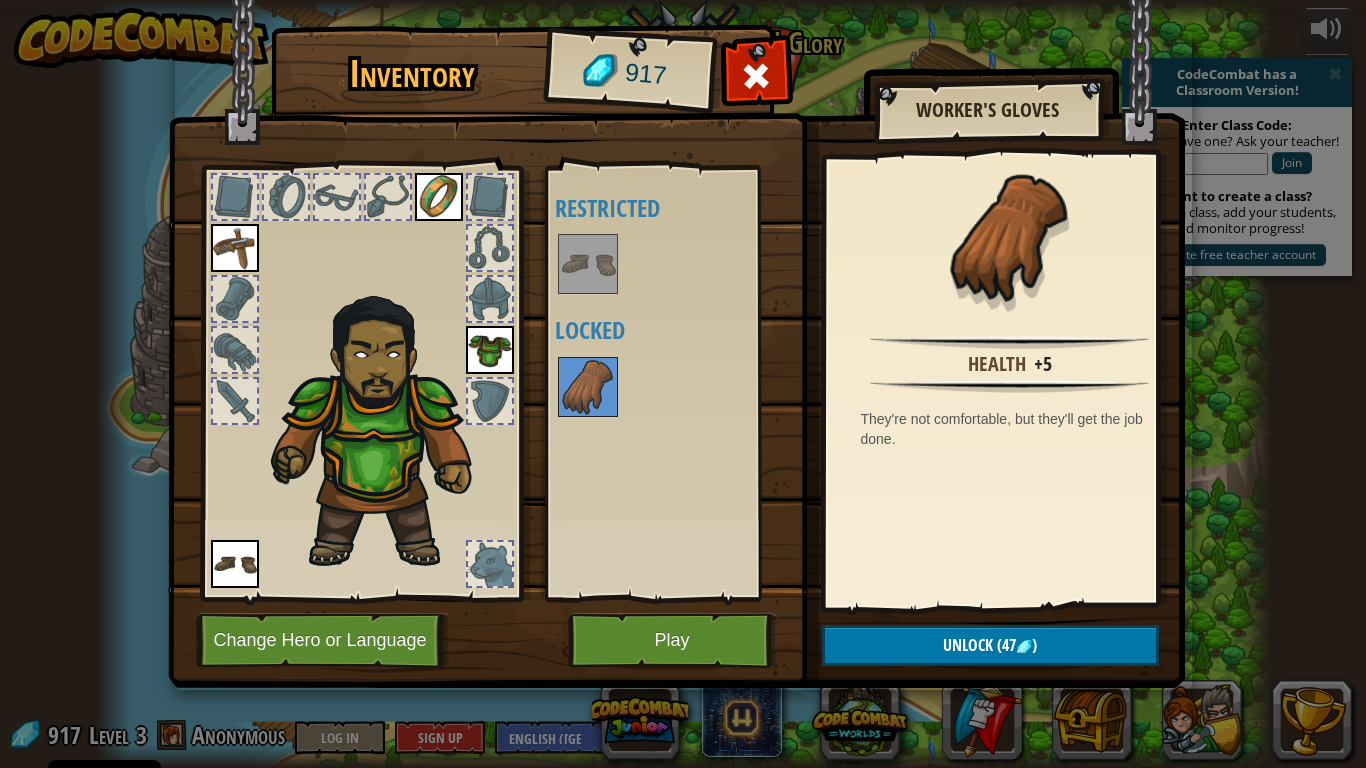 click at bounding box center (235, 350) 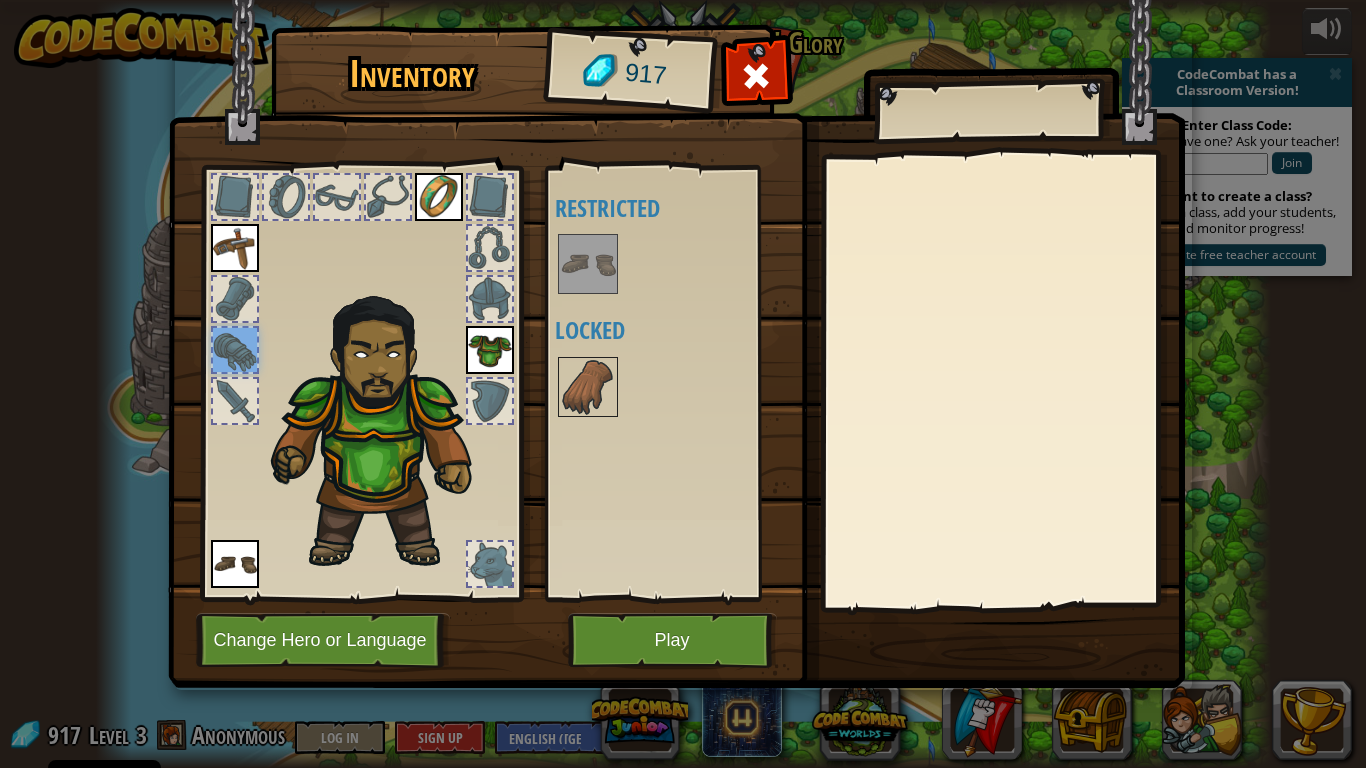 click at bounding box center (235, 401) 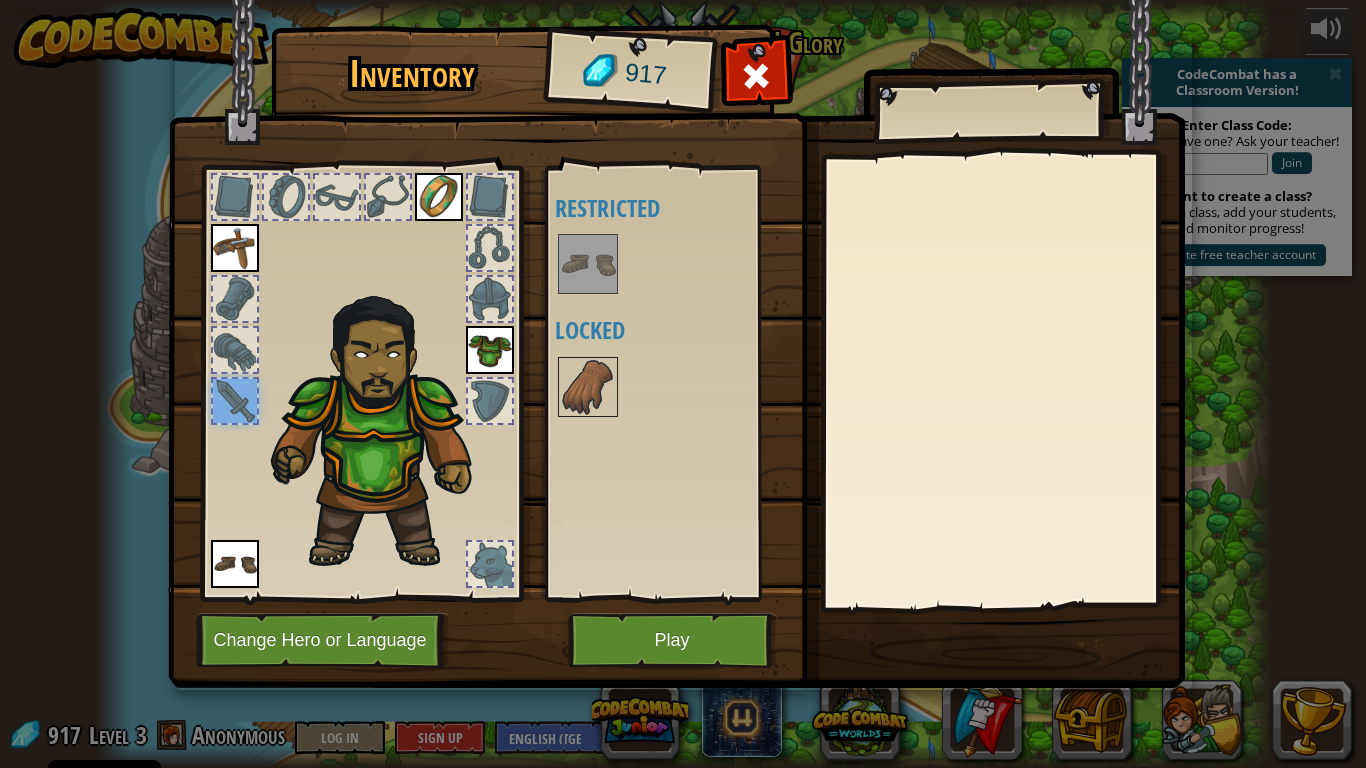 click at bounding box center (235, 401) 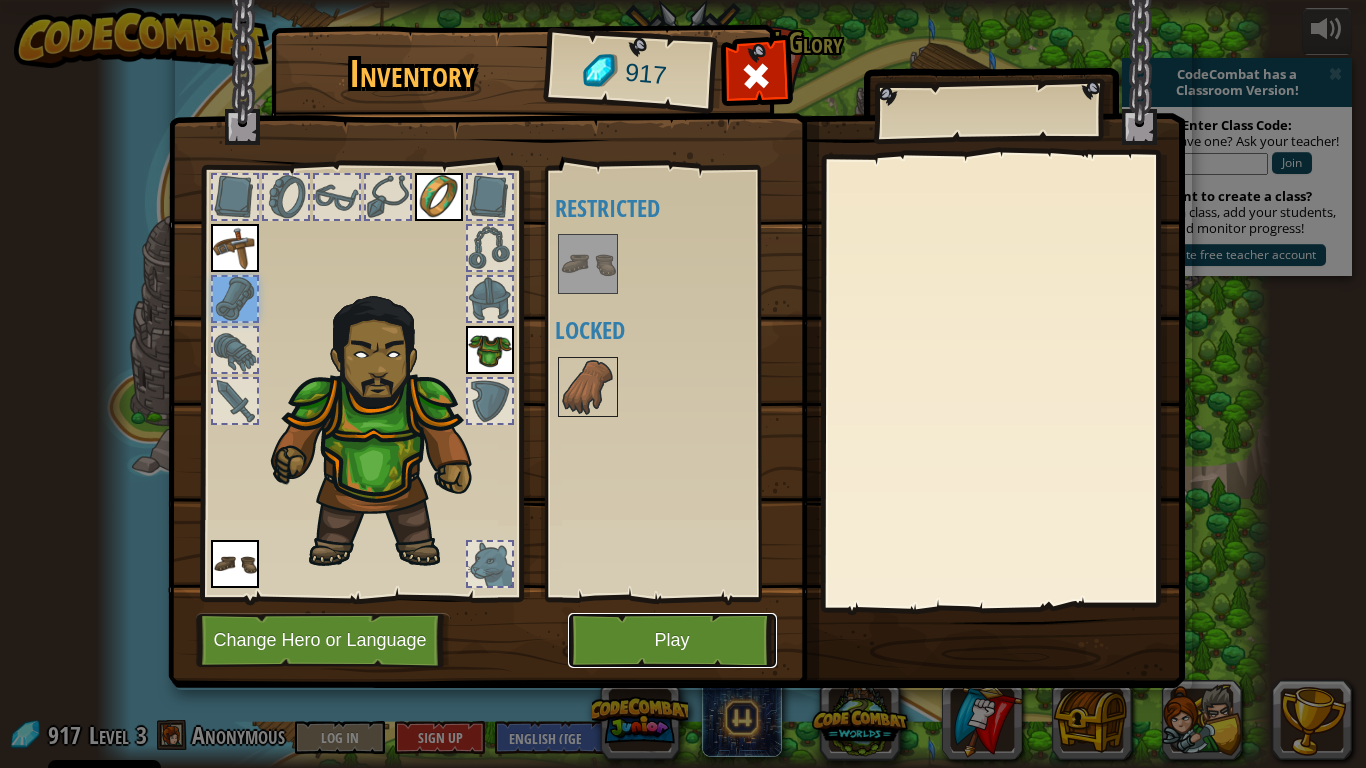 click on "Play" at bounding box center [672, 640] 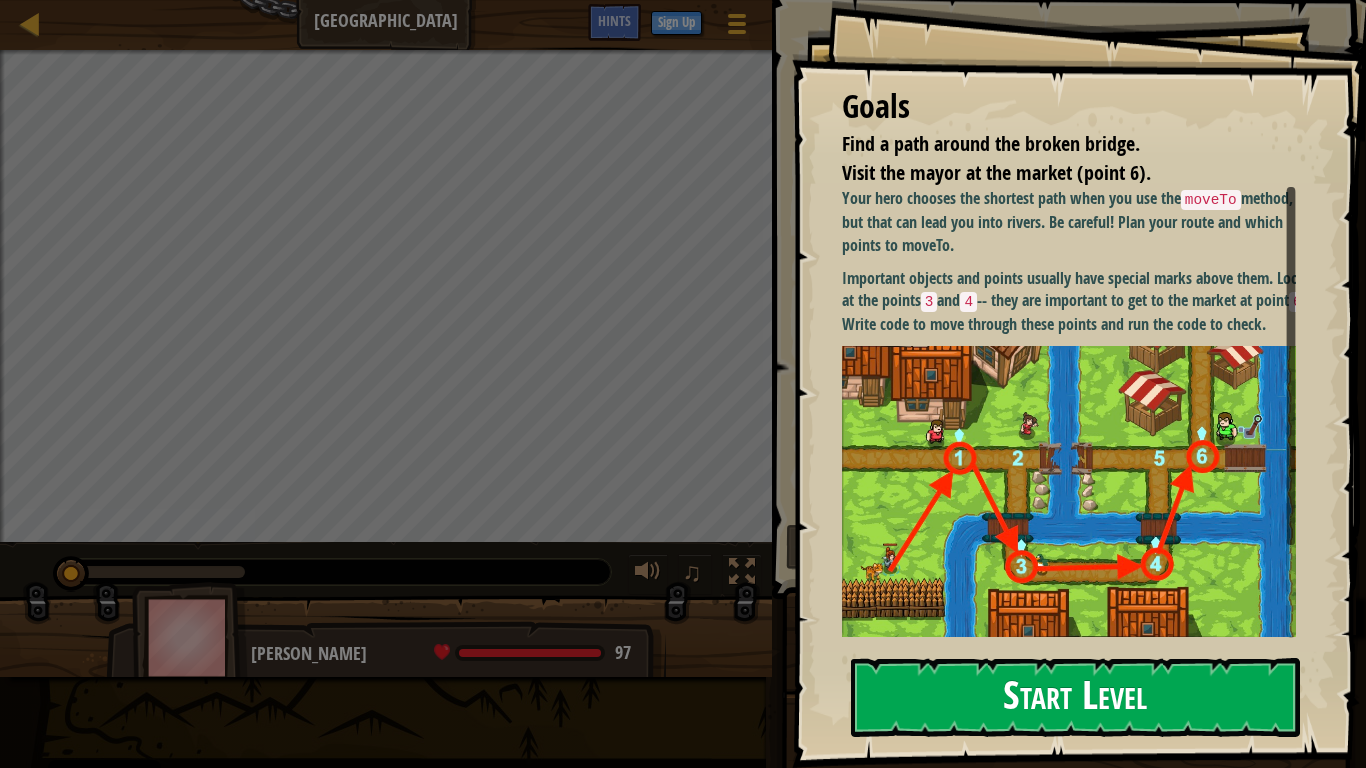 click on "Start Level" at bounding box center [1075, 697] 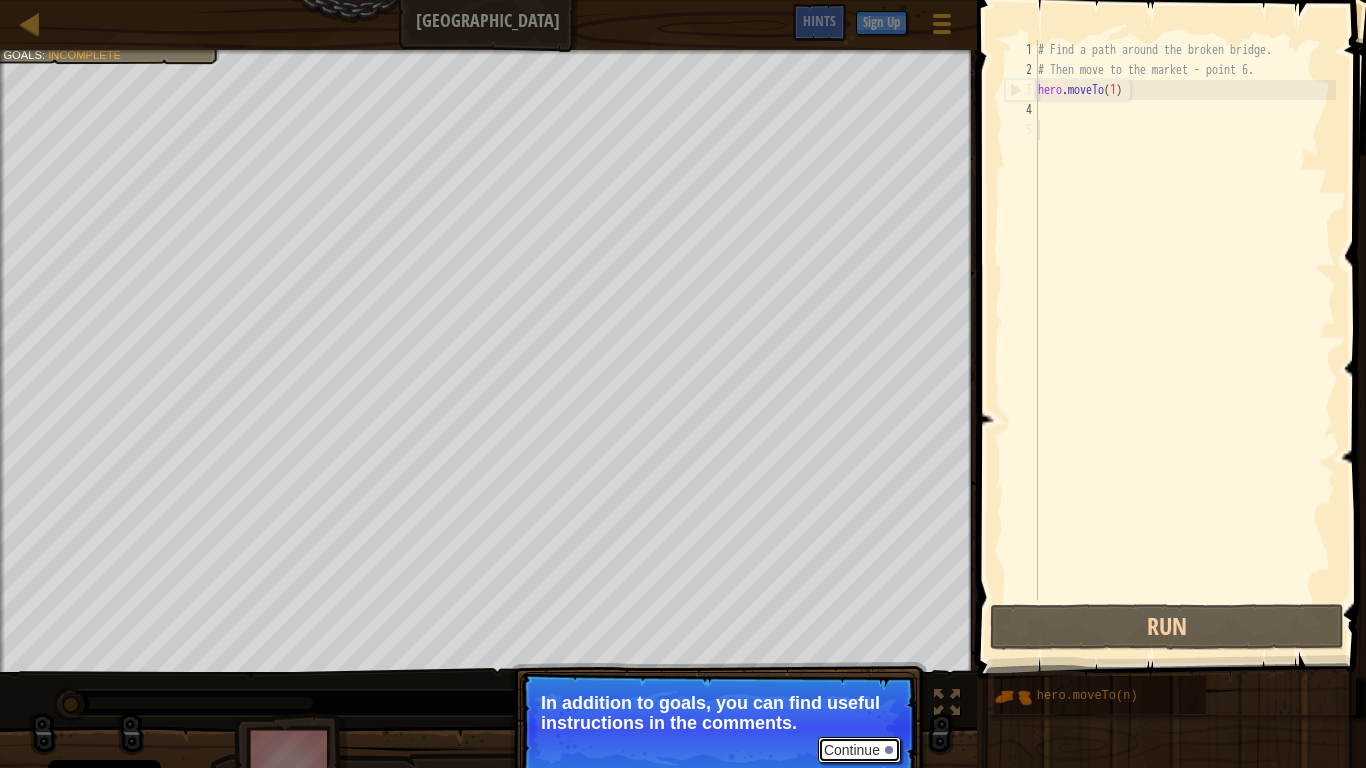 click on "Continue" at bounding box center (859, 750) 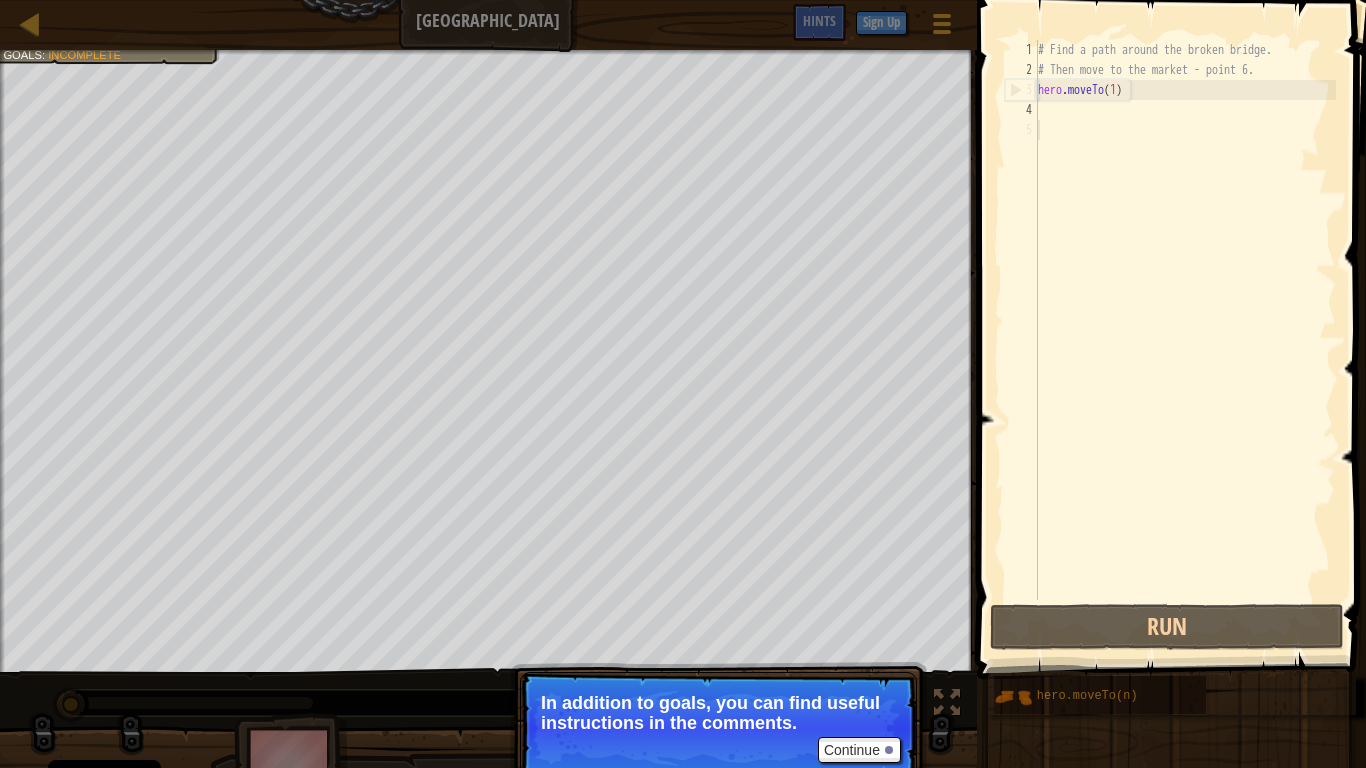 scroll, scrollTop: 9, scrollLeft: 0, axis: vertical 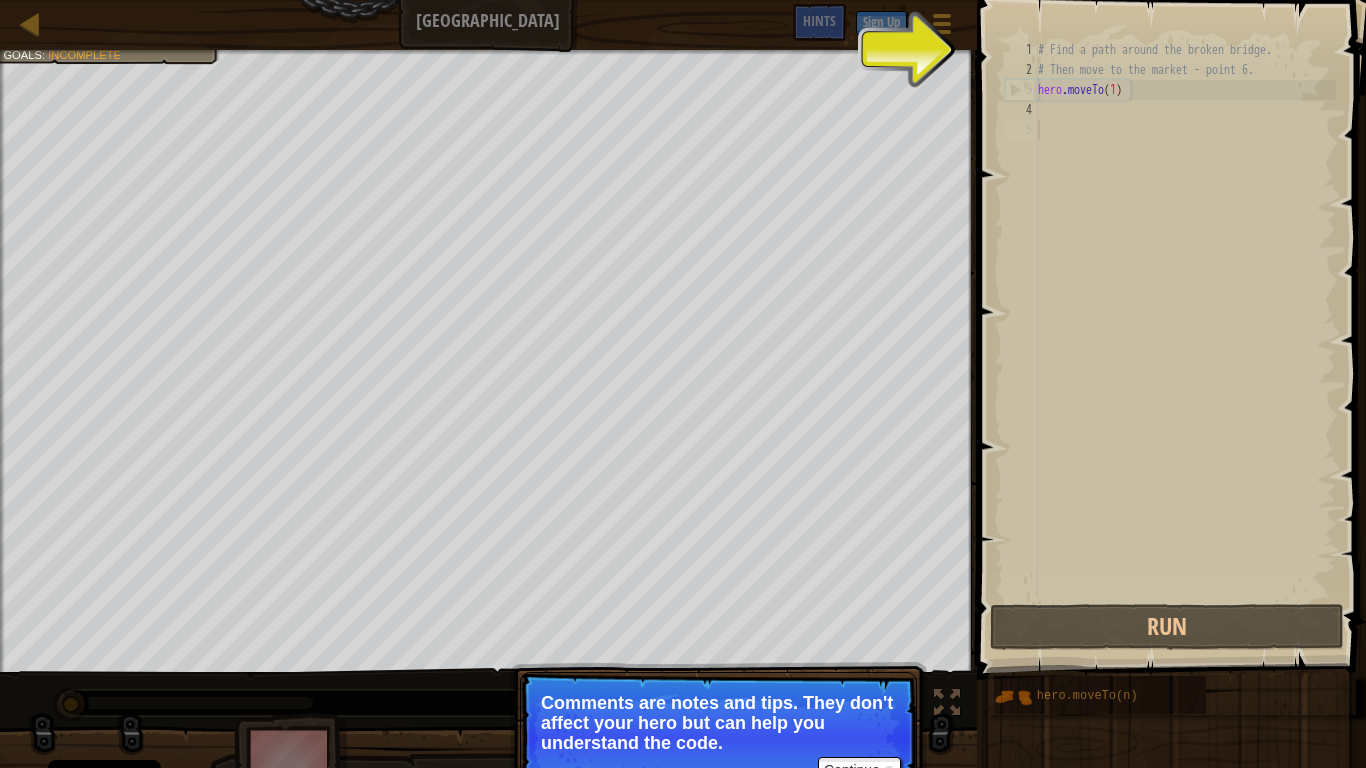 click on "1" at bounding box center (1021, 50) 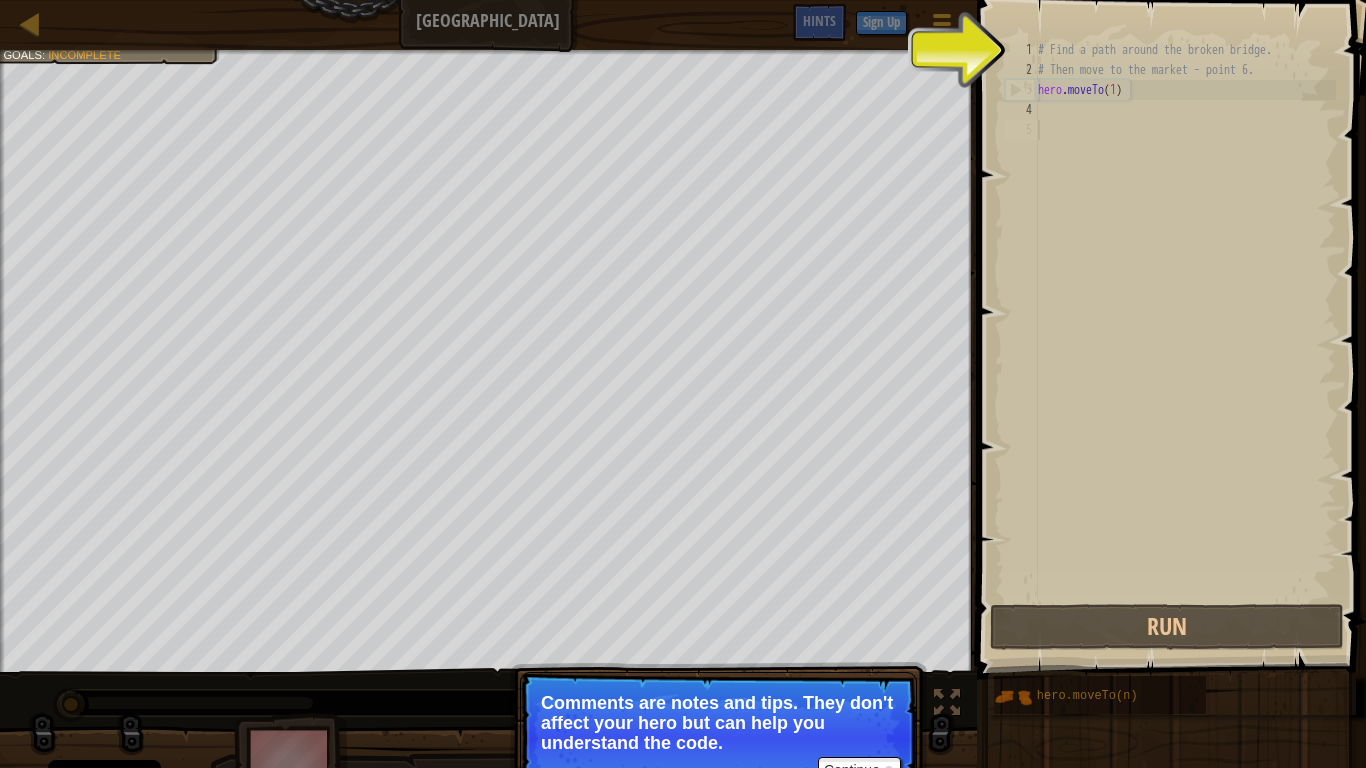drag, startPoint x: 1020, startPoint y: 40, endPoint x: 1071, endPoint y: 224, distance: 190.93716 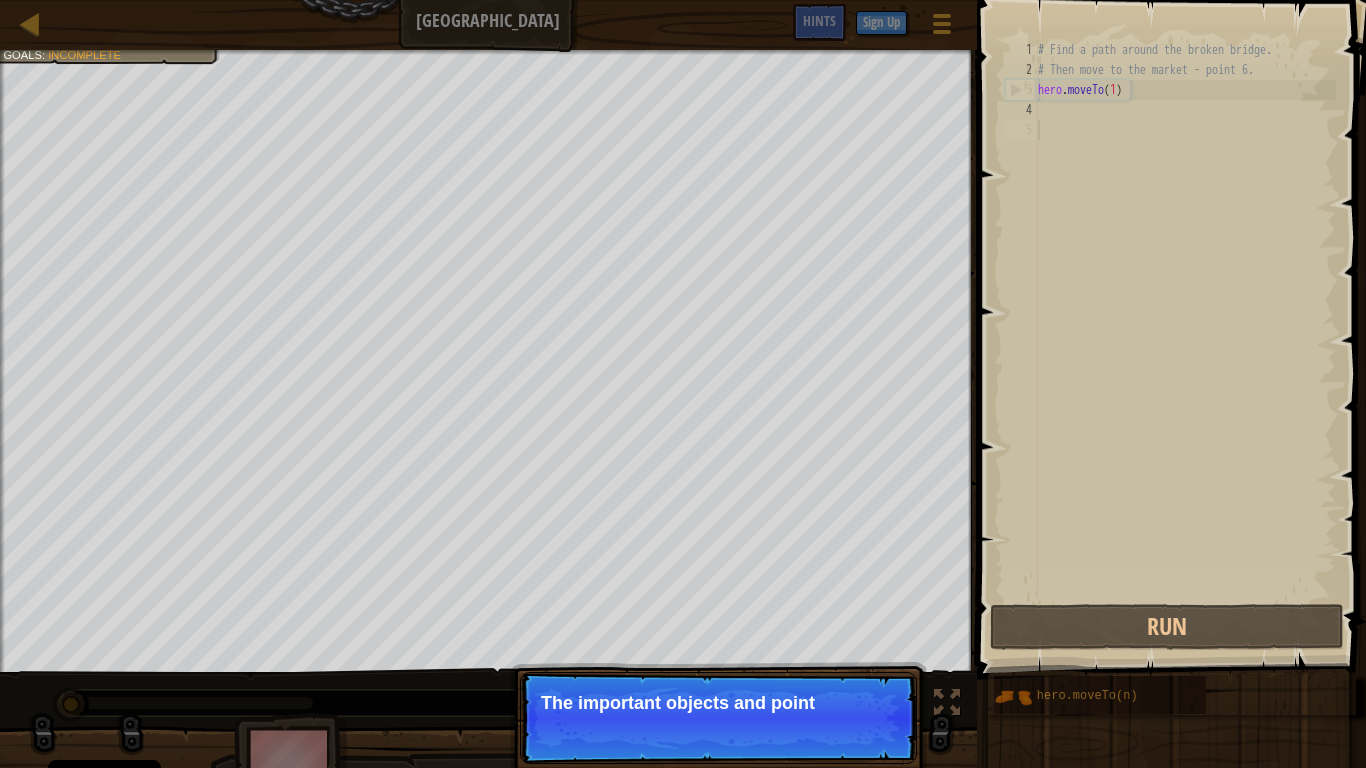 click on "# Find a path around the broken bridge. # Then move to the market - point 6. hero . moveTo ( 1 )" at bounding box center (1185, 340) 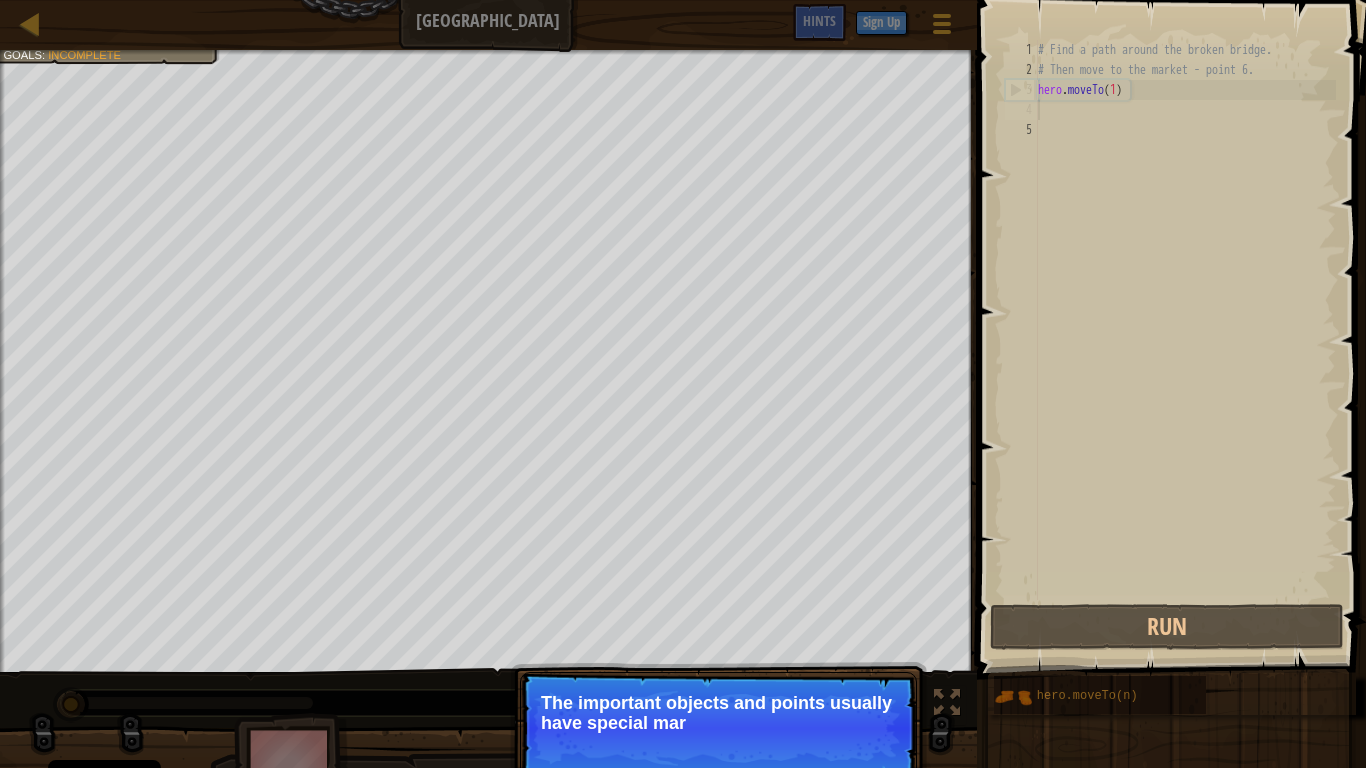 click on "# Find a path around the broken bridge. # Then move to the market - point 6. hero . moveTo ( 1 )" at bounding box center (1185, 340) 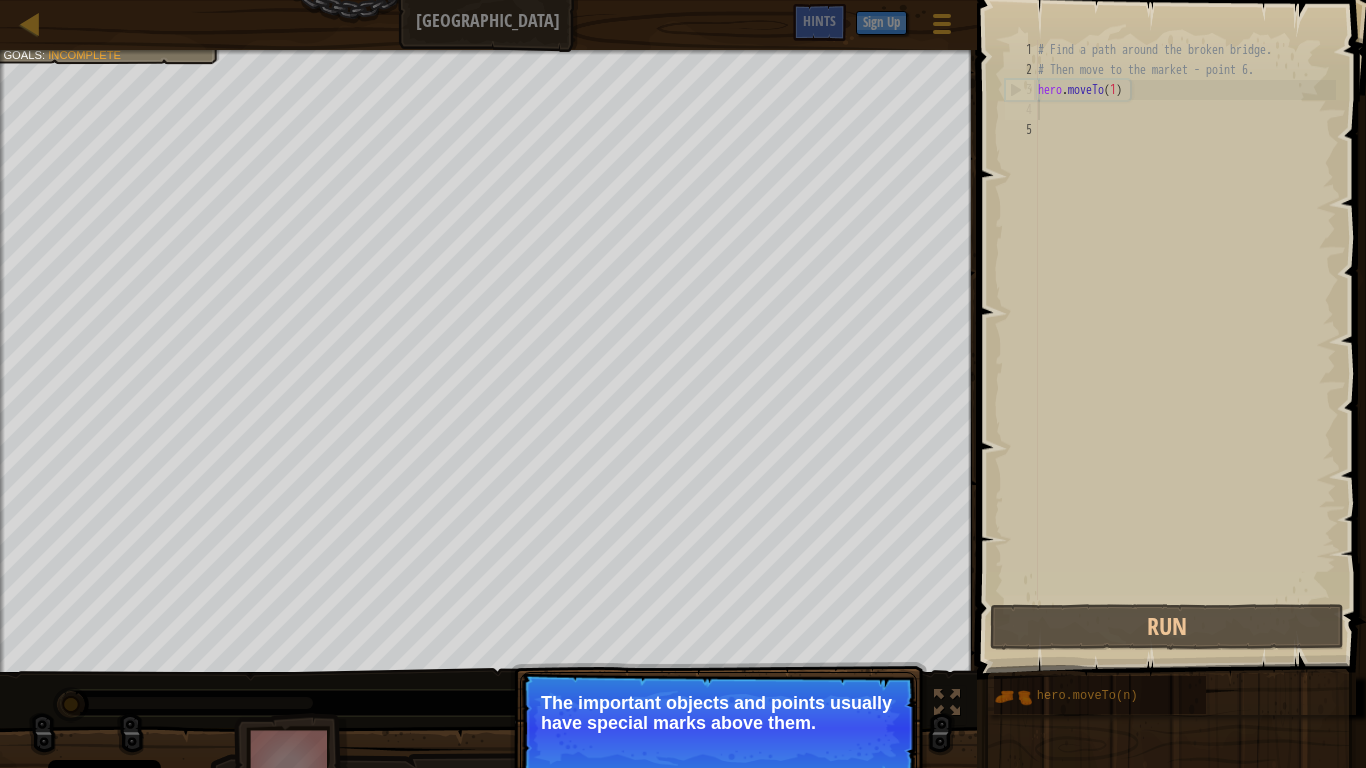 click on "# Find a path around the broken bridge. # Then move to the market - point 6. hero . moveTo ( 1 )" at bounding box center [1185, 340] 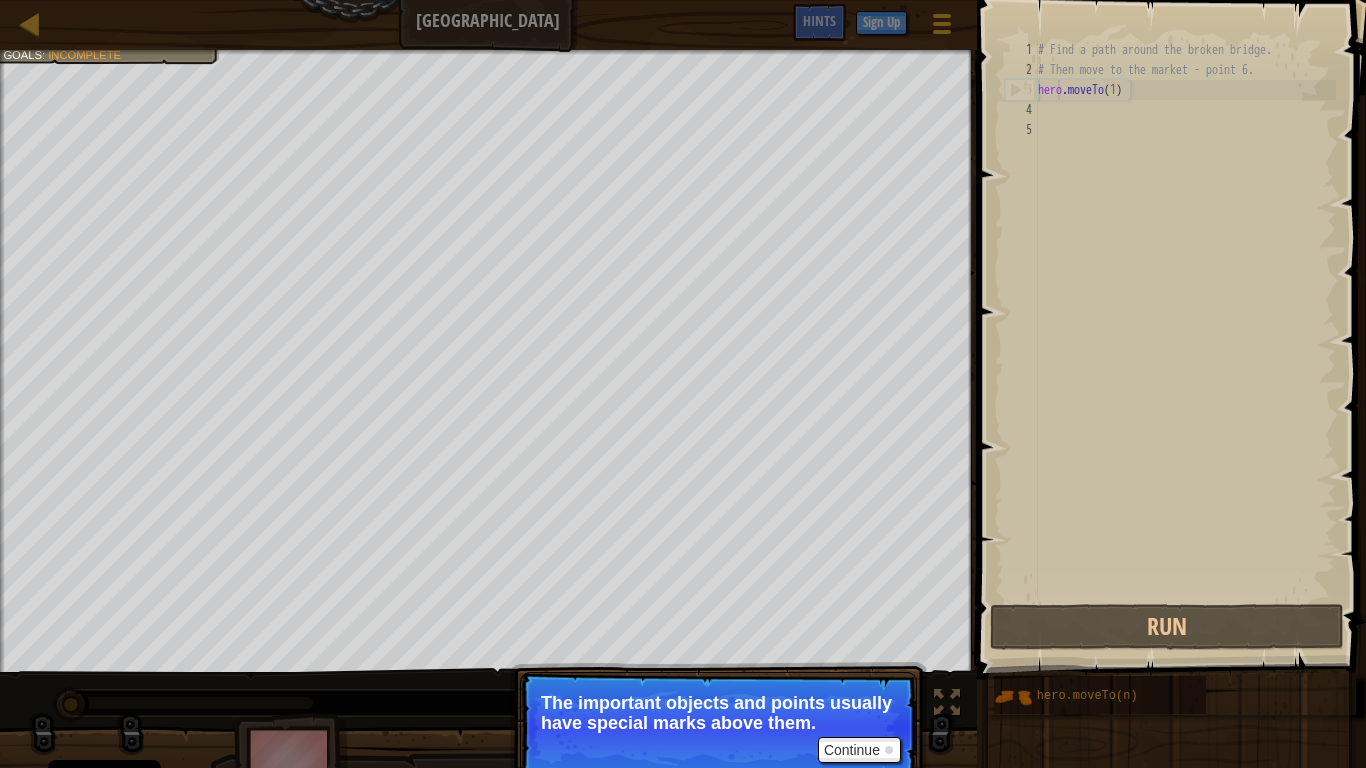 click on "# Find a path around the broken bridge. # Then move to the market - point 6. hero . moveTo ( 1 )" at bounding box center (1185, 340) 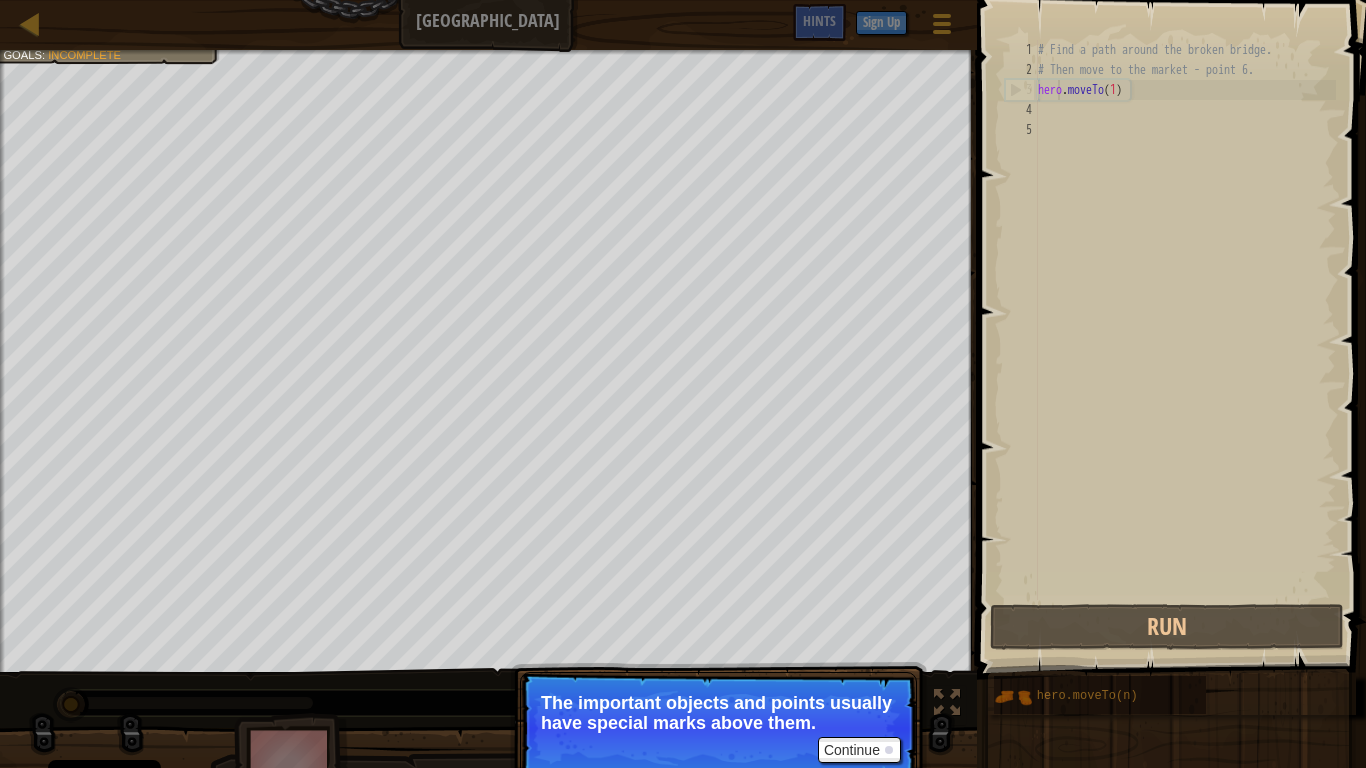 type on "hero.moveTo(1)" 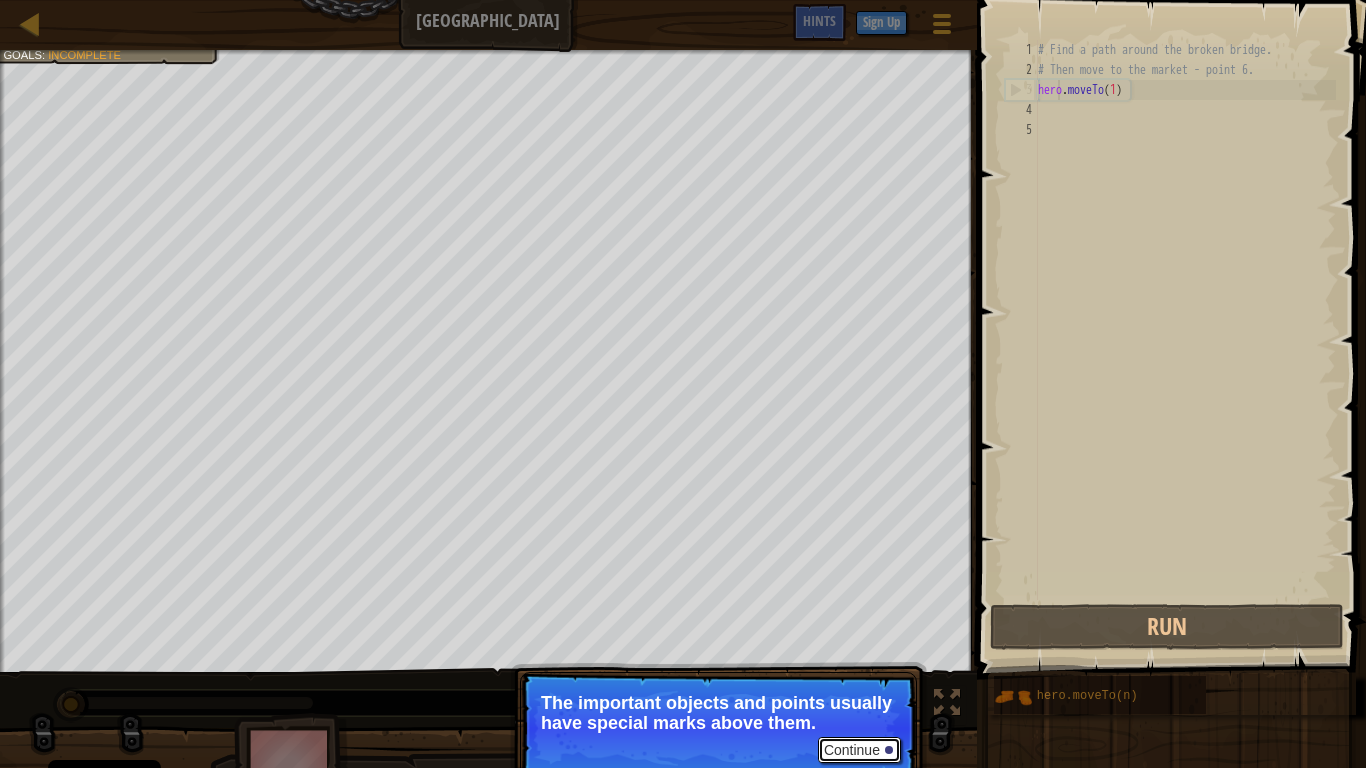 click on "Continue" at bounding box center [859, 750] 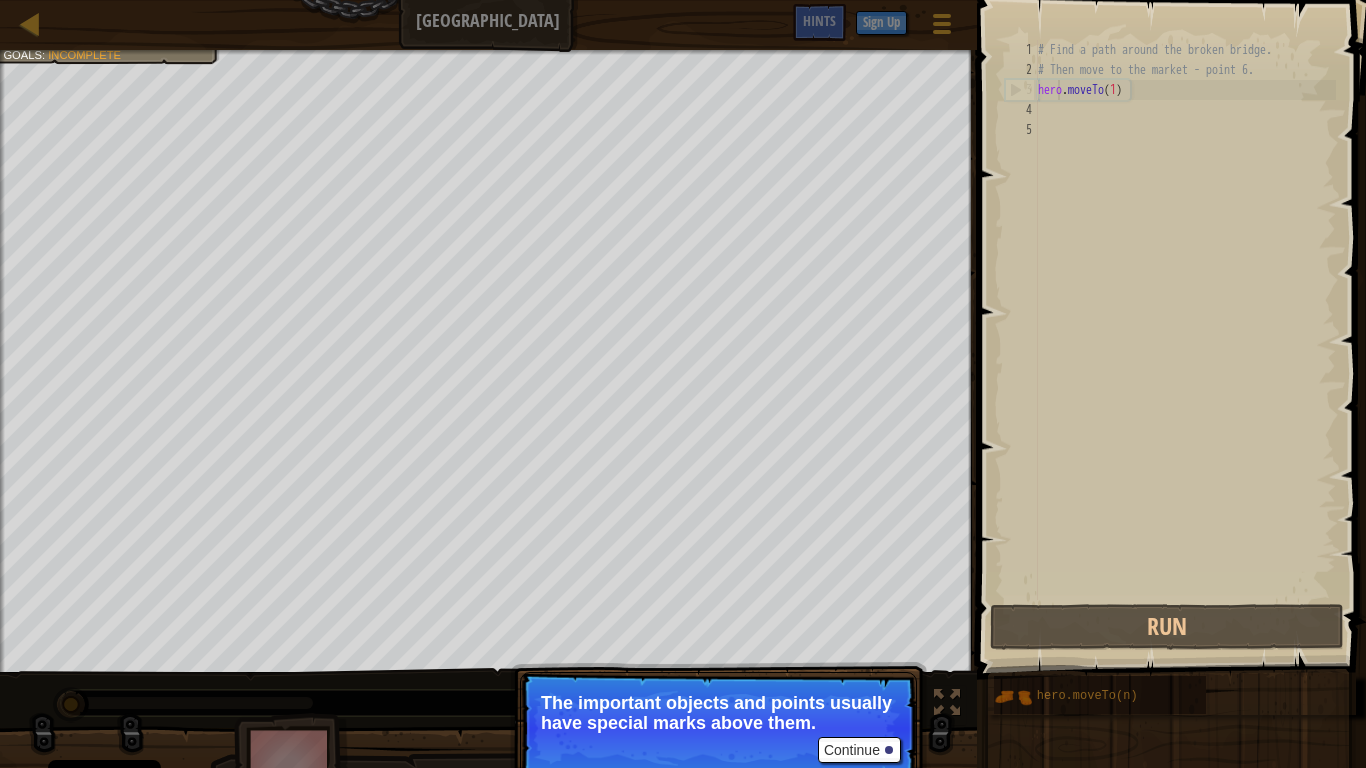 scroll, scrollTop: 9, scrollLeft: 1, axis: both 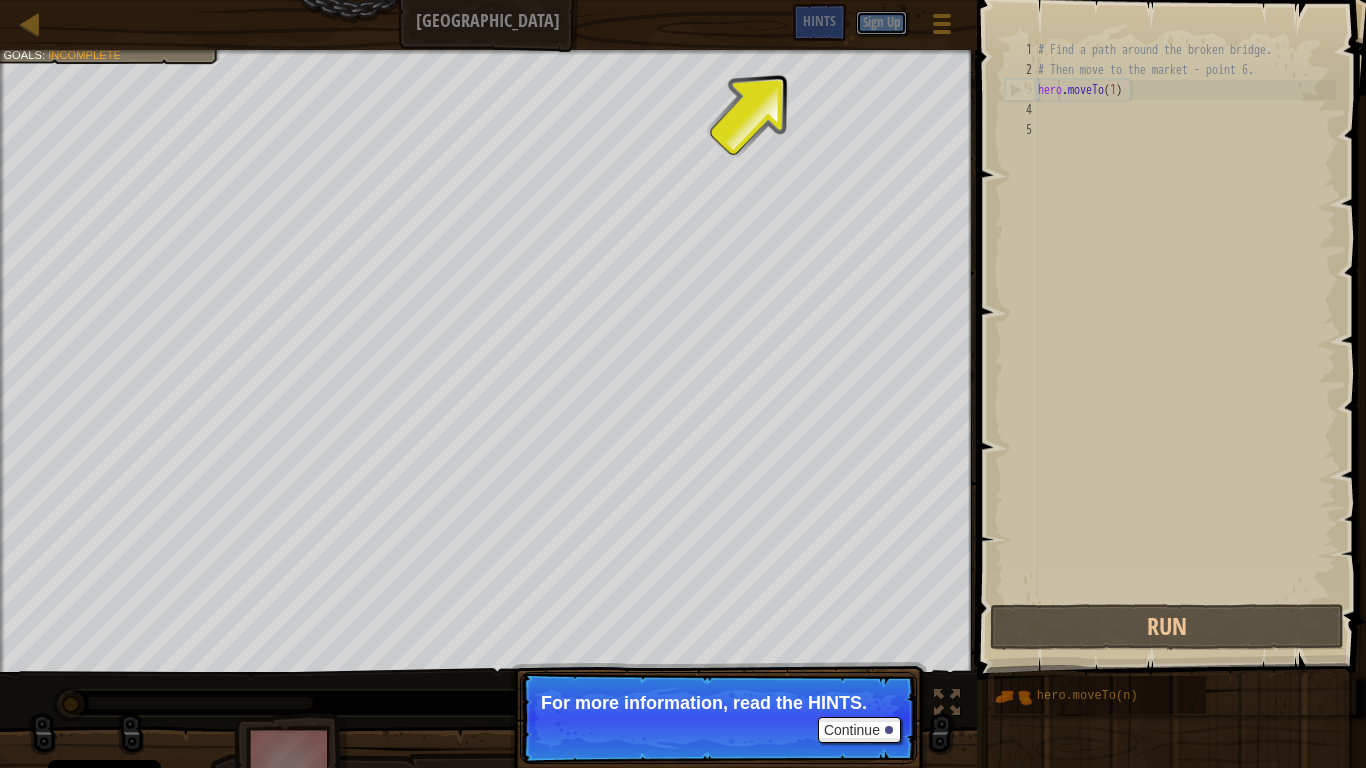 click on "Sign Up" at bounding box center [881, 23] 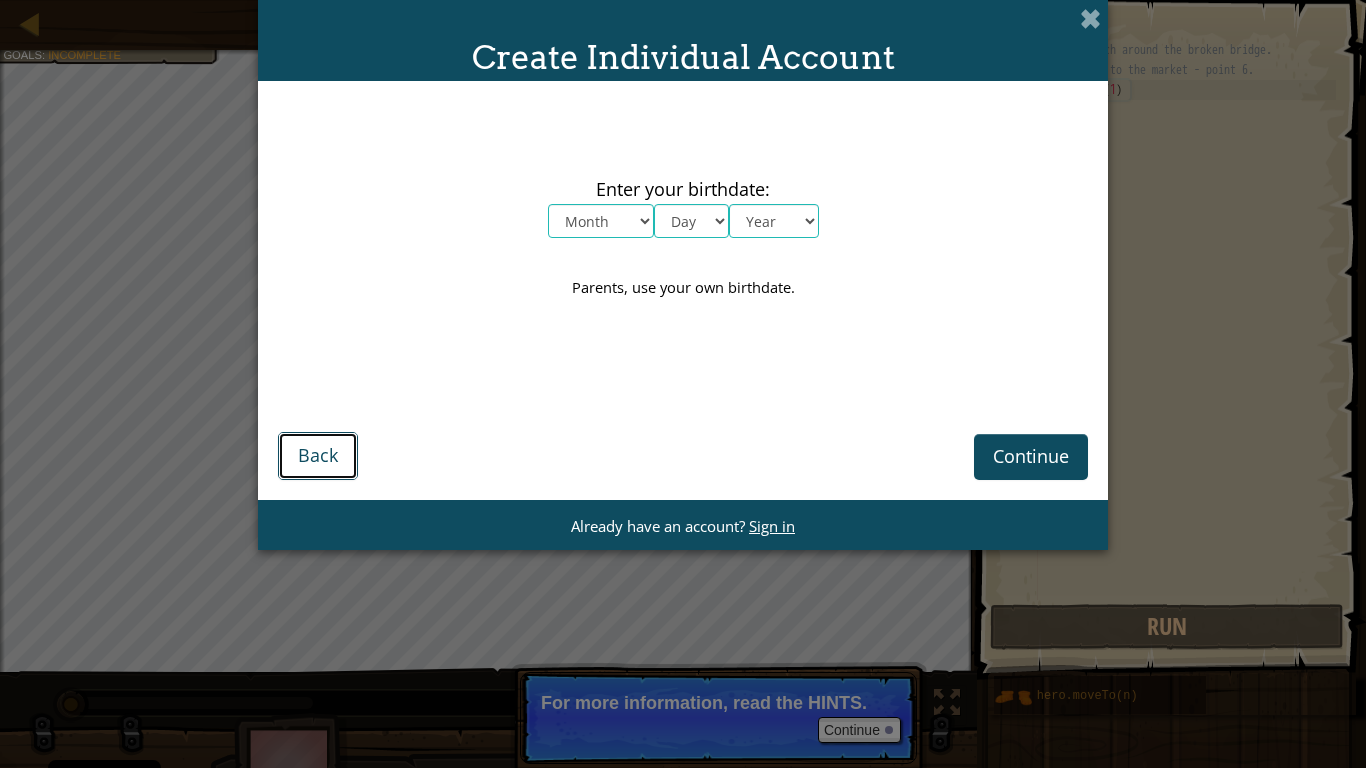 click on "Back" at bounding box center (318, 456) 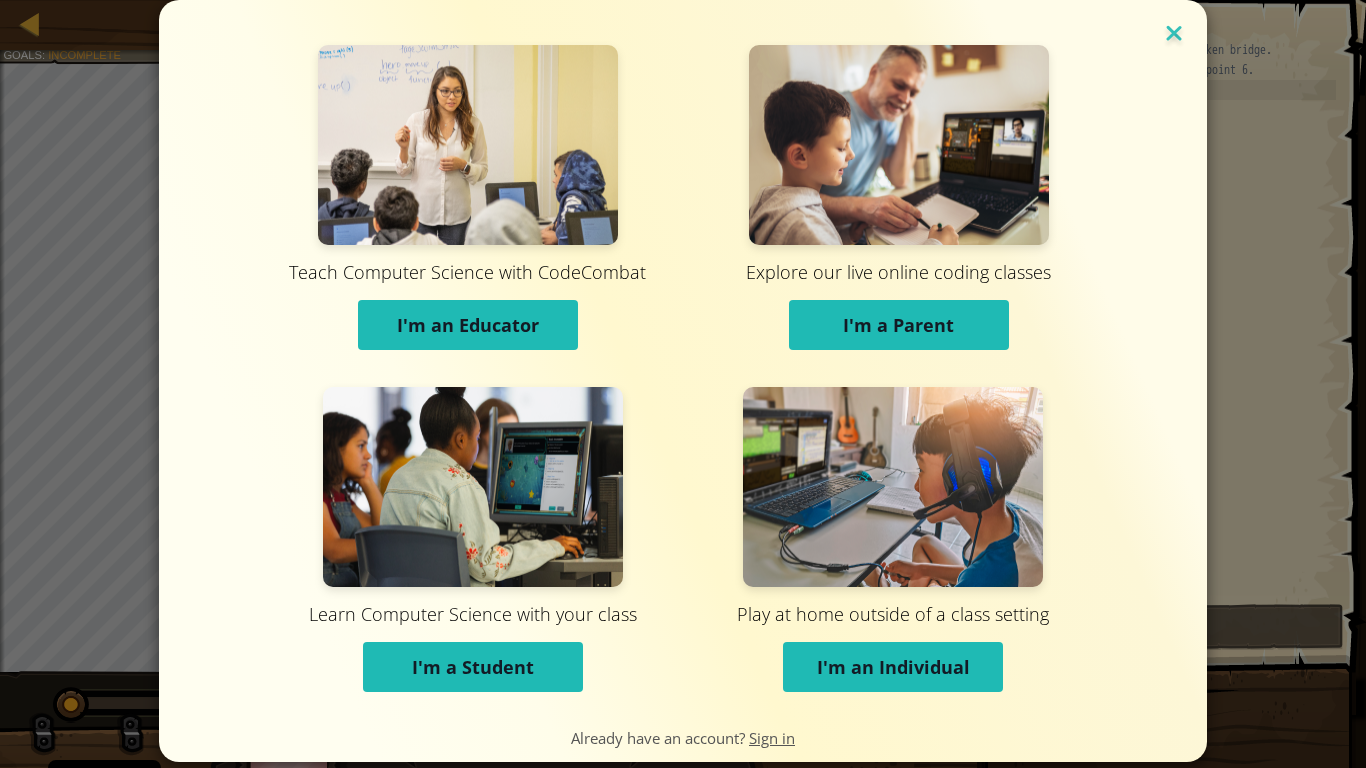 click at bounding box center (1174, 35) 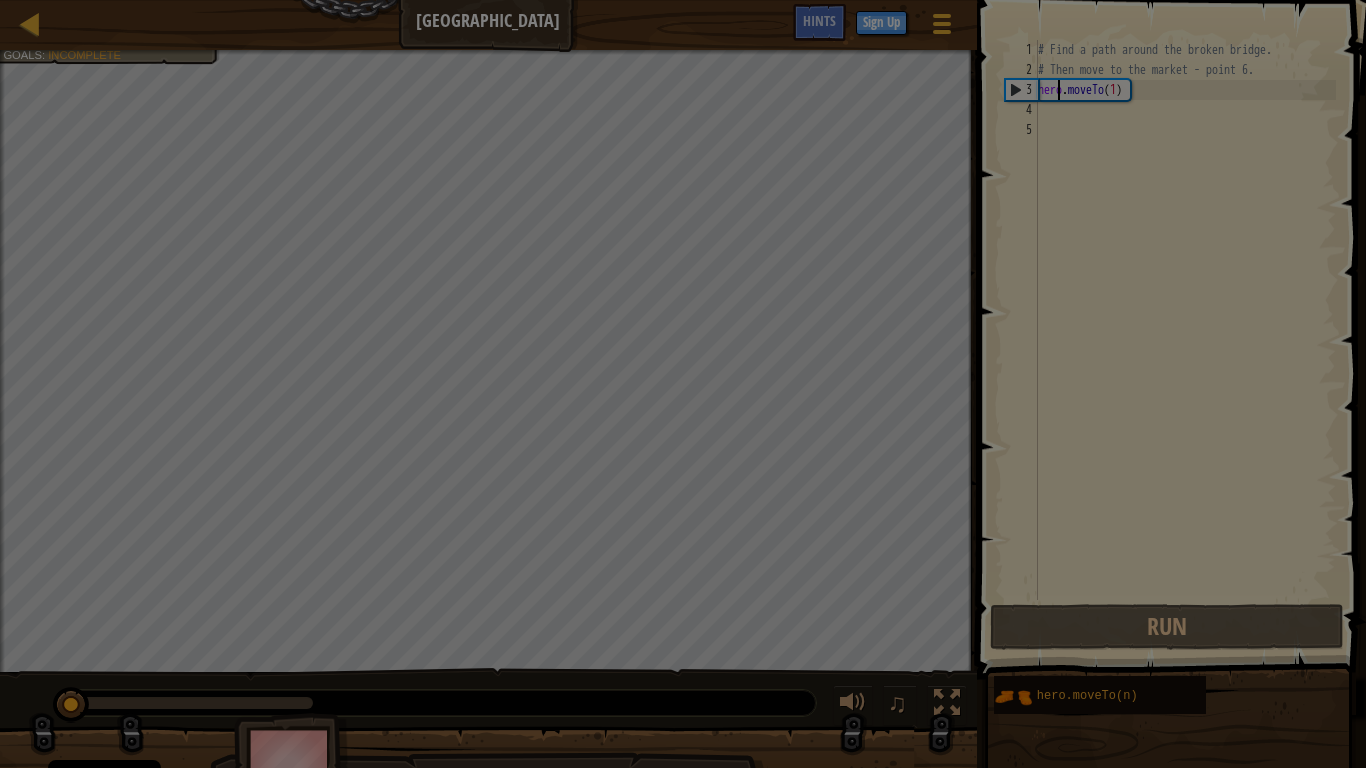 click on "Cookie Policy CodeCombat uses a few essential and non-essential cookies.  Privacy Notice Decline non-essential cookies Allow cookies Map Broken Bridge Game Menu Done Sign Up Hints 1     הההההההההההההההההההההההההההההההההההההההההההההההההההההההההההההההההההההההההההההההההההההההההההההההההההההההההההההההההההההההההההההההההההההההההההההההההההההההההההההההההההההההההההההההההההההההההההההההההההההההההההההההההההההההההההההההההההההההההההההההההההההההההההההההה XXXXXXXXXXXXXXXXXXXXXXXXXXXXXXXXXXXXXXXXXXXXXXXXXXXXXXXXXXXXXXXXXXXXXXXXXXXXXXXXXXXXXXXXXXXXXXXXXXXXXXXXXXXXXXXXXXXXXXXXXXXXXXXXXXXXXXXXXXXXXXXXXXXXXXXXXXXXXXXXXXXXXXXXXXXXXXXXXXXXXXXXXXXXXXXXXXXXXXXXXXXXXXXXXXXXXXXXXXXXXXXXXXXXXXXXXXXXXXXXXXXXXXXXXXXXXXXX Solution × Hints hero.moveTo(1) 1 2 3 4 5 hero . moveTo ( 1 )" at bounding box center [683, 11] 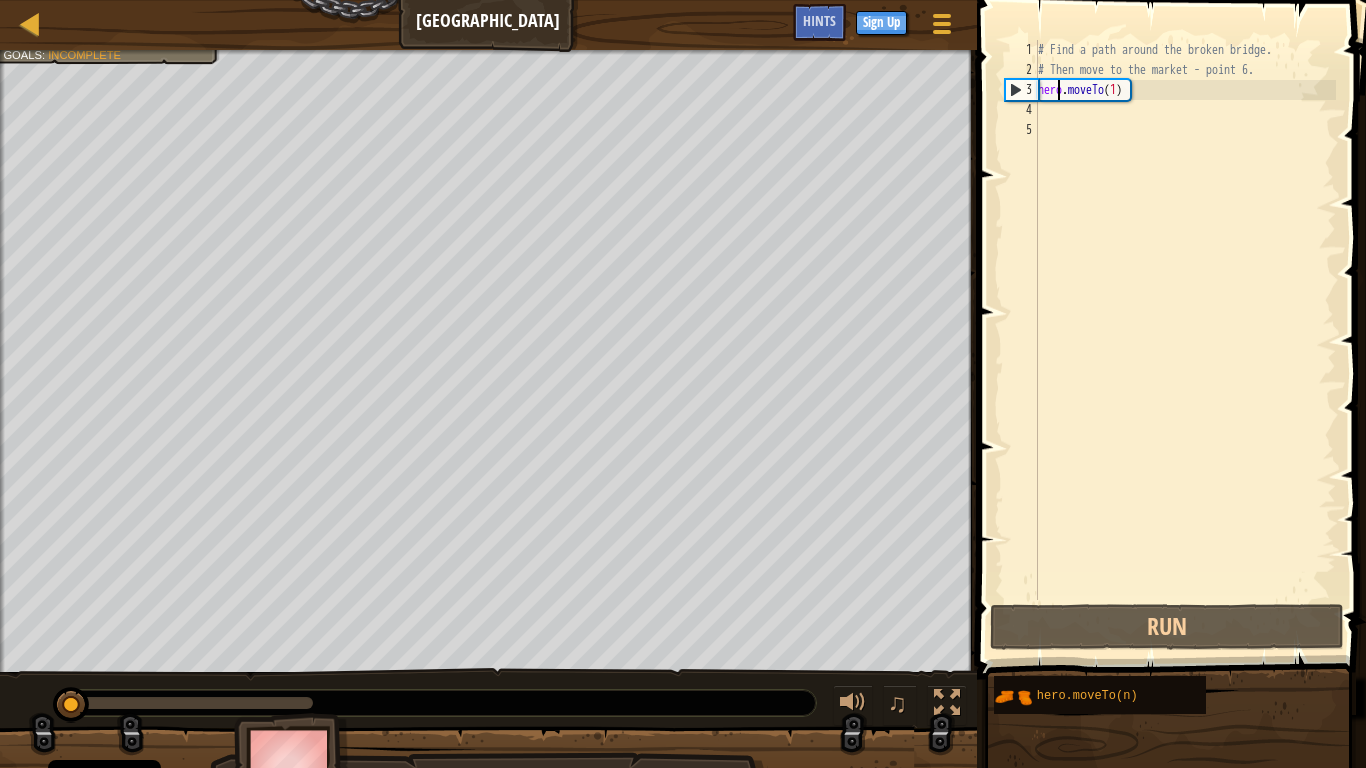 scroll, scrollTop: 9, scrollLeft: 0, axis: vertical 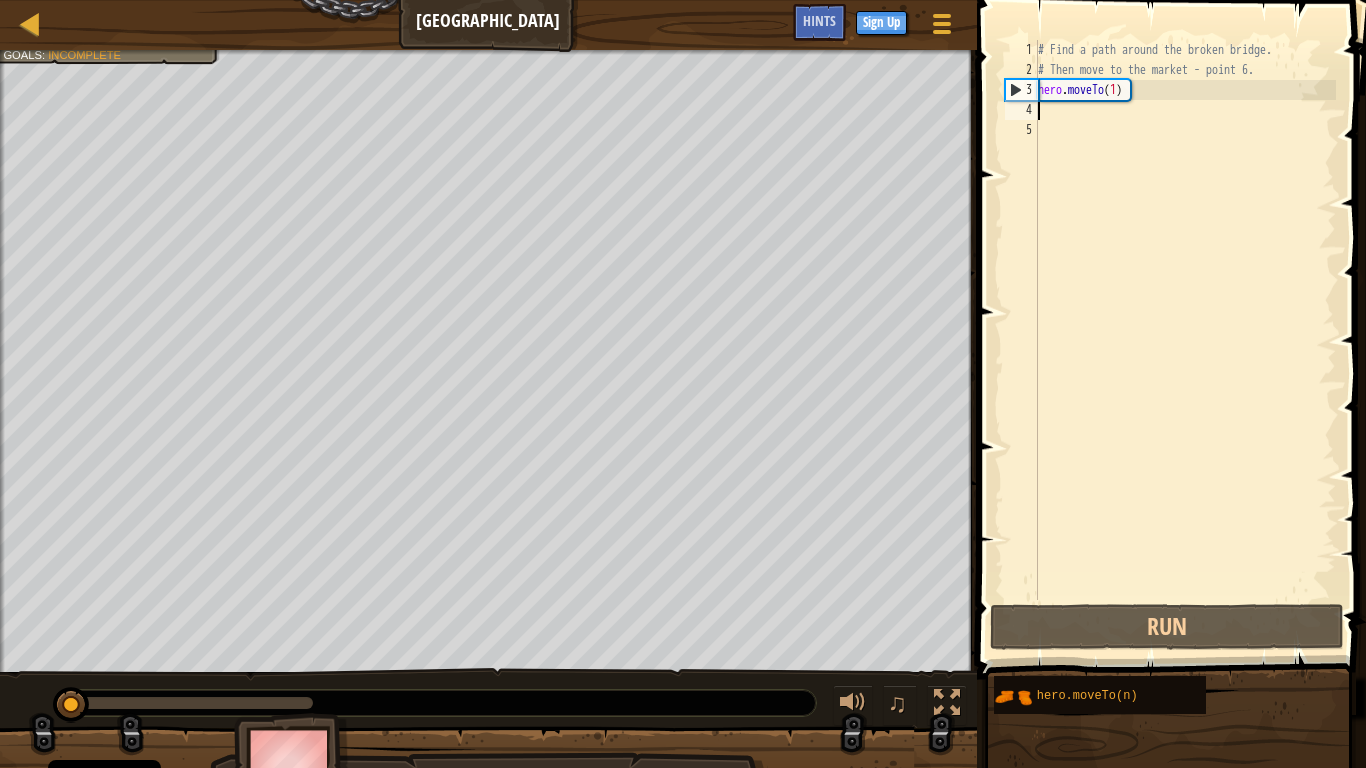 click on "# Find a path around the broken bridge. # Then move to the market - point 6. hero . moveTo ( 1 )" at bounding box center (1185, 340) 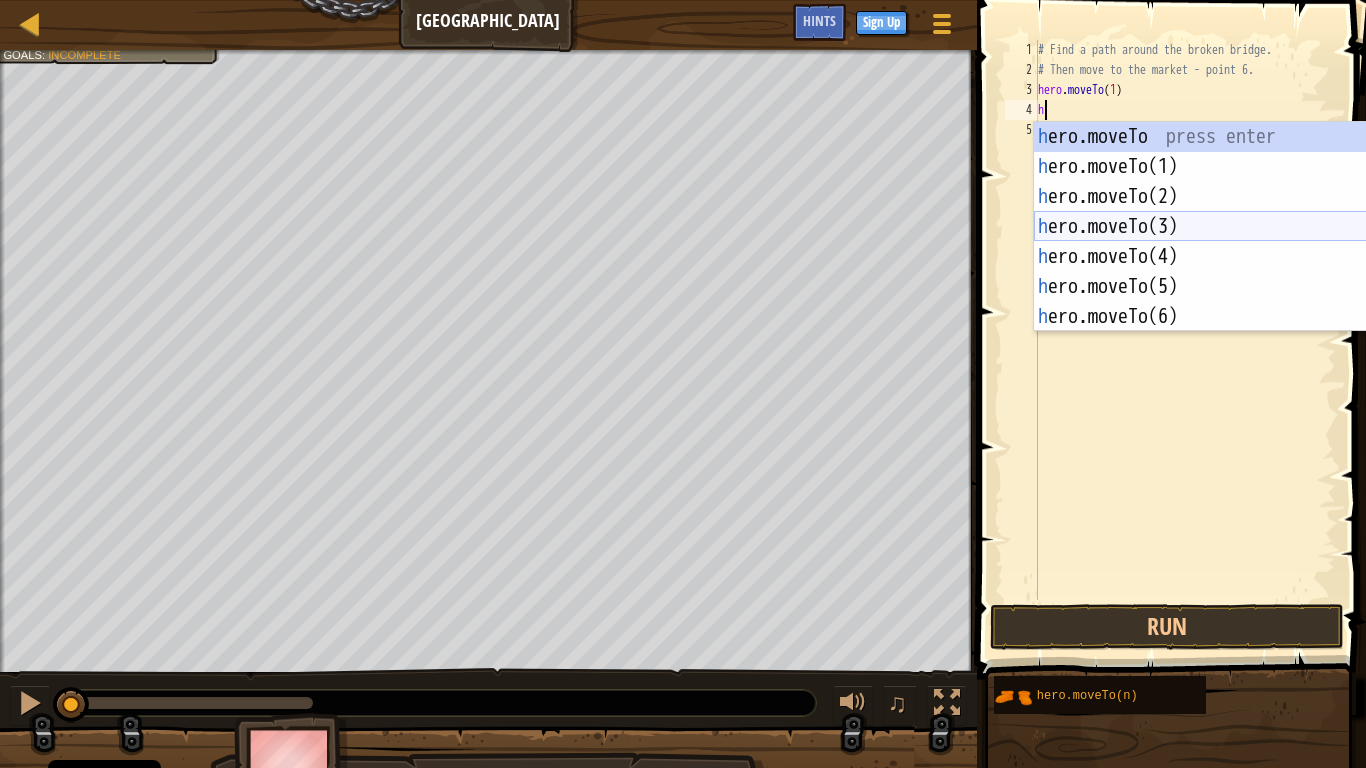 click on "h ero.moveTo press enter h ero.moveTo(1) press enter h ero.moveTo(2) press enter h ero.moveTo(3) press enter h ero.moveTo(4) press enter h ero.moveTo(5) press enter h ero.moveTo(6) press enter" at bounding box center (1223, 257) 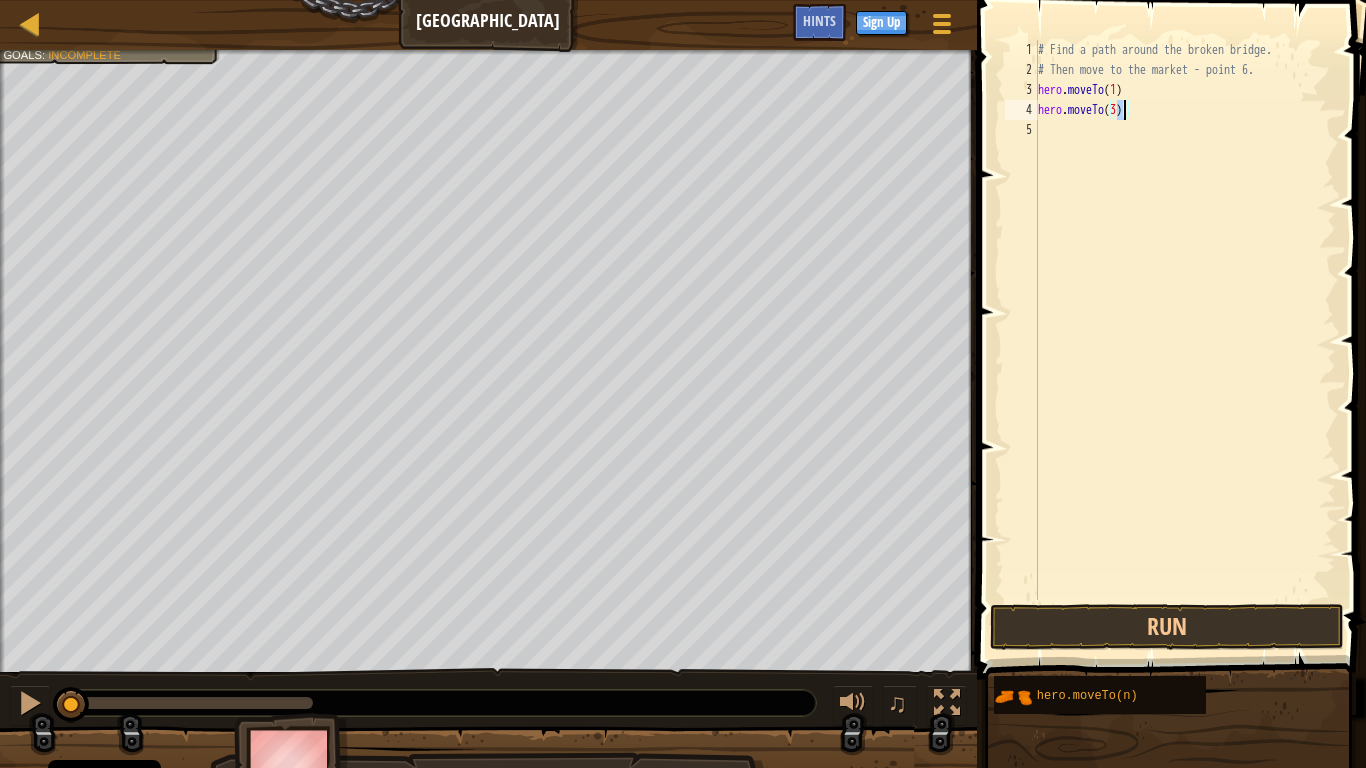click on "# Find a path around the broken bridge. # Then move to the market - point 6. hero . moveTo ( 1 ) hero . moveTo ( 3 )" at bounding box center [1185, 340] 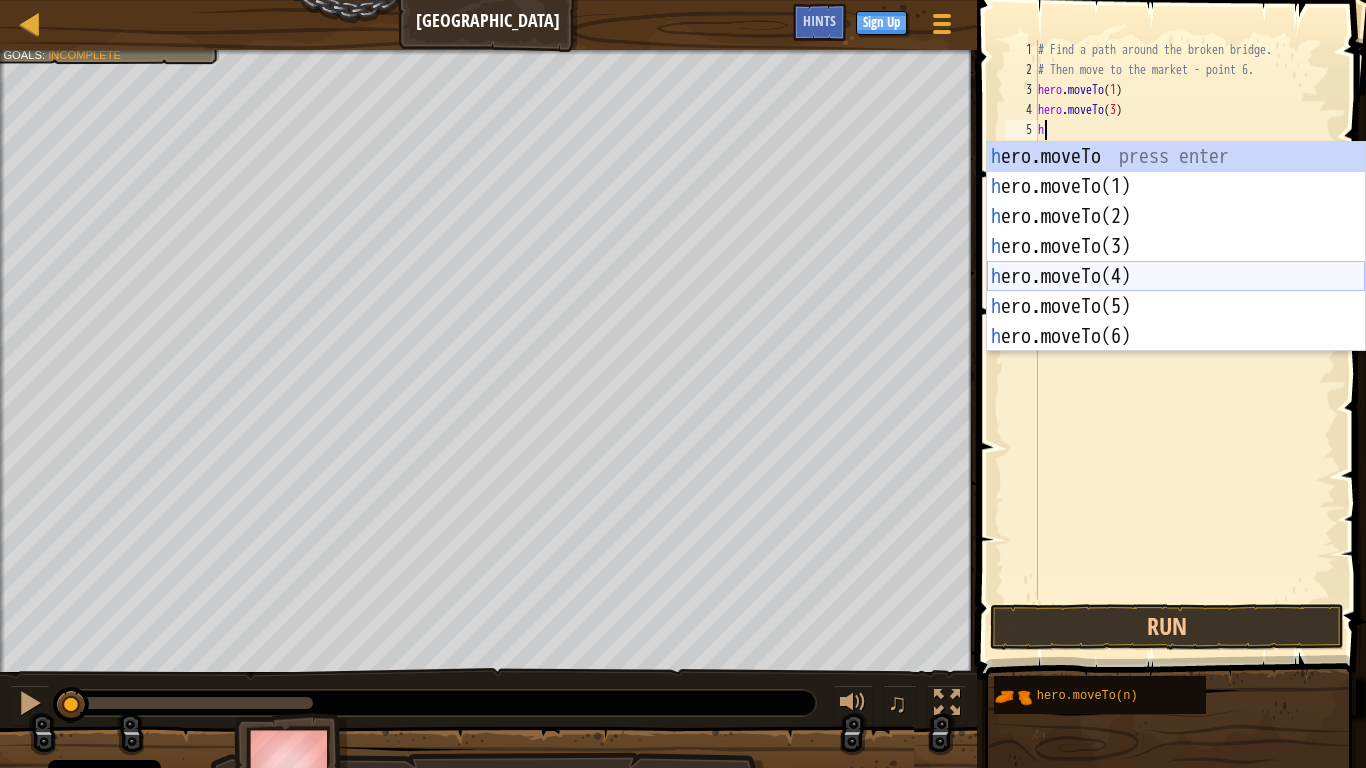 click on "h ero.moveTo press enter h ero.moveTo(1) press enter h ero.moveTo(2) press enter h ero.moveTo(3) press enter h ero.moveTo(4) press enter h ero.moveTo(5) press enter h ero.moveTo(6) press enter" at bounding box center [1176, 277] 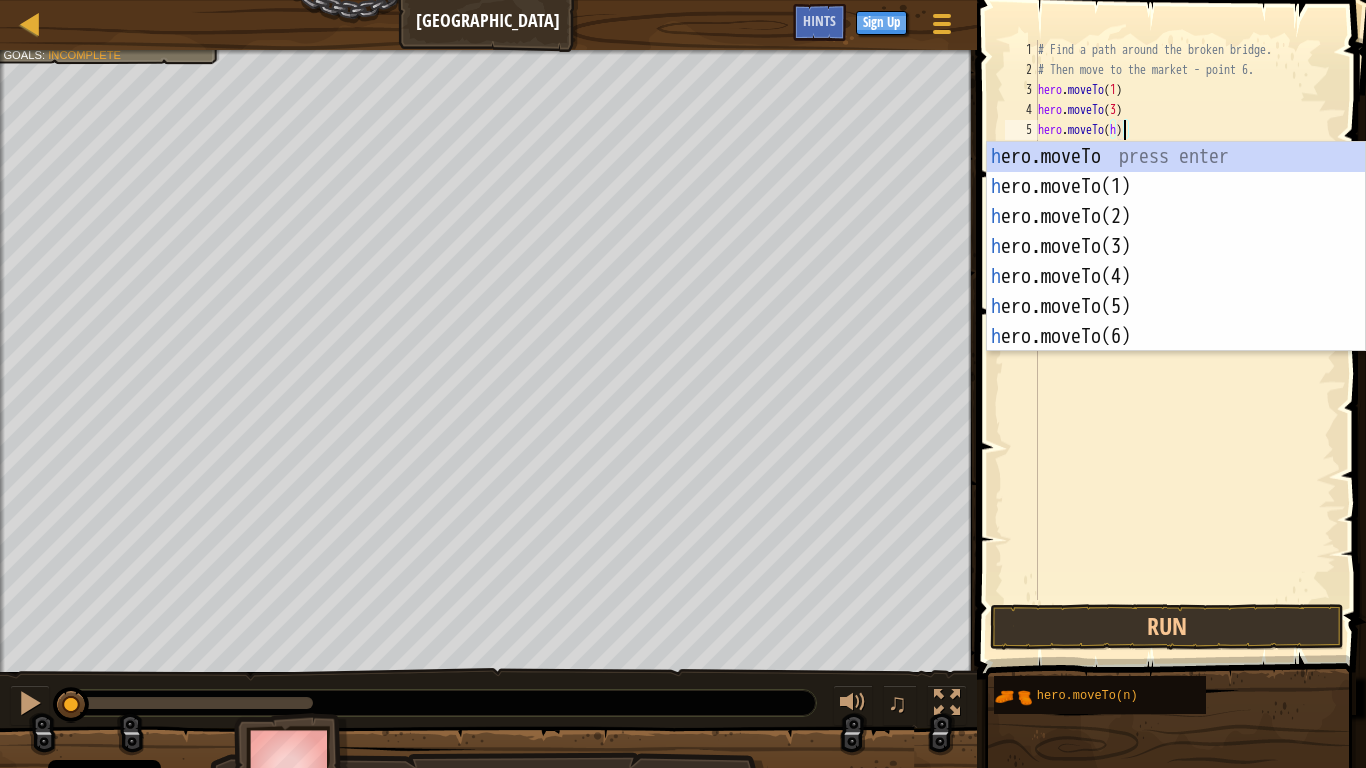 scroll, scrollTop: 9, scrollLeft: 6, axis: both 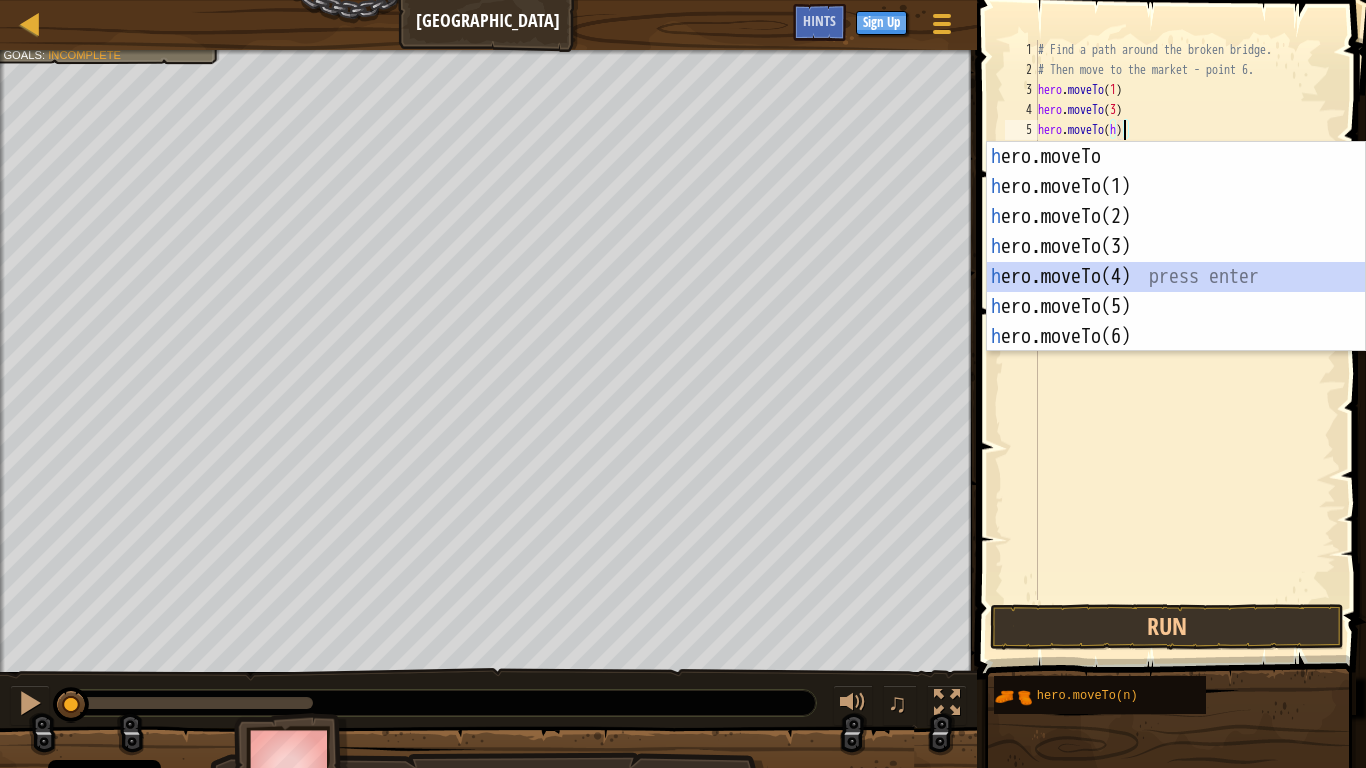 click on "h ero.moveTo press enter h ero.moveTo(1) press enter h ero.moveTo(2) press enter h ero.moveTo(3) press enter h ero.moveTo(4) press enter h ero.moveTo(5) press enter h ero.moveTo(6) press enter" at bounding box center [1176, 277] 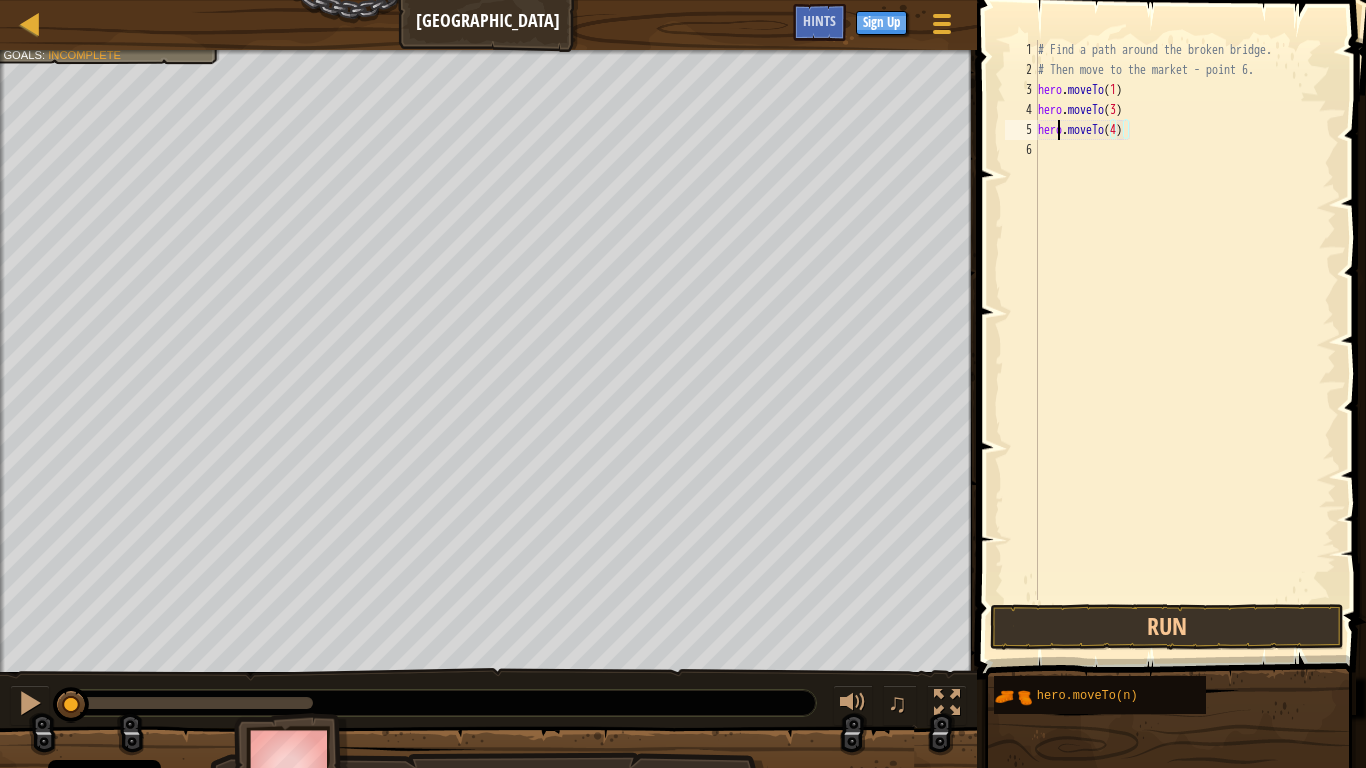 drag, startPoint x: 1055, startPoint y: 137, endPoint x: 1052, endPoint y: 149, distance: 12.369317 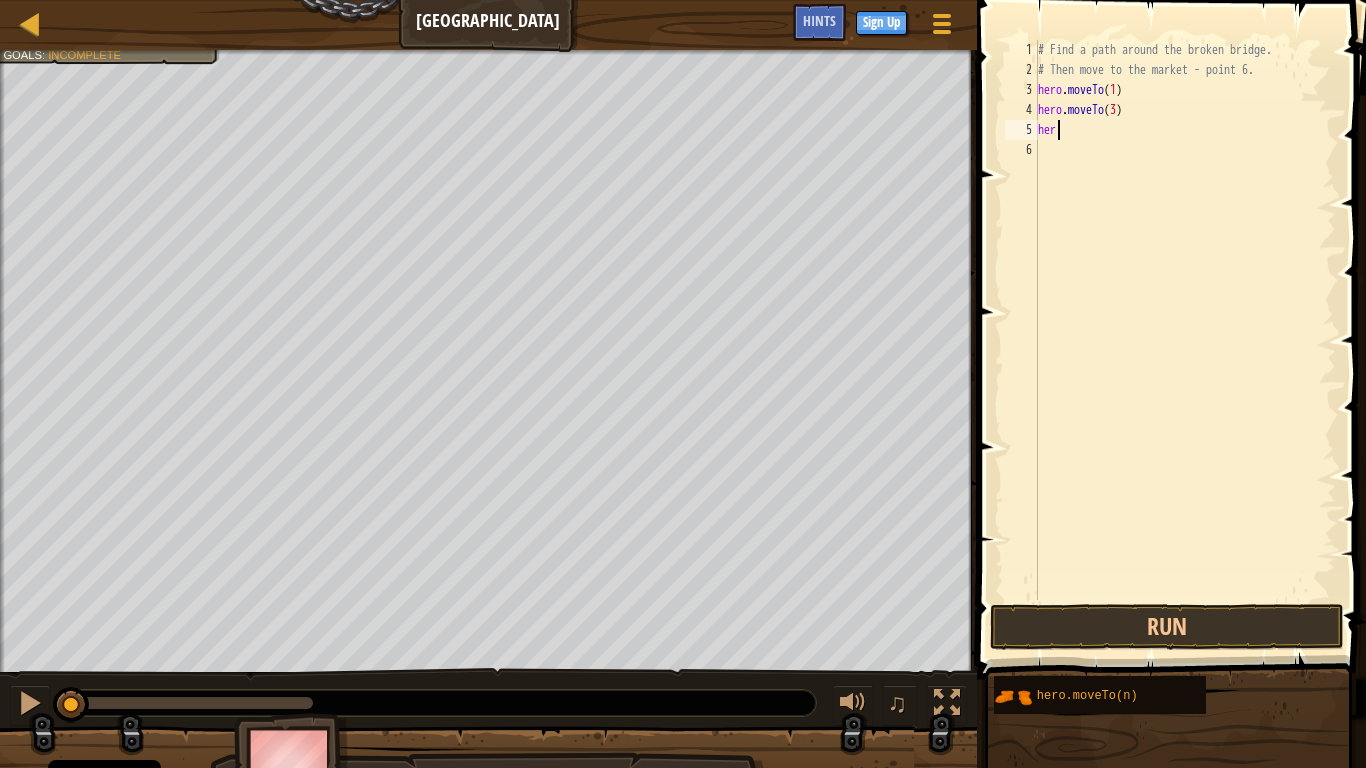scroll, scrollTop: 9, scrollLeft: 0, axis: vertical 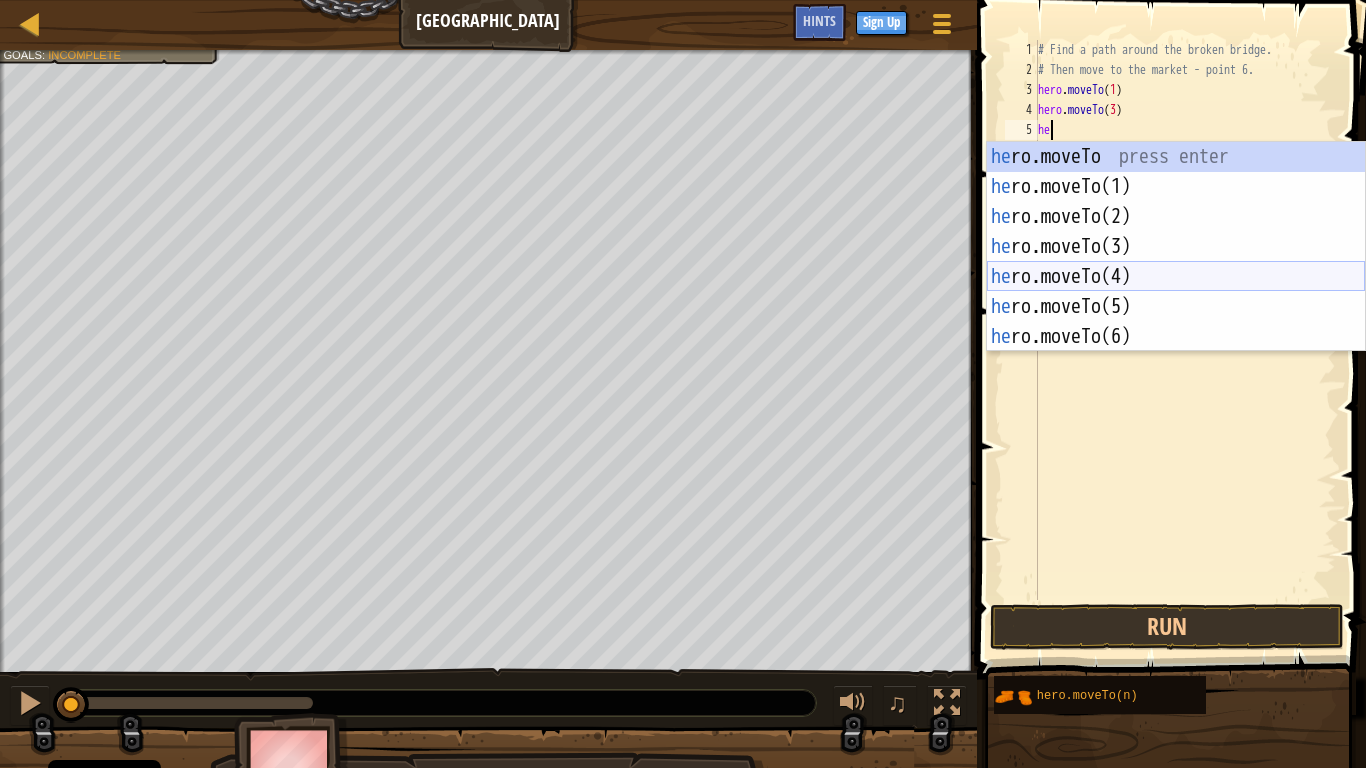 click on "he ro.moveTo press enter he ro.moveTo(1) press enter he ro.moveTo(2) press enter he ro.moveTo(3) press enter he ro.moveTo(4) press enter he ro.moveTo(5) press enter he ro.moveTo(6) press enter" at bounding box center [1176, 277] 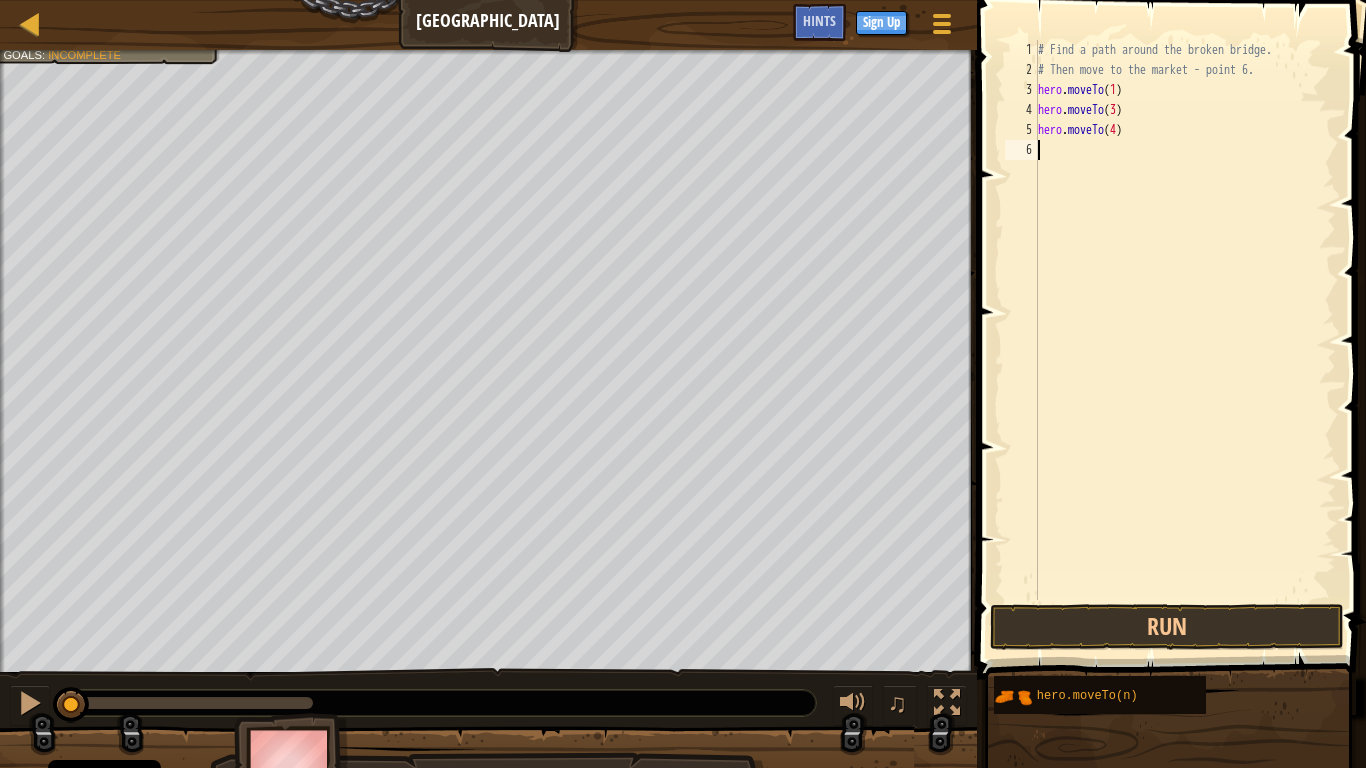 click on "# Find a path around the broken bridge. # Then move to the market - point 6. hero . moveTo ( 1 ) hero . moveTo ( 3 ) hero . moveTo ( 4 )" at bounding box center (1185, 340) 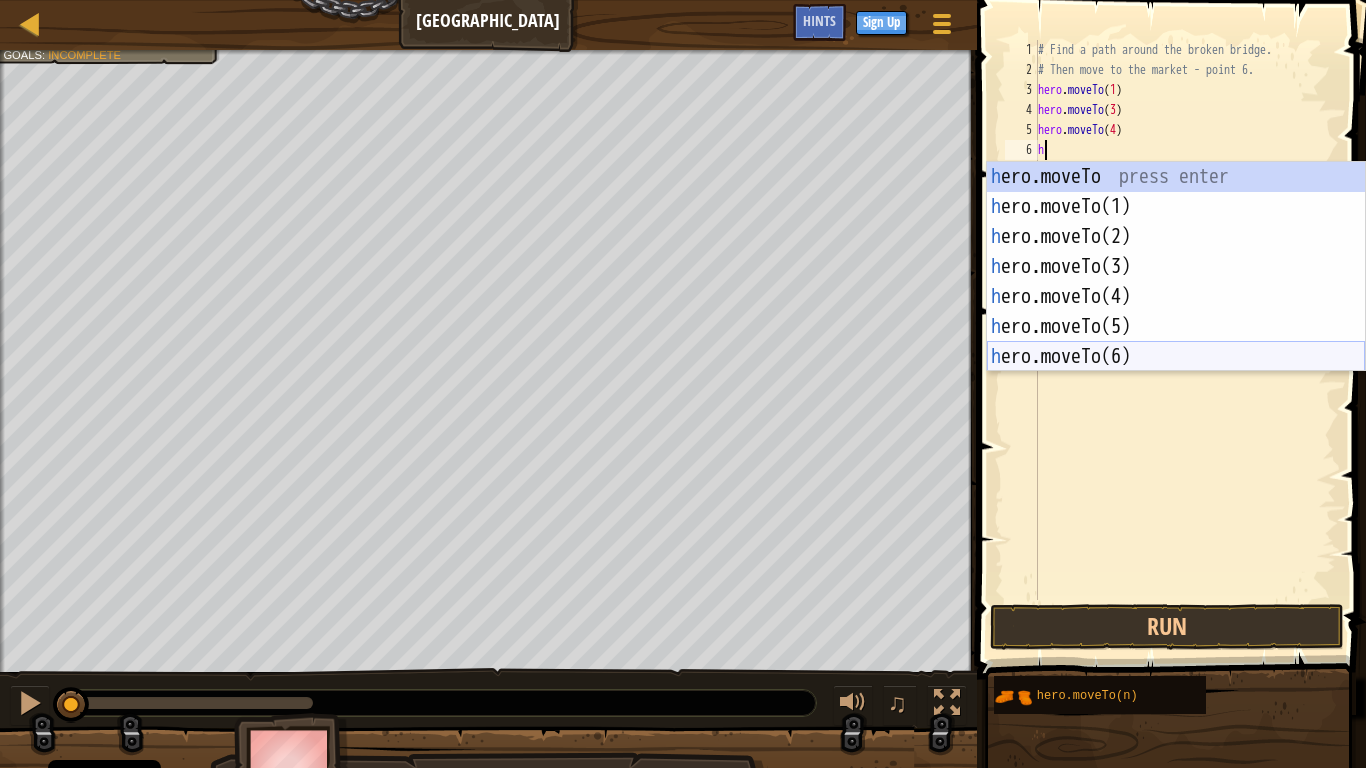 click on "h ero.moveTo press enter h ero.moveTo(1) press enter h ero.moveTo(2) press enter h ero.moveTo(3) press enter h ero.moveTo(4) press enter h ero.moveTo(5) press enter h ero.moveTo(6) press enter" at bounding box center (1176, 297) 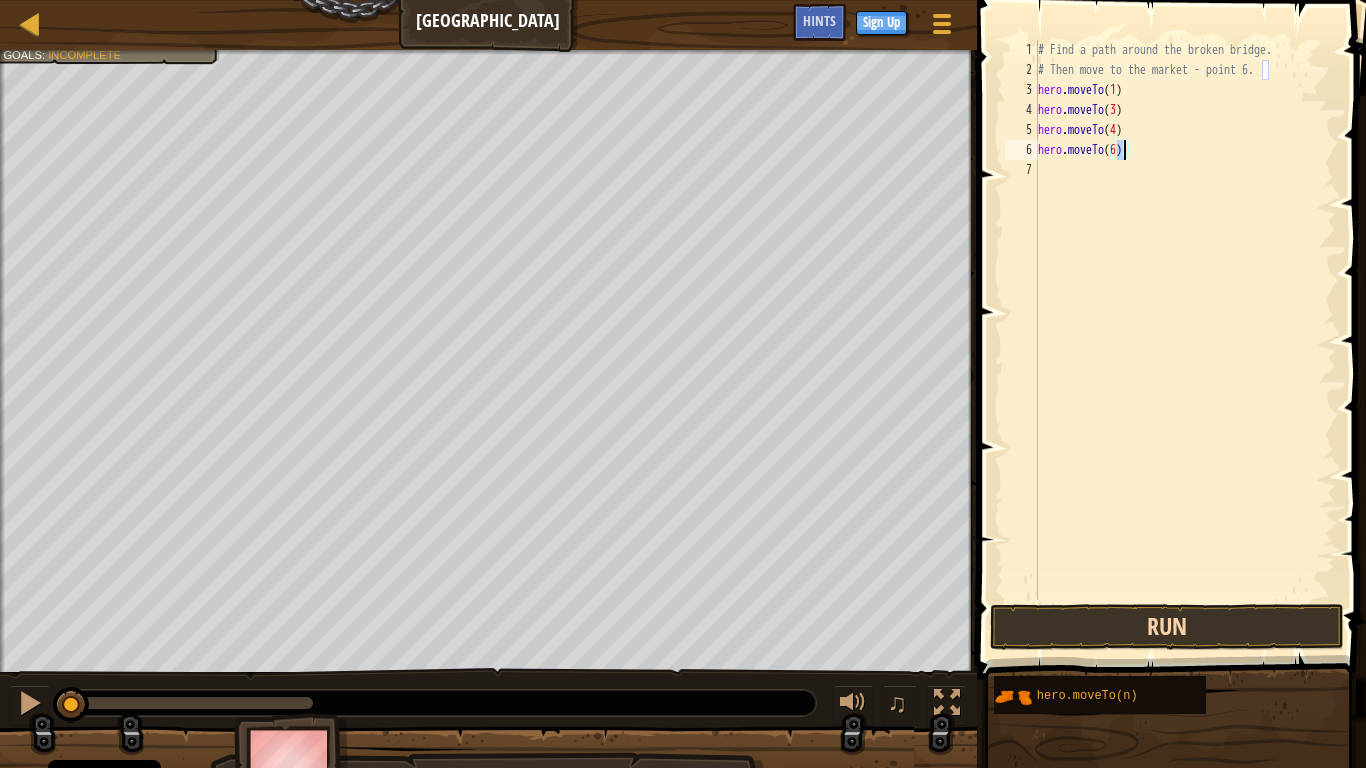 type on "hero.moveTo(6)" 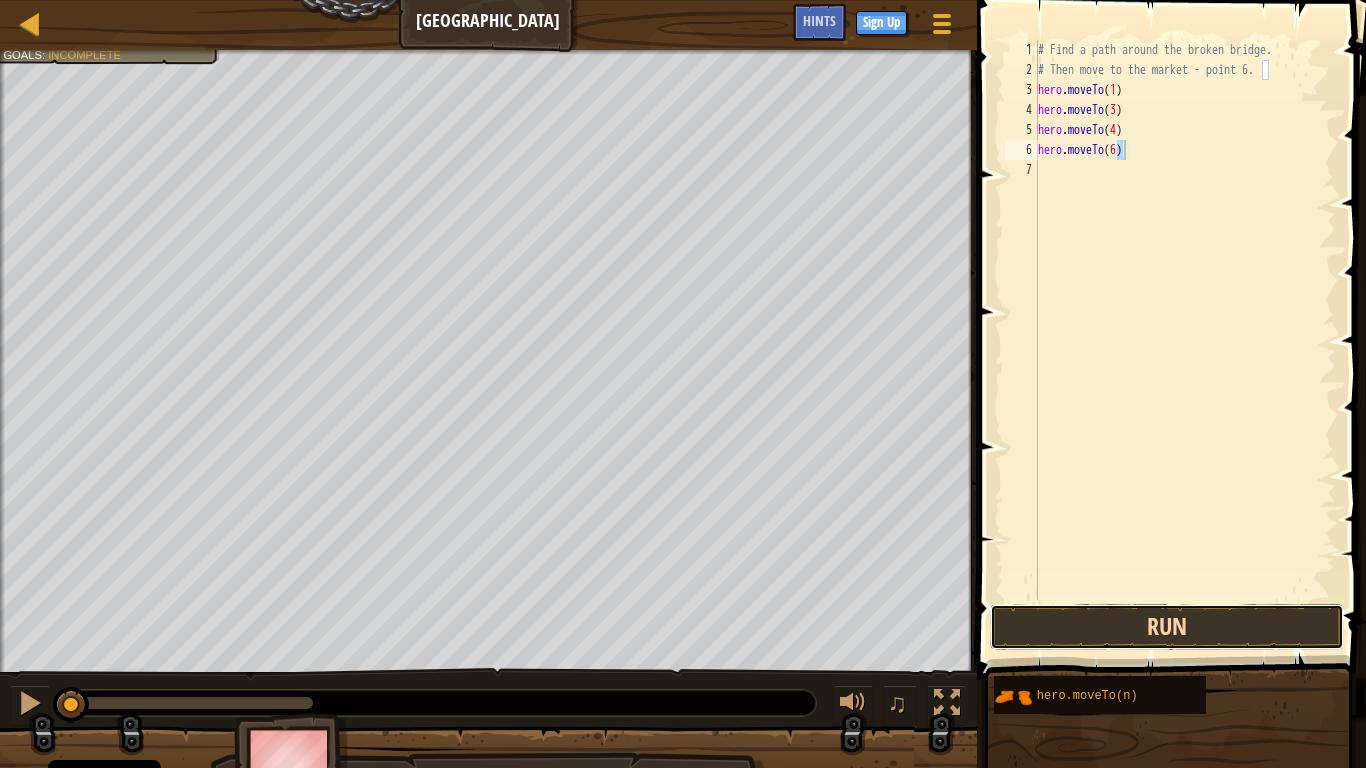 click on "Run" at bounding box center [1167, 627] 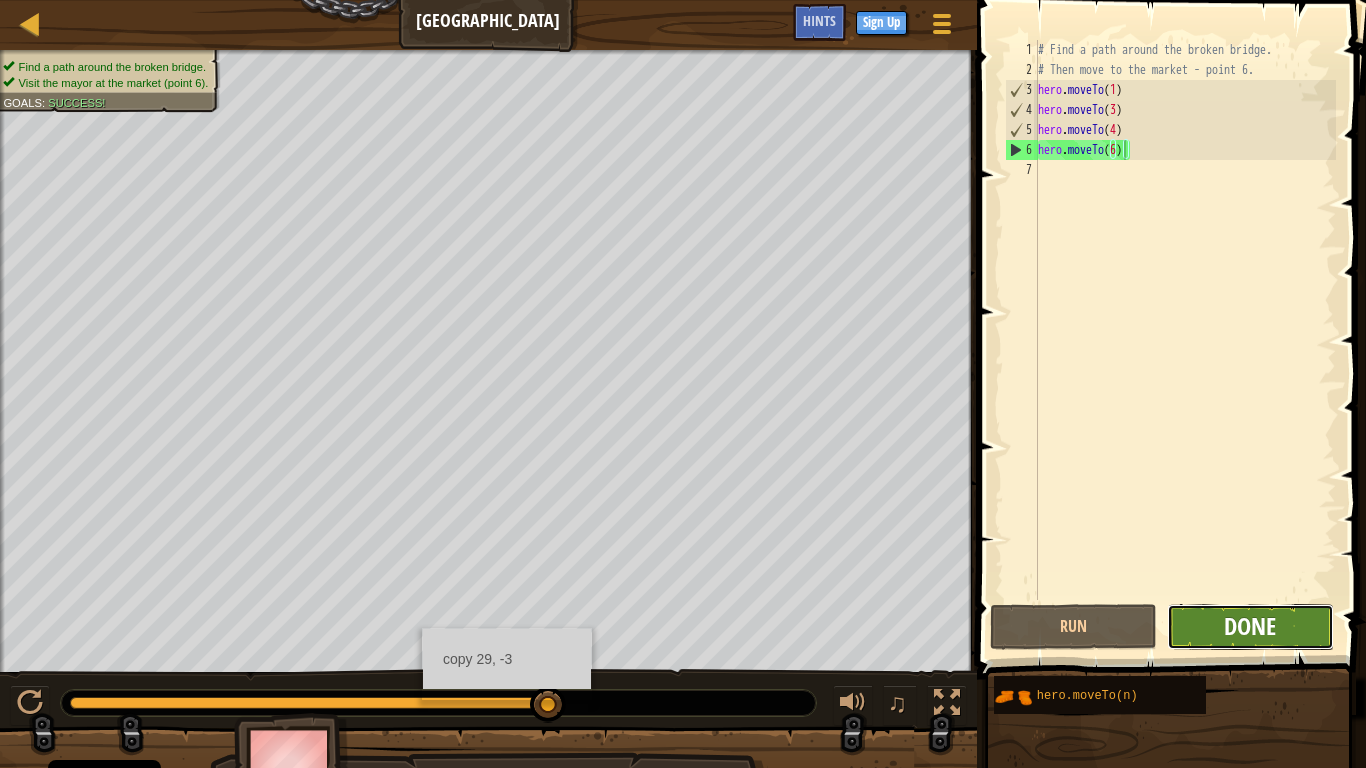 click on "Done" at bounding box center (1250, 626) 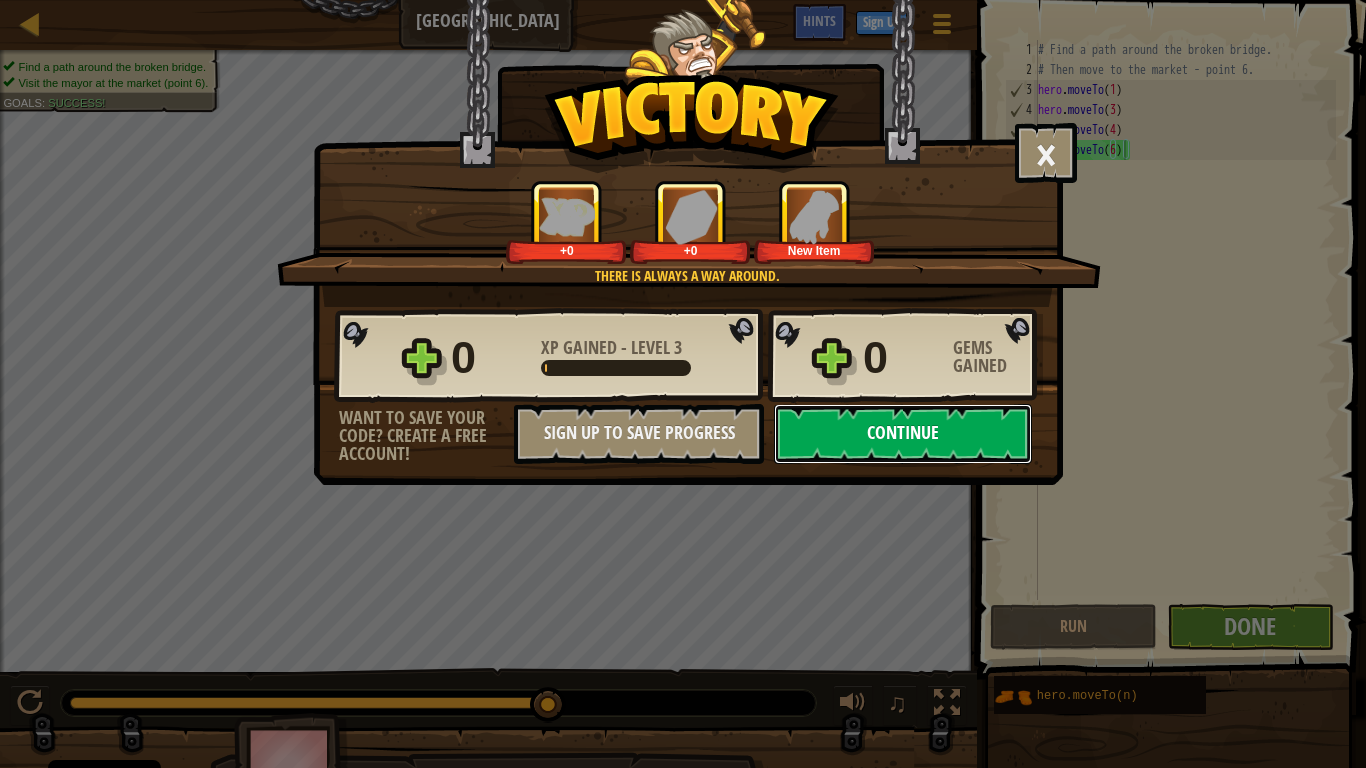 click on "Continue" at bounding box center [903, 434] 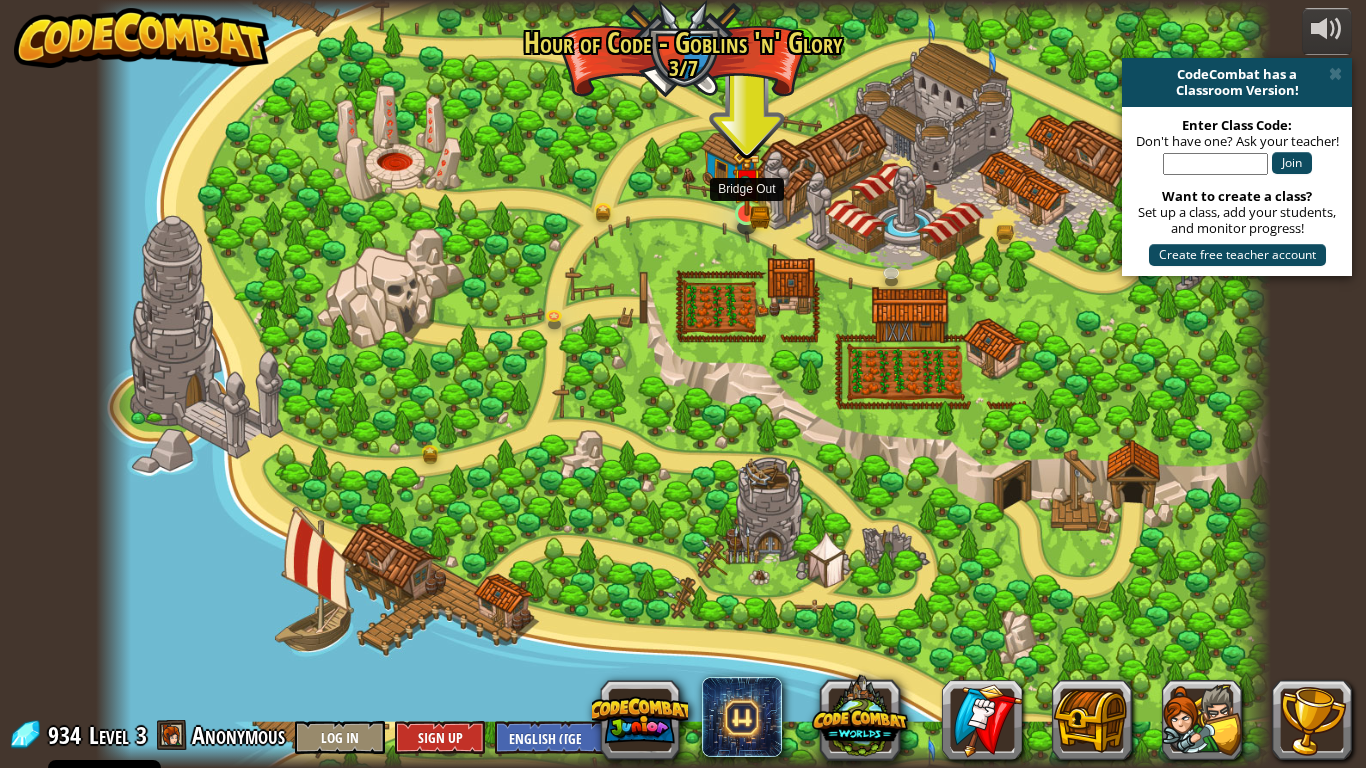 click at bounding box center (747, 184) 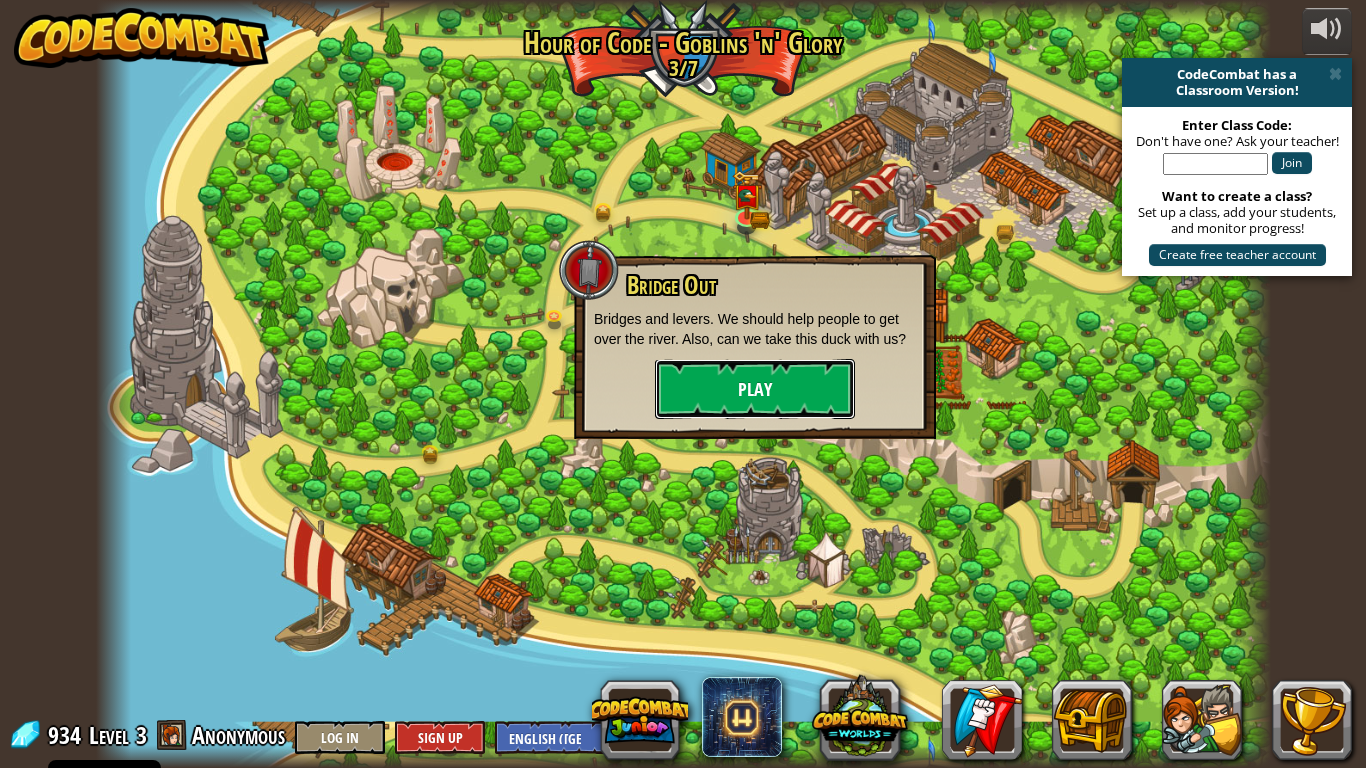 click on "Play" at bounding box center [755, 389] 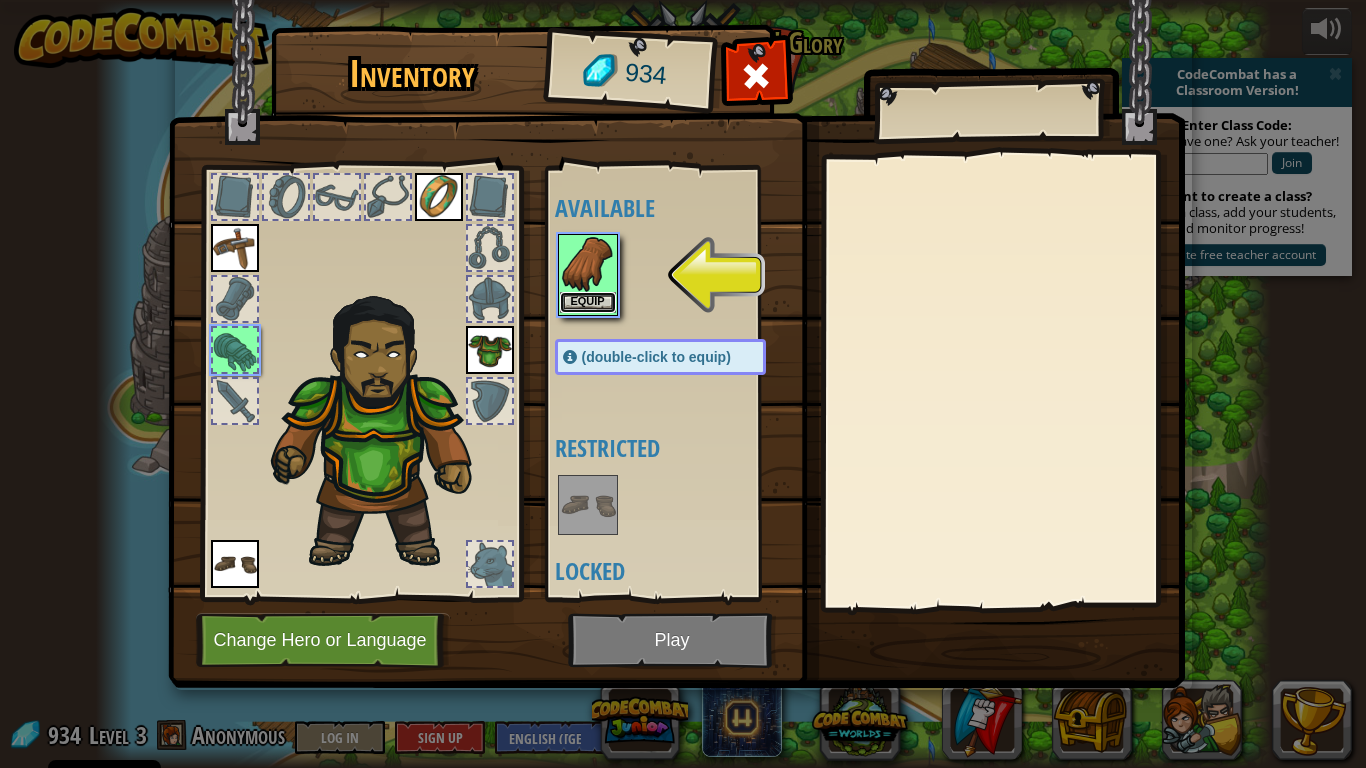 click on "Equip" at bounding box center [588, 302] 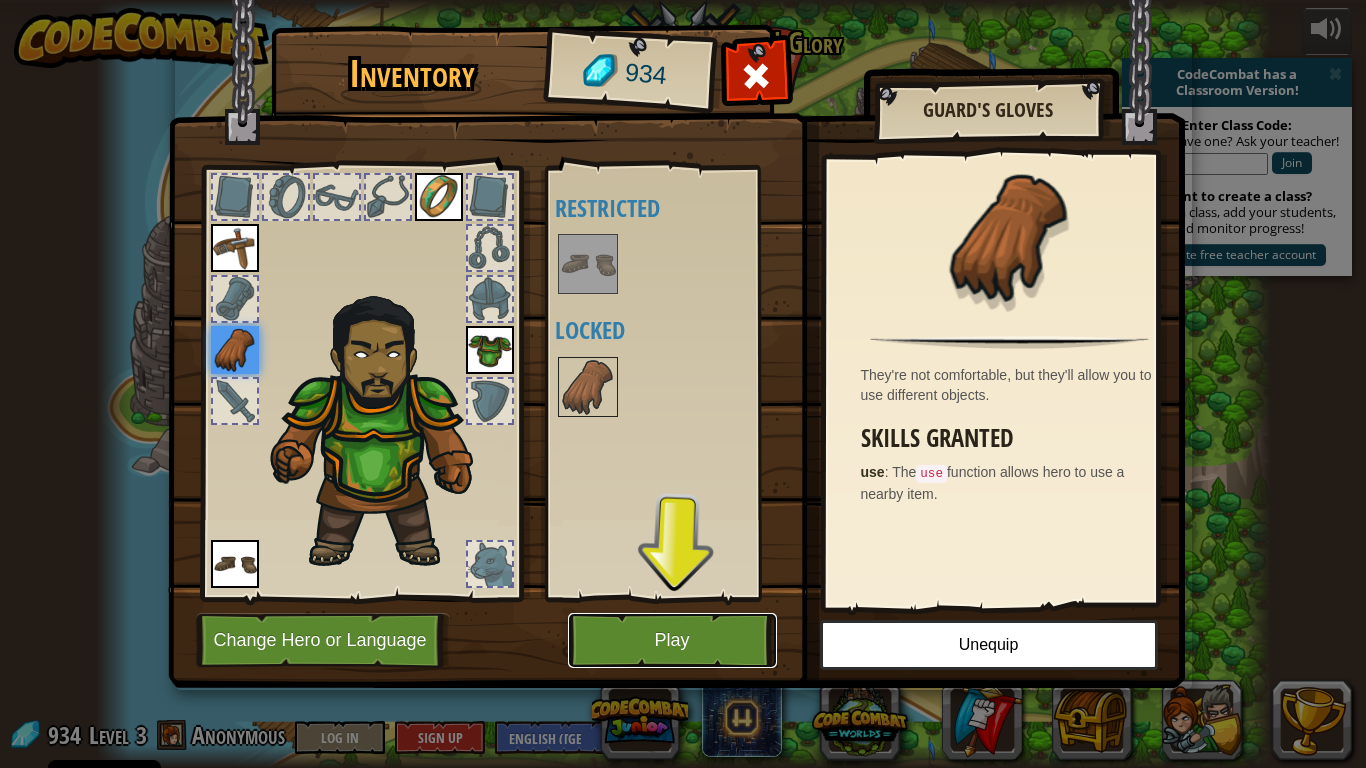 click on "Play" at bounding box center (672, 640) 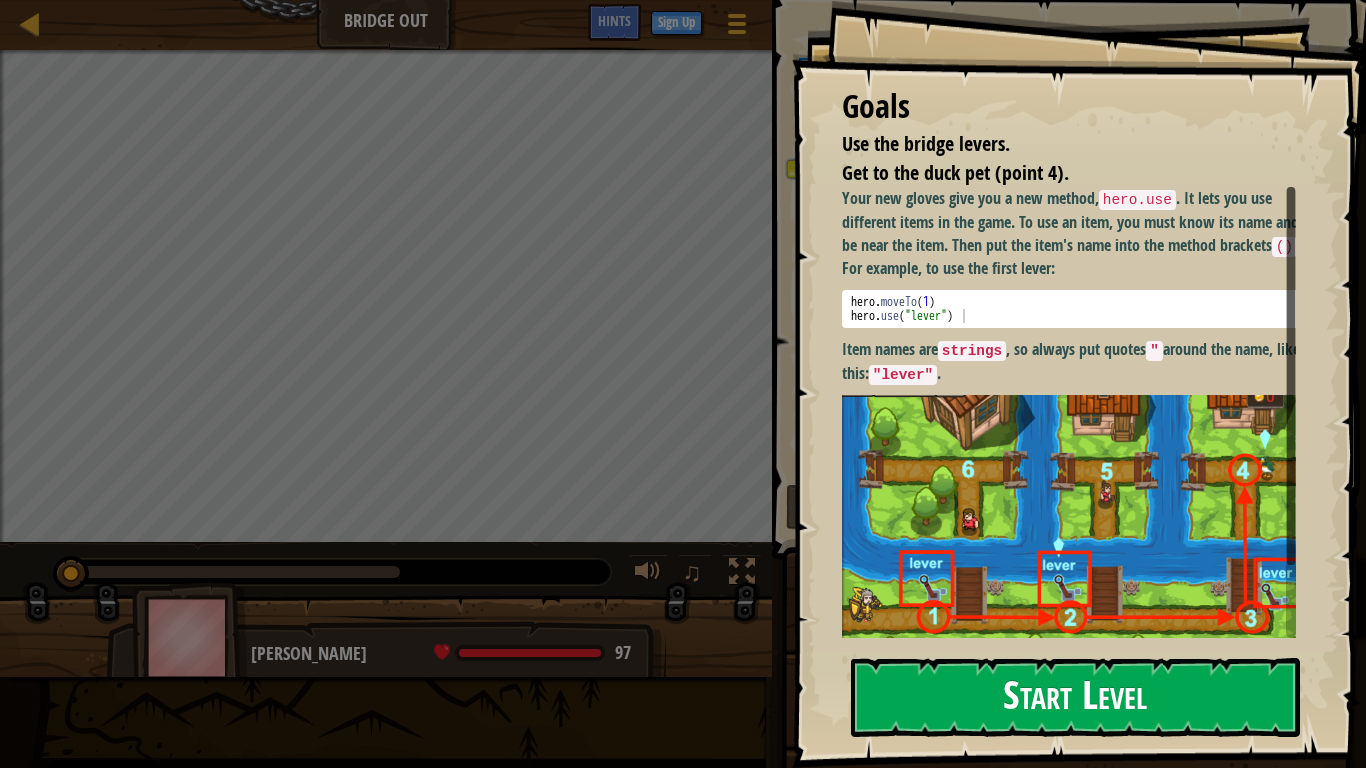 click on "Start Level" at bounding box center [1075, 697] 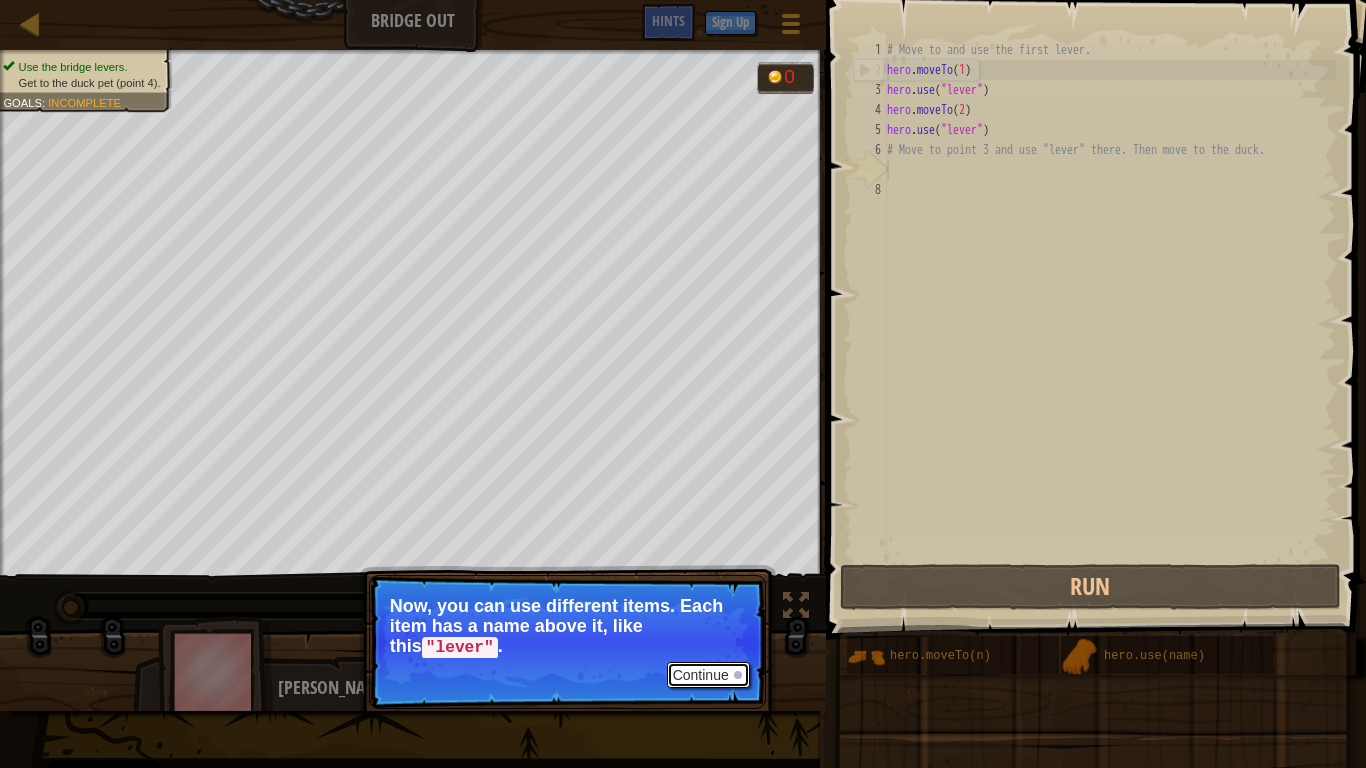 click on "Continue" at bounding box center [708, 675] 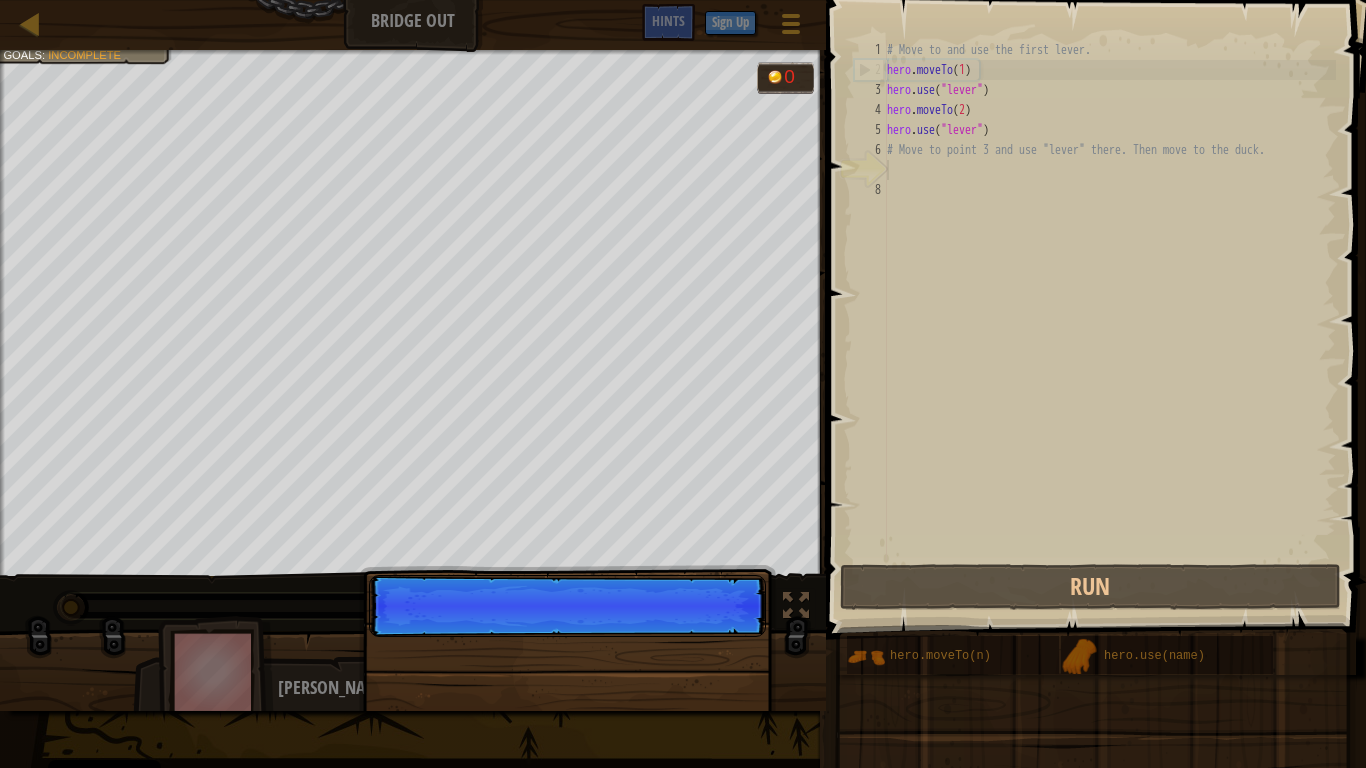 scroll, scrollTop: 9, scrollLeft: 0, axis: vertical 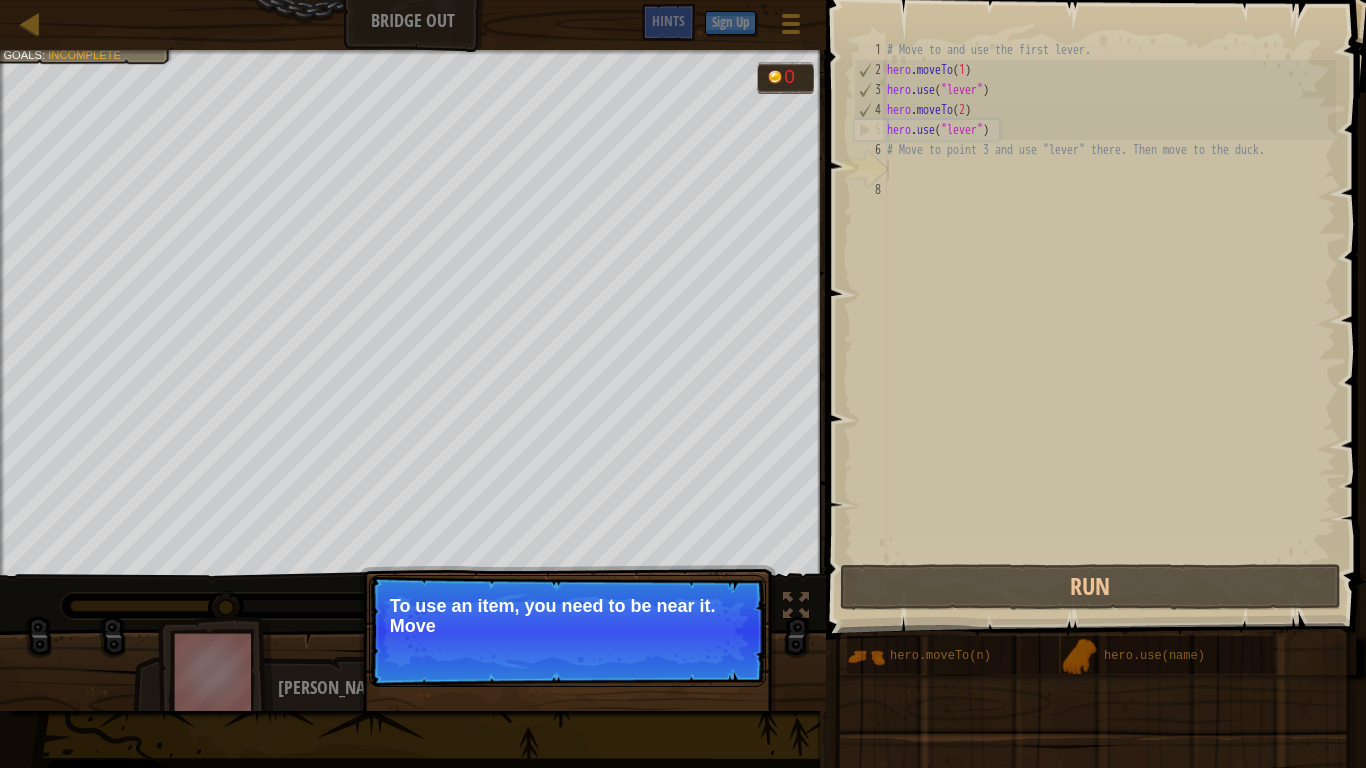 click on "Continue  To use an item, you need to be near it. Move" at bounding box center [567, 631] 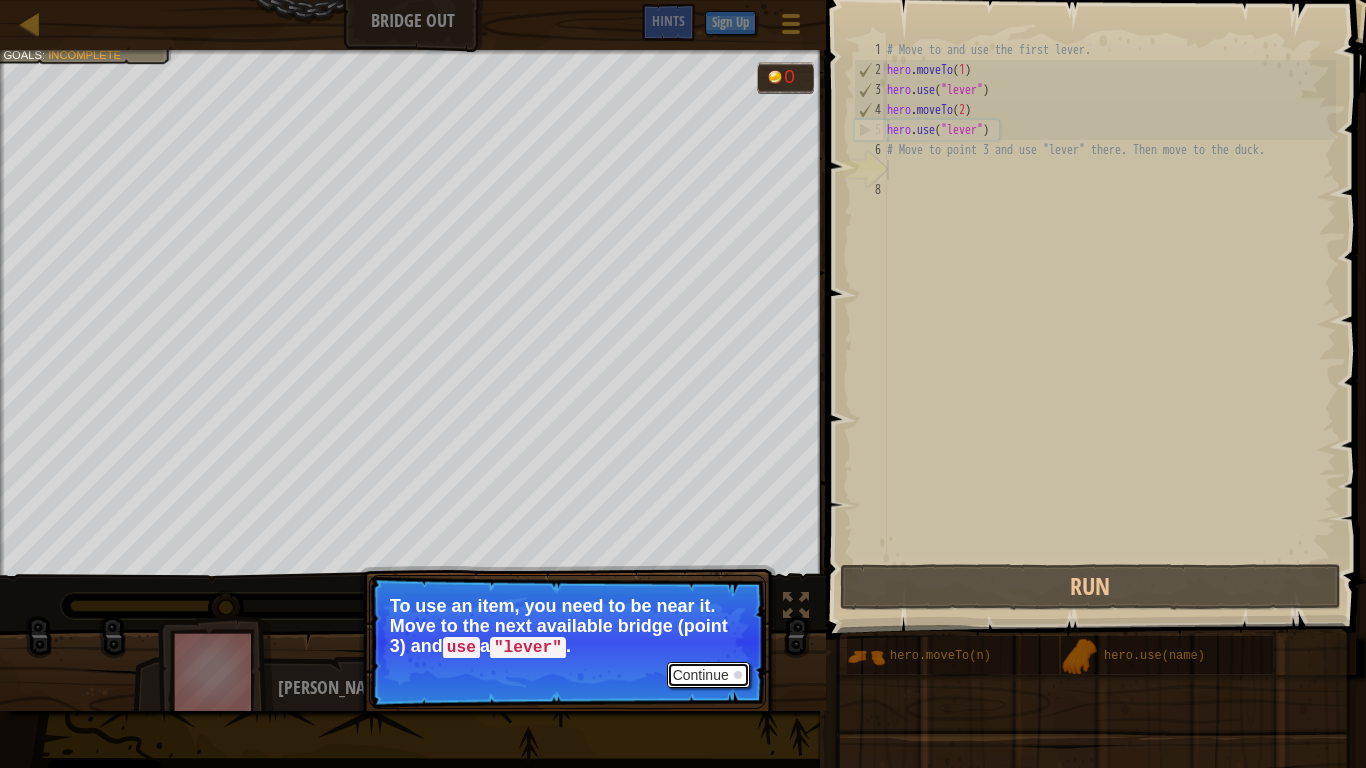 drag, startPoint x: 691, startPoint y: 663, endPoint x: 692, endPoint y: 674, distance: 11.045361 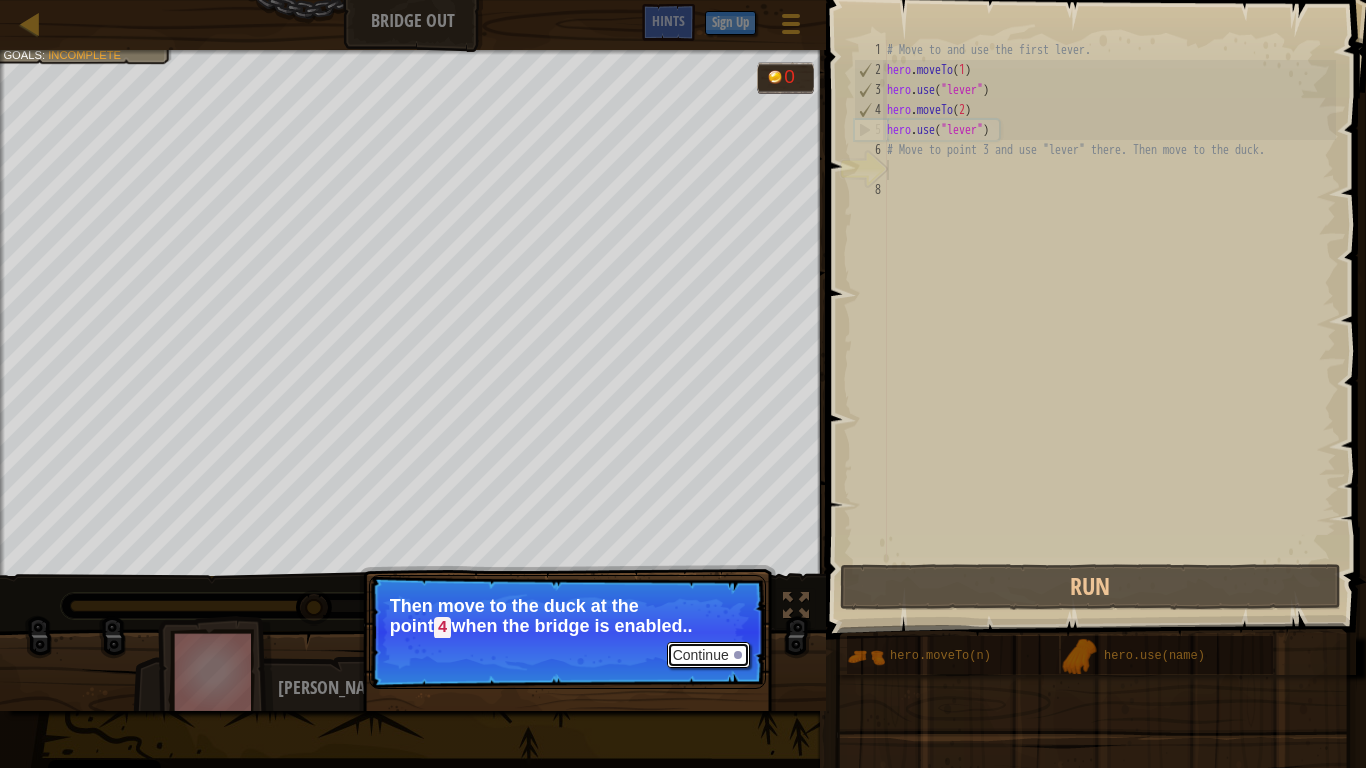 click on "Continue" at bounding box center [708, 655] 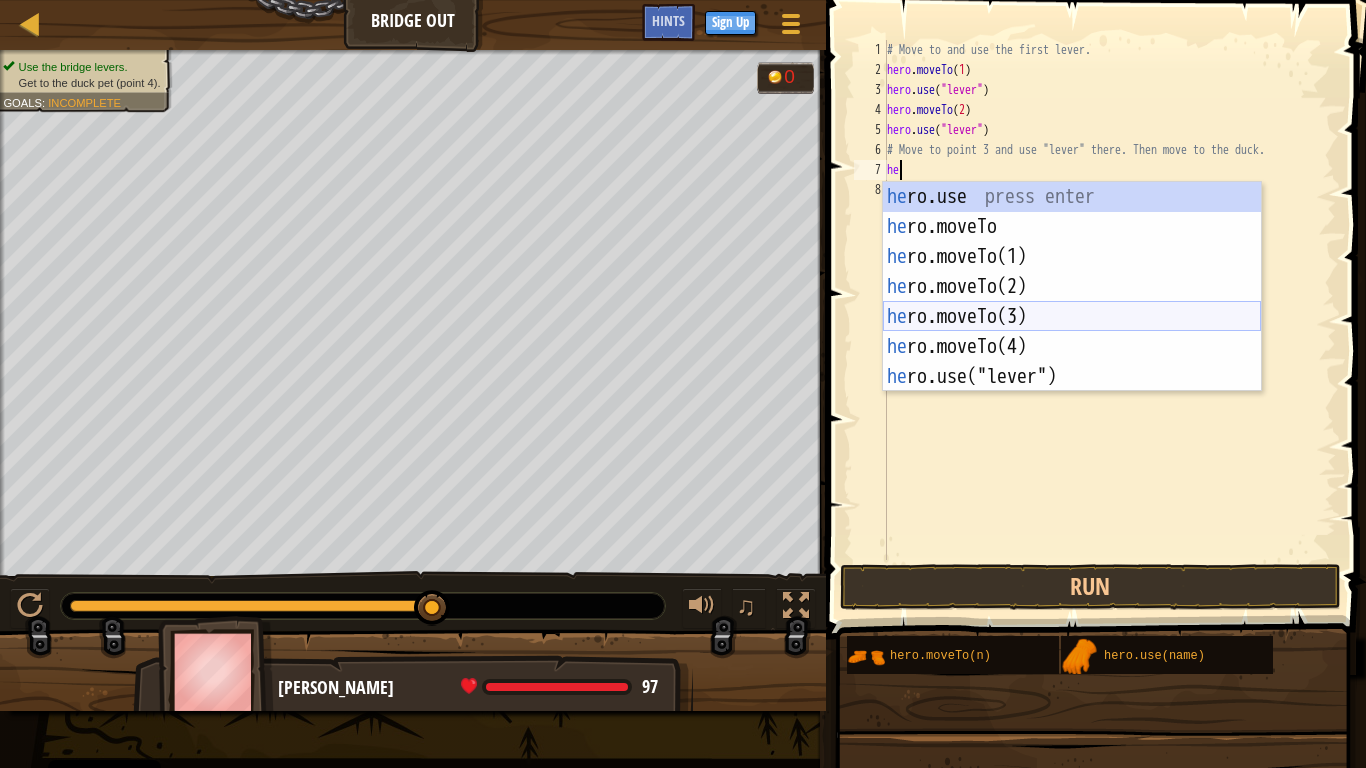 click on "he ro.use press enter he ro.moveTo press enter he ro.moveTo(1) press enter he ro.moveTo(2) press enter he ro.moveTo(3) press enter he ro.moveTo(4) press enter he ro.use("lever") press enter" at bounding box center (1072, 317) 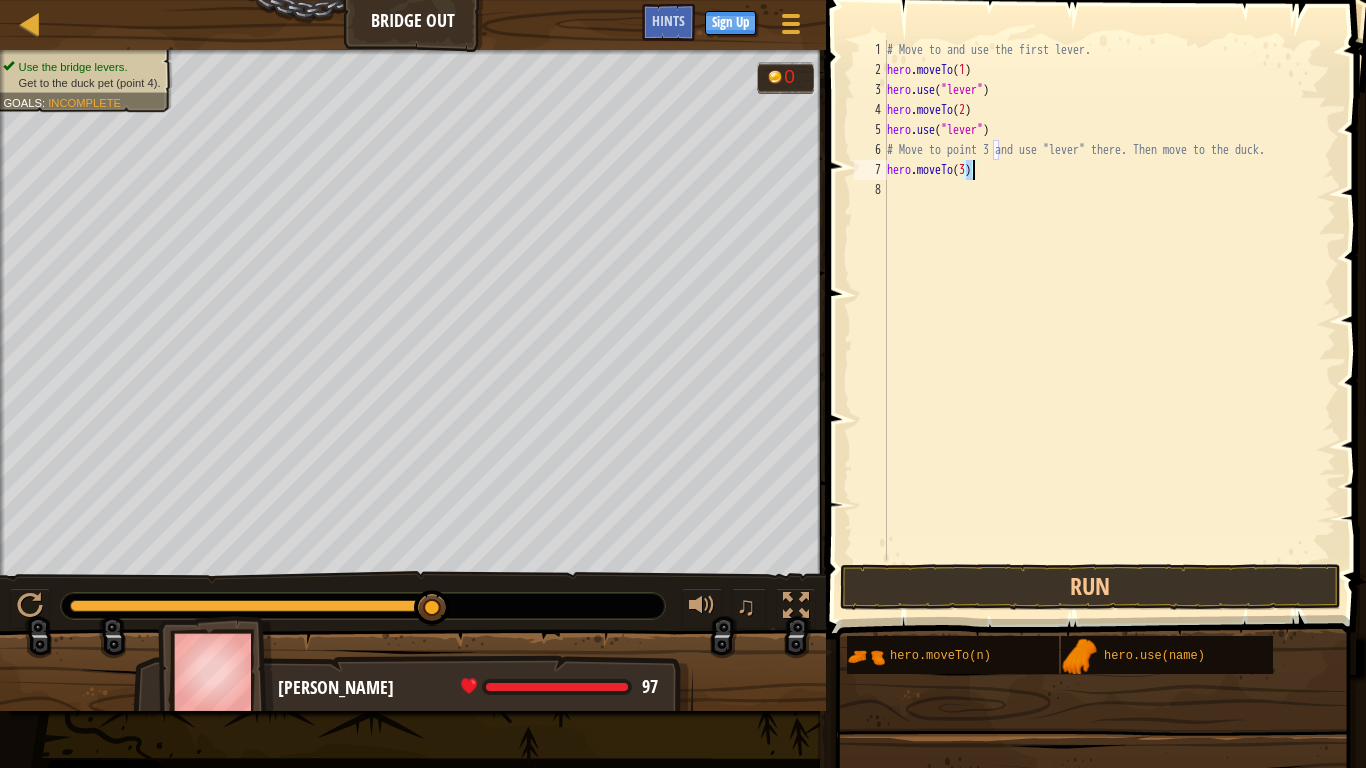 click on "# Move to and use the first lever. hero . moveTo ( 1 ) hero . use ( "lever" ) hero . moveTo ( 2 ) hero . use ( "lever" ) # Move to point 3 and use "lever" there. Then move to the duck. hero . moveTo ( 3 )" at bounding box center [1109, 320] 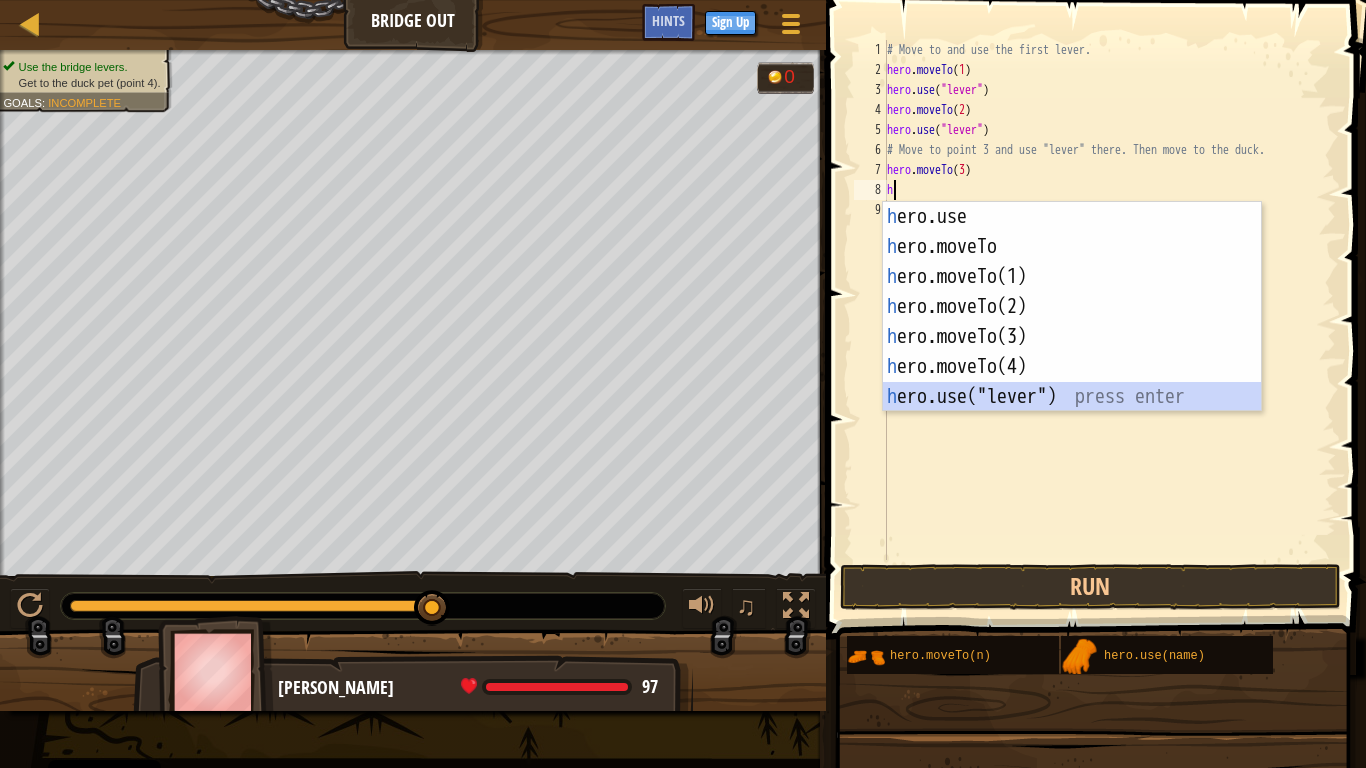 click on "h ero.use press enter h ero.moveTo press enter h ero.moveTo(1) press enter h ero.moveTo(2) press enter h ero.moveTo(3) press enter h ero.moveTo(4) press enter h ero.use("lever") press enter" at bounding box center [1072, 337] 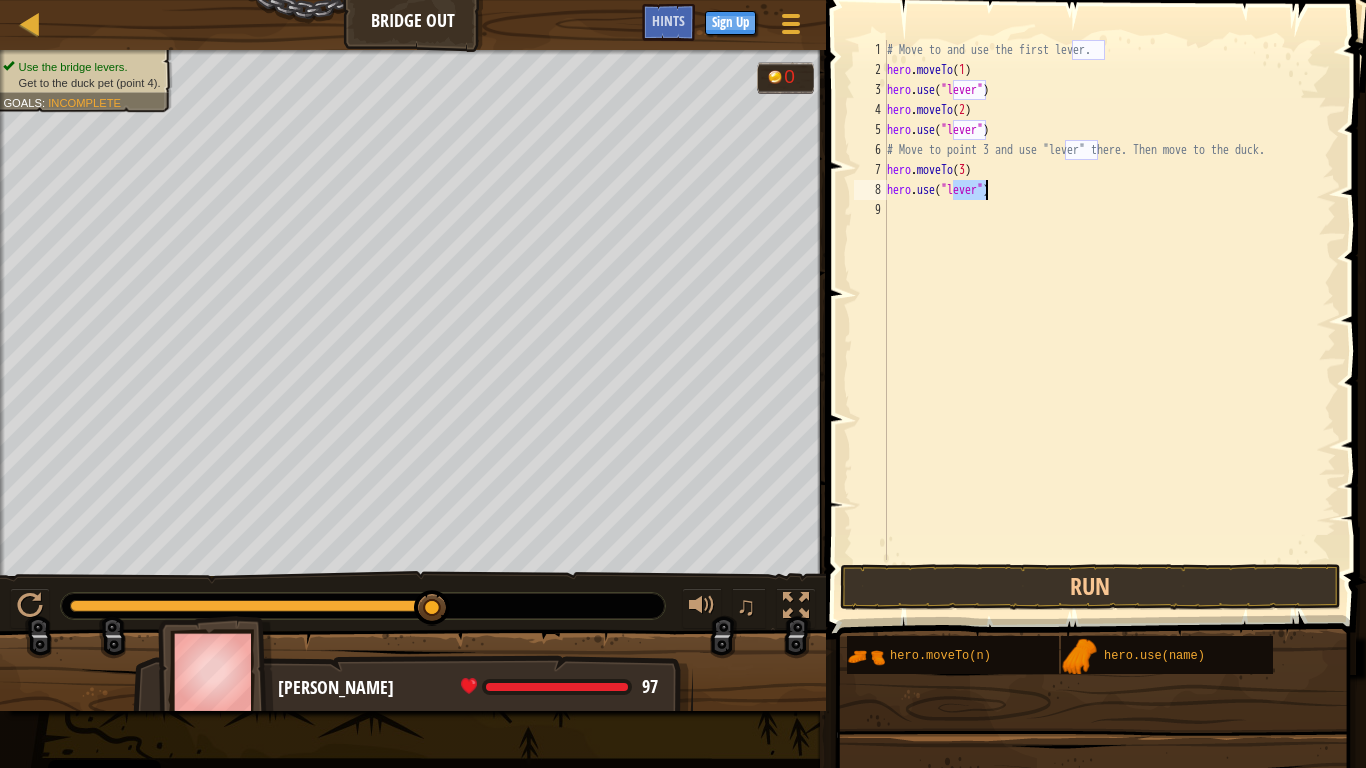 click on "# Move to and use the first lever. hero . moveTo ( 1 ) hero . use ( "lever" ) hero . moveTo ( 2 ) hero . use ( "lever" ) # Move to point 3 and use "lever" there. Then move to the duck. hero . moveTo ( 3 ) hero . use ( "lever" )" at bounding box center (1109, 320) 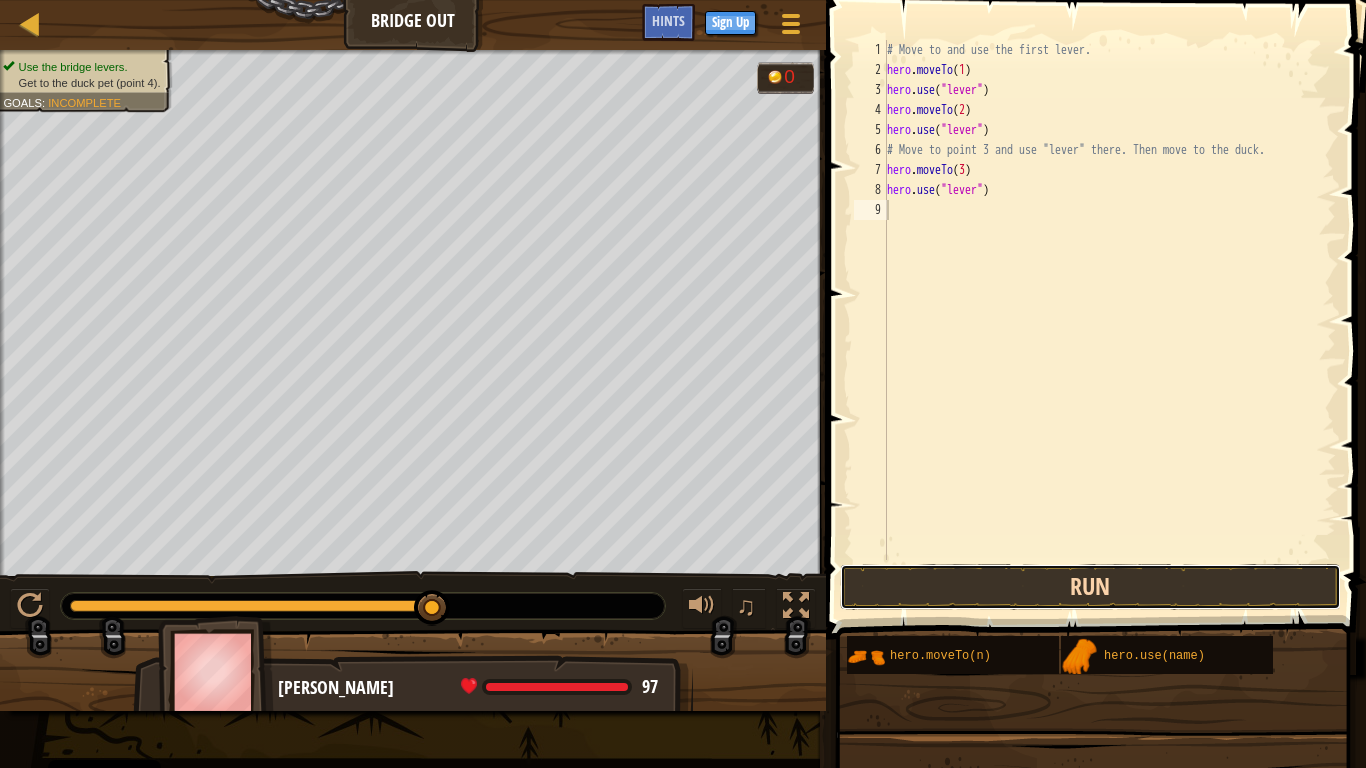 click on "Run" at bounding box center [1090, 587] 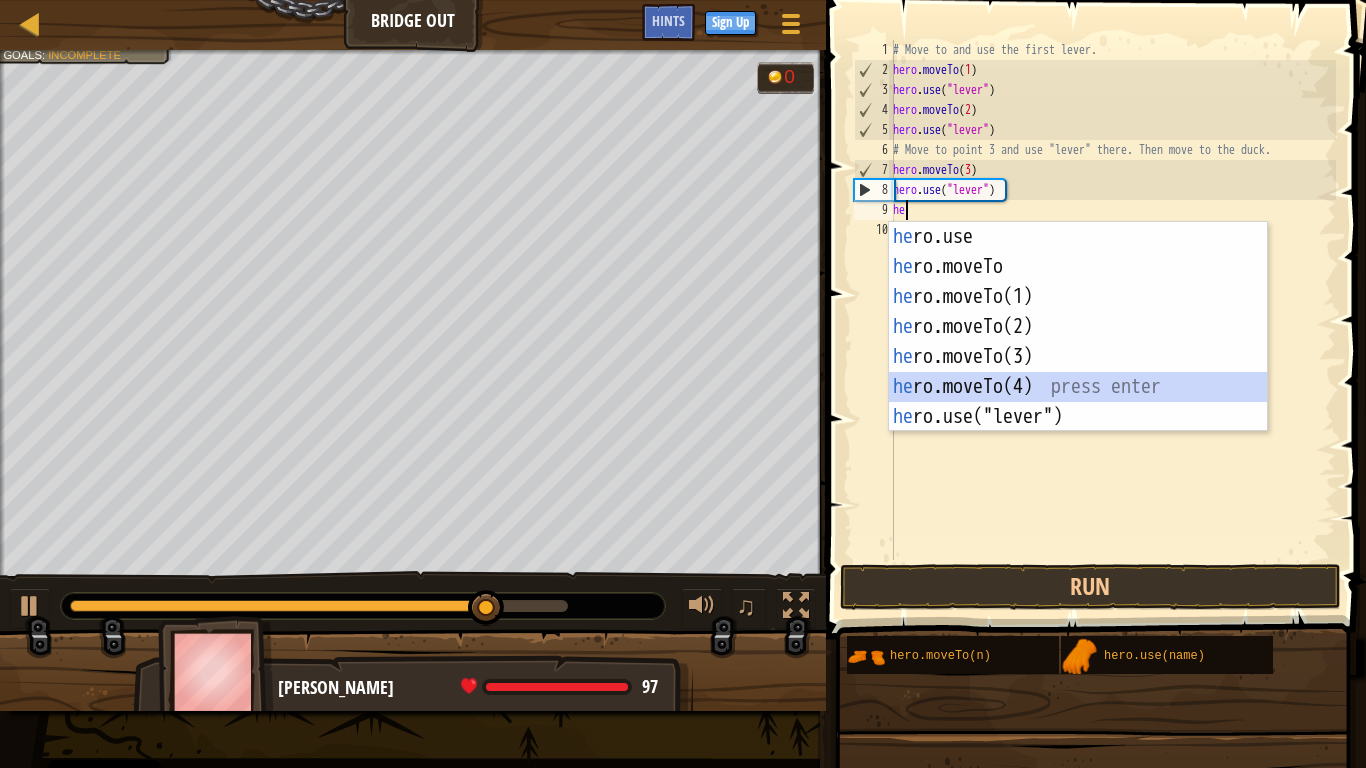 click on "he ro.use press enter he ro.moveTo press enter he ro.moveTo(1) press enter he ro.moveTo(2) press enter he ro.moveTo(3) press enter he ro.moveTo(4) press enter he ro.use("lever") press enter" at bounding box center [1078, 357] 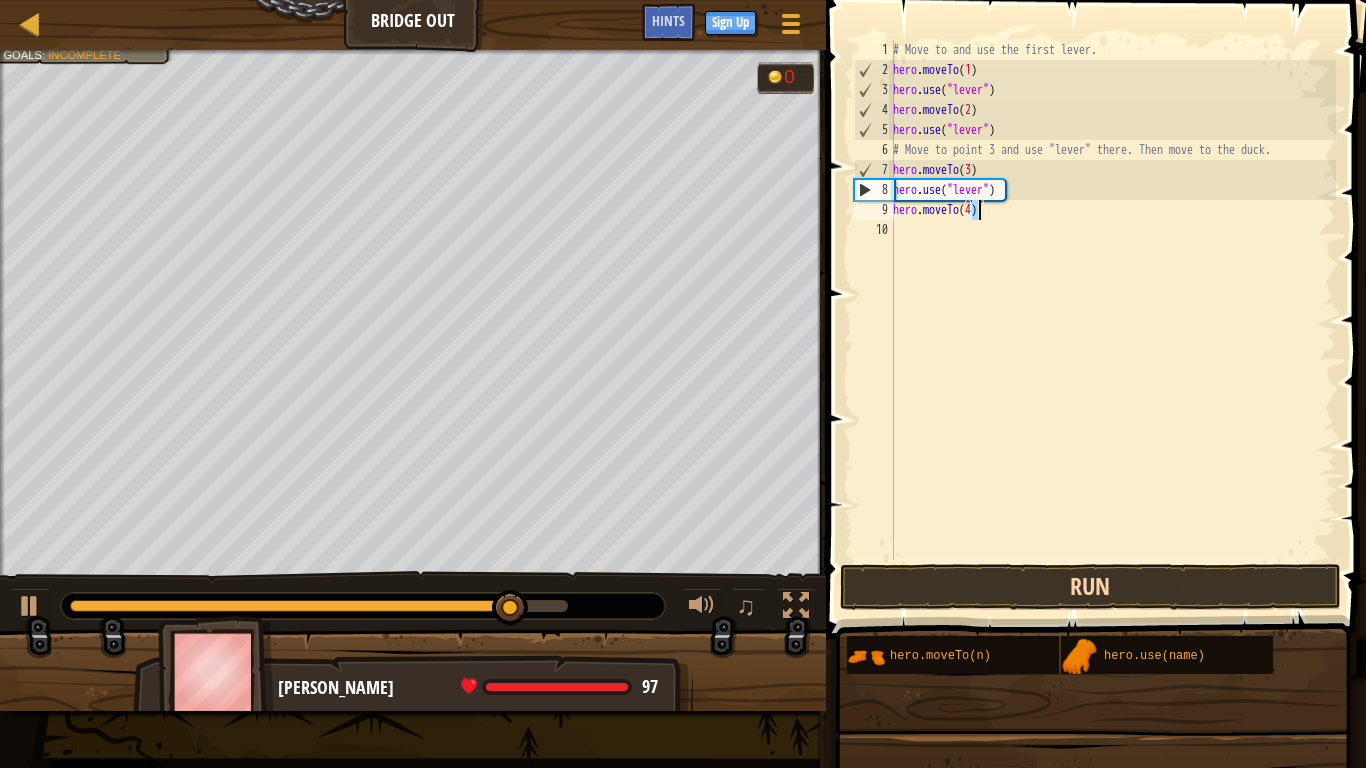 type on "hero.moveTo(4)" 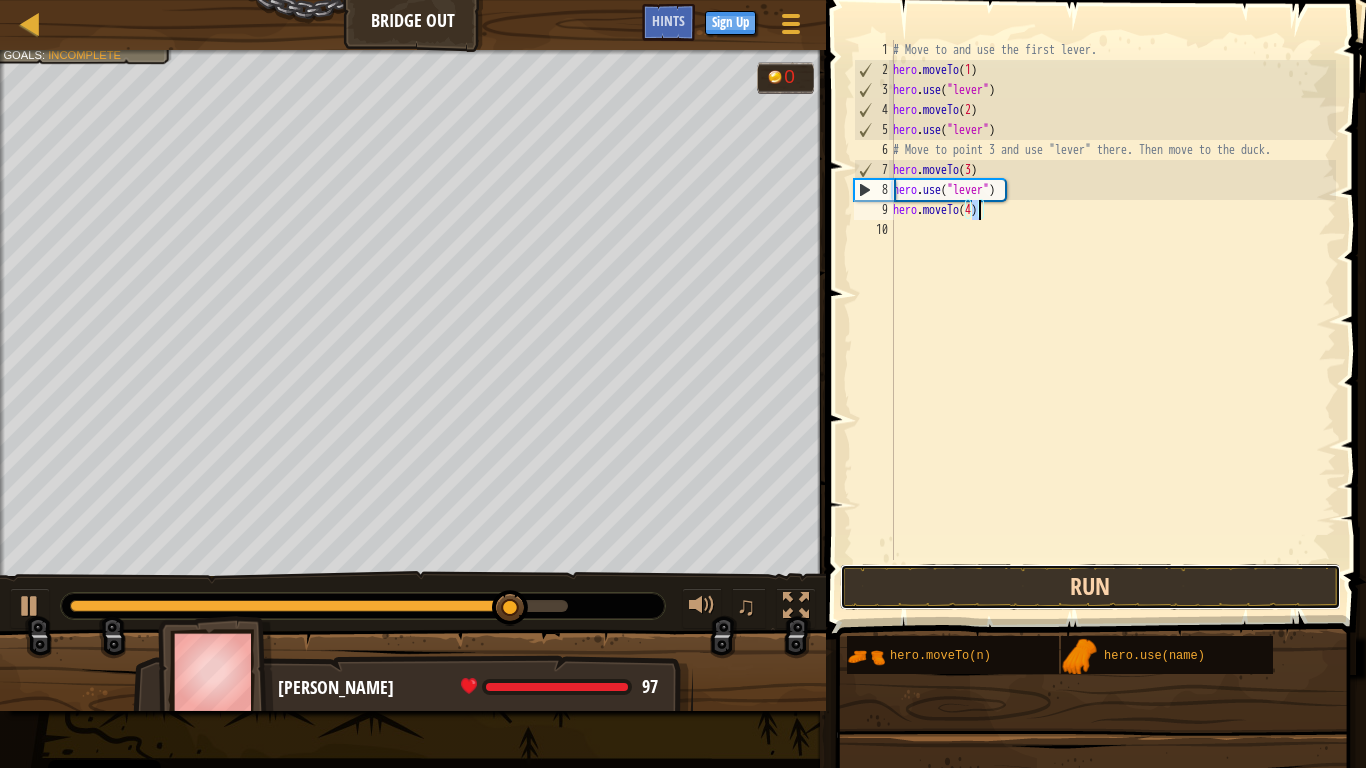 click on "Run" at bounding box center [1090, 587] 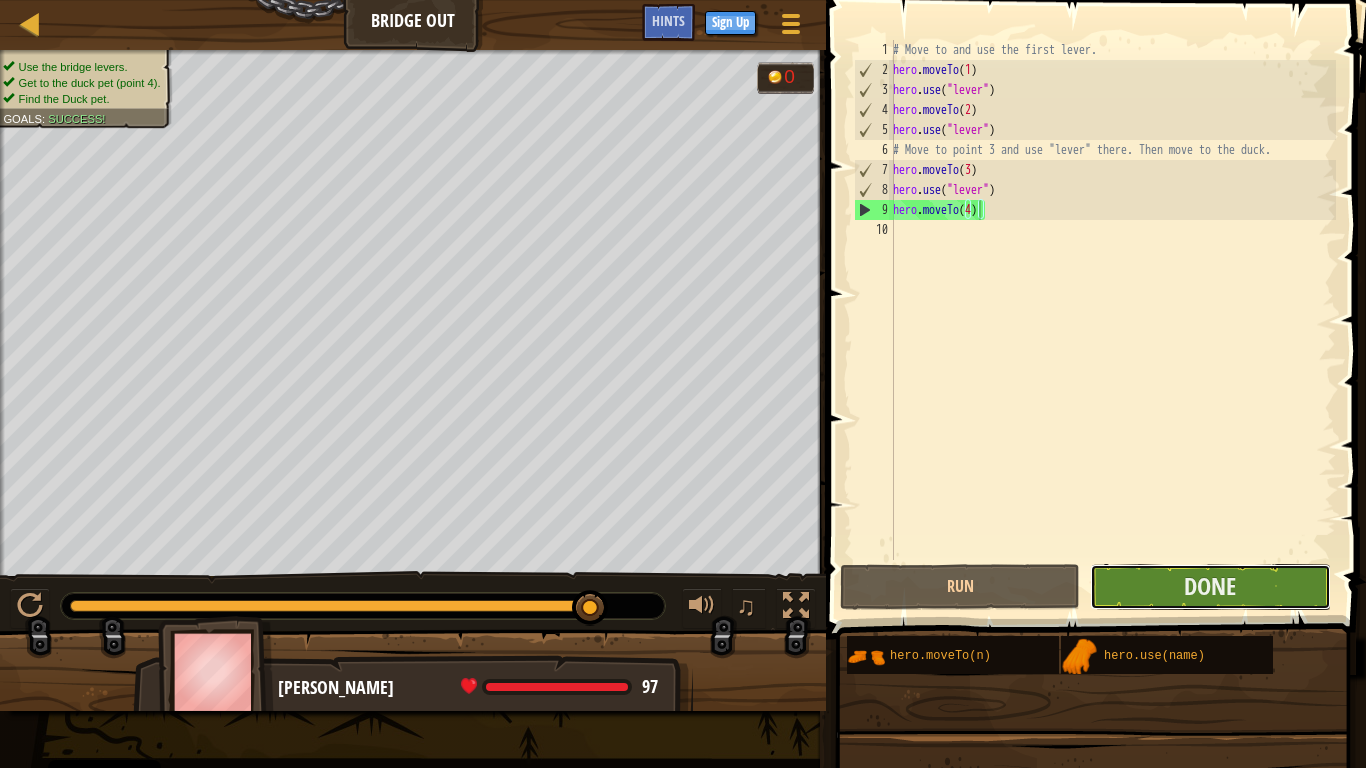 click on "Done" at bounding box center [1210, 587] 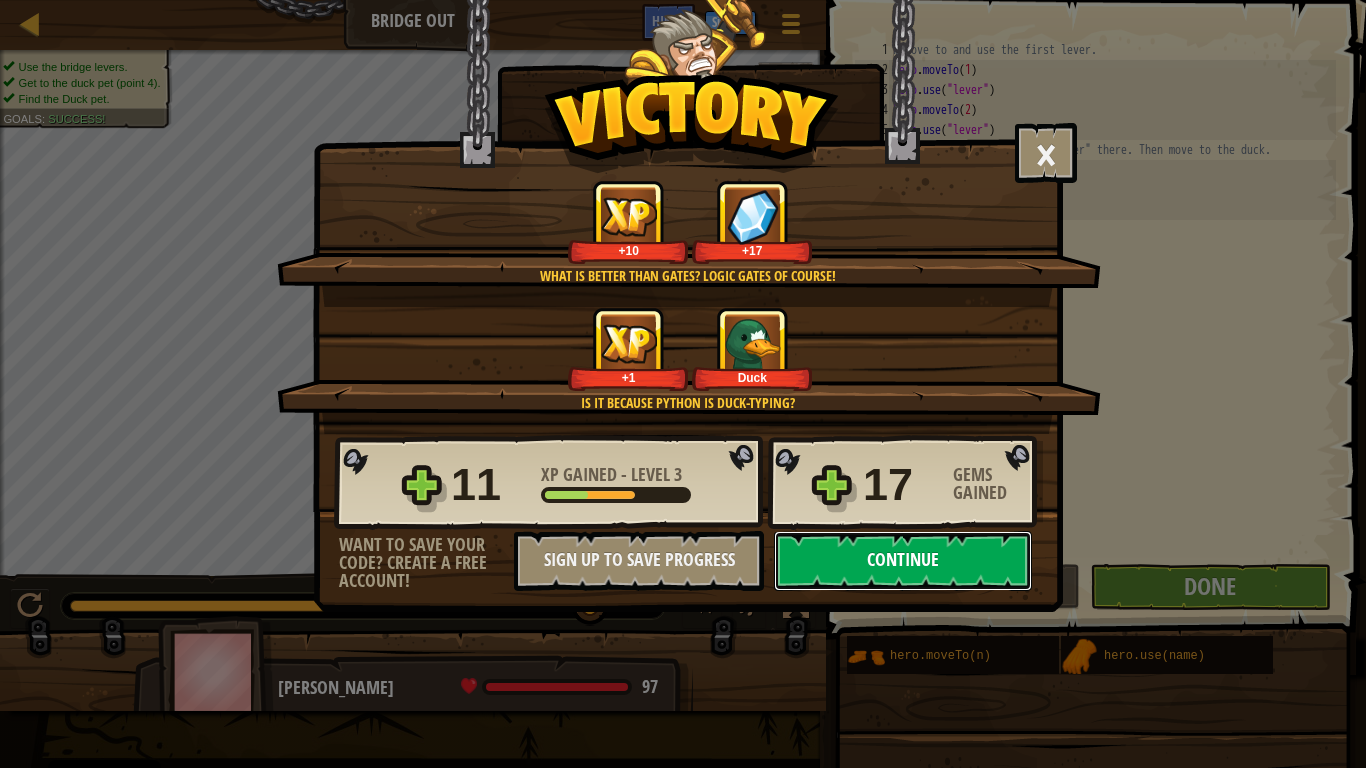 click on "Continue" at bounding box center (903, 561) 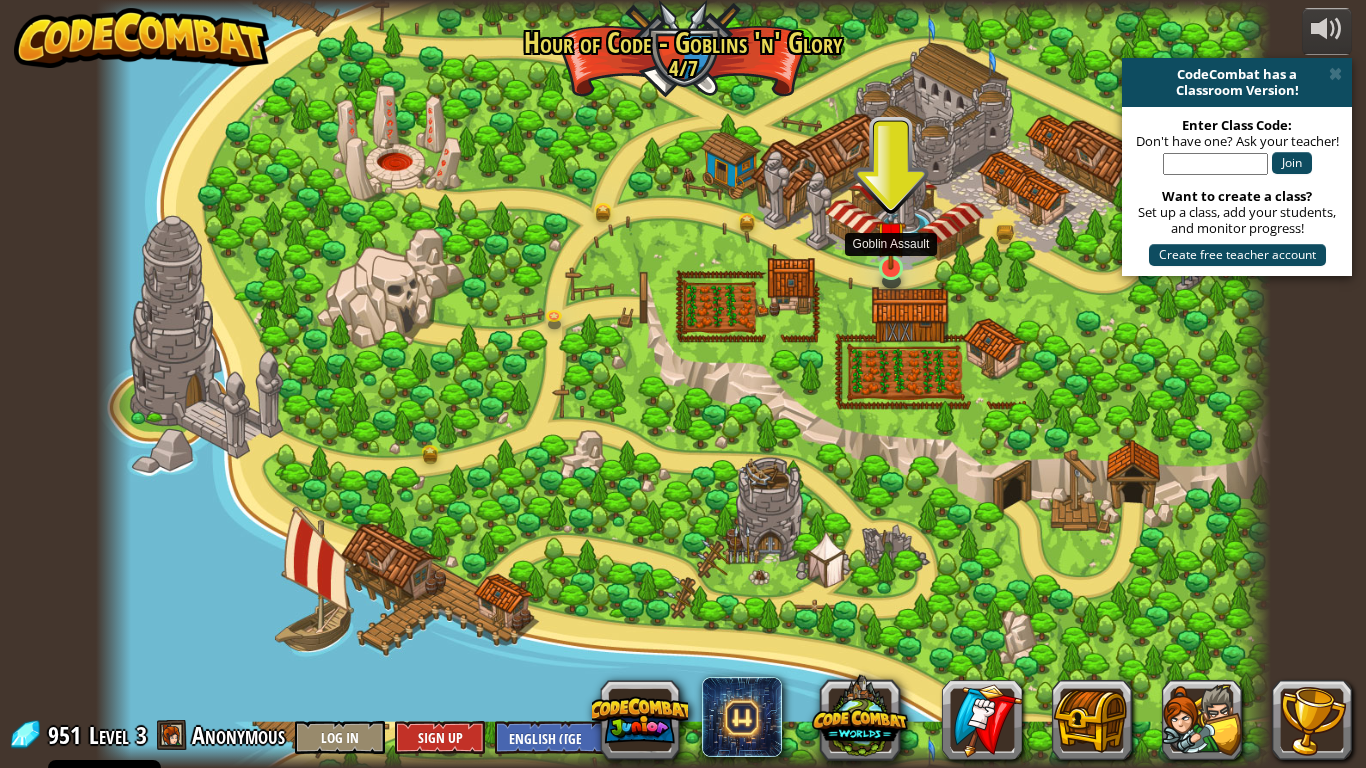 click at bounding box center (891, 236) 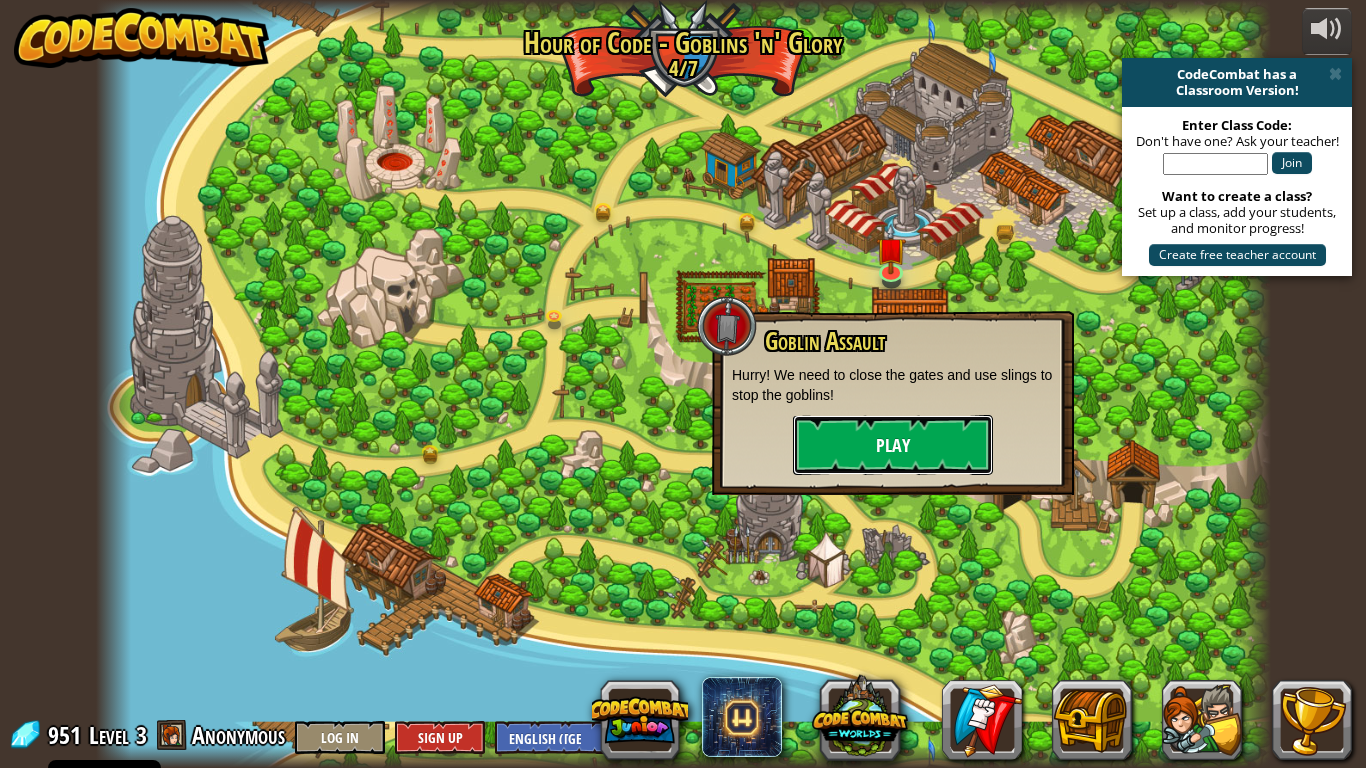 click on "Play" at bounding box center (893, 445) 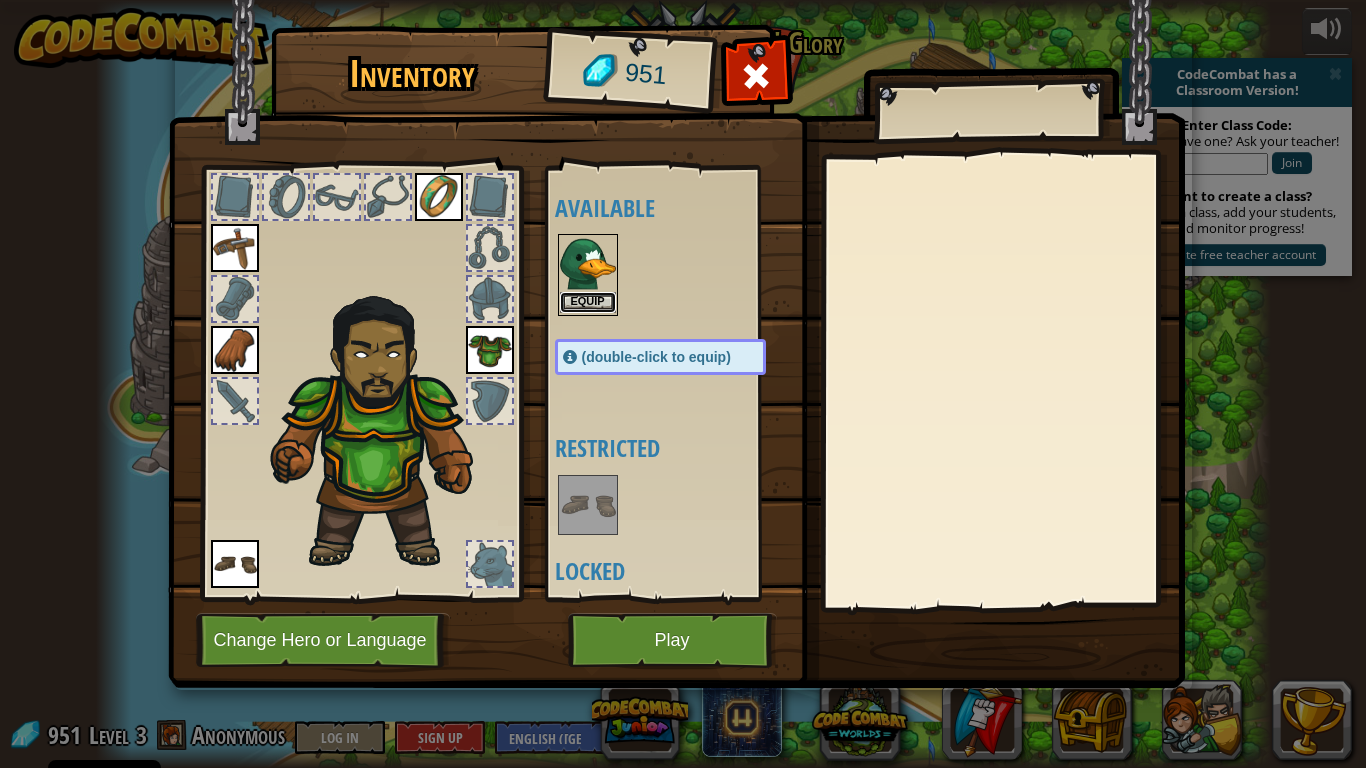 click on "Equip" at bounding box center [588, 302] 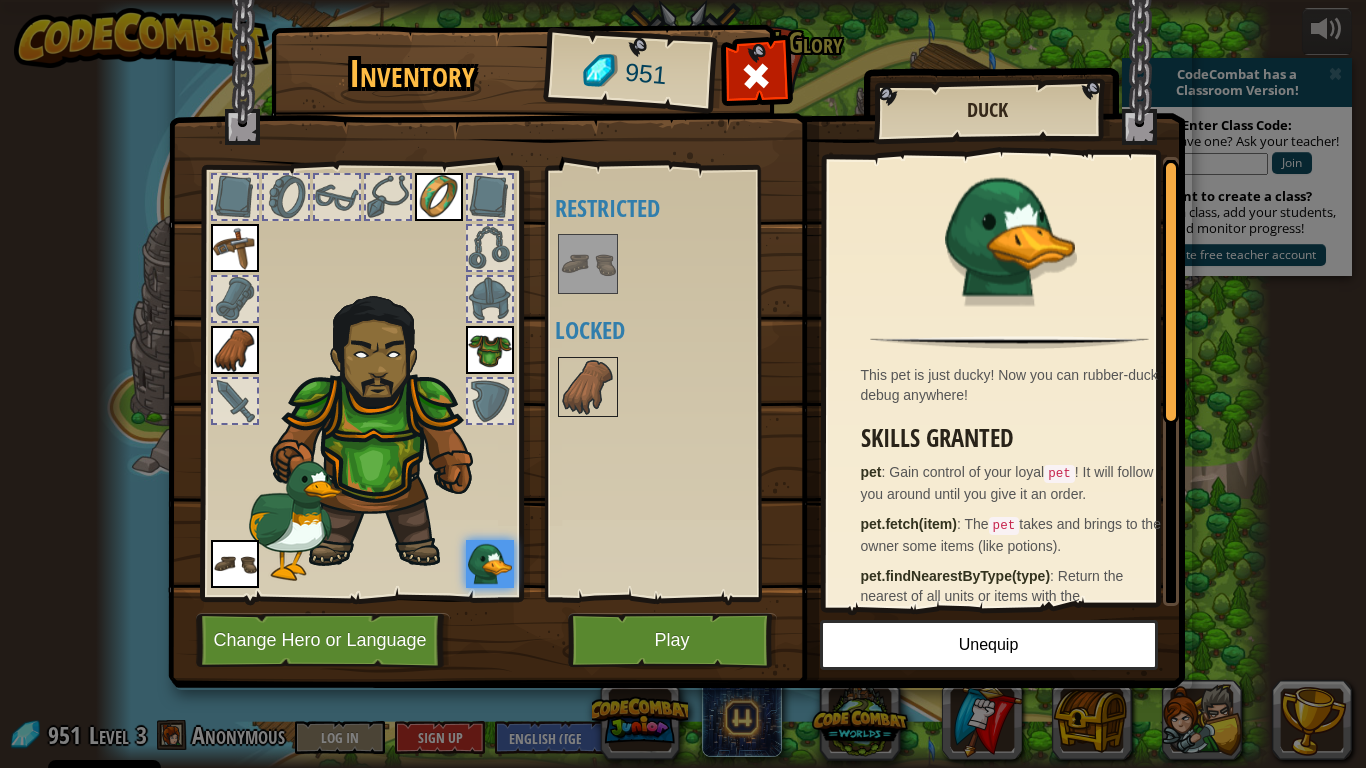 click at bounding box center (490, 401) 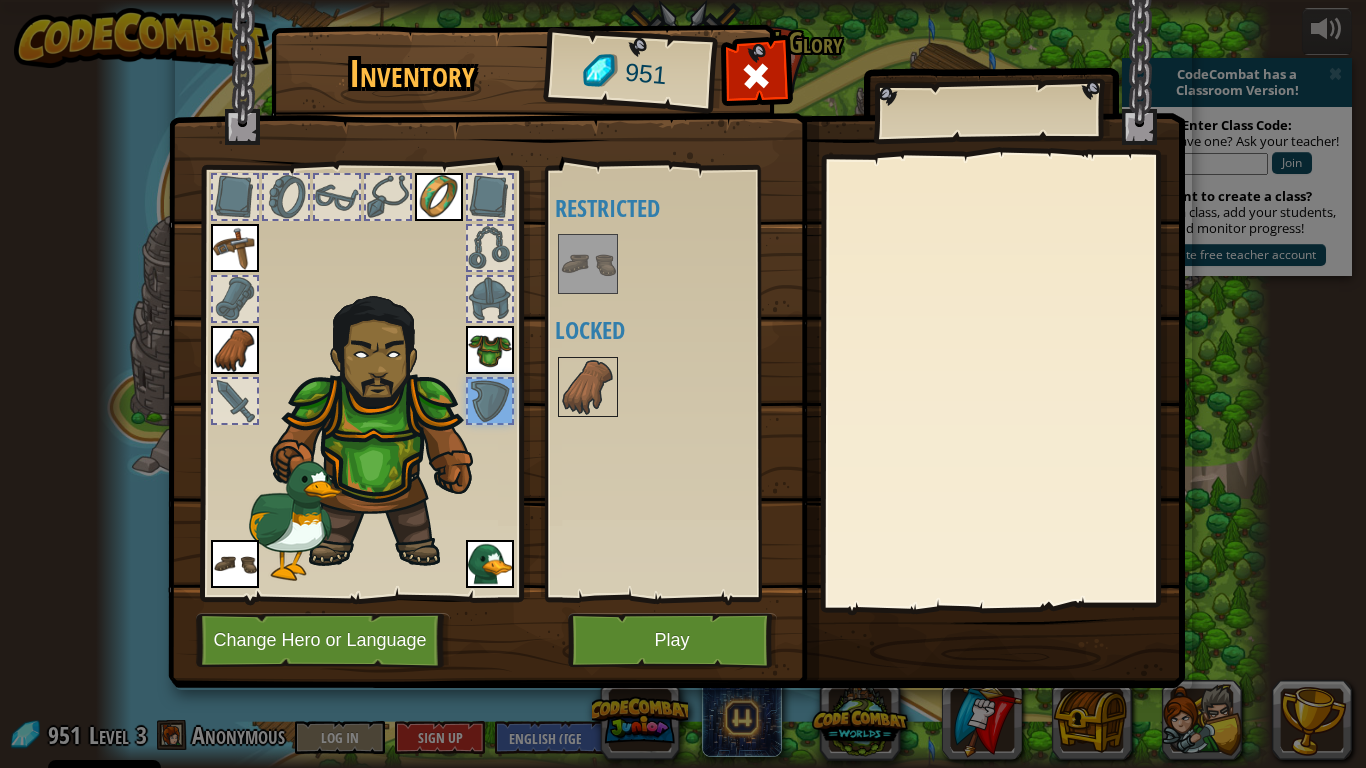 click at bounding box center [490, 299] 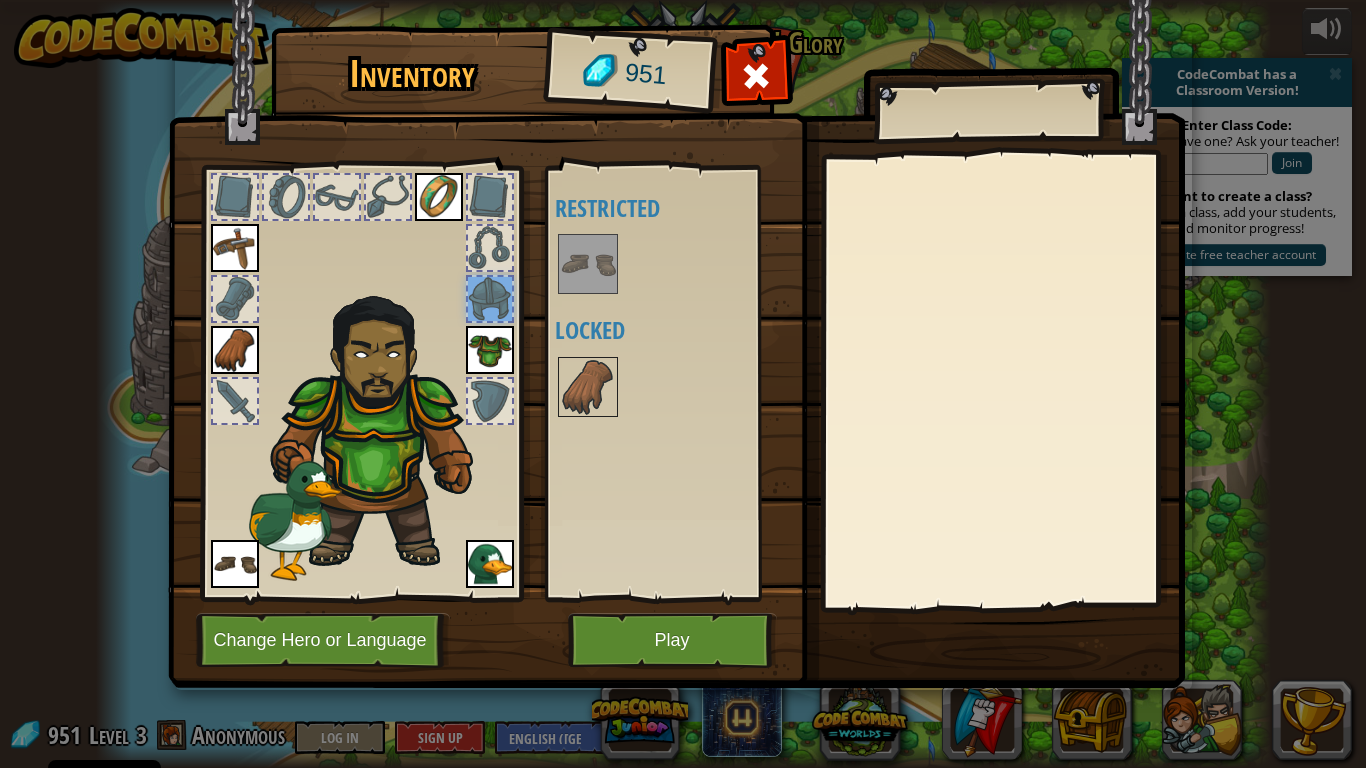 click at bounding box center [490, 248] 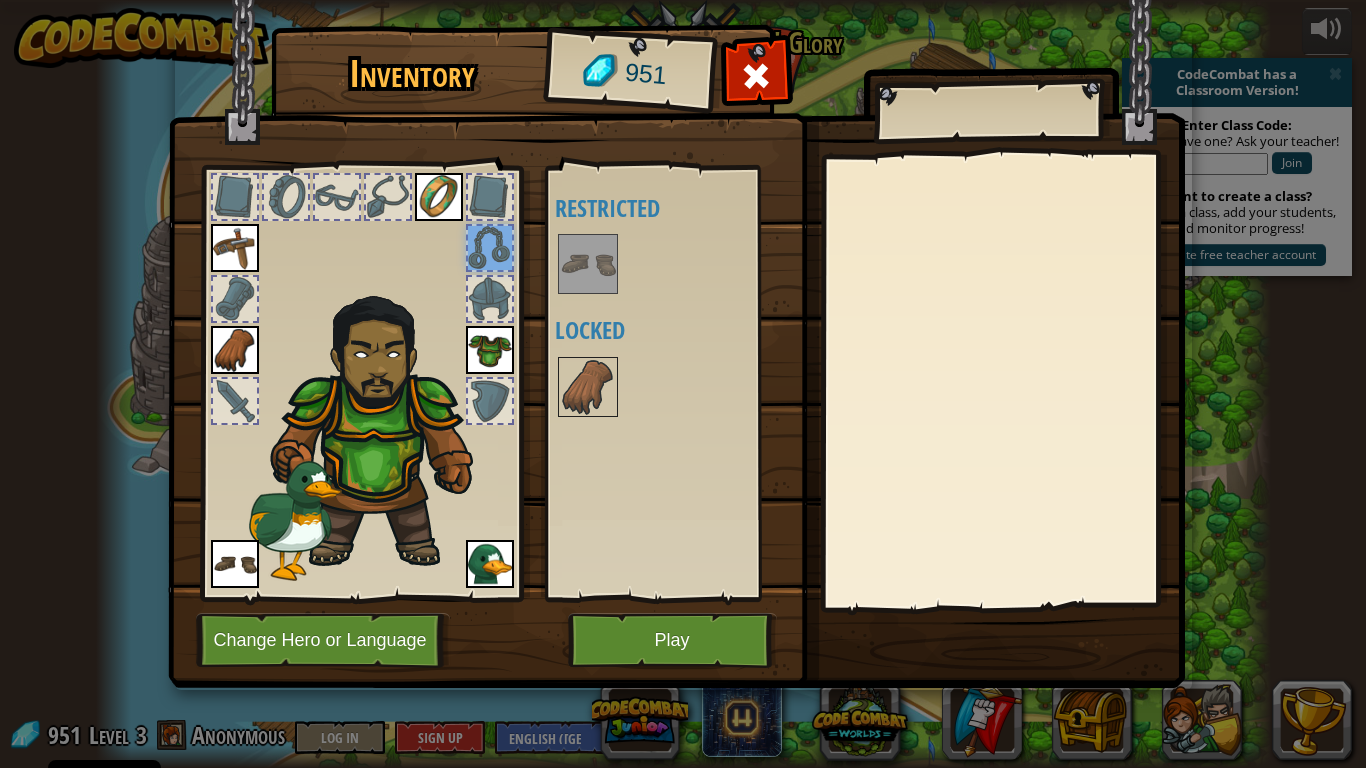 click at bounding box center [388, 197] 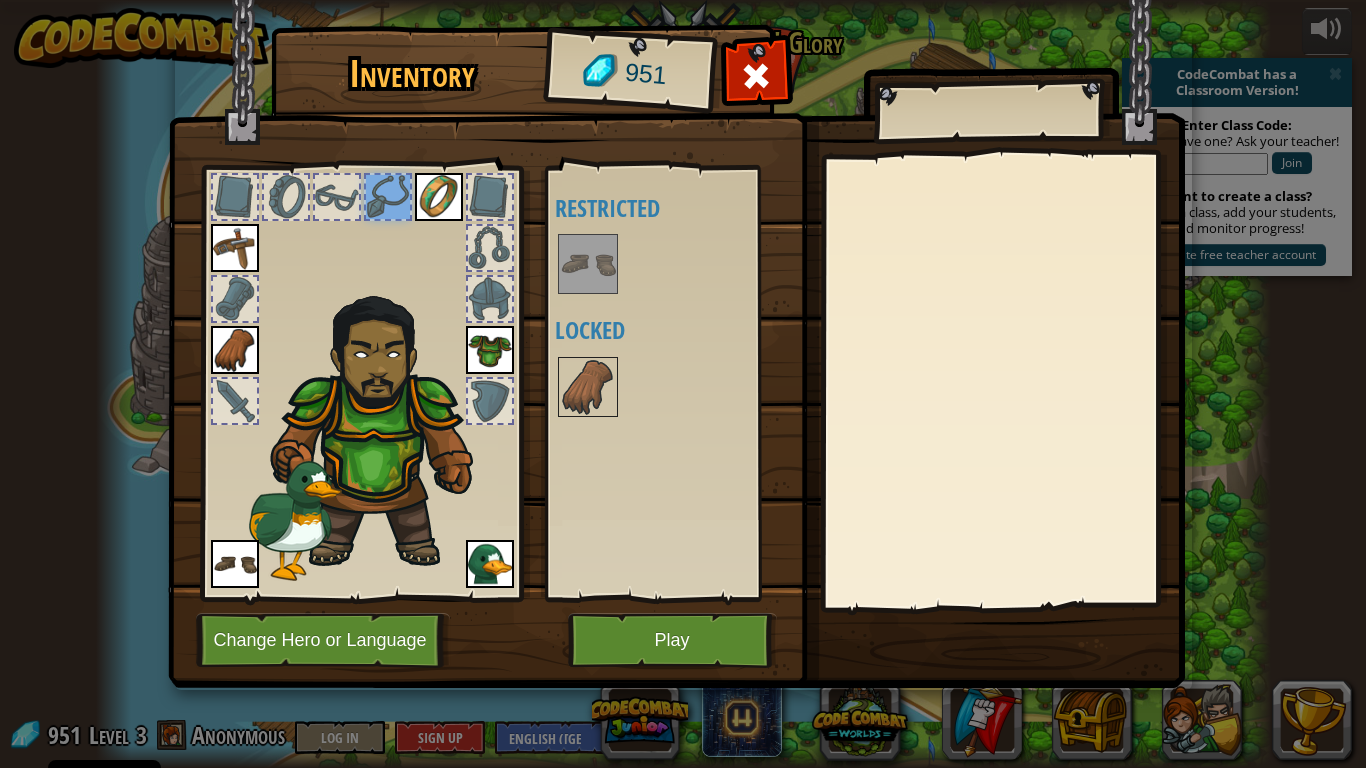 click at bounding box center (337, 197) 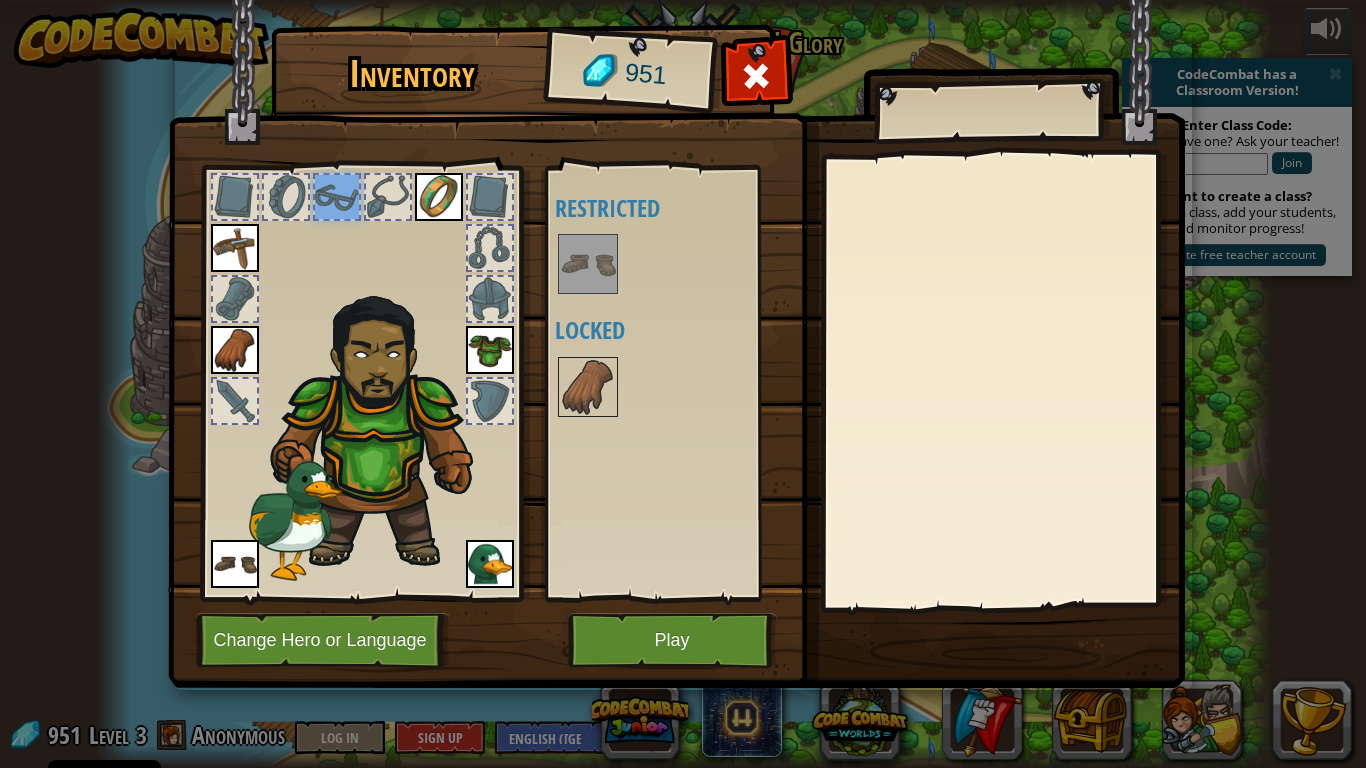 click at bounding box center (286, 197) 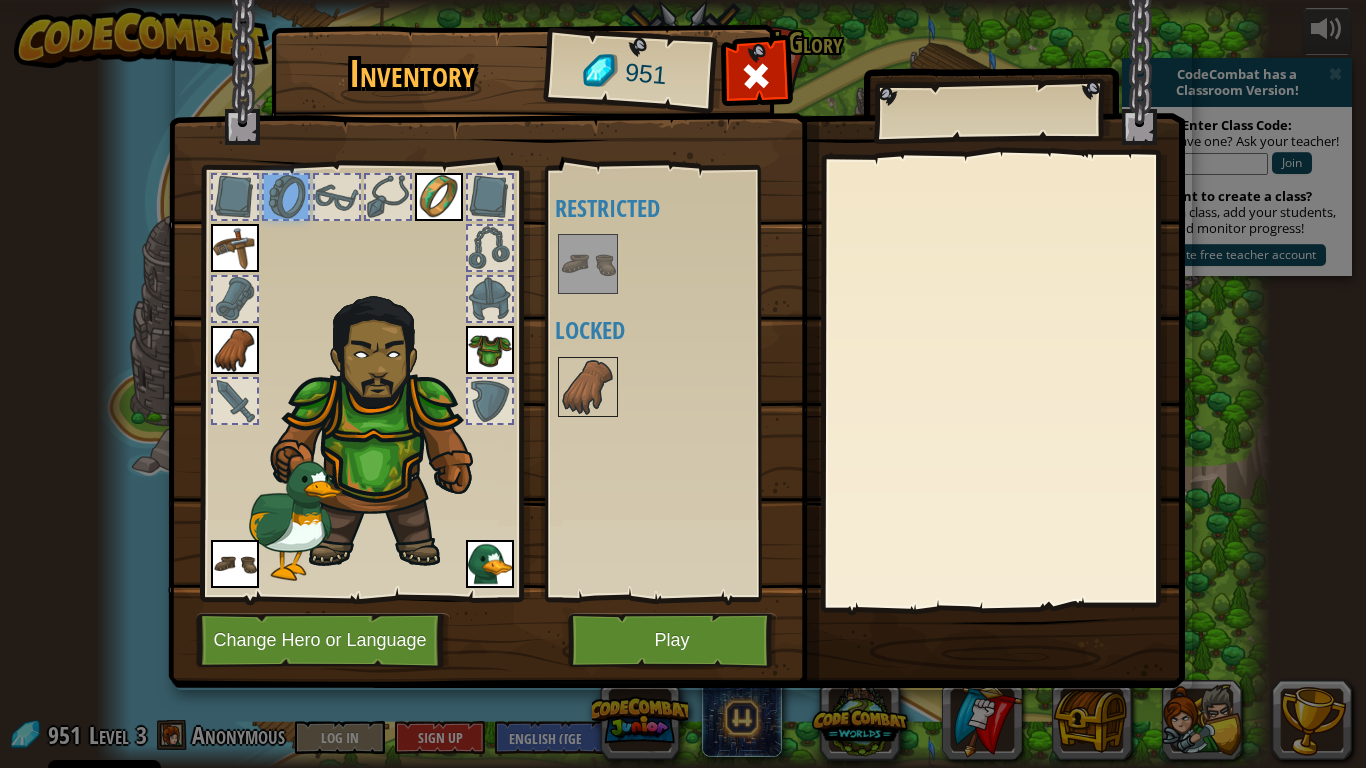 click at bounding box center [235, 197] 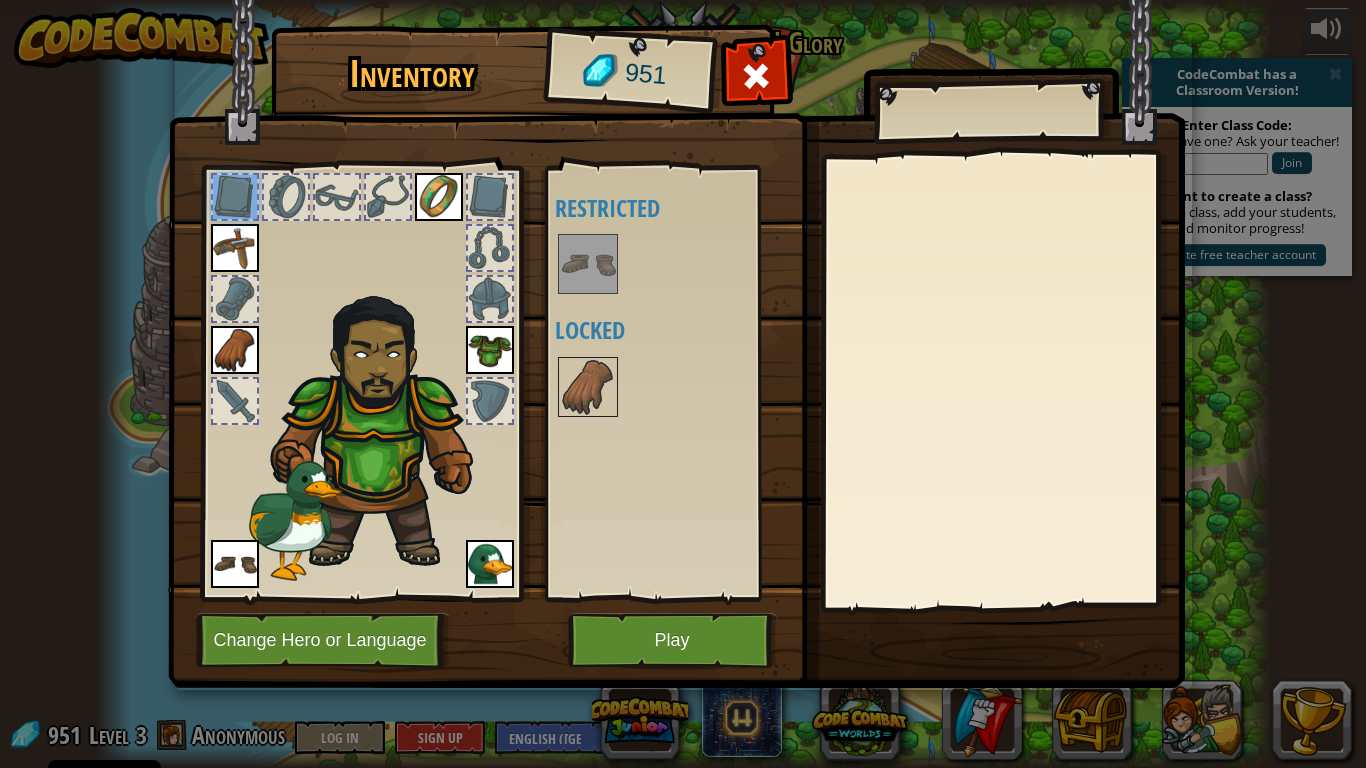 click at bounding box center [235, 299] 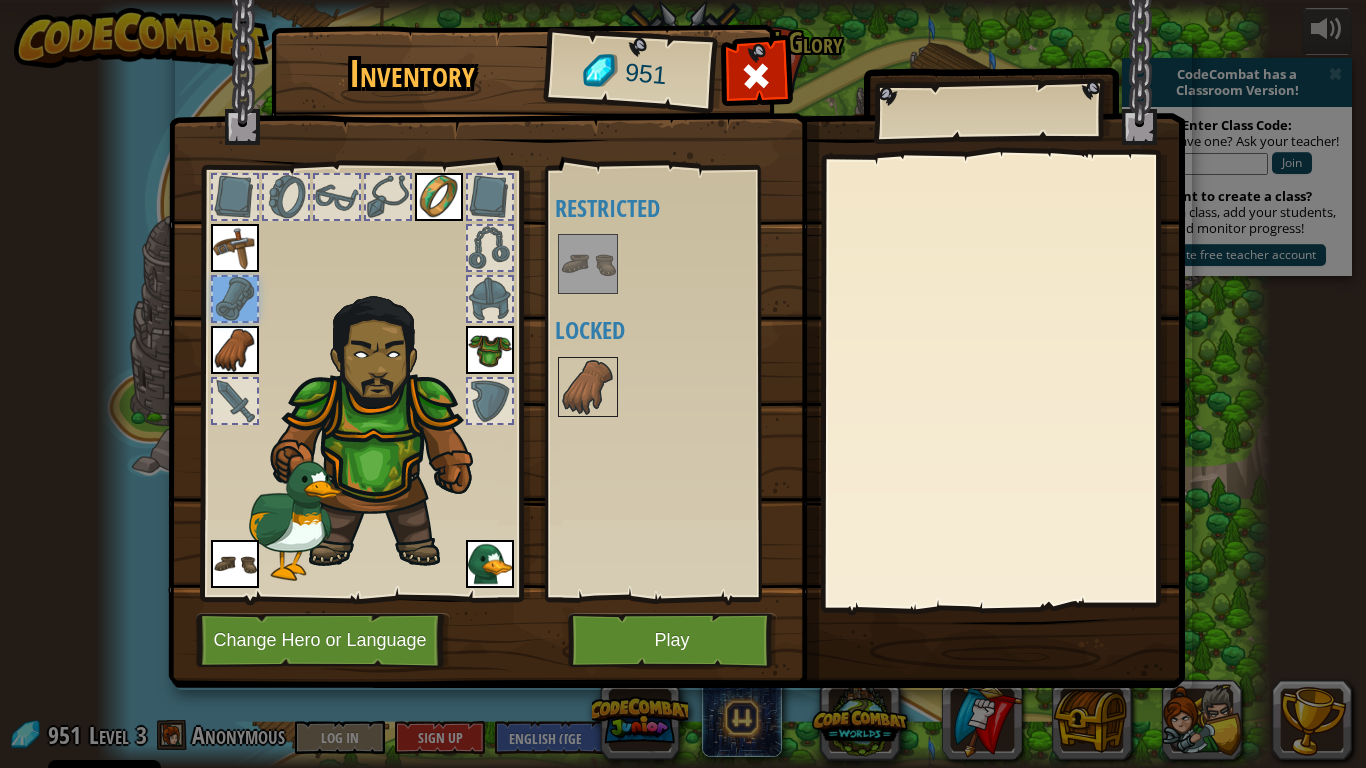 click at bounding box center (235, 401) 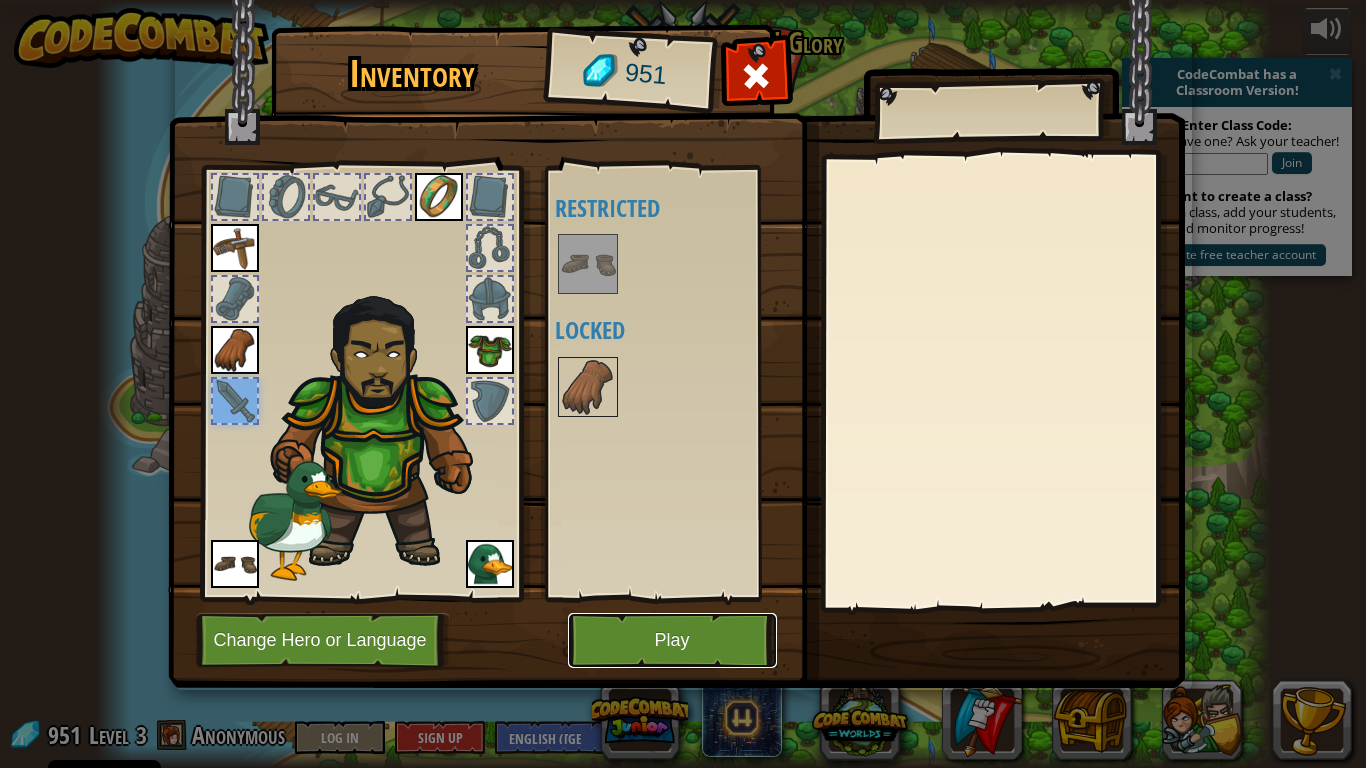 click on "Play" at bounding box center [672, 640] 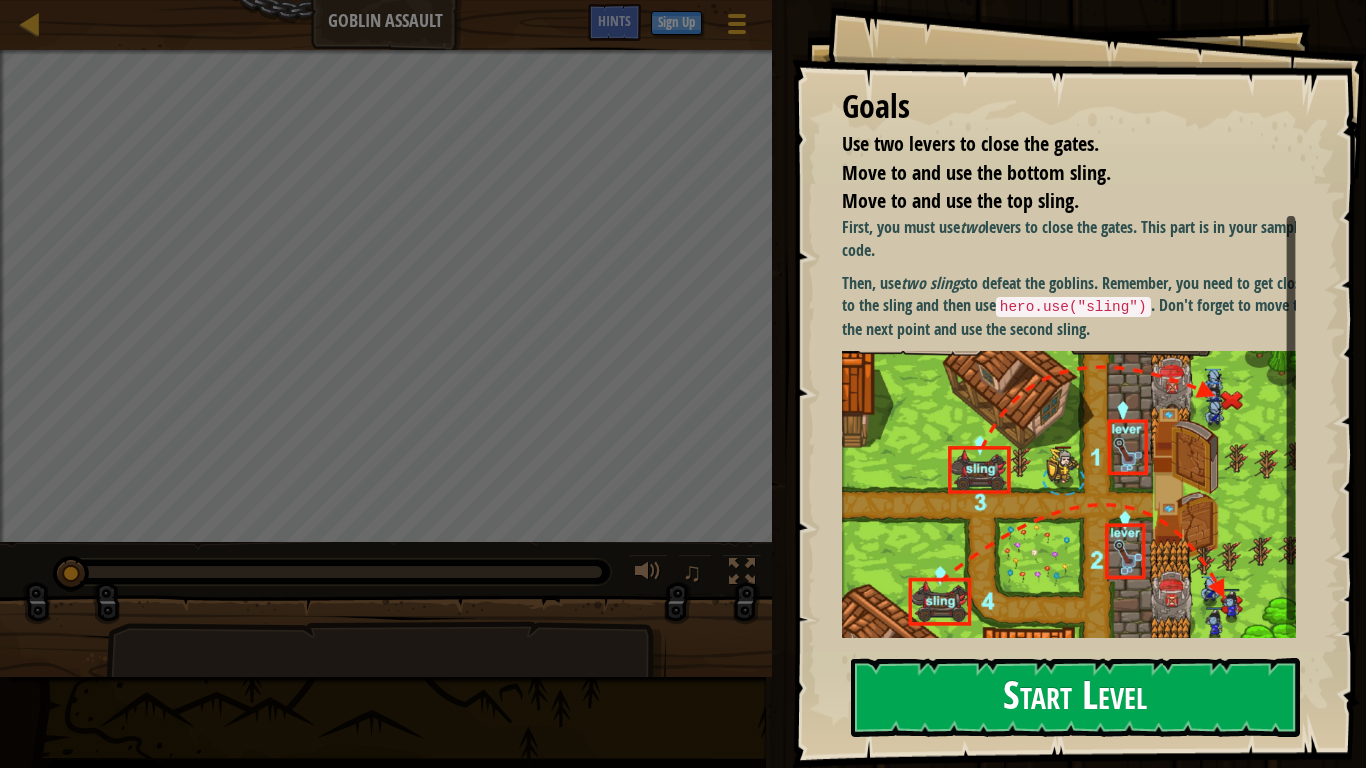 click on "Start Level" at bounding box center [1075, 697] 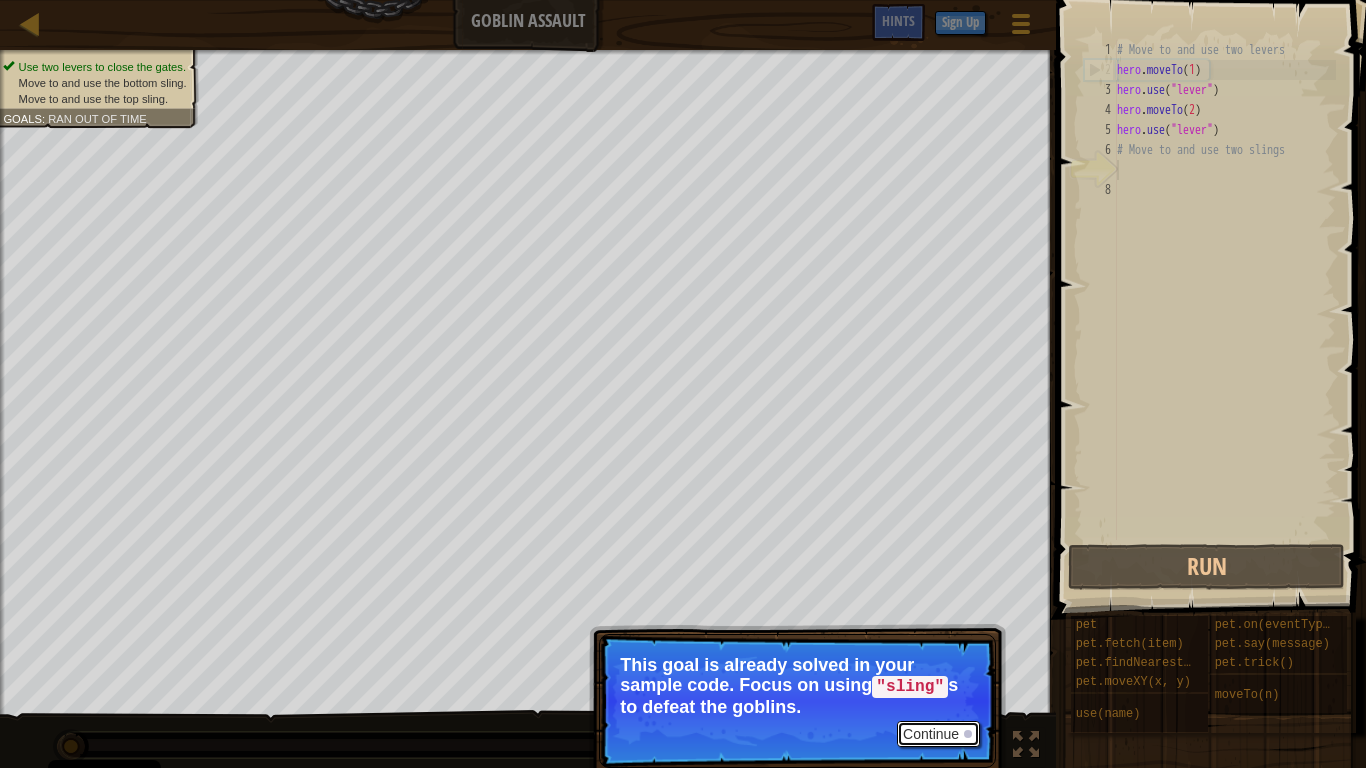 click on "Continue" at bounding box center (938, 734) 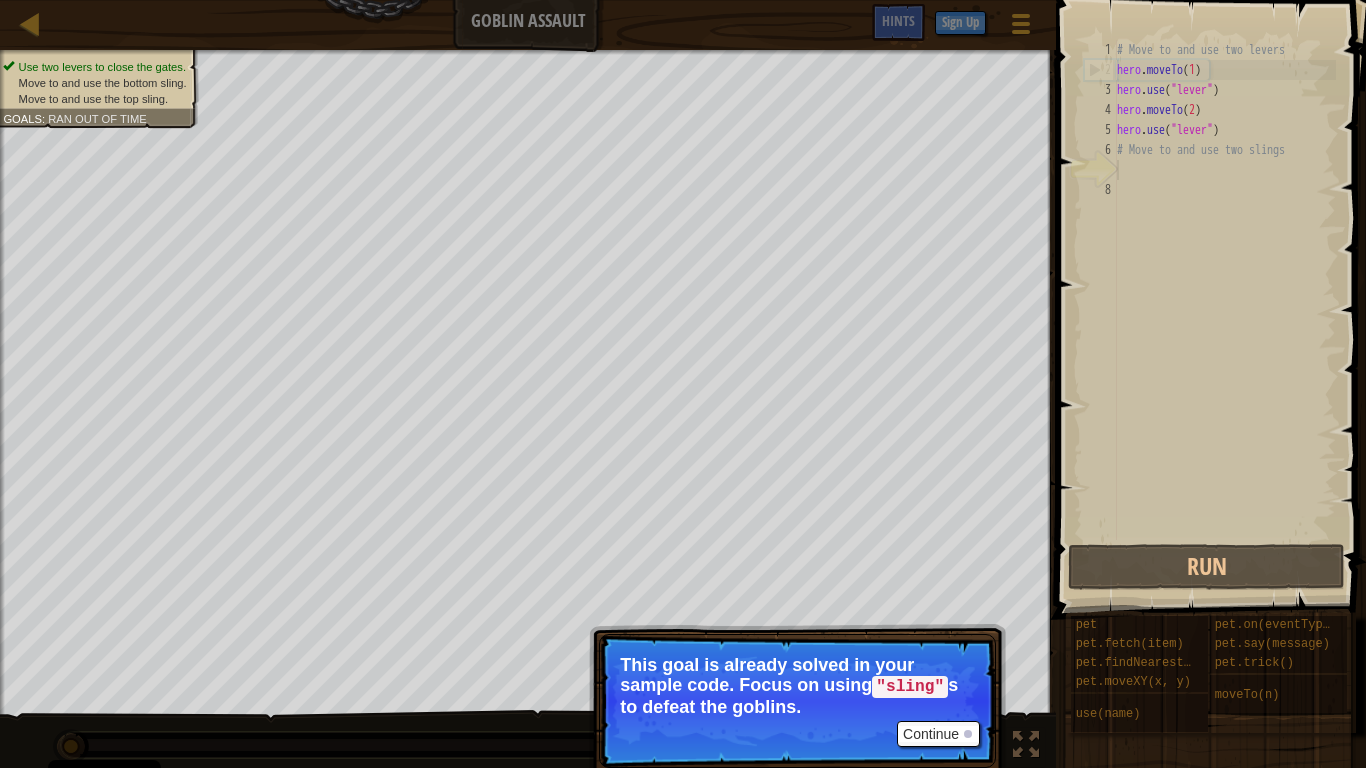 scroll, scrollTop: 9, scrollLeft: 0, axis: vertical 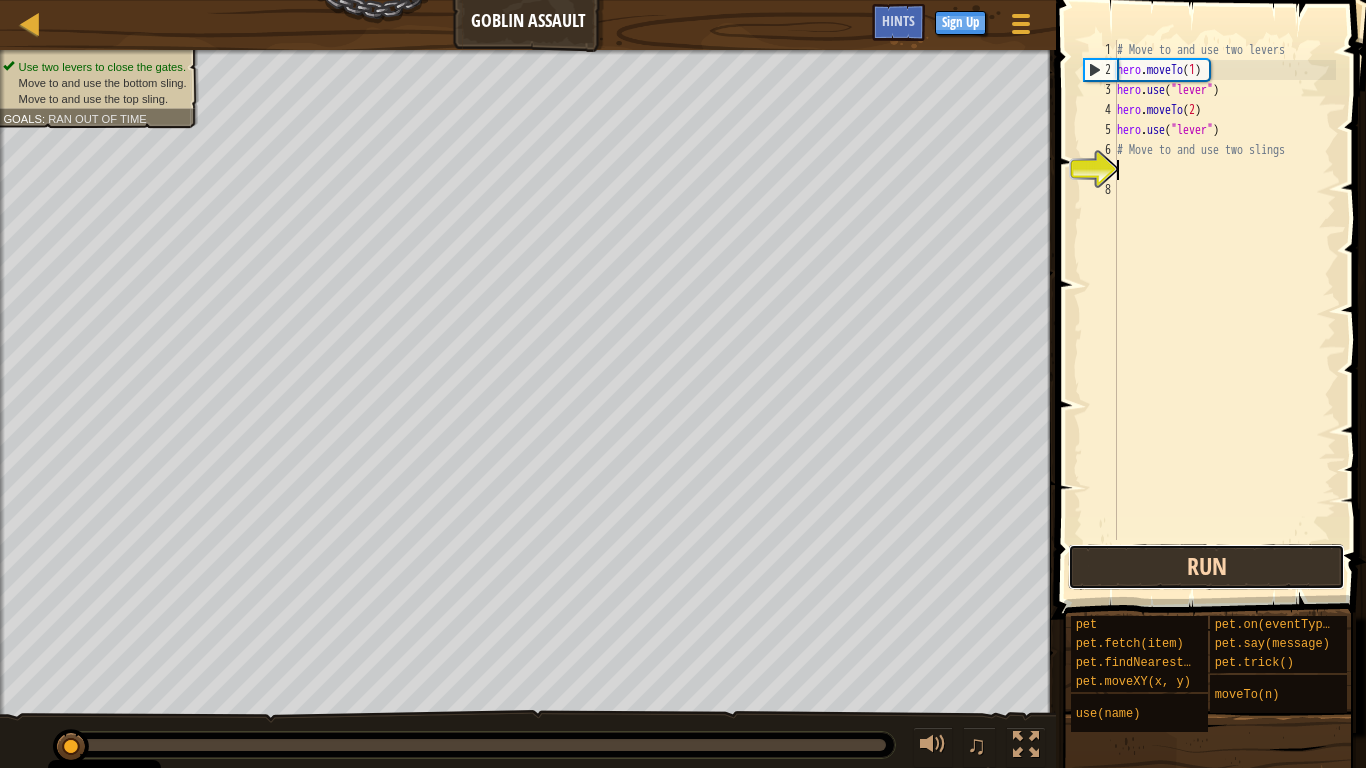 click on "Run" at bounding box center (1206, 567) 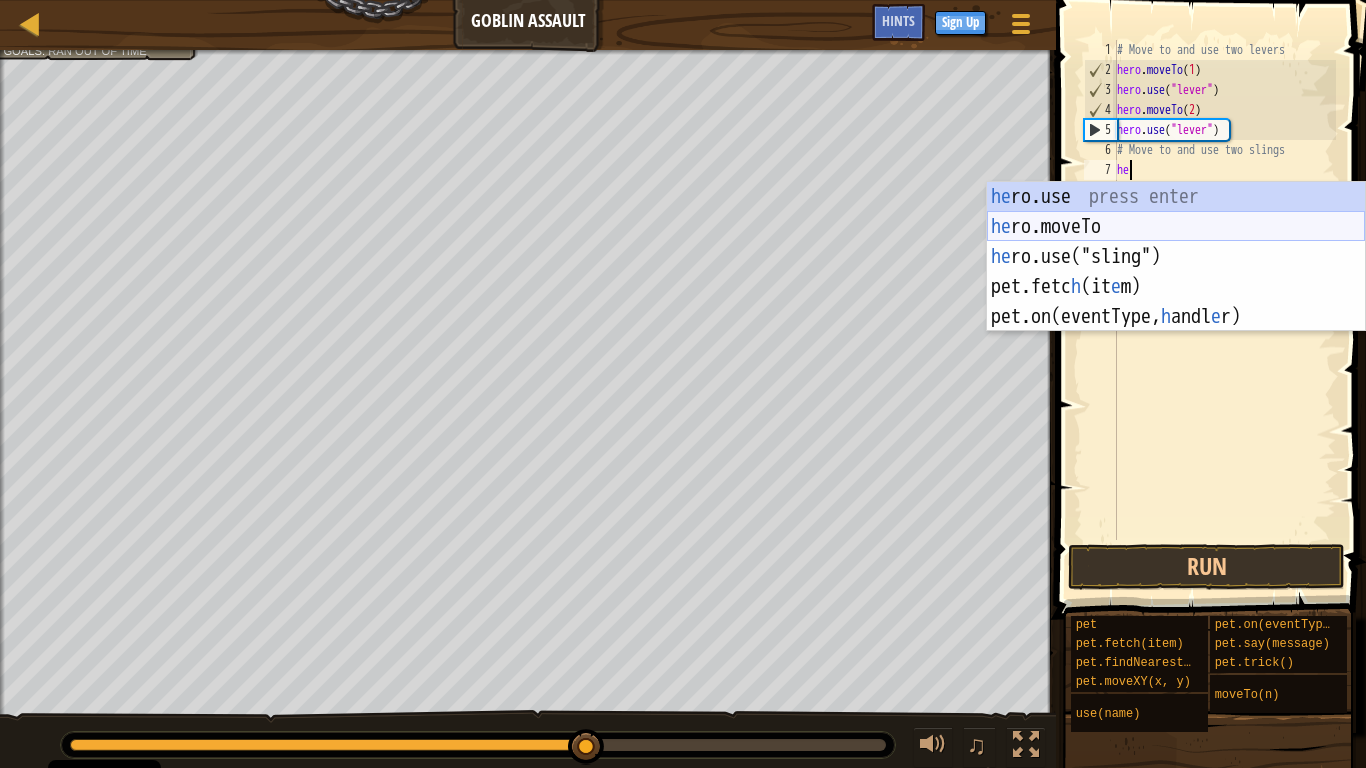 click on "he ro.use press enter he ro.moveTo press enter he ro.use("sling") press enter pet.fetc h (it e m) press enter pet.on(eventType,  h andl e r) press enter" at bounding box center (1176, 287) 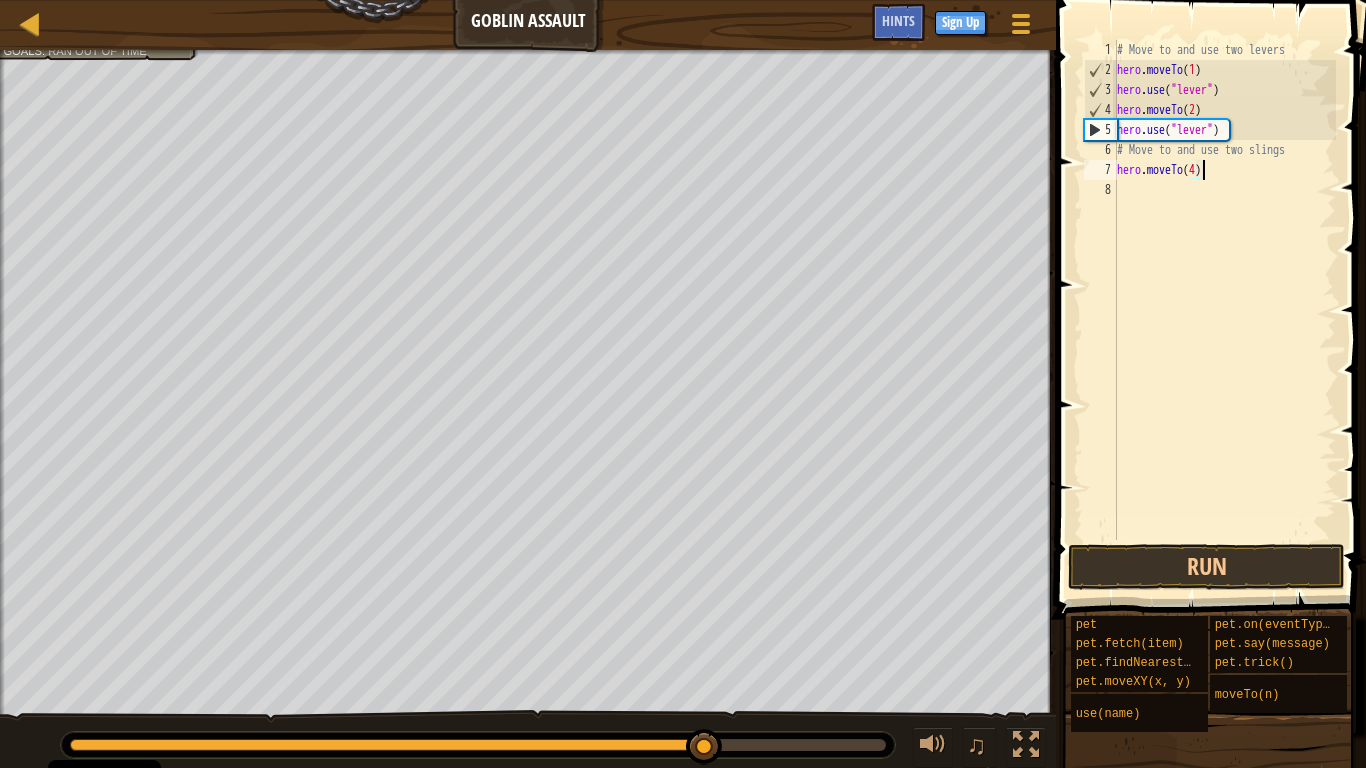 scroll, scrollTop: 9, scrollLeft: 7, axis: both 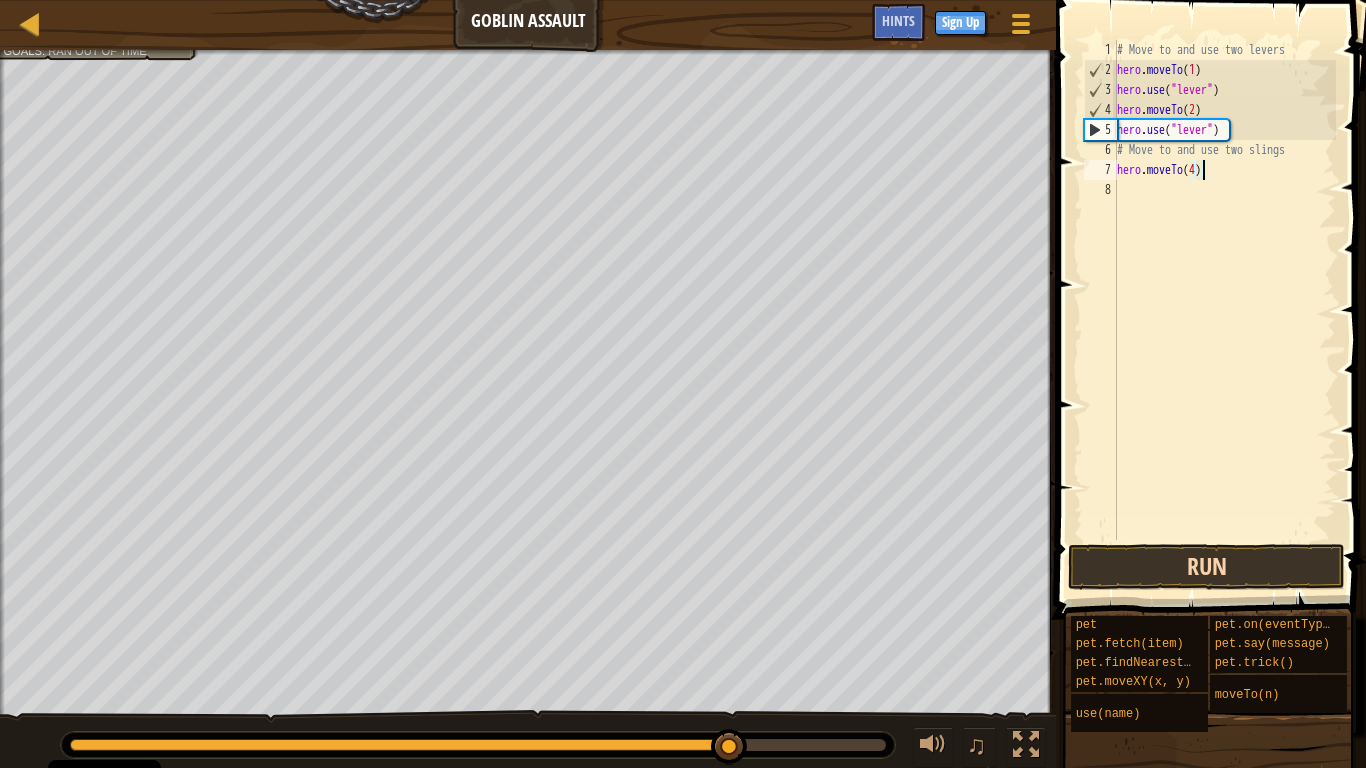 type on "hero.moveTo(4)" 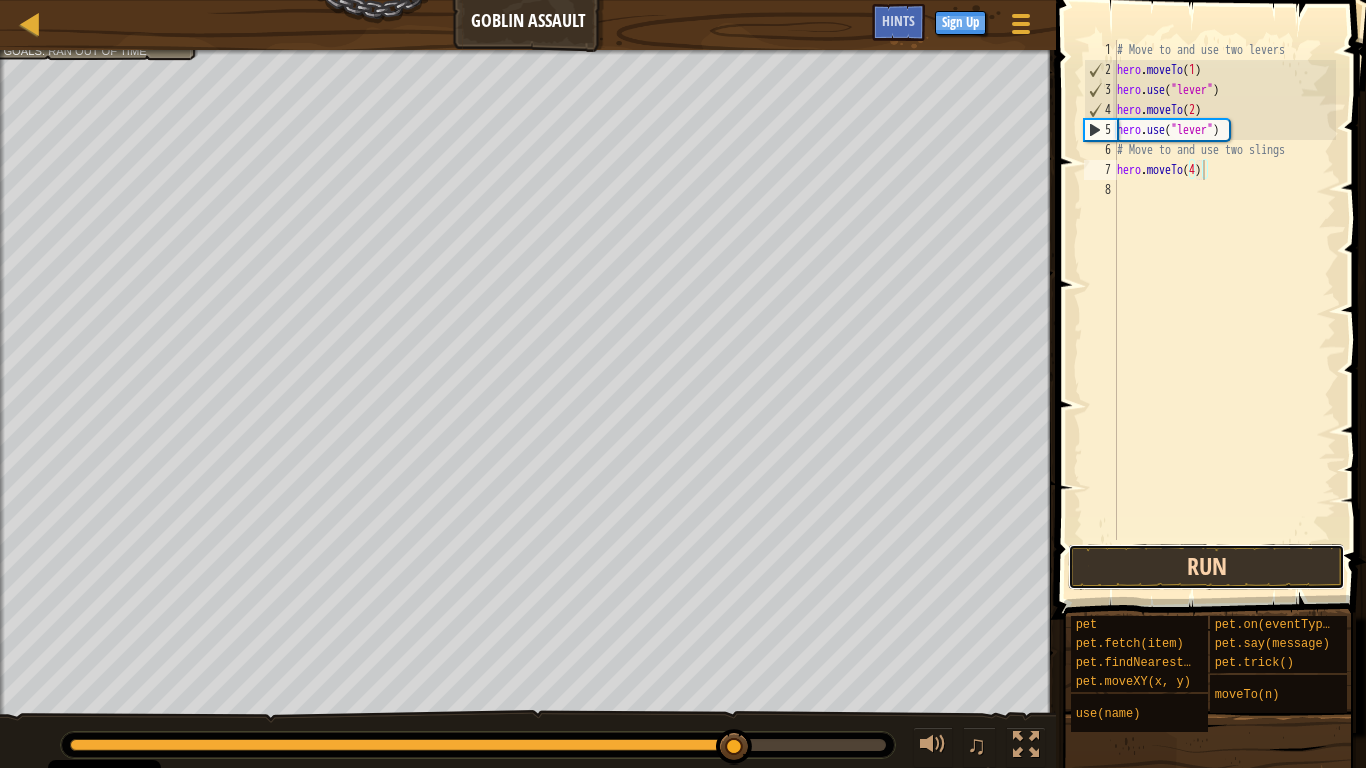 click on "Run" at bounding box center (1206, 567) 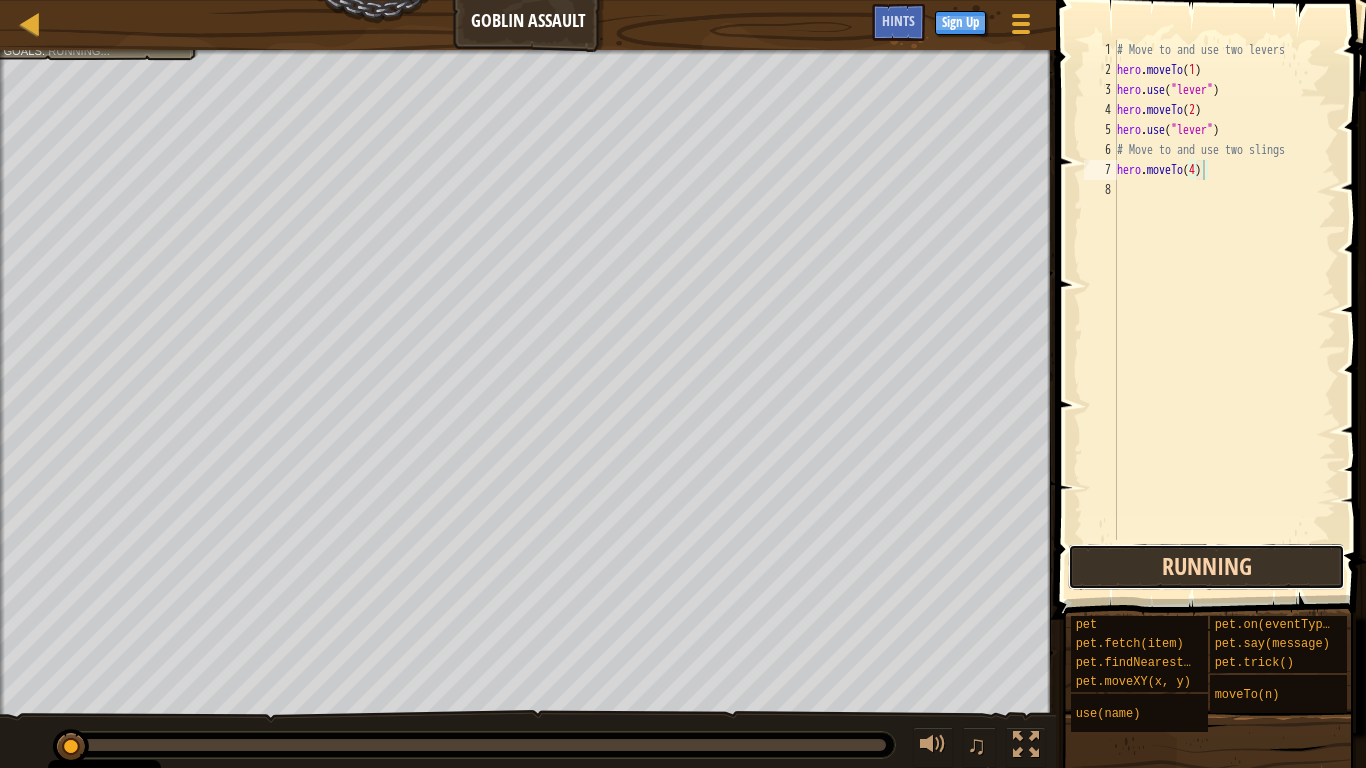 click on "Running" at bounding box center (1206, 567) 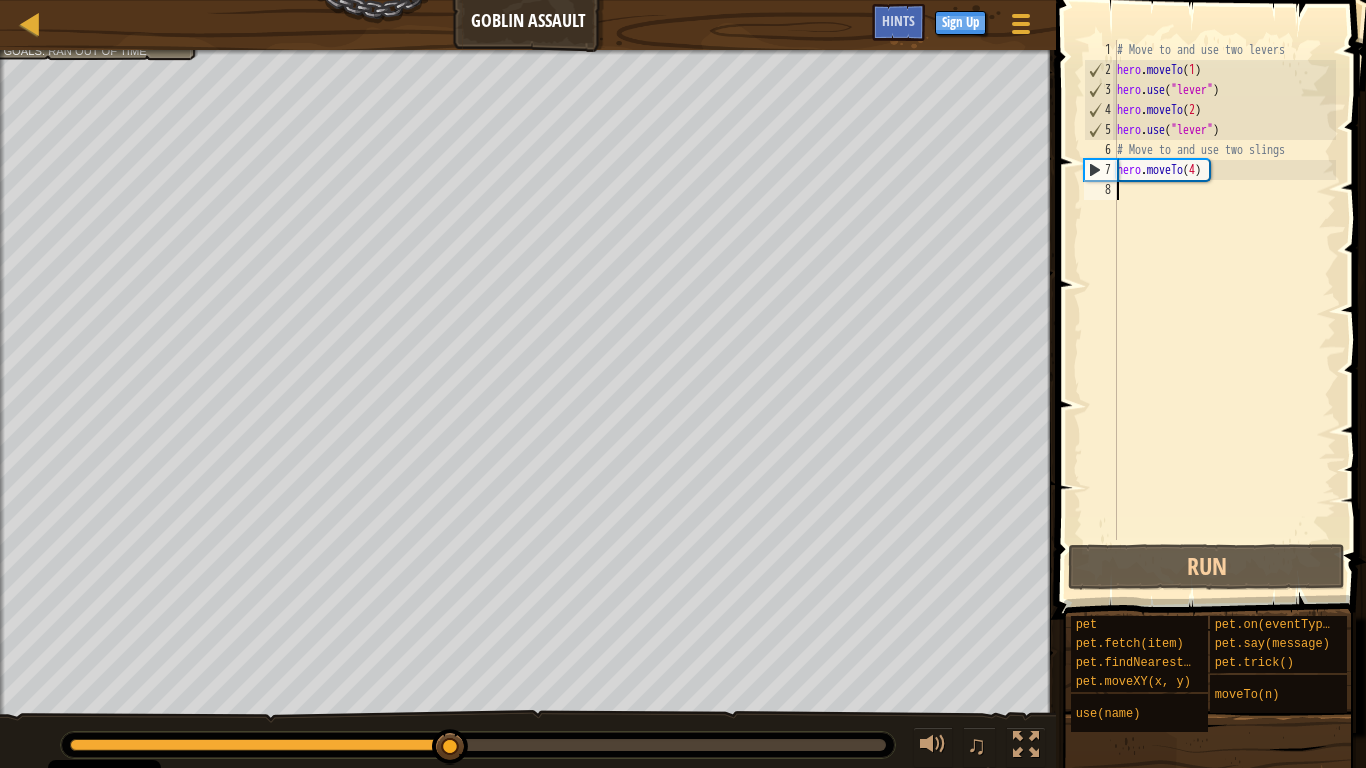 click on "# Move to and use two levers hero . moveTo ( 1 ) hero . use ( "lever" ) hero . moveTo ( 2 ) hero . use ( "lever" ) # Move to and use two slings hero . moveTo ( 4 )" at bounding box center [1224, 310] 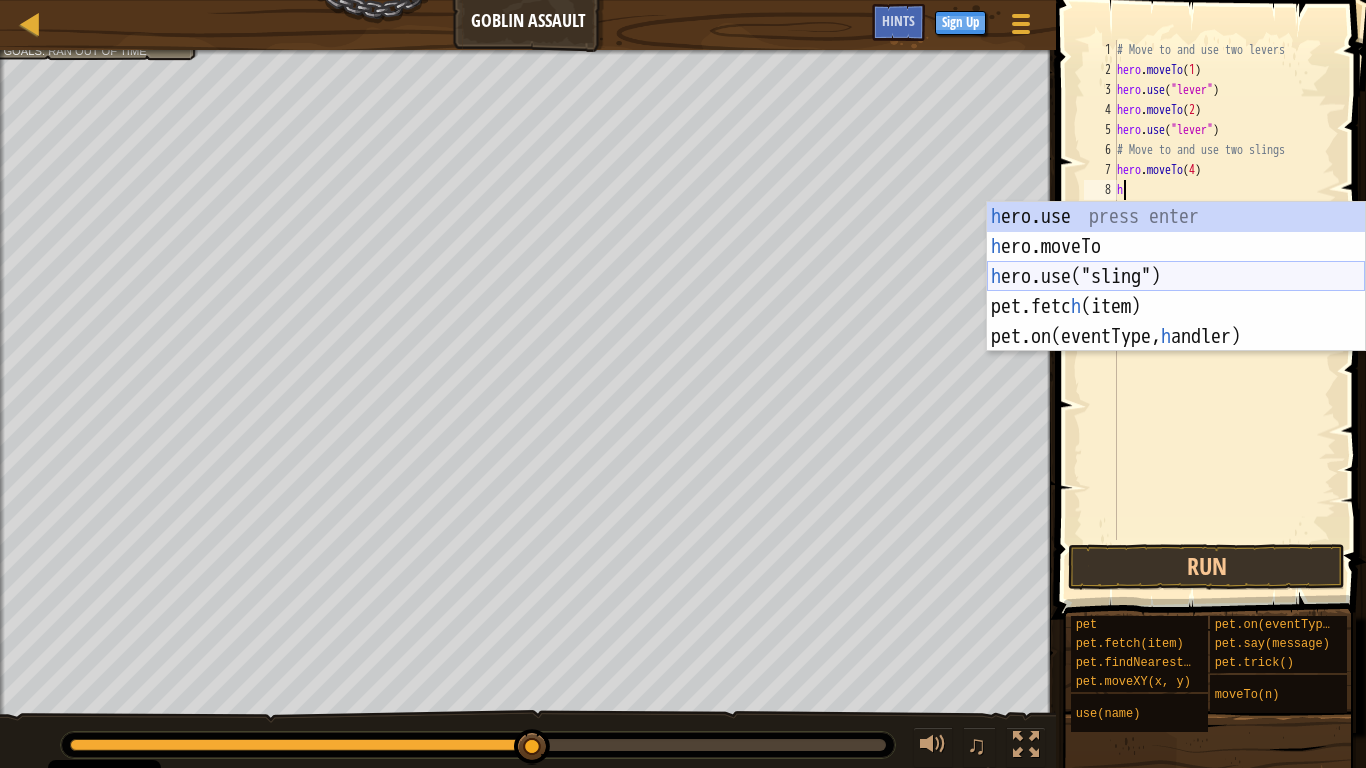 click on "h ero.use press enter h ero.moveTo press enter h ero.use("sling") press enter pet.fetc h (item) press enter pet.on(eventType,  h [PERSON_NAME]) press enter" at bounding box center [1176, 307] 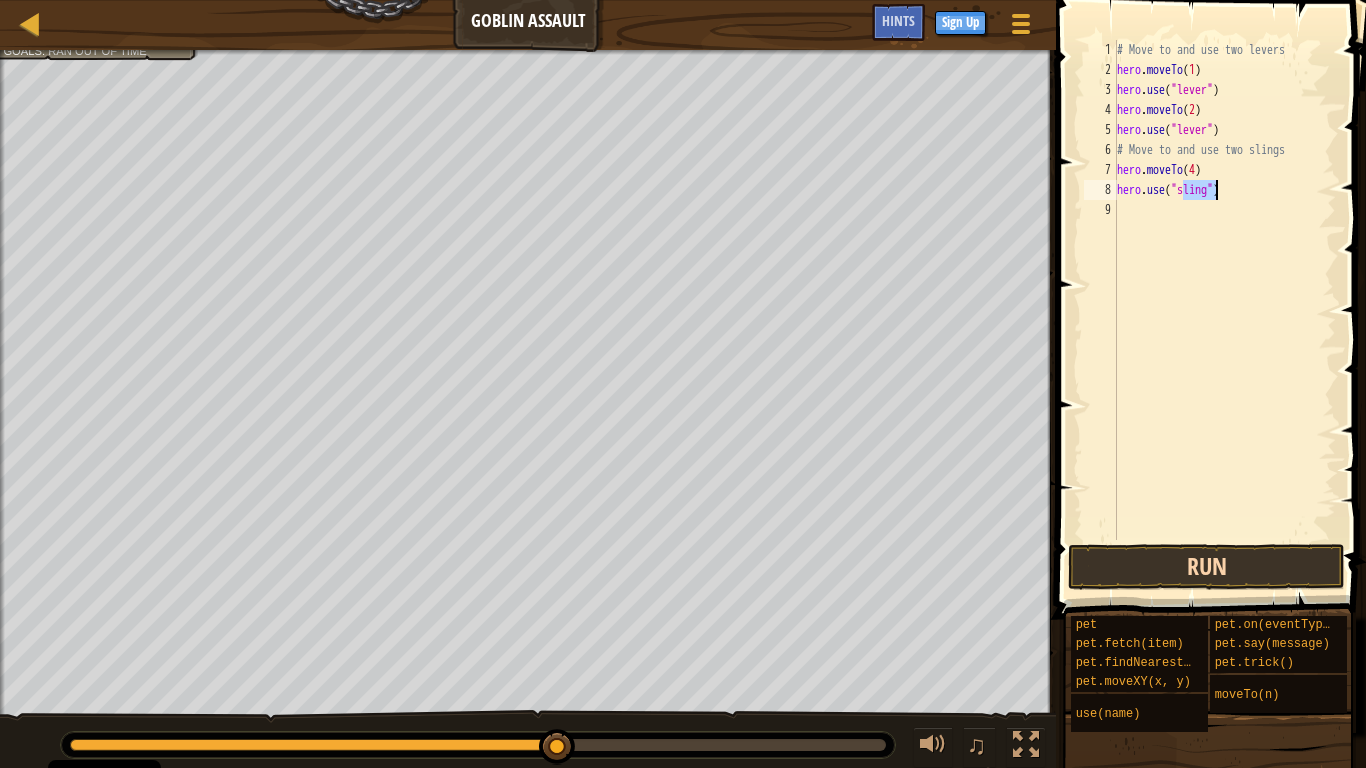 type on "hero.use("sling")" 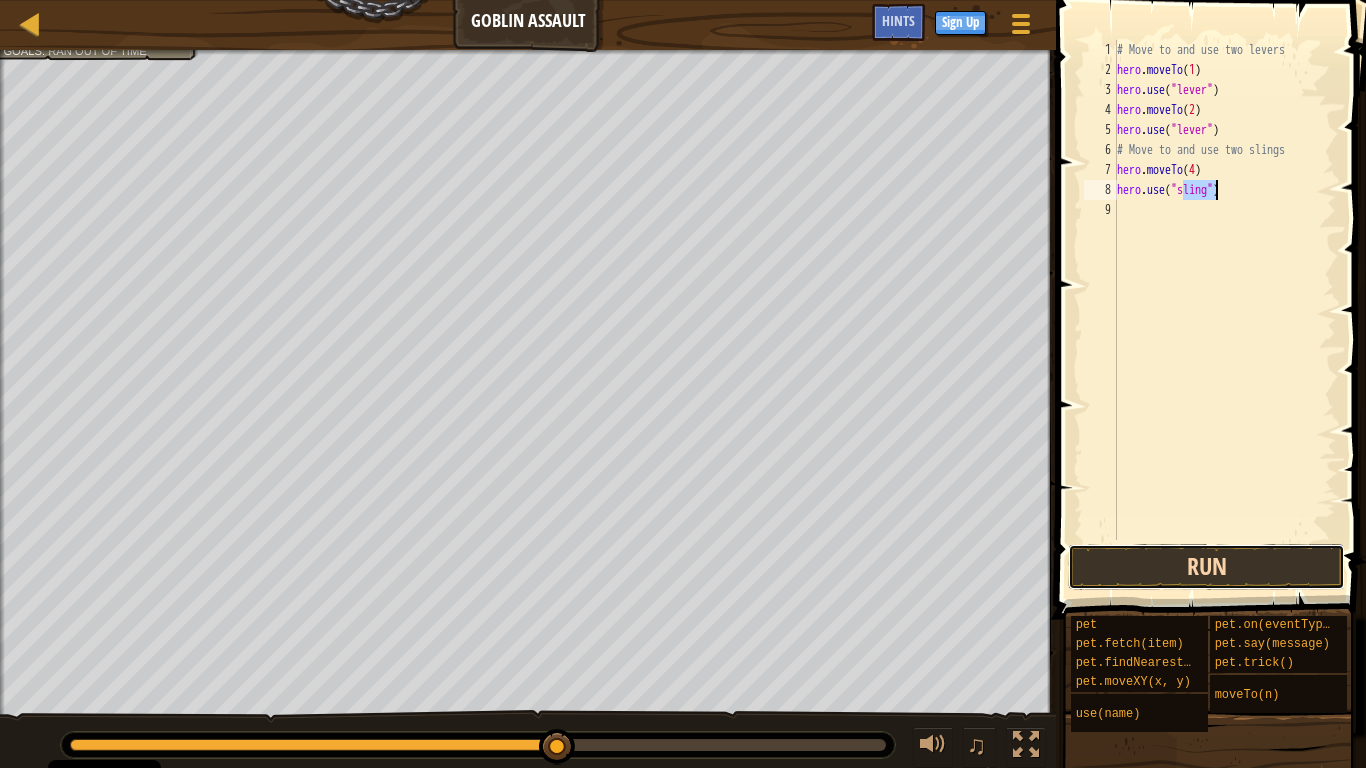 click on "Run" at bounding box center (1206, 567) 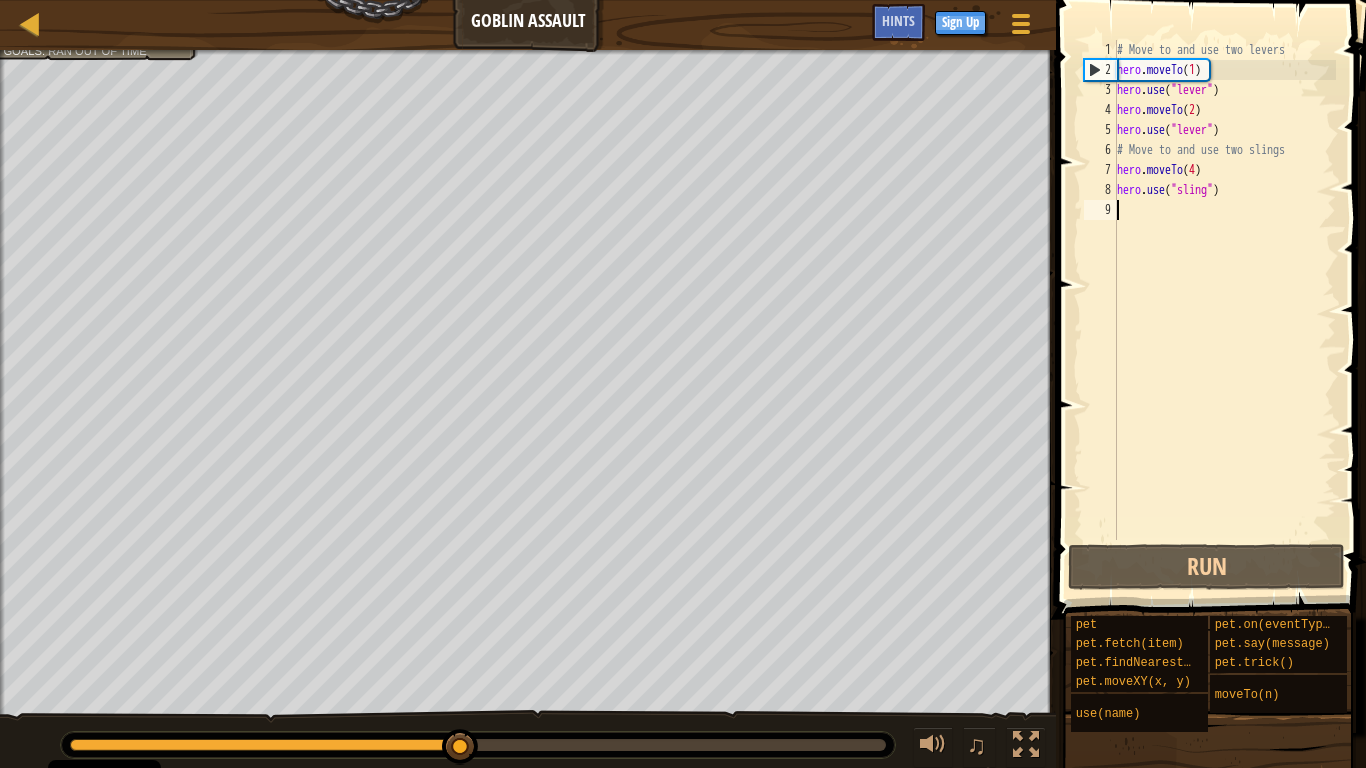 click on "# Move to and use two levers hero . moveTo ( 1 ) hero . use ( "lever" ) hero . moveTo ( 2 ) hero . use ( "lever" ) # Move to and use two slings hero . moveTo ( 4 ) hero . use ( "sling" )" at bounding box center [1224, 310] 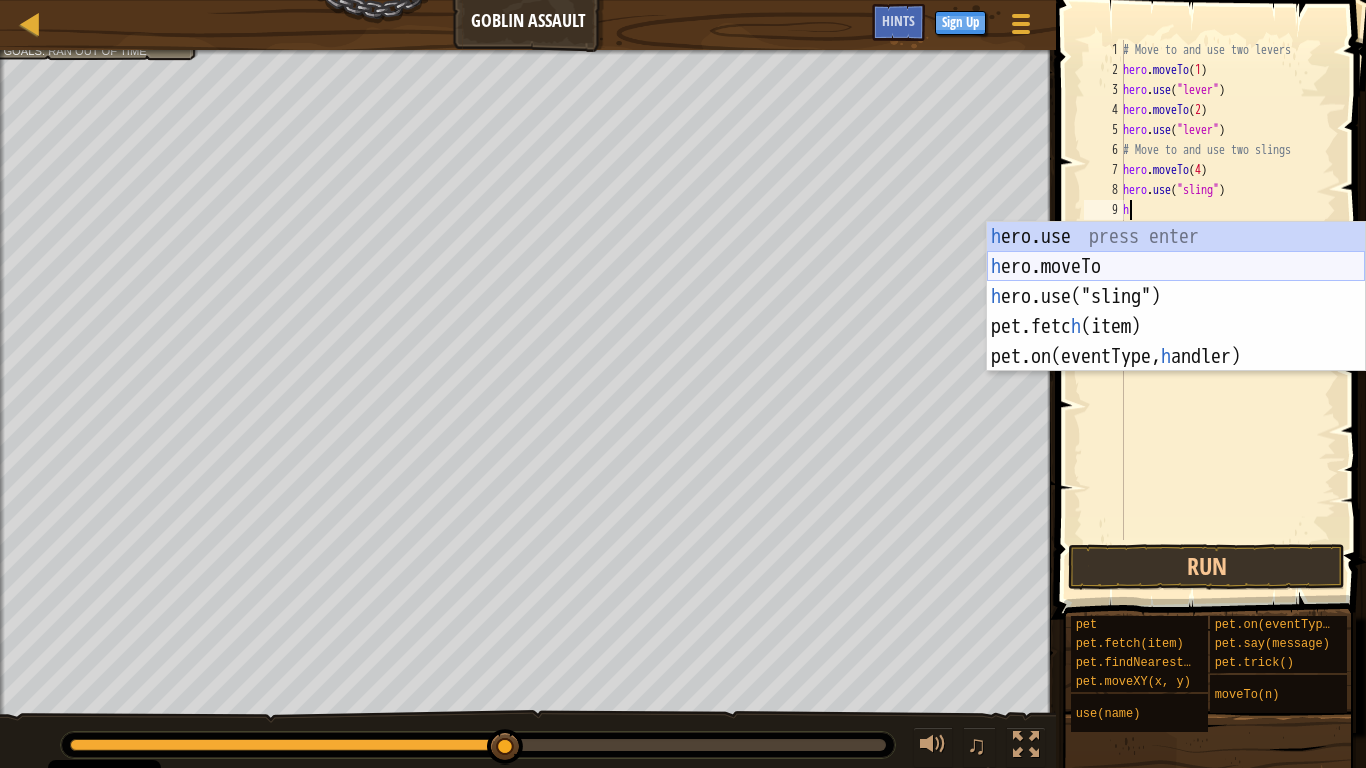 click on "h ero.use press enter h ero.moveTo press enter h ero.use("sling") press enter pet.fetc h (item) press enter pet.on(eventType,  h [PERSON_NAME]) press enter" at bounding box center [1176, 327] 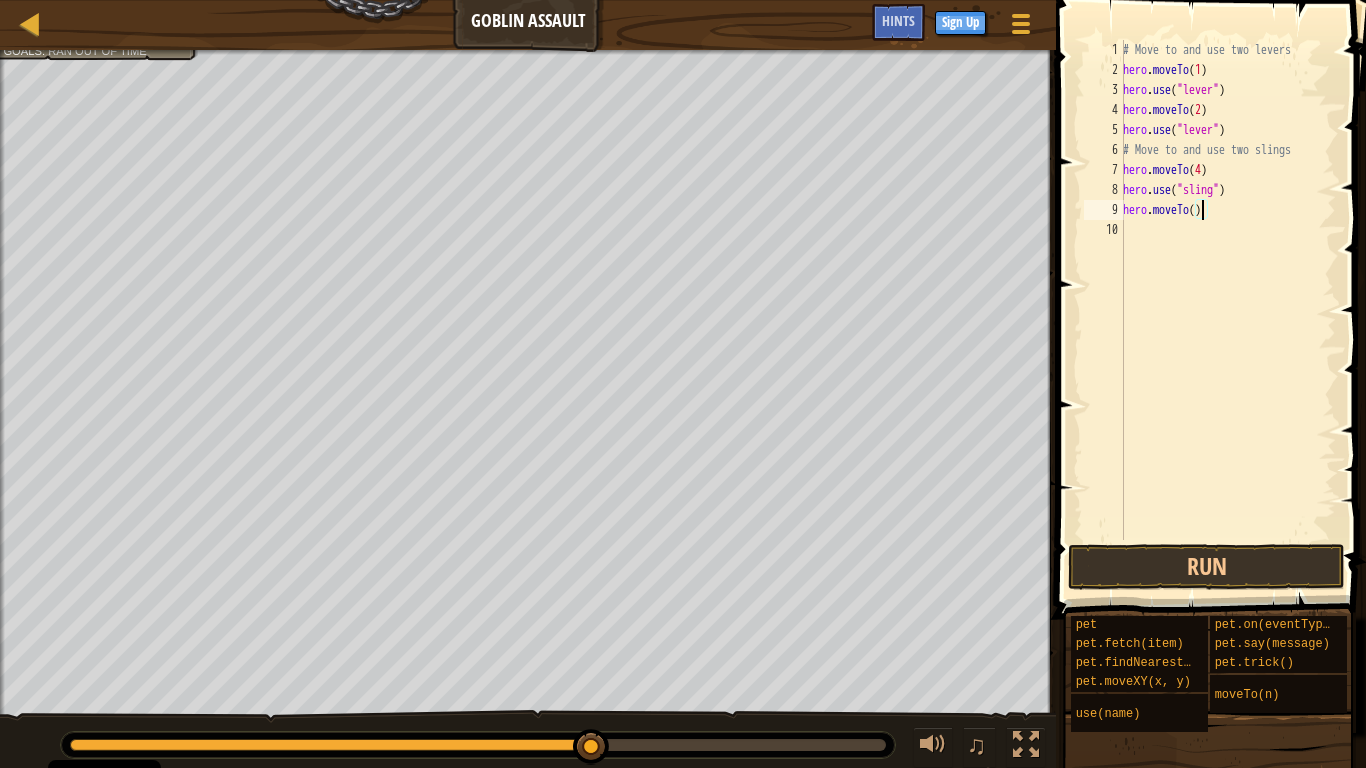 type on "hero.moveTo(3)" 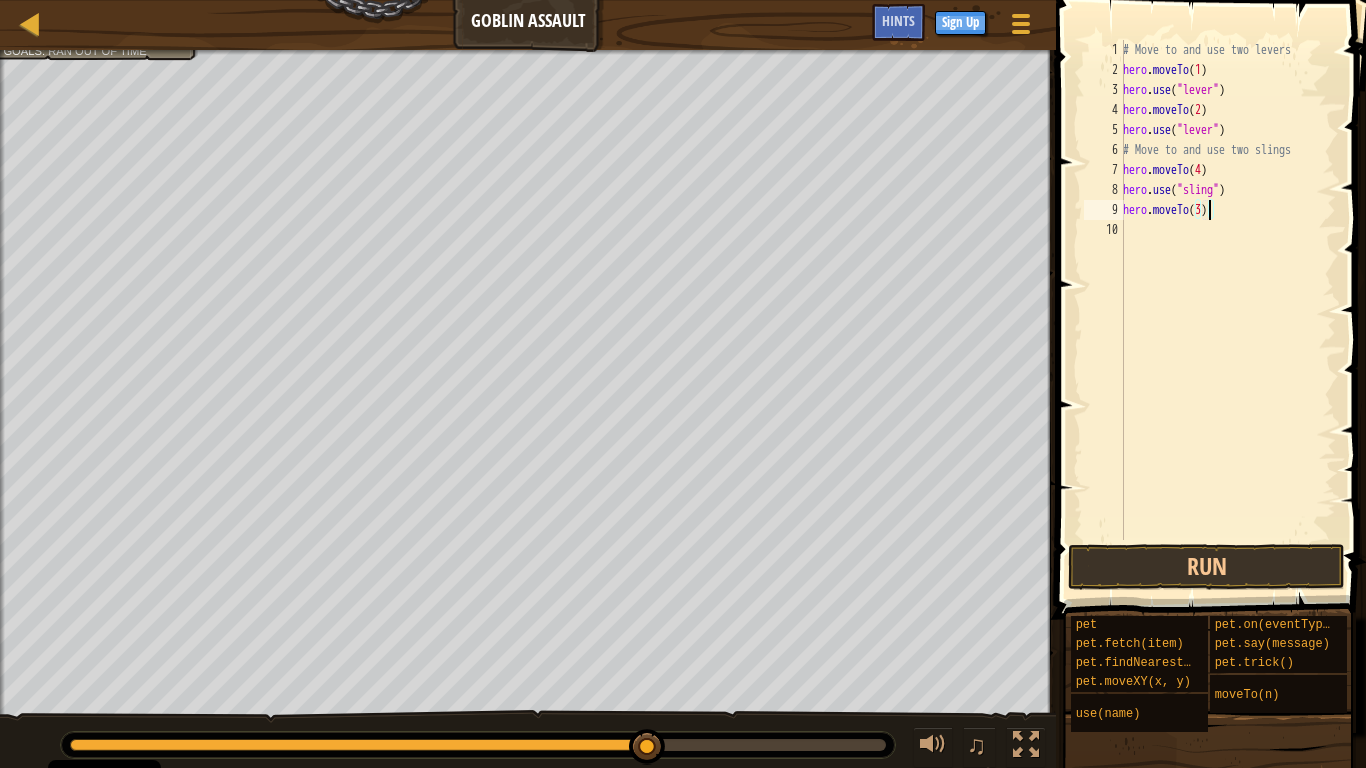 click on "# Move to and use two levers hero . moveTo ( 1 ) hero . use ( "lever" ) hero . moveTo ( 2 ) hero . use ( "lever" ) # Move to and use two slings hero . moveTo ( 4 ) hero . use ( "sling" ) hero . moveTo ( 3 )" at bounding box center [1227, 310] 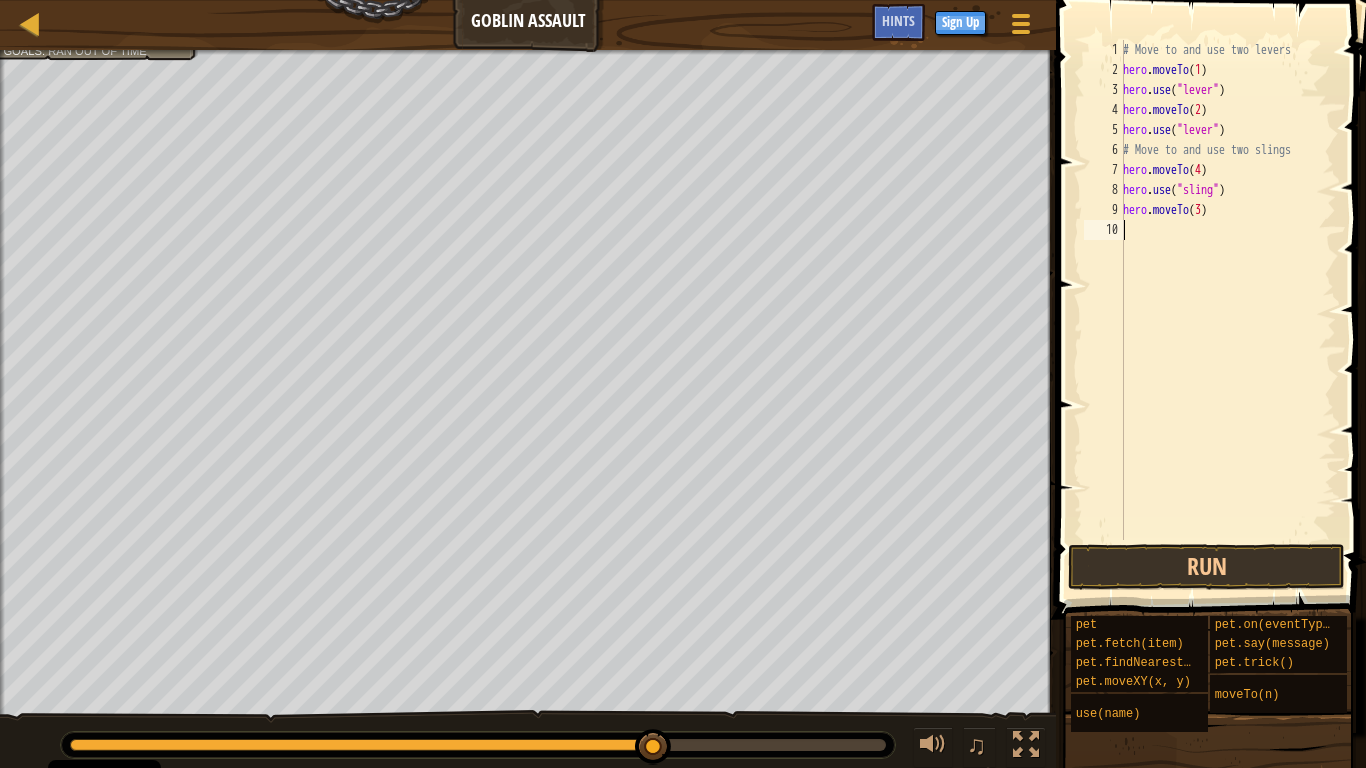 scroll, scrollTop: 9, scrollLeft: 0, axis: vertical 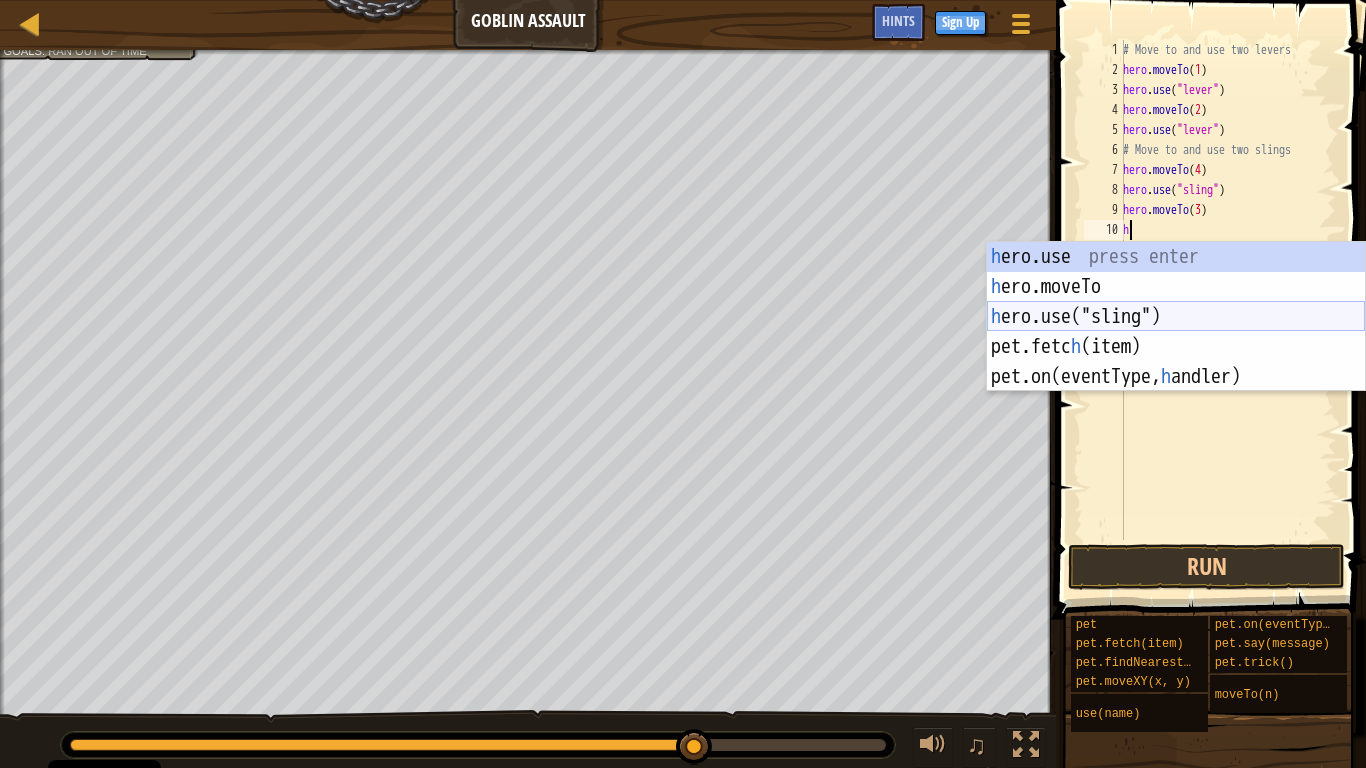 click on "h ero.use press enter h ero.moveTo press enter h ero.use("sling") press enter pet.fetc h (item) press enter pet.on(eventType,  h [PERSON_NAME]) press enter" at bounding box center (1176, 347) 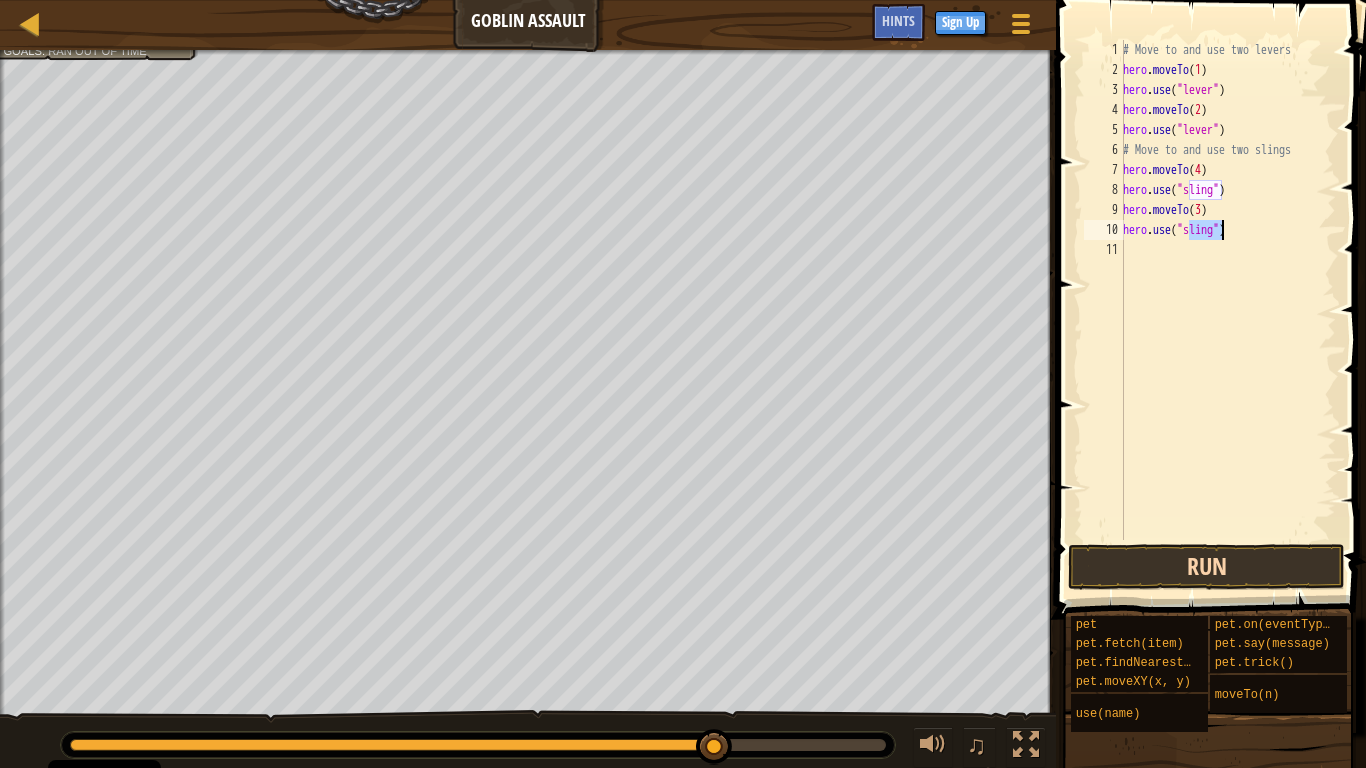type on "hero.use("sling")" 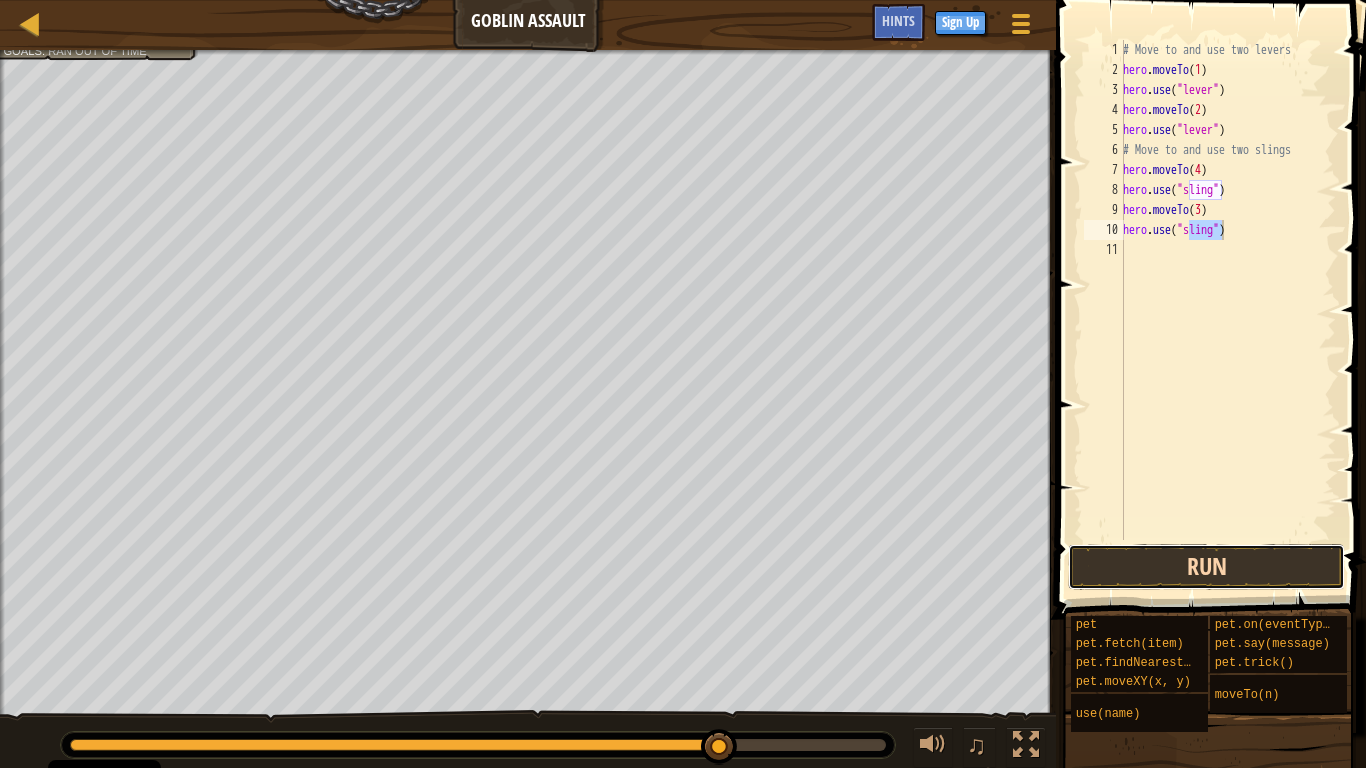 click on "Run" at bounding box center (1206, 567) 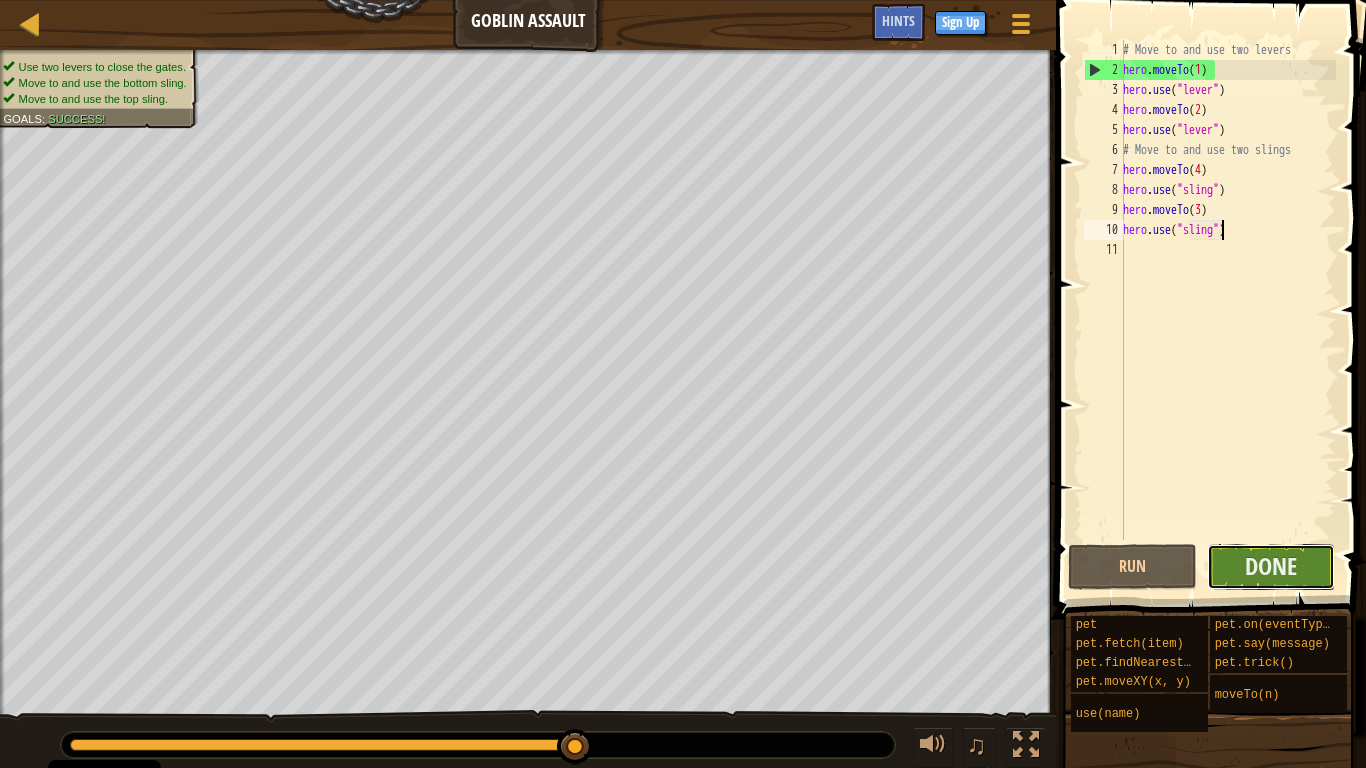 click on "Done" at bounding box center (1271, 567) 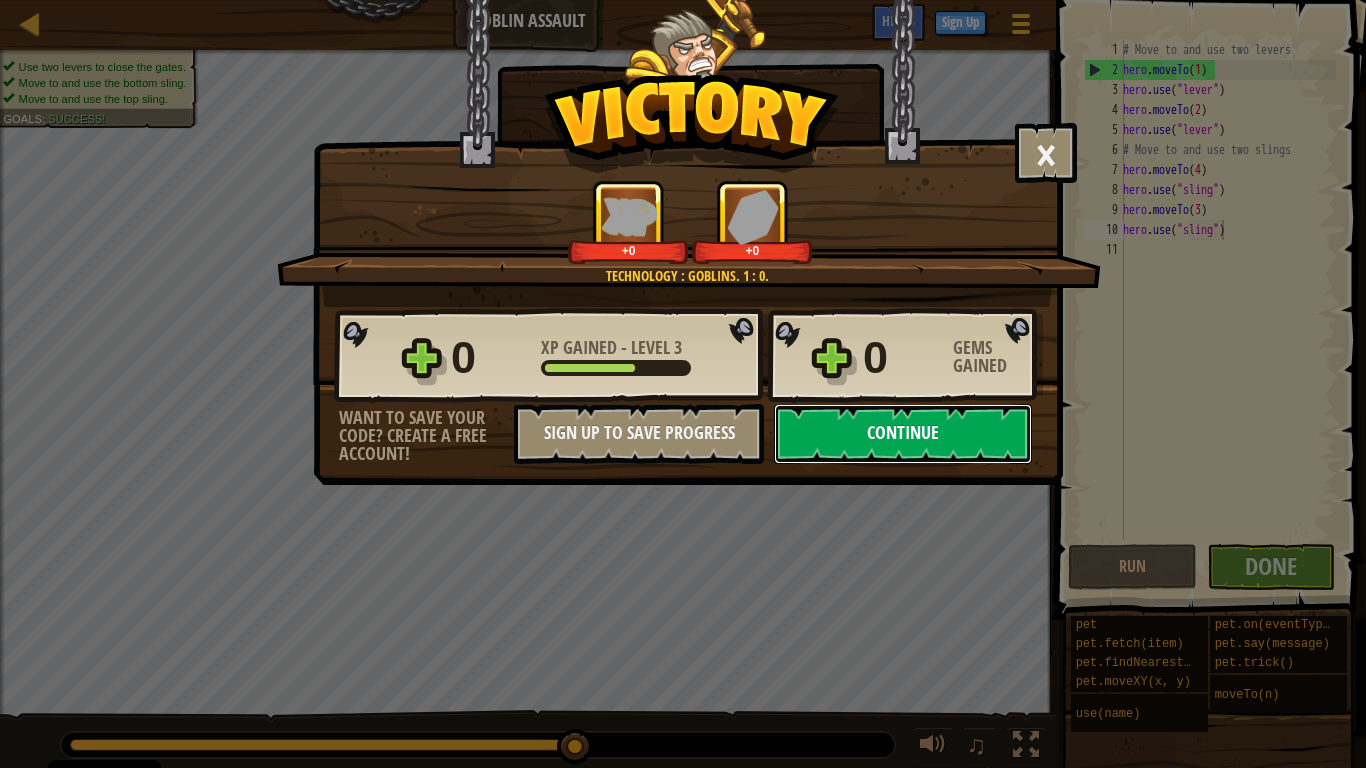 click on "Continue" at bounding box center (903, 434) 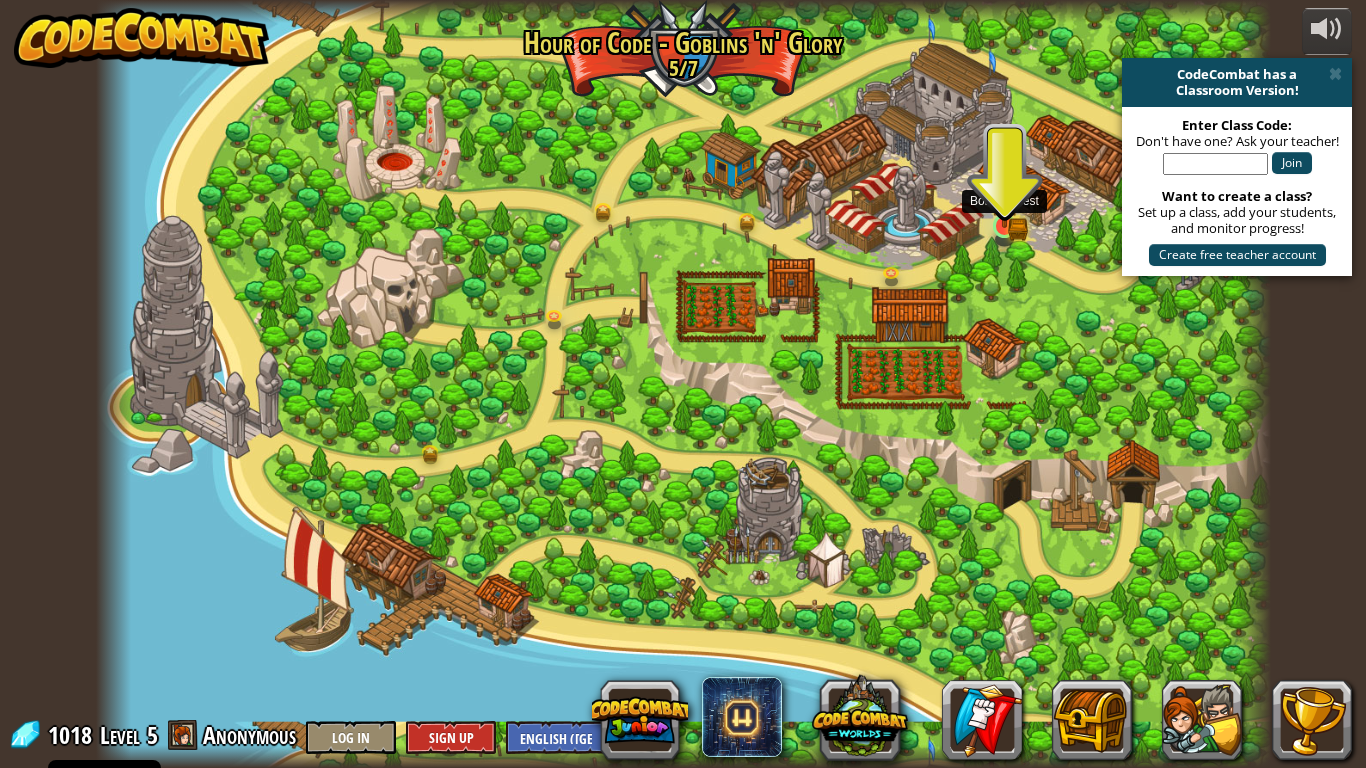 click at bounding box center [1005, 195] 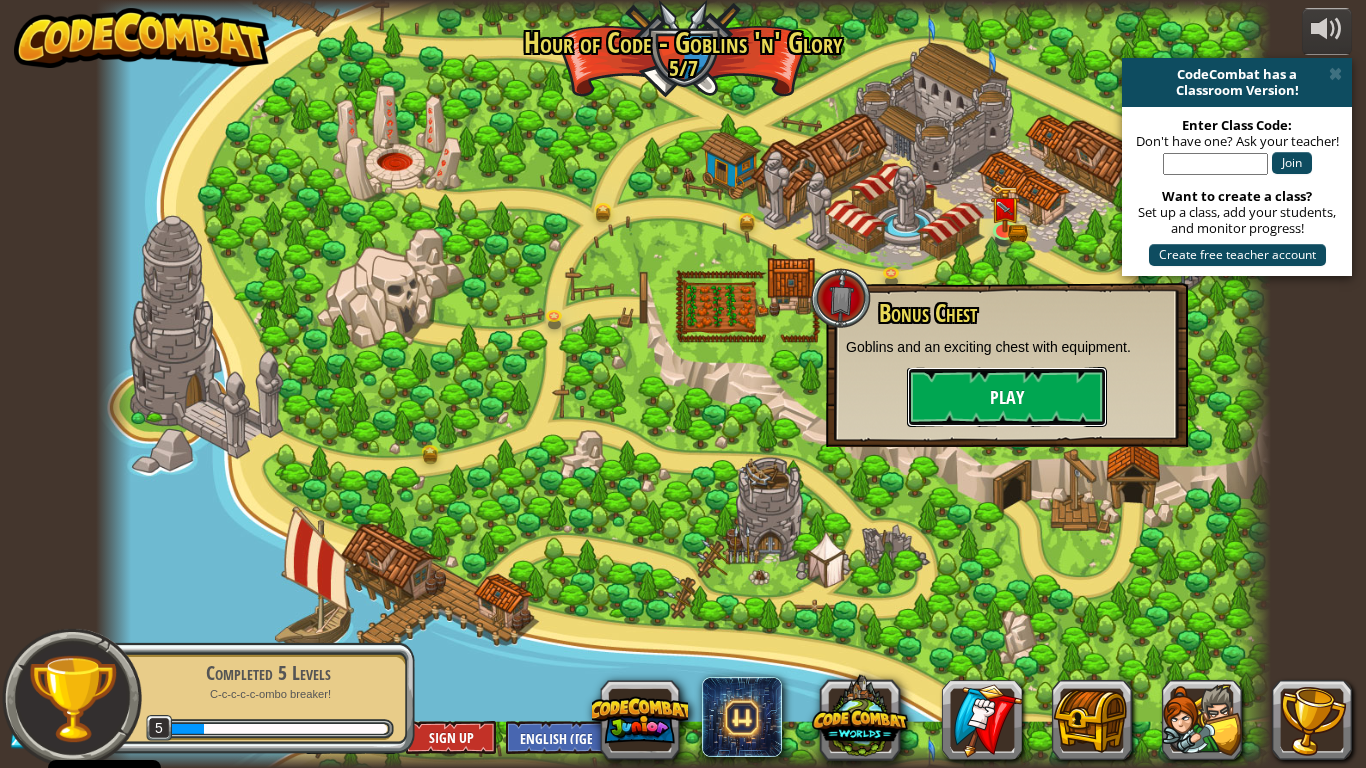 click on "Play" at bounding box center (1007, 397) 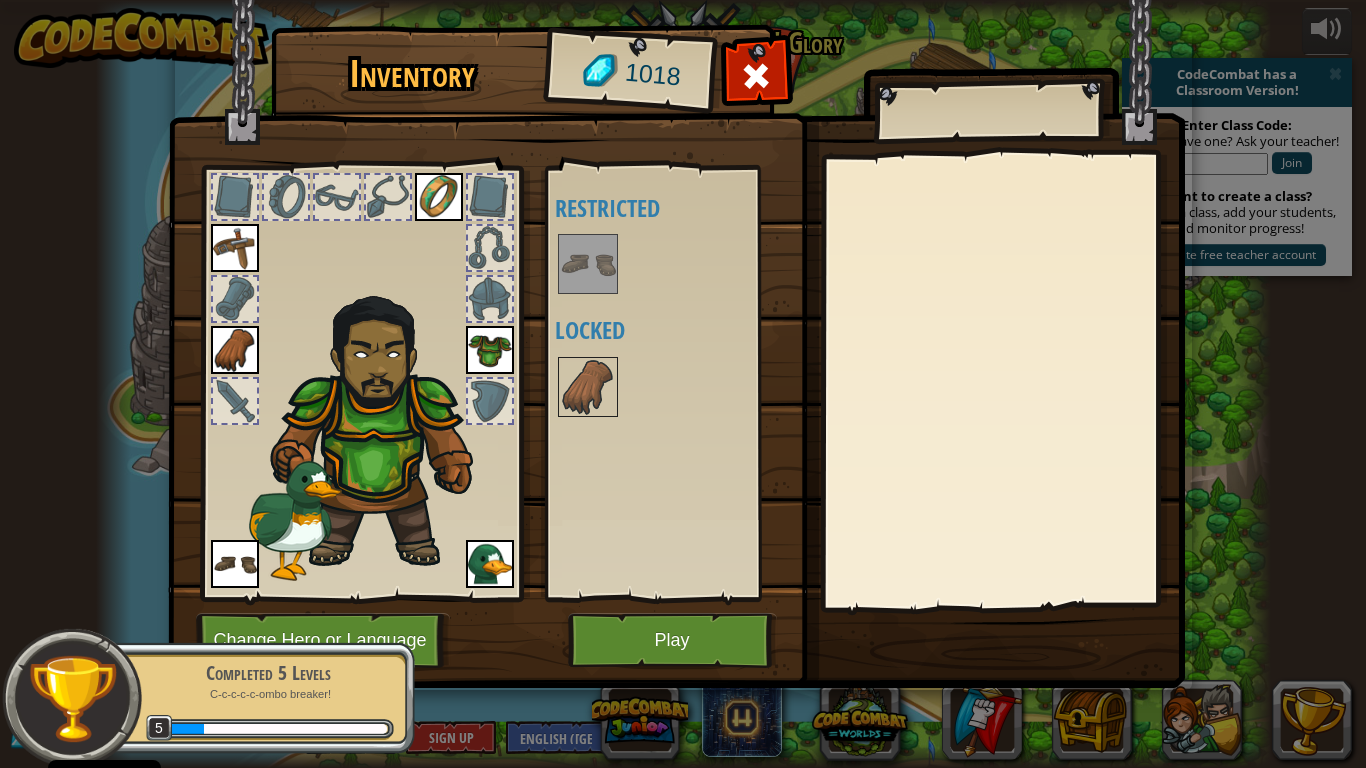 click at bounding box center (588, 264) 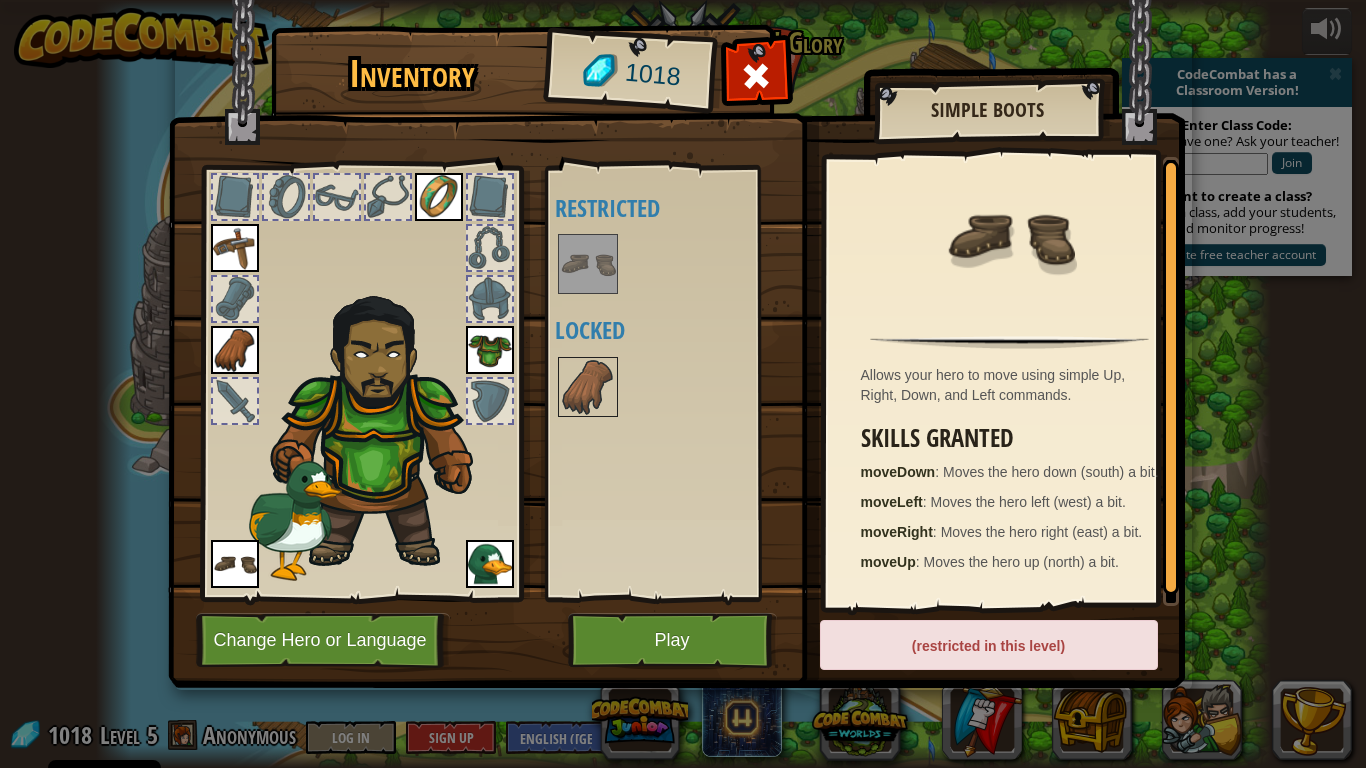 click at bounding box center (490, 299) 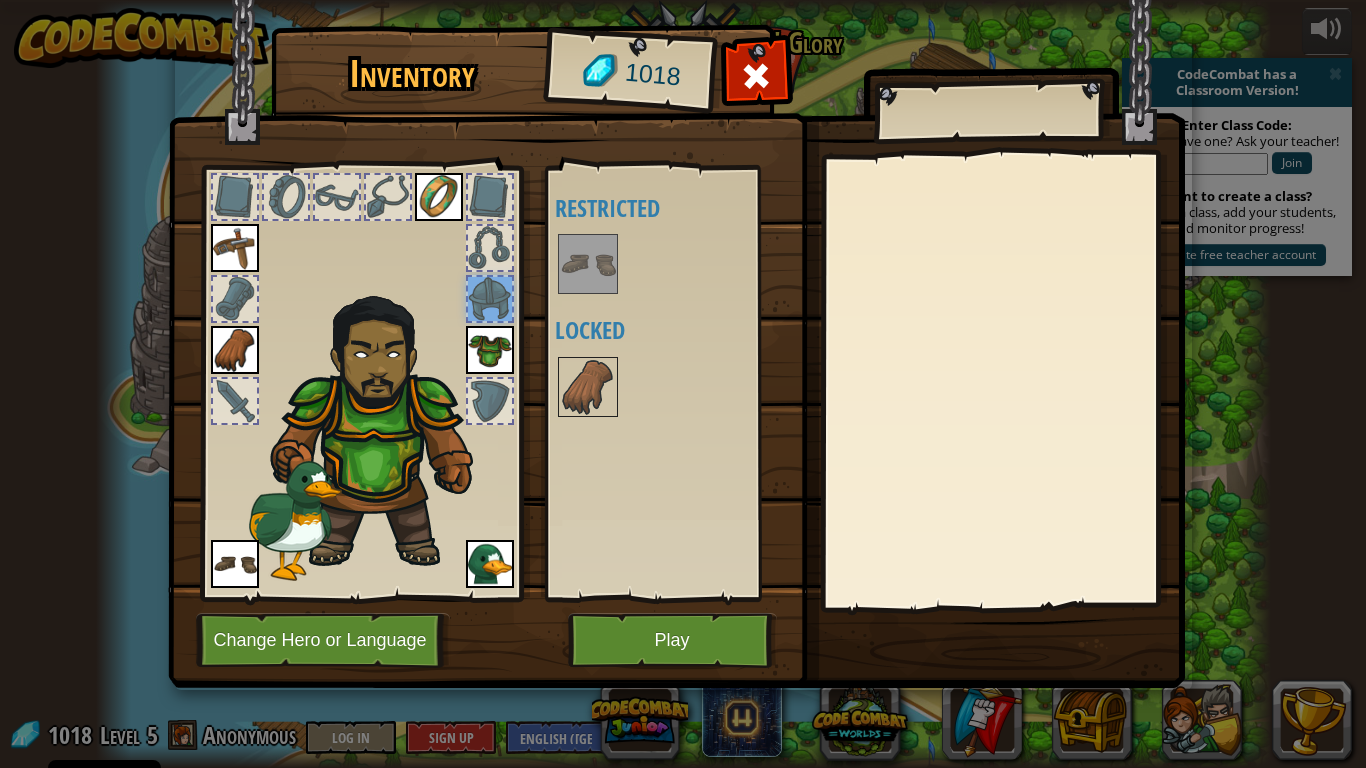 click at bounding box center [235, 401] 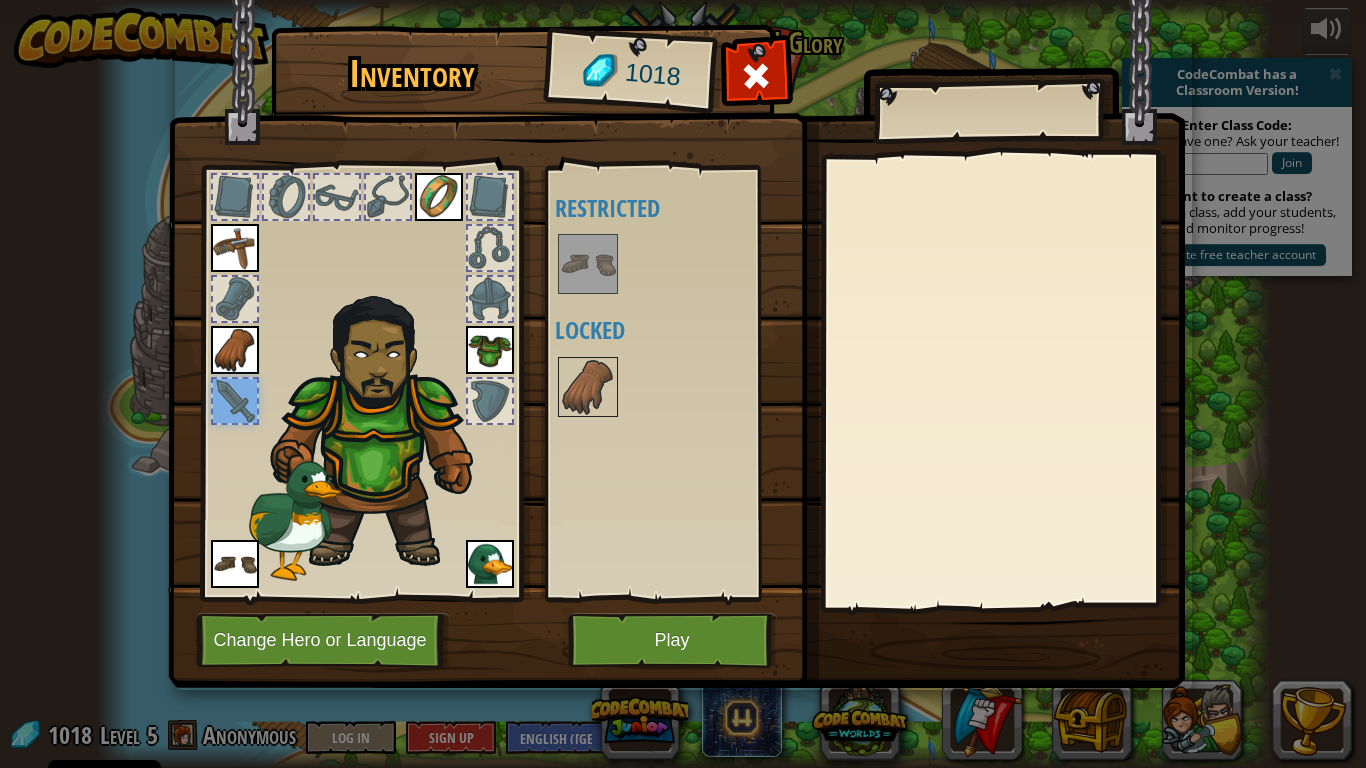 click at bounding box center [235, 299] 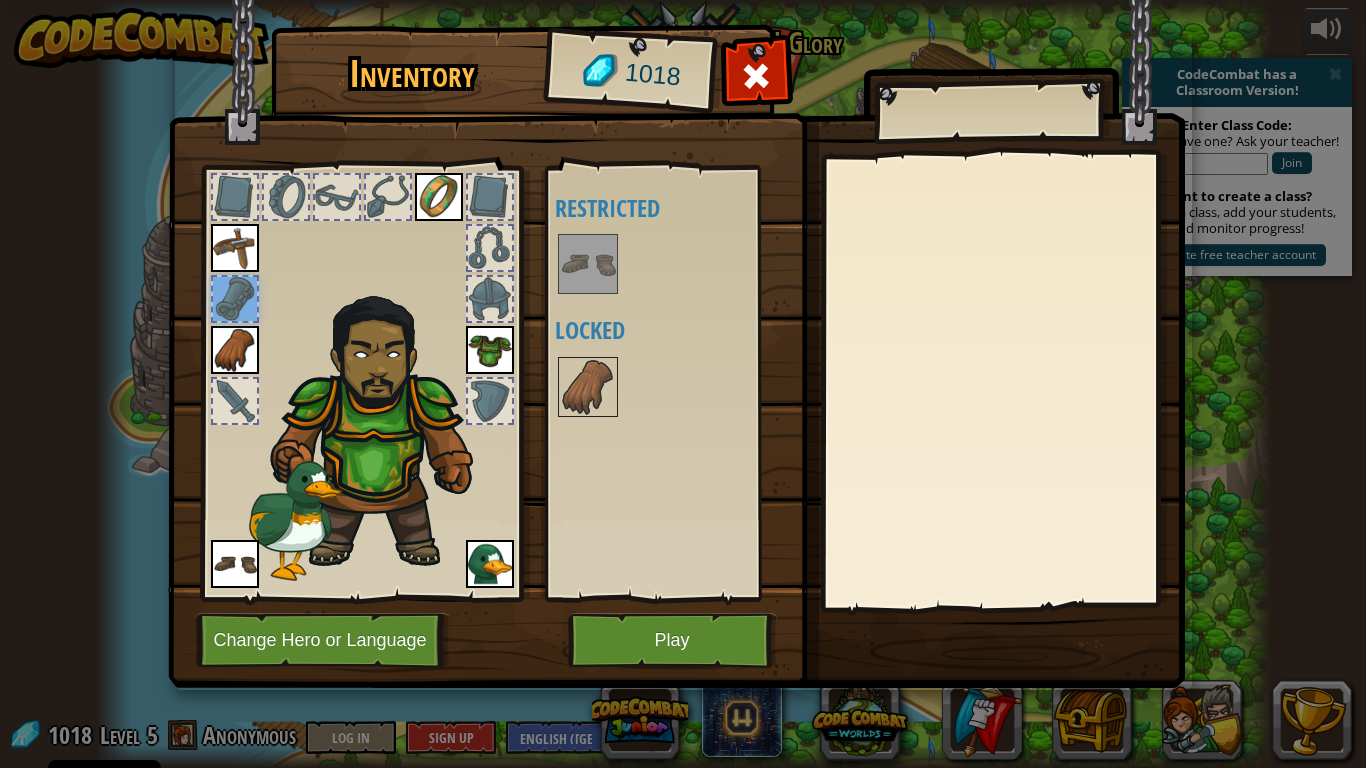 click at bounding box center (235, 197) 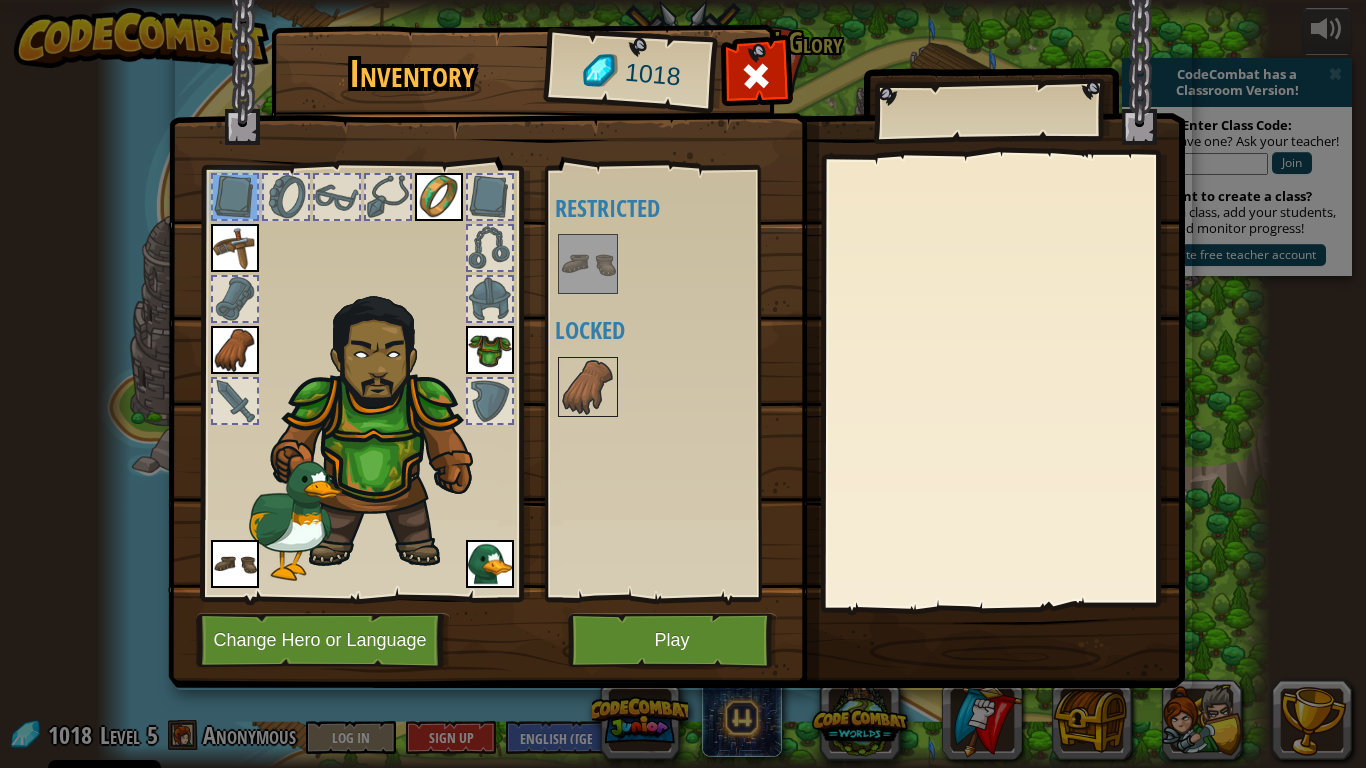 click at bounding box center [286, 197] 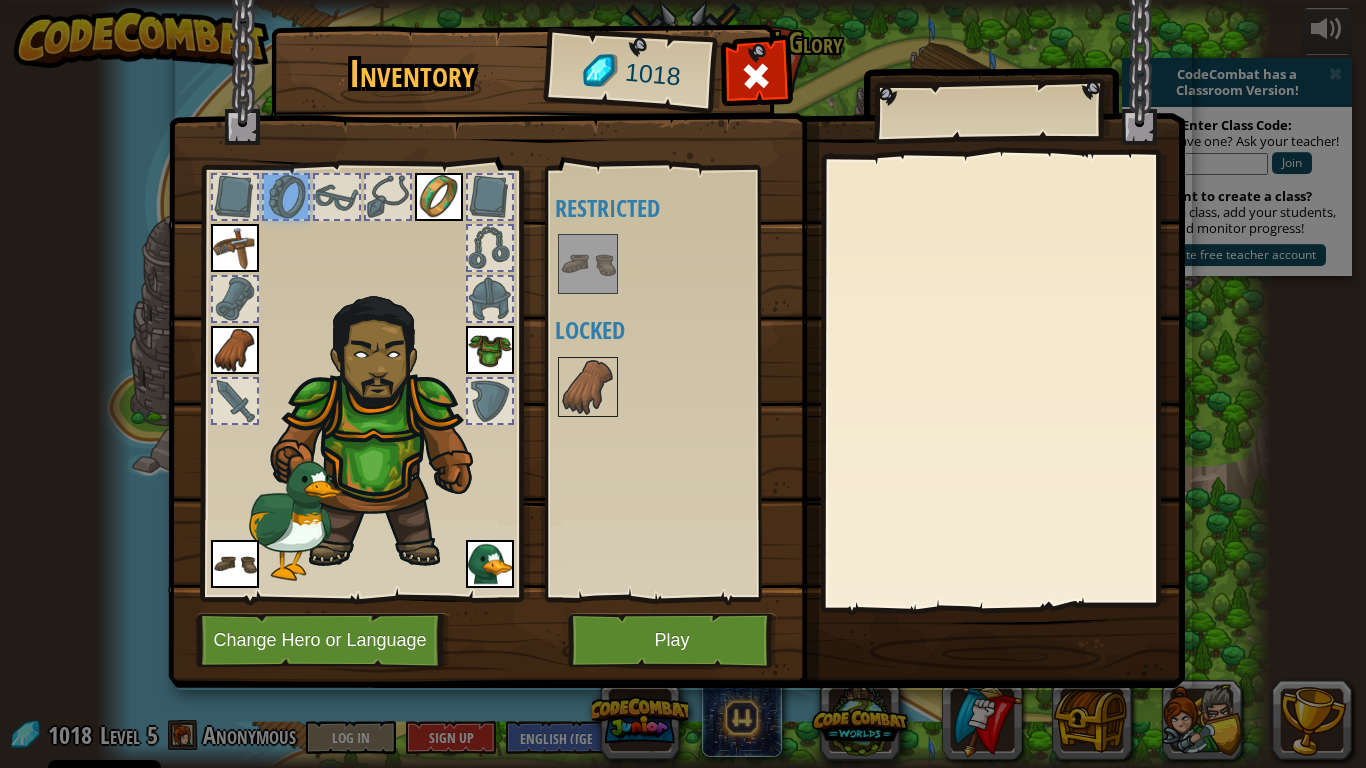 click at bounding box center (337, 197) 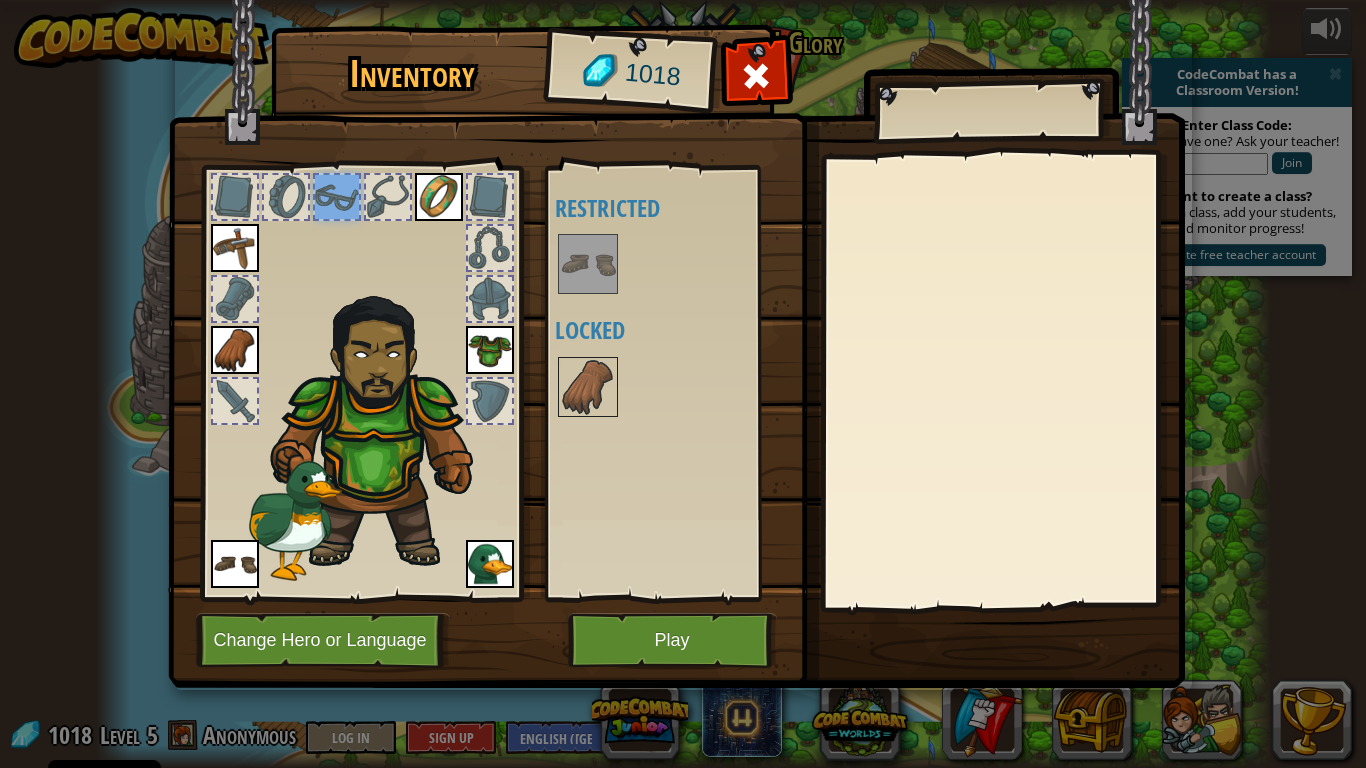 click at bounding box center [361, 378] 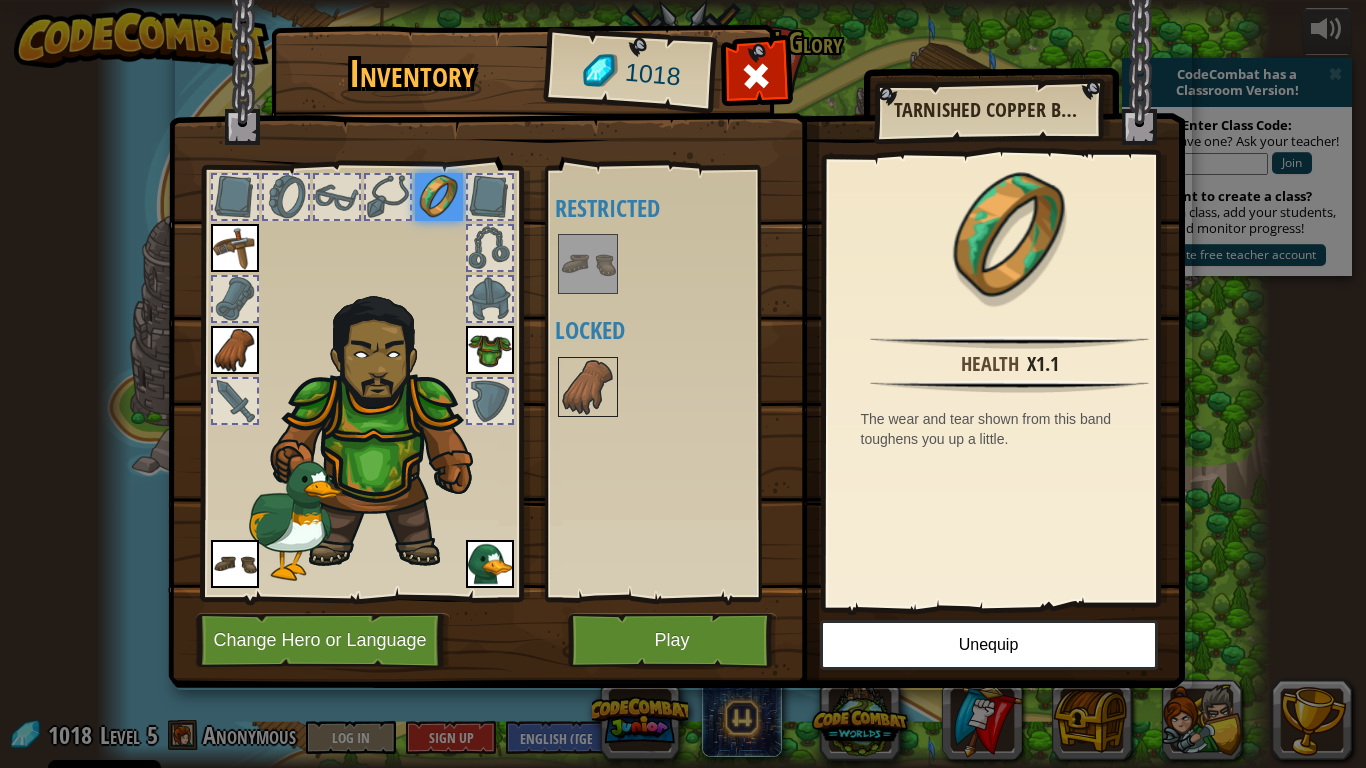 click at bounding box center (388, 197) 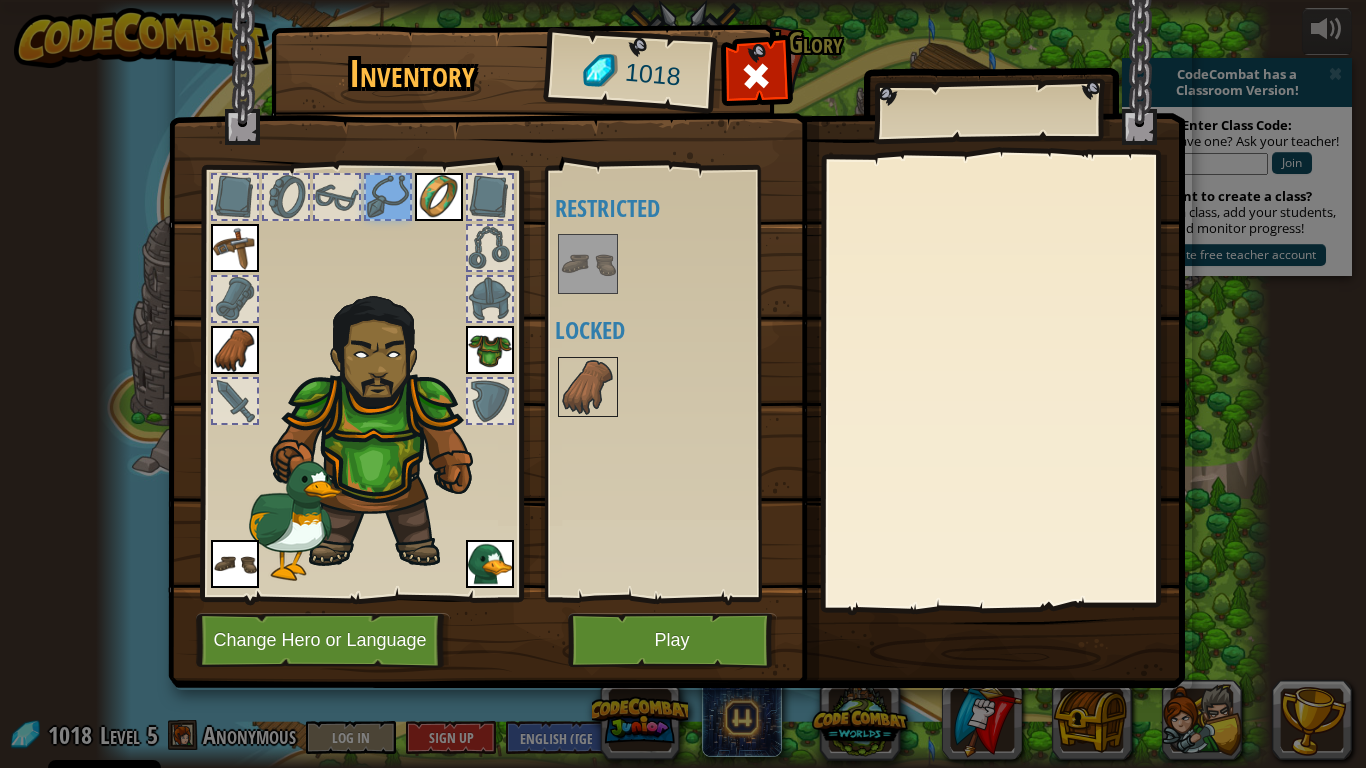click at bounding box center (490, 248) 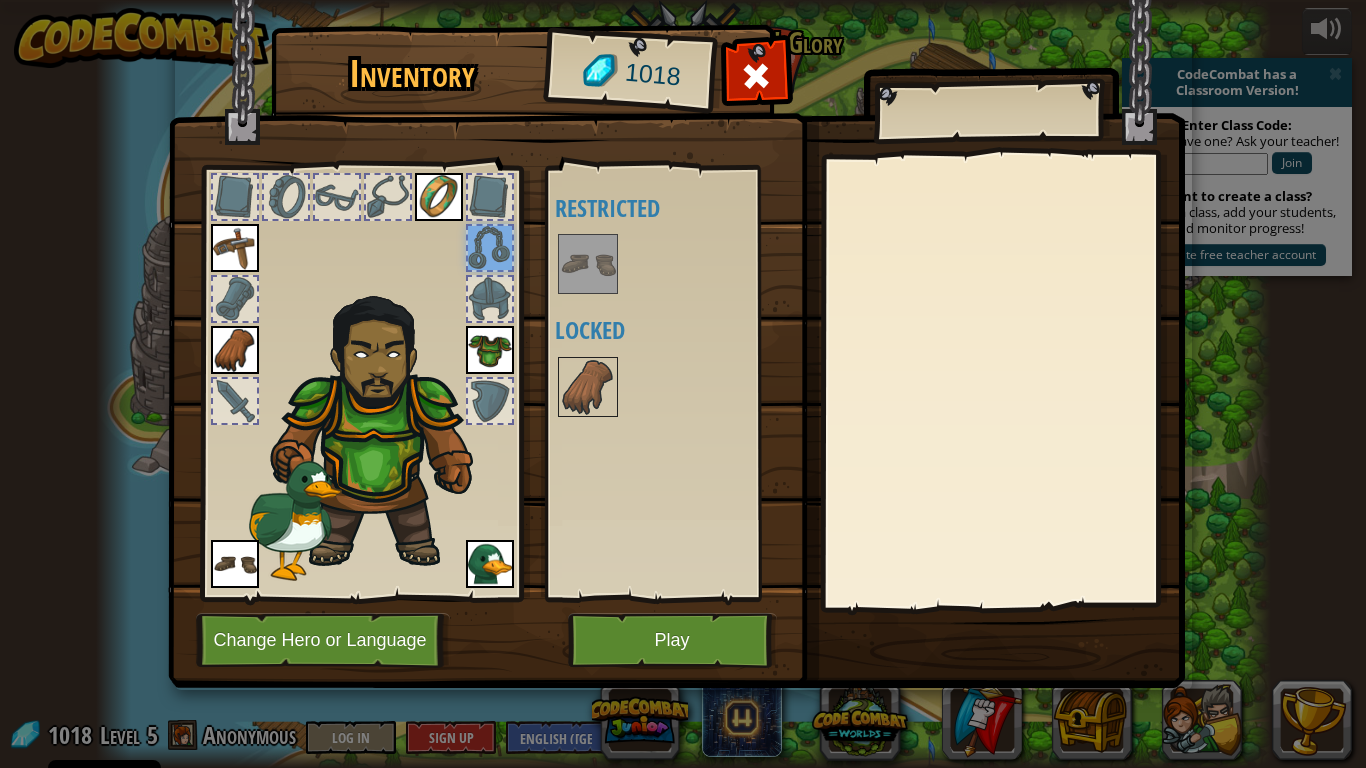 click at bounding box center (490, 299) 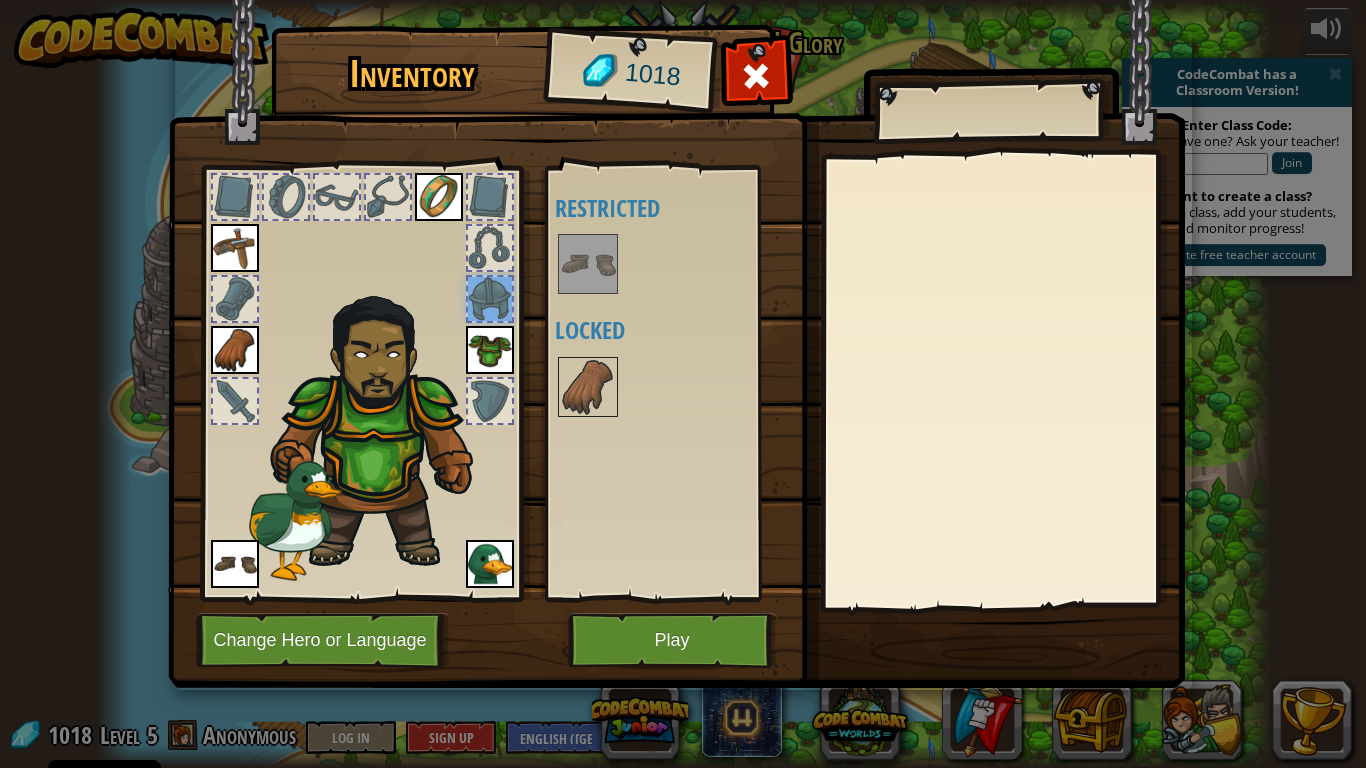 click at bounding box center [490, 401] 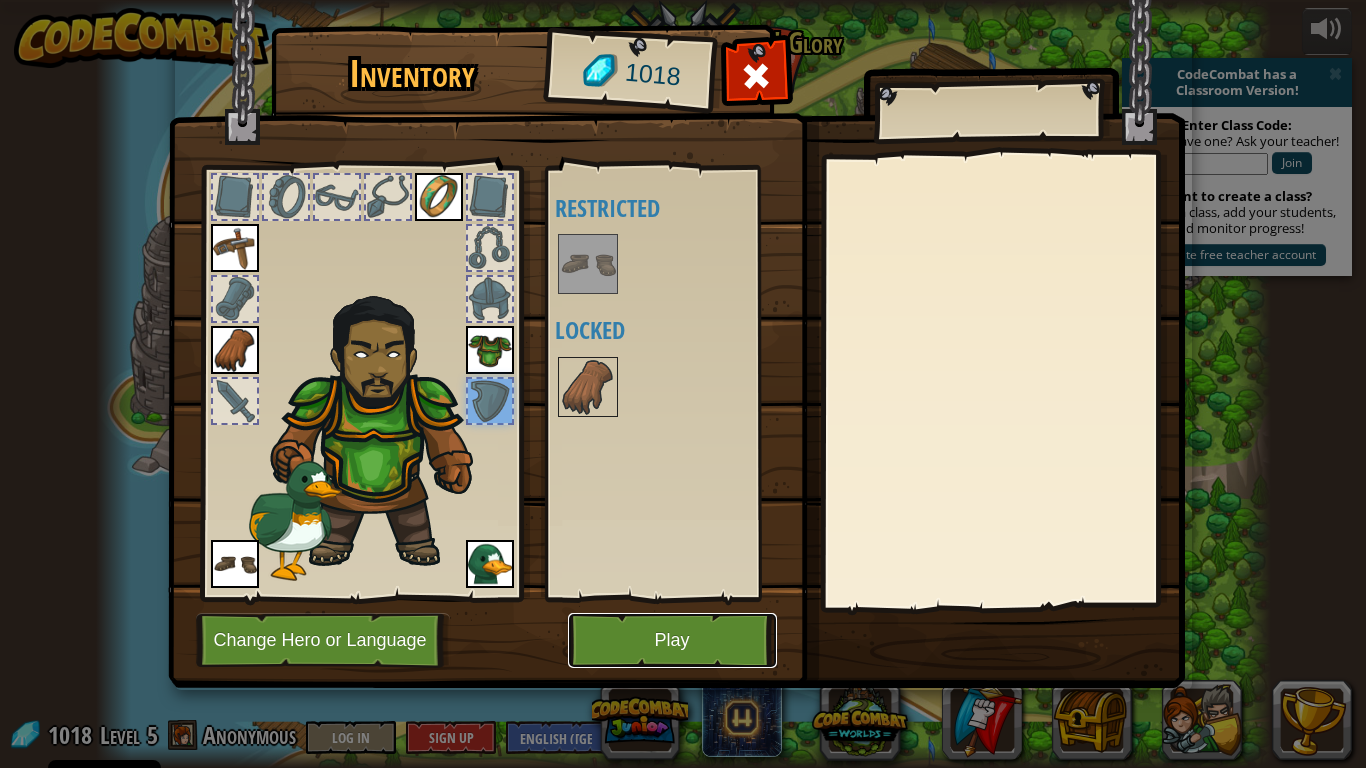 click on "Play" at bounding box center (672, 640) 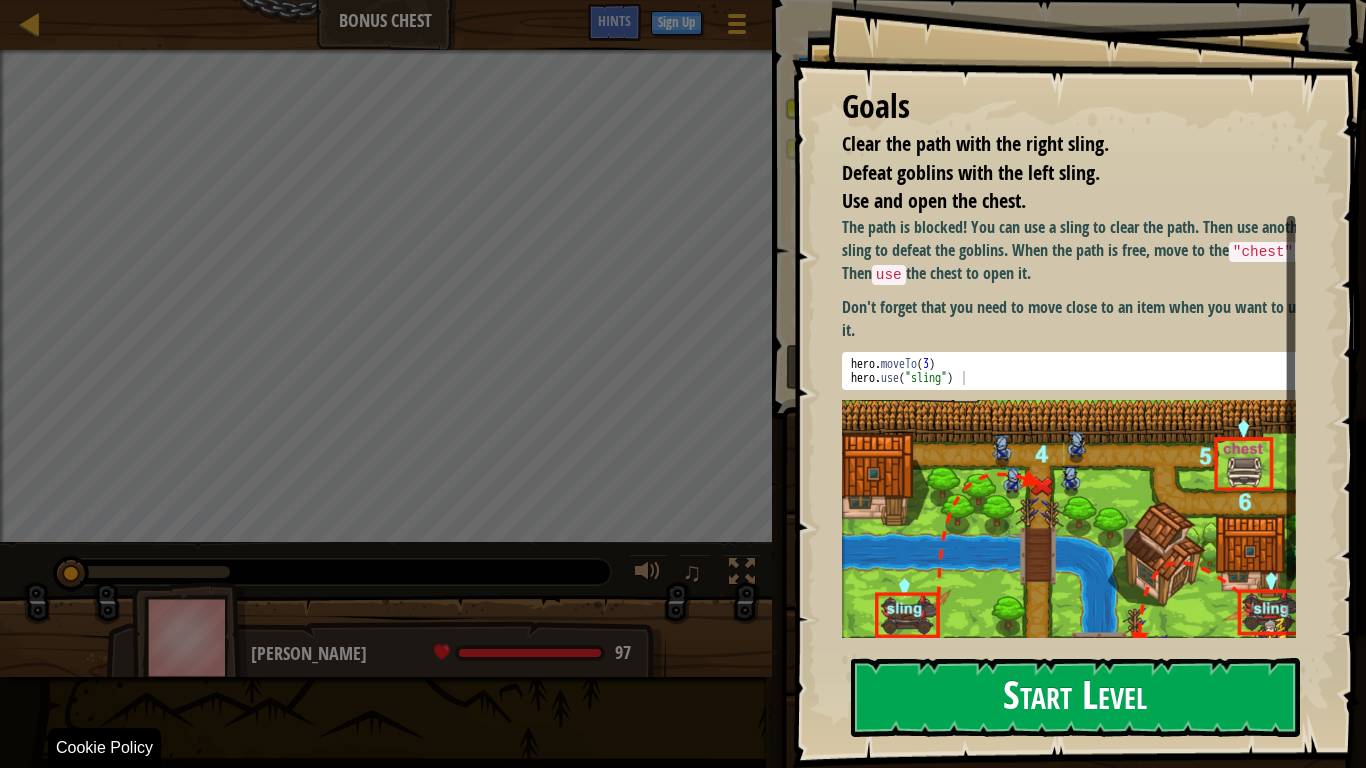 click on "Start Level" at bounding box center (1075, 697) 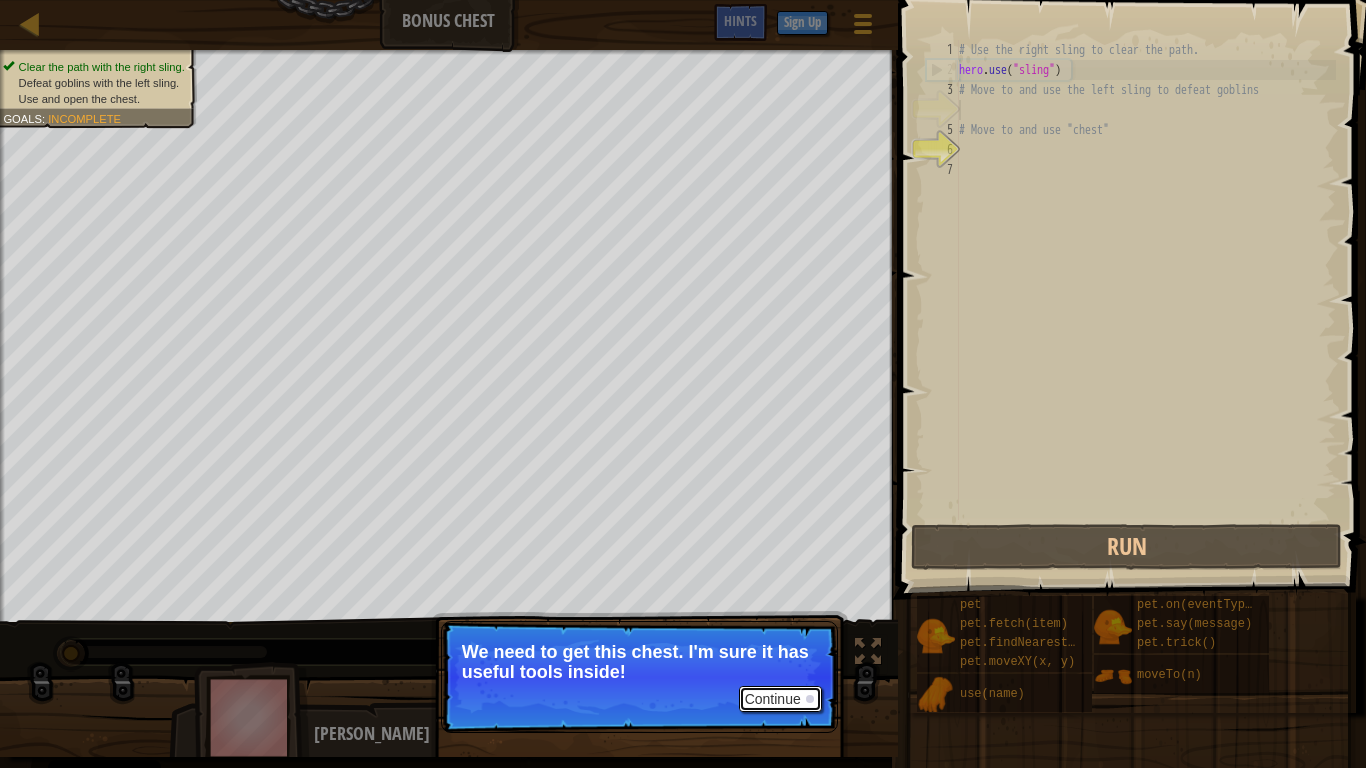 click on "Continue" at bounding box center [780, 699] 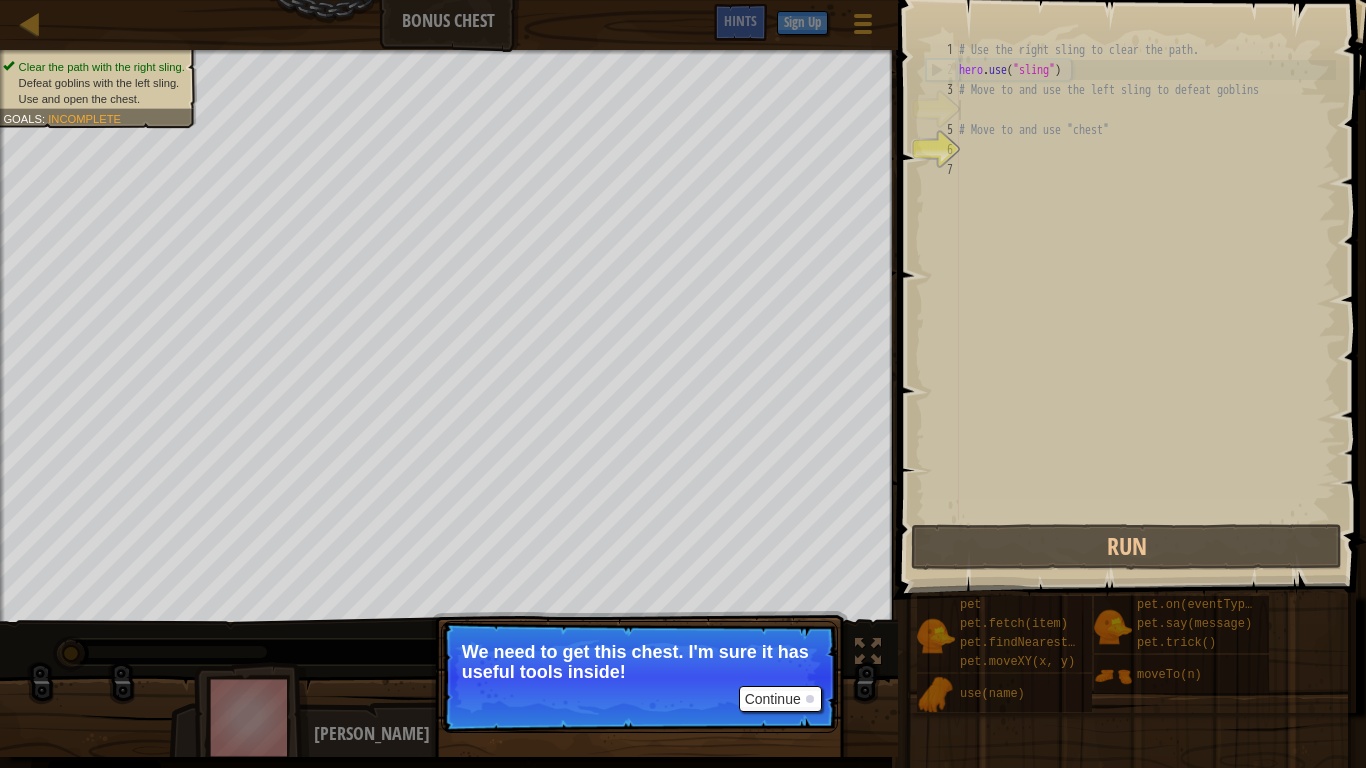 scroll, scrollTop: 9, scrollLeft: 0, axis: vertical 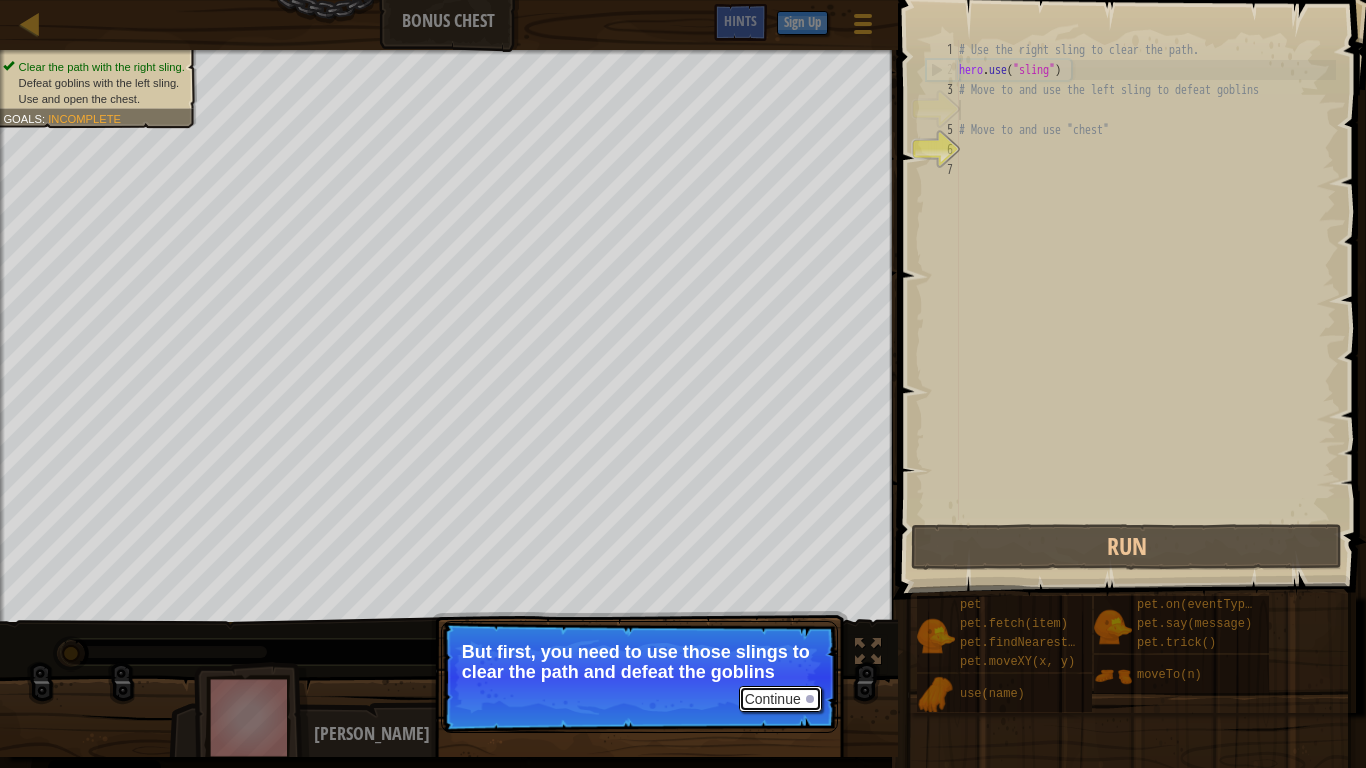 click on "Continue" at bounding box center [780, 699] 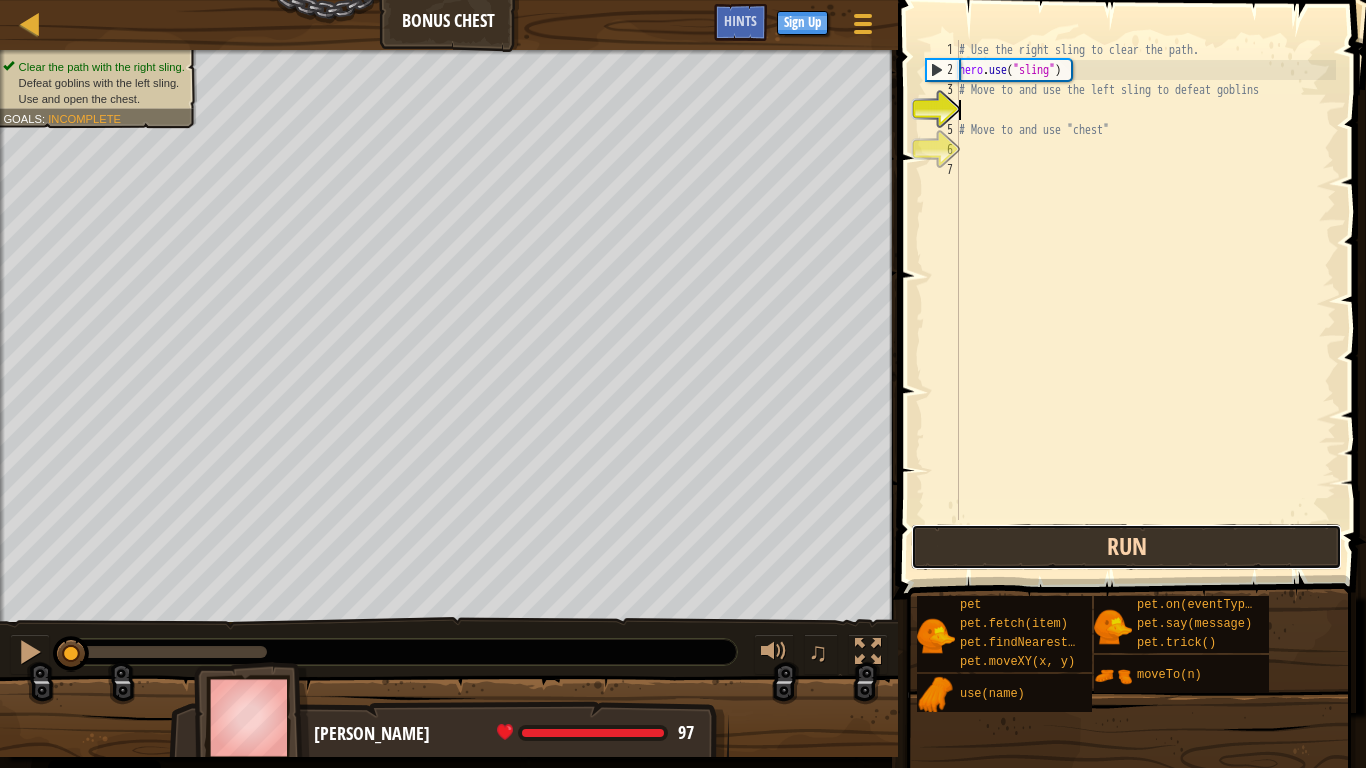 click on "Run" at bounding box center (1126, 547) 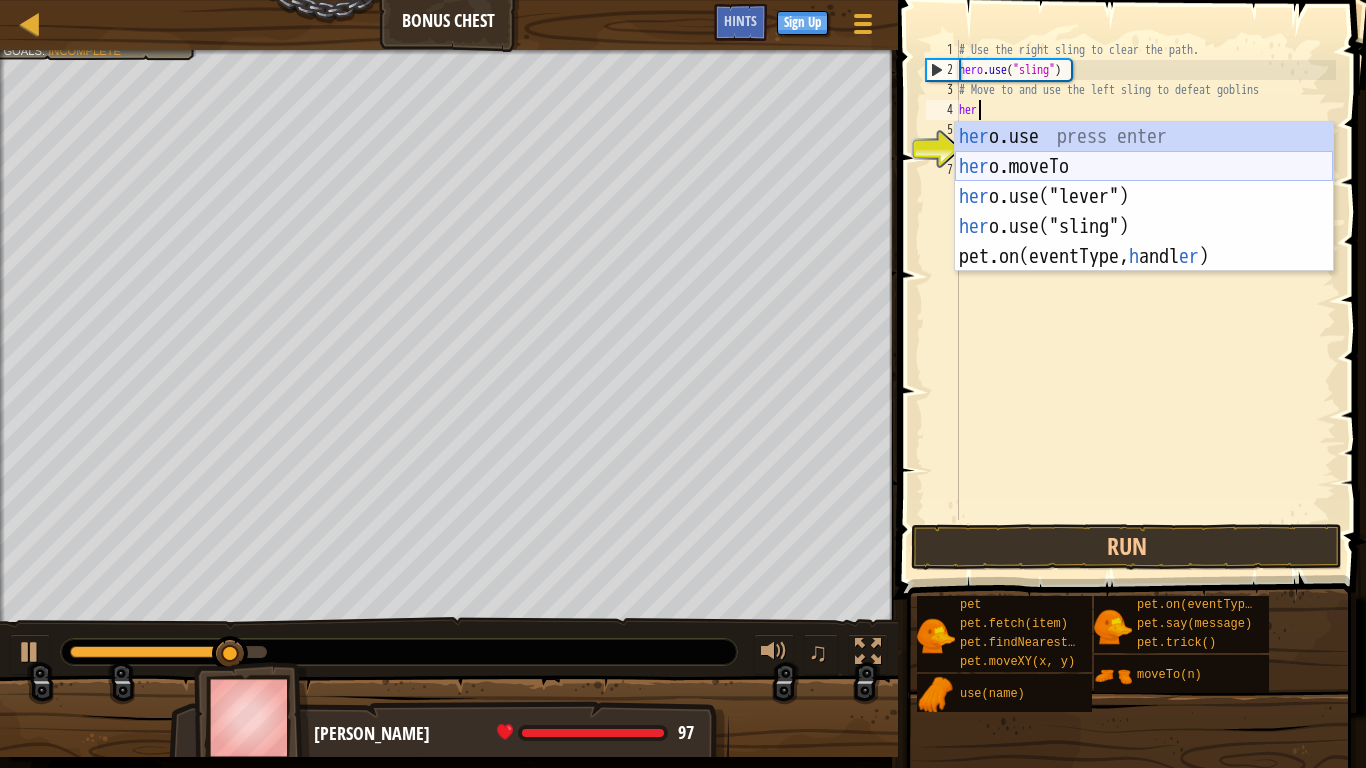 click on "her o.use press enter her o.moveTo press enter her o.use("lever") press enter her o.use("sling") press enter pet.on(eventType,  h andl er ) press enter" at bounding box center [1144, 227] 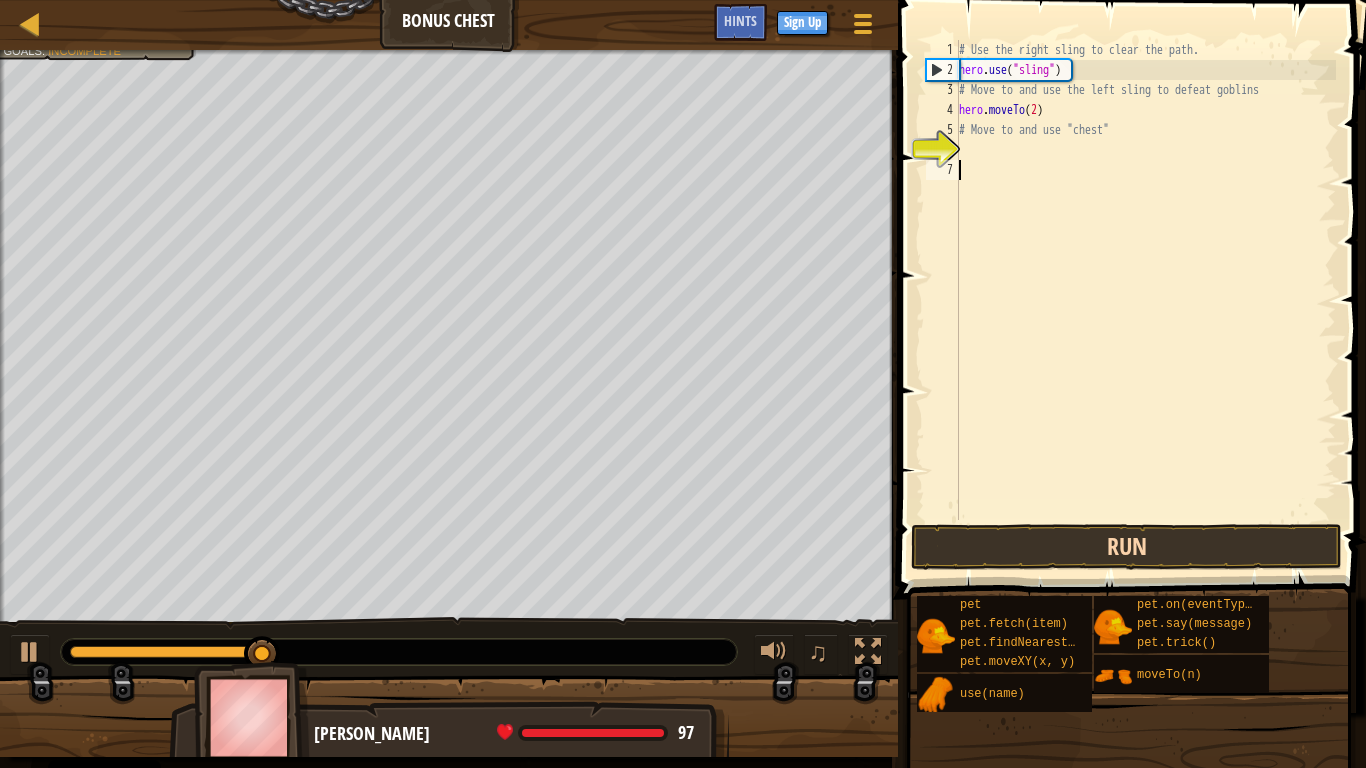 drag, startPoint x: 1165, startPoint y: 507, endPoint x: 1185, endPoint y: 551, distance: 48.332184 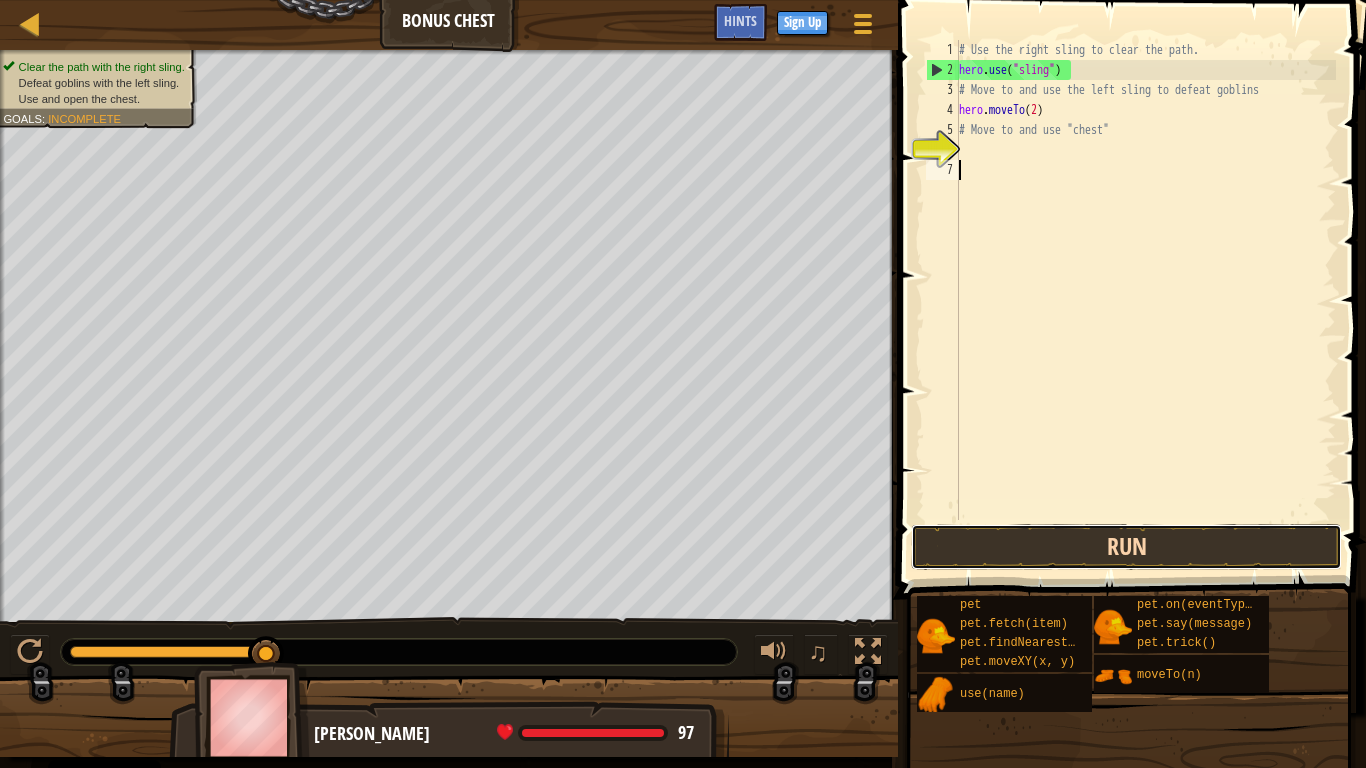 click on "Run" at bounding box center [1126, 547] 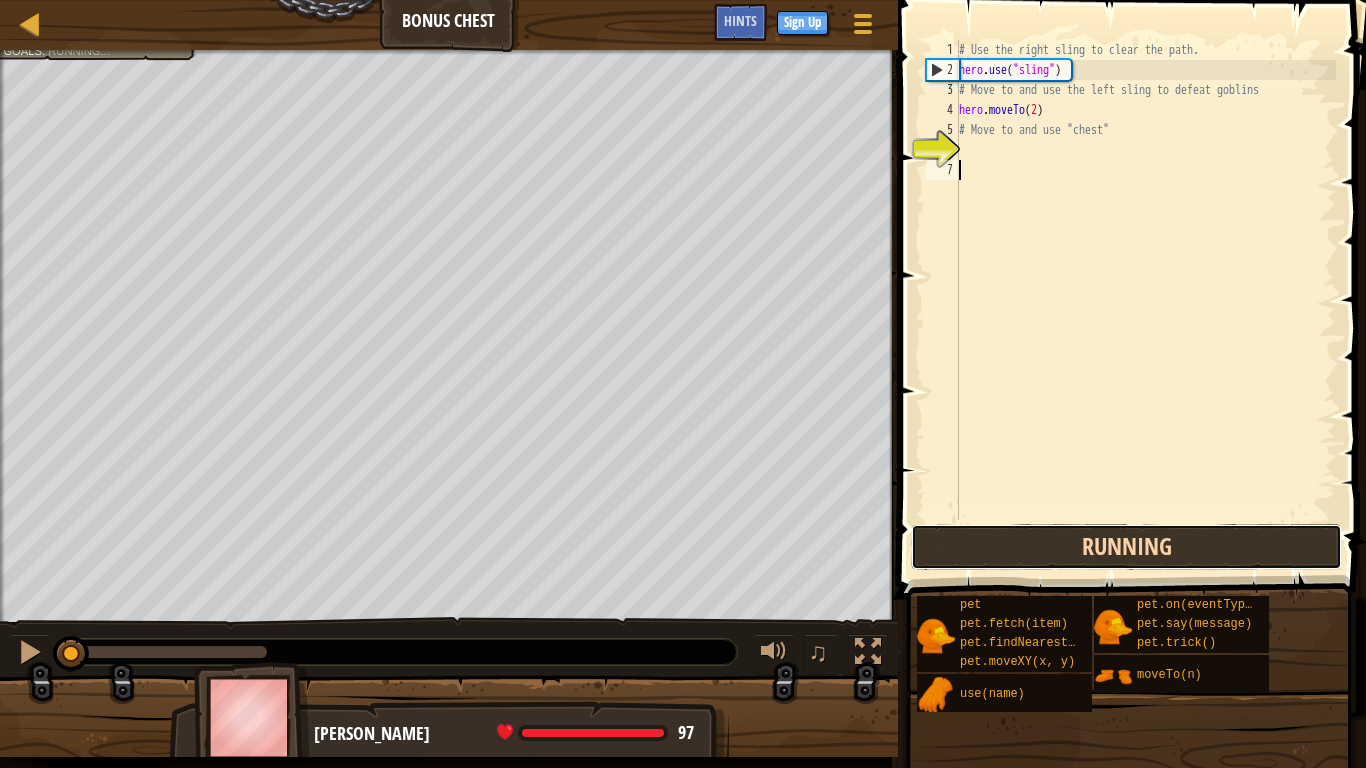 click on "Running" at bounding box center (1126, 547) 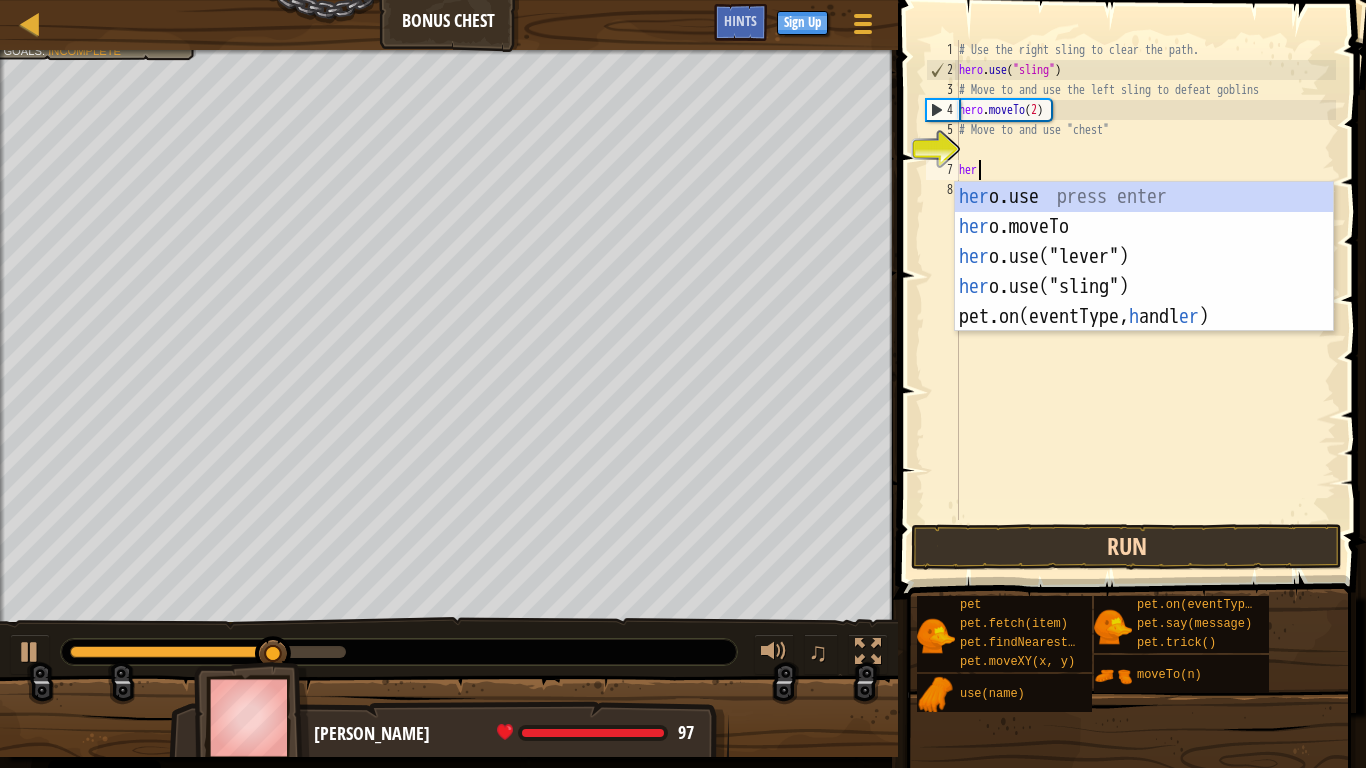 scroll, scrollTop: 9, scrollLeft: 1, axis: both 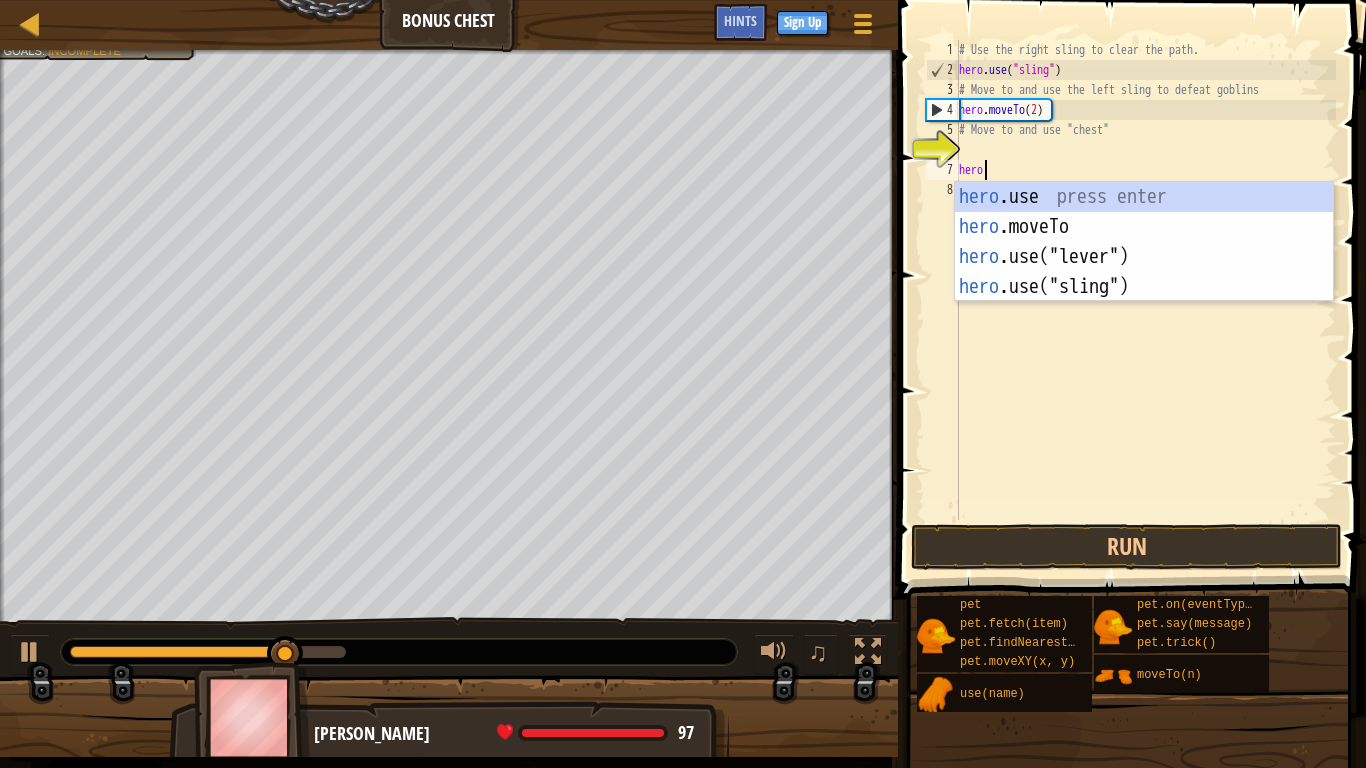 type on "hero" 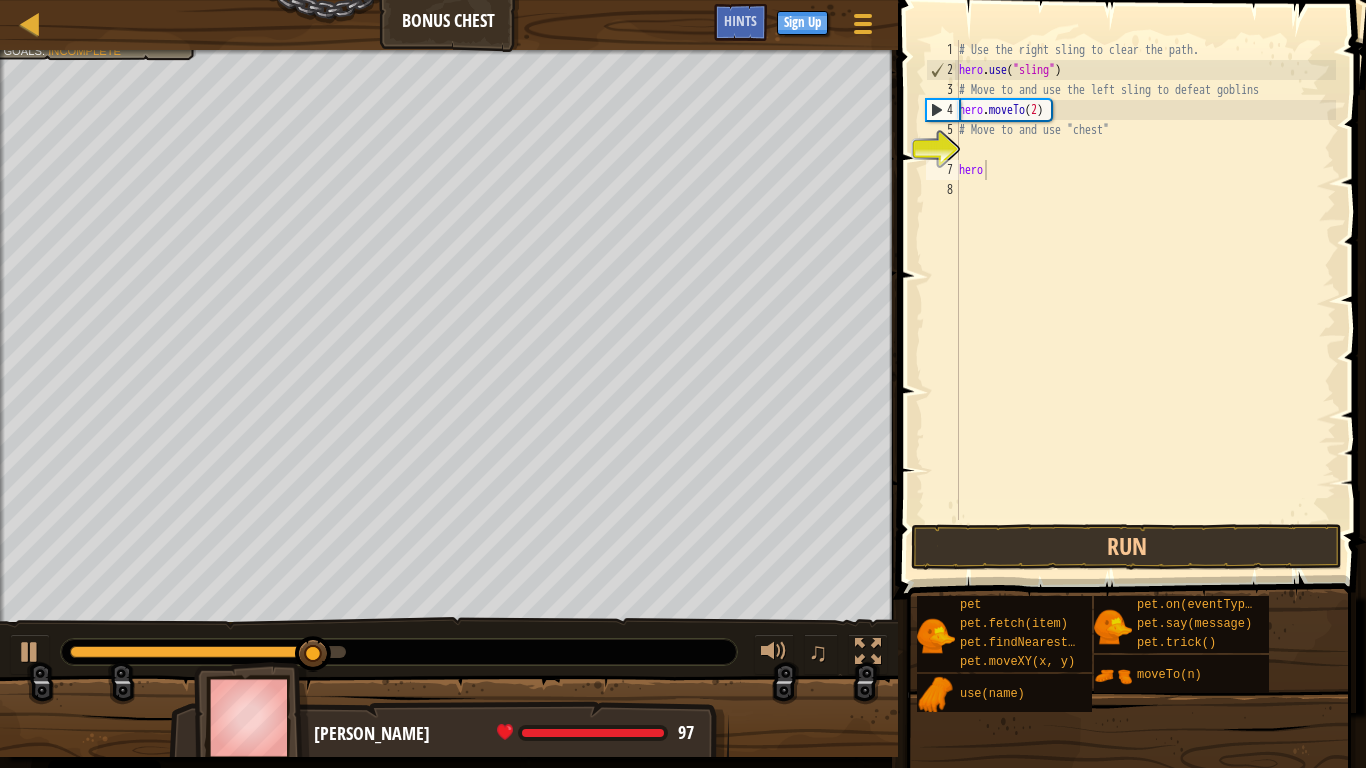 scroll, scrollTop: 9, scrollLeft: 0, axis: vertical 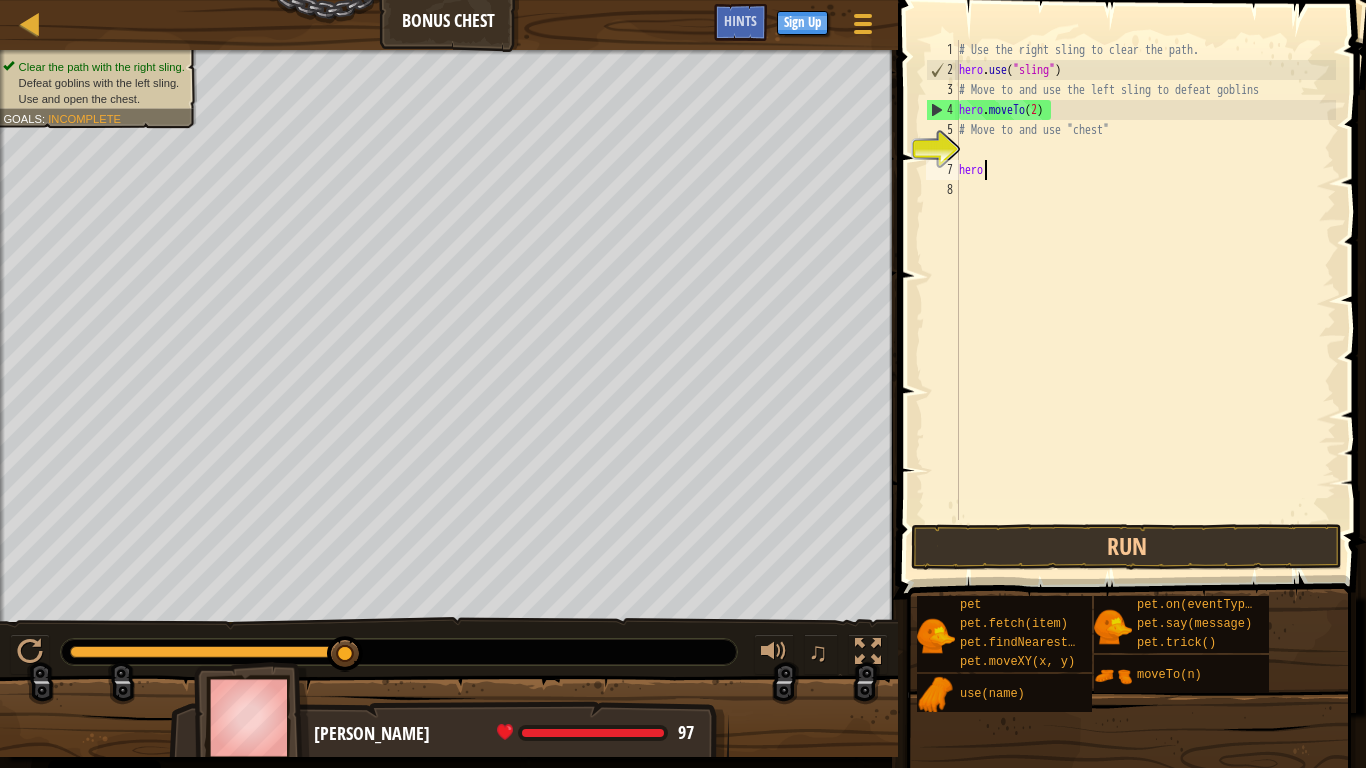 click on "# Use the right sling to clear the path. hero . use ( "sling" ) # Move to and use the left sling to defeat goblins hero . moveTo ( 2 ) # Move to and use "chest" hero" at bounding box center [1145, 300] 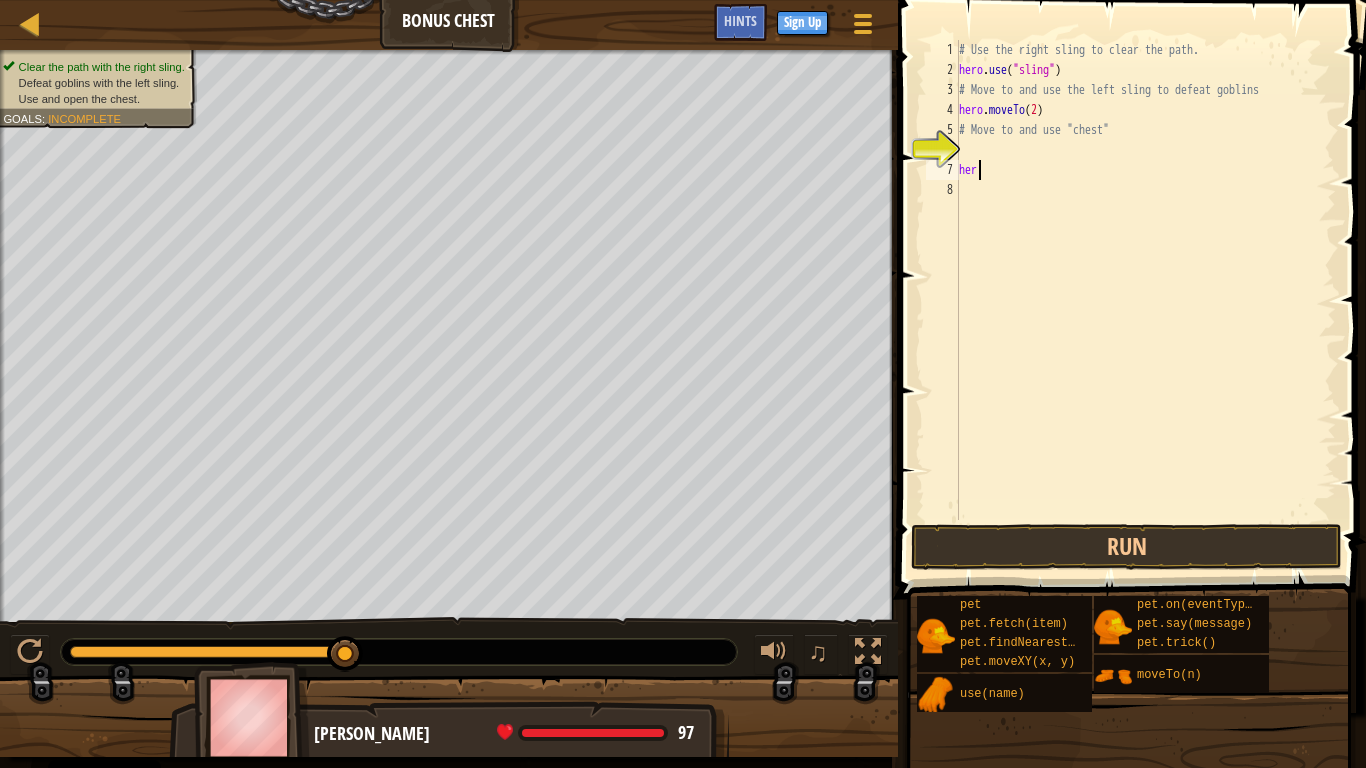 scroll, scrollTop: 9, scrollLeft: 1, axis: both 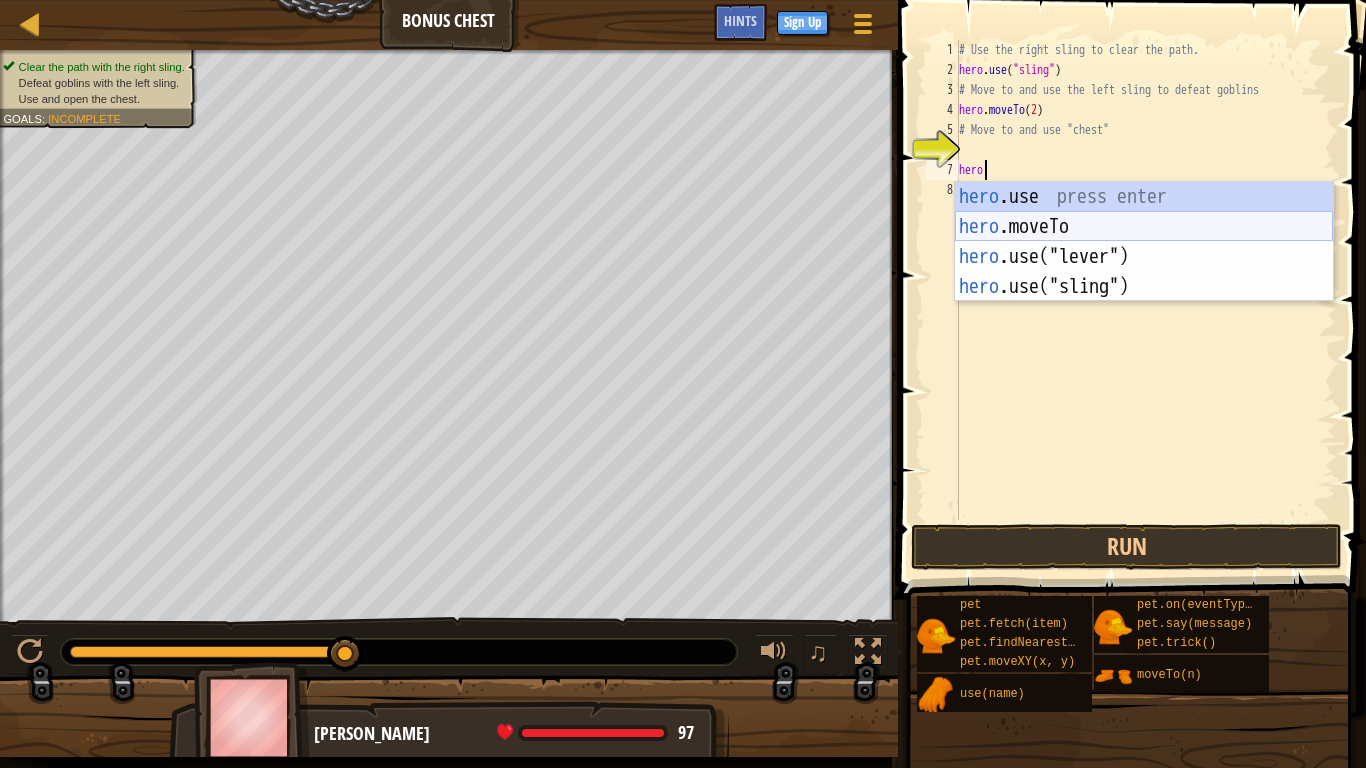 click on "hero .use press enter hero .moveTo press enter hero .use("lever") press enter hero .use("sling") press enter" at bounding box center (1144, 272) 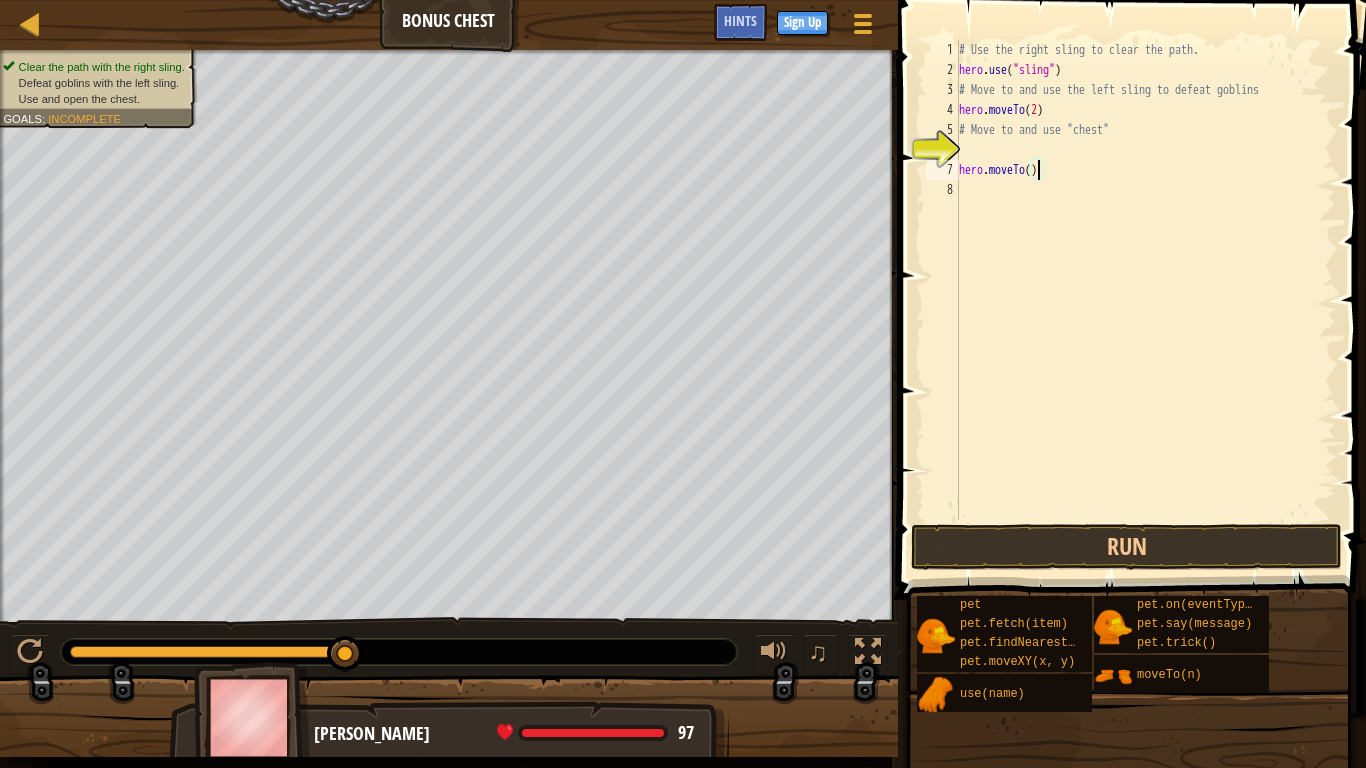 type on "hero.moveTo(3)" 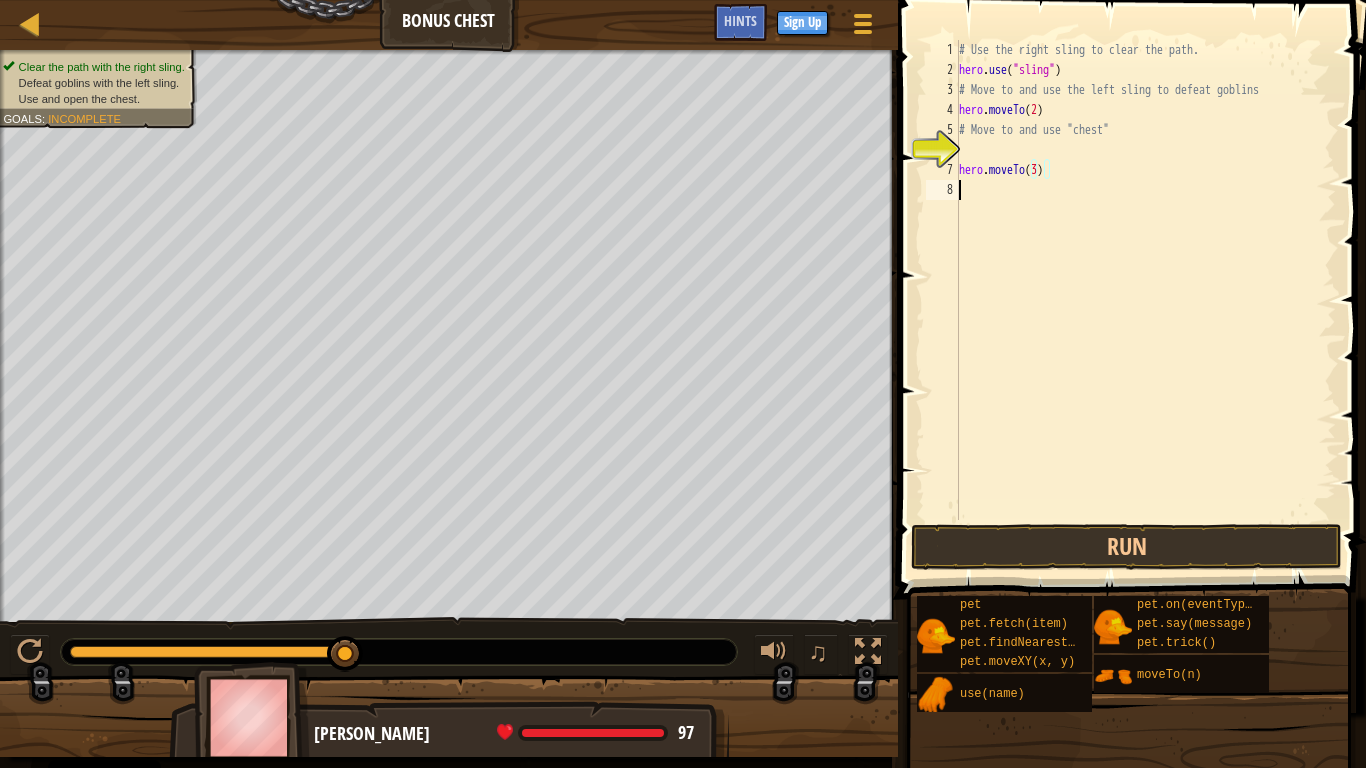 click on "# Use the right sling to clear the path. hero . use ( "sling" ) # Move to and use the left sling to defeat goblins hero . moveTo ( 2 ) # Move to and use "chest" hero . moveTo ( 3 )" at bounding box center [1145, 300] 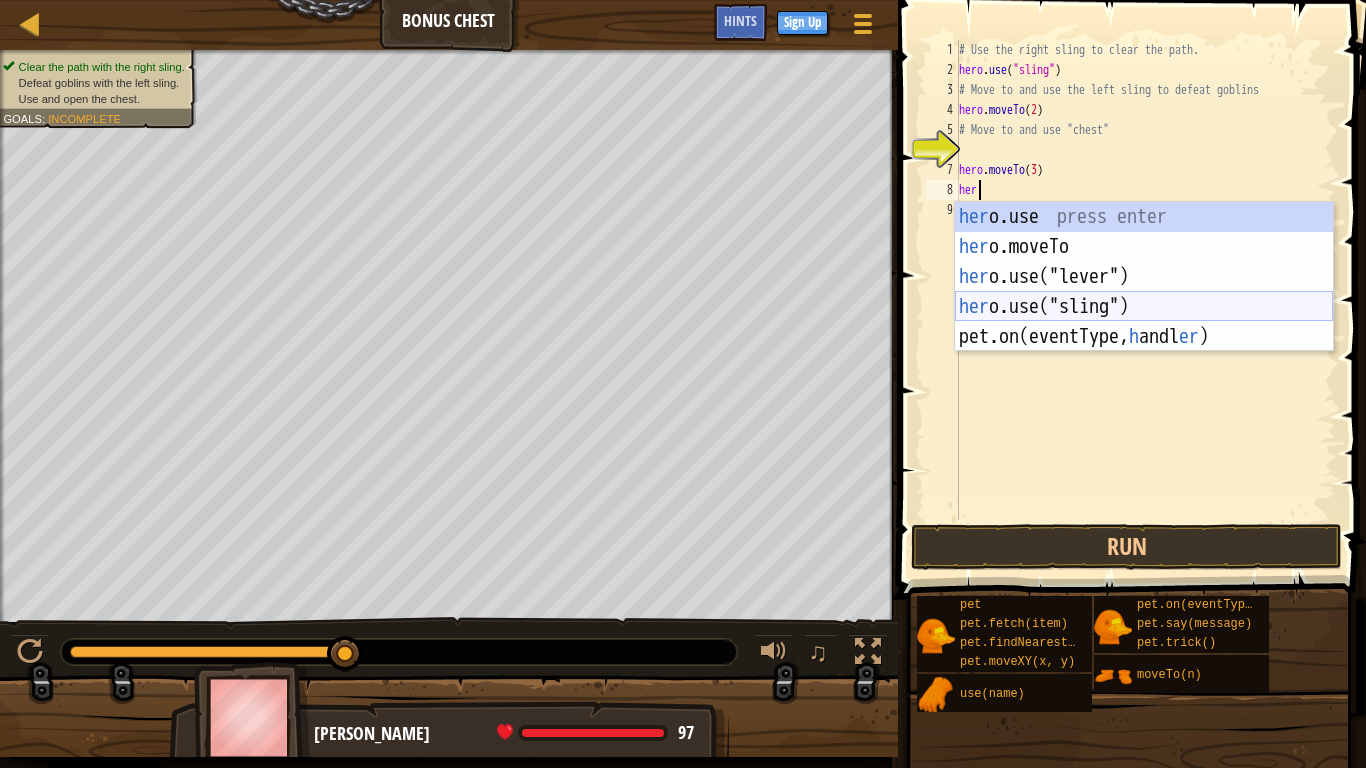 click on "her o.use press enter her o.moveTo press enter her o.use("lever") press enter her o.use("sling") press enter pet.on(eventType,  h andl er ) press enter" at bounding box center (1144, 307) 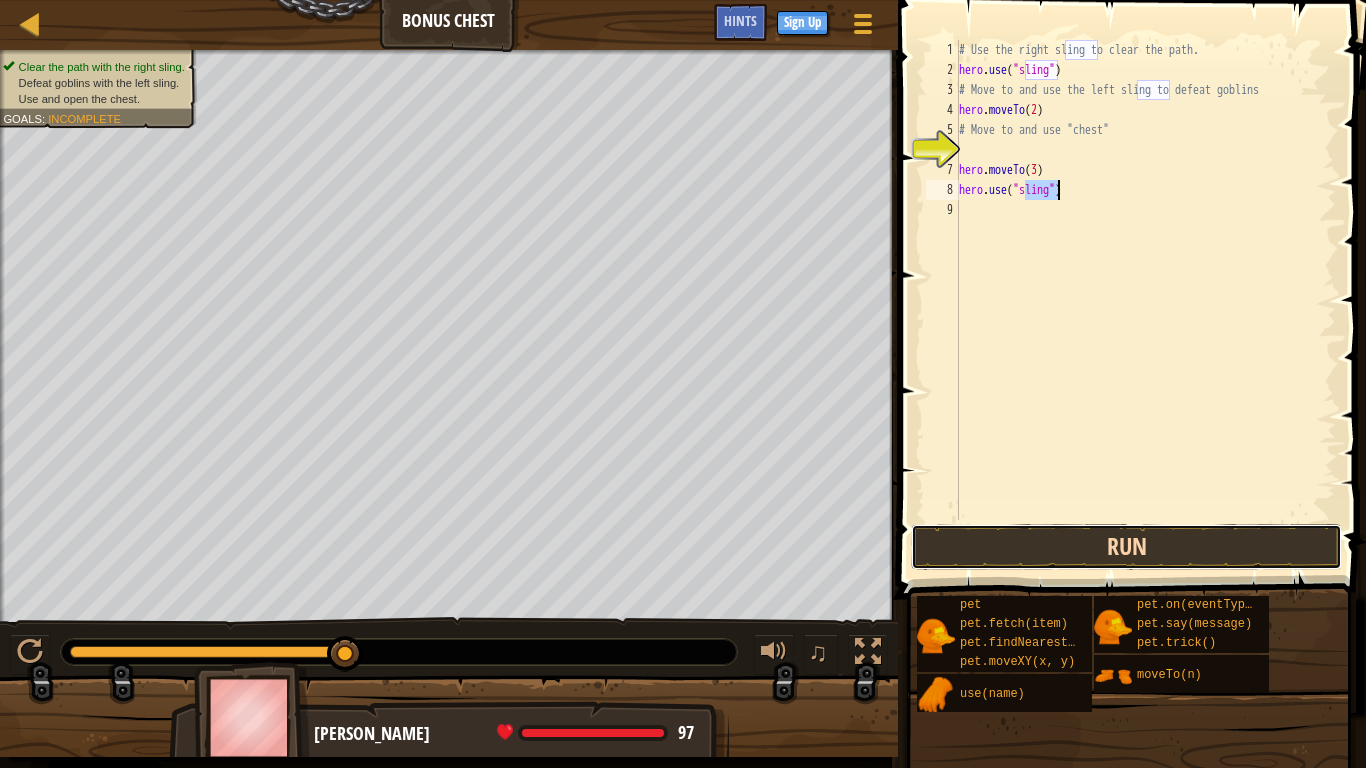 click on "Run" at bounding box center [1126, 547] 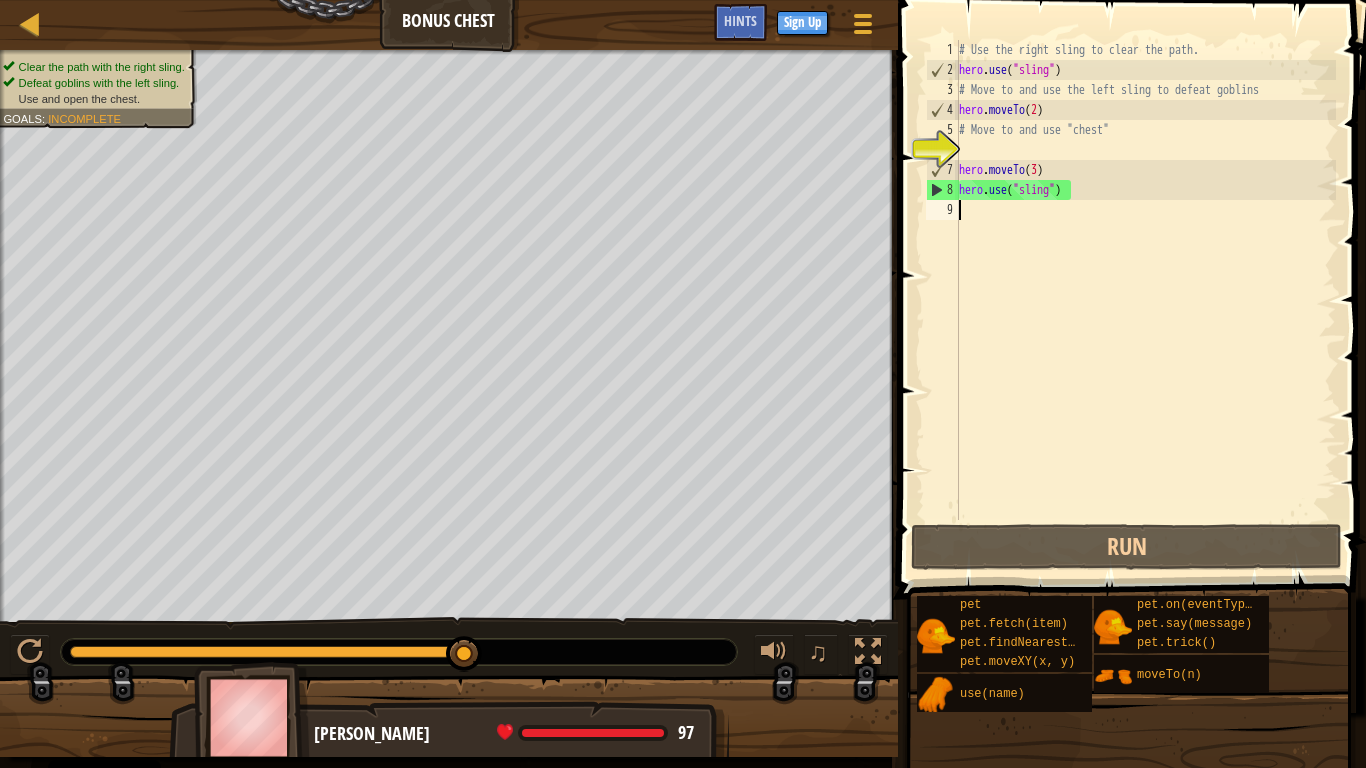 click on "# Use the right sling to clear the path. hero . use ( "sling" ) # Move to and use the left sling to defeat goblins hero . moveTo ( 2 ) # Move to and use "chest" hero . moveTo ( 3 ) hero . use ( "sling" )" at bounding box center (1145, 300) 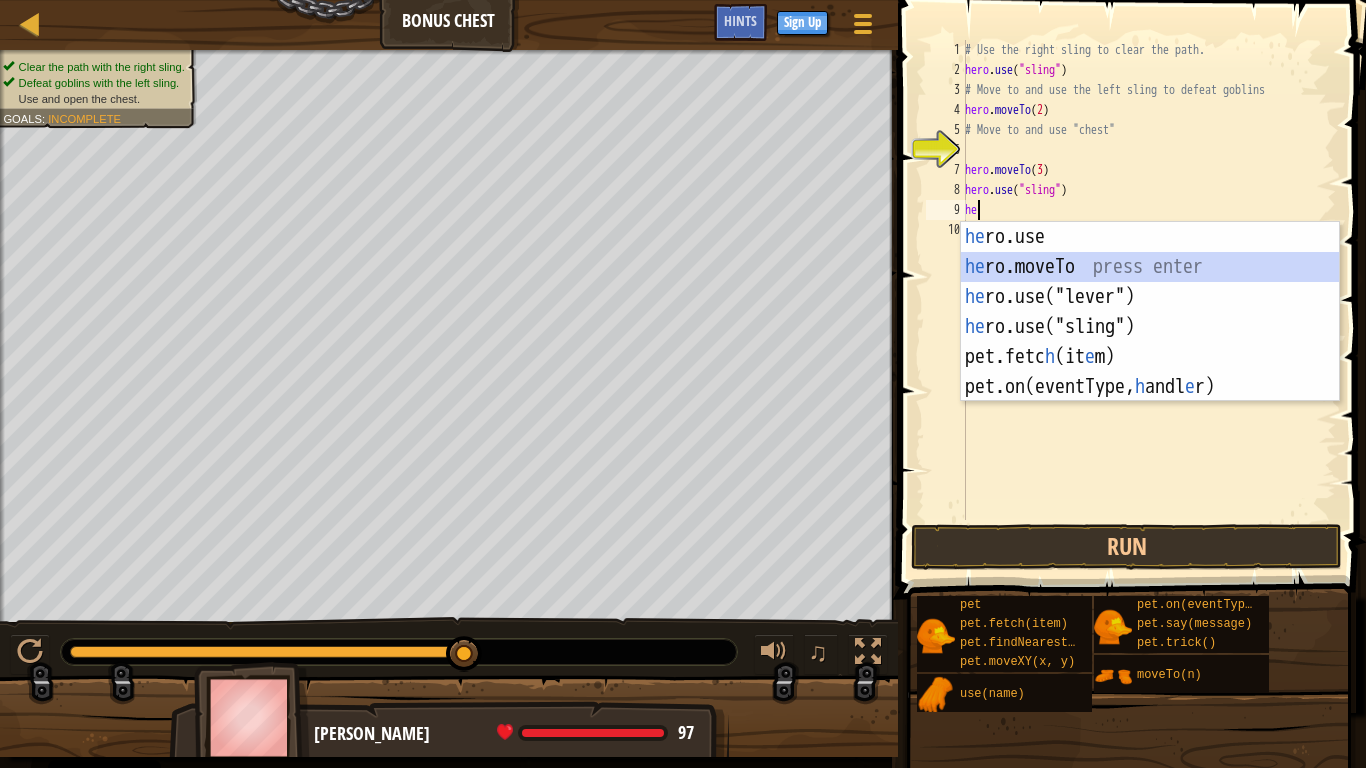 click on "he ro.use press enter he ro.moveTo press enter he ro.use("lever") press enter he ro.use("sling") press enter pet.fetc h (it e m) press enter pet.on(eventType,  h andl e r) press enter" at bounding box center [1150, 342] 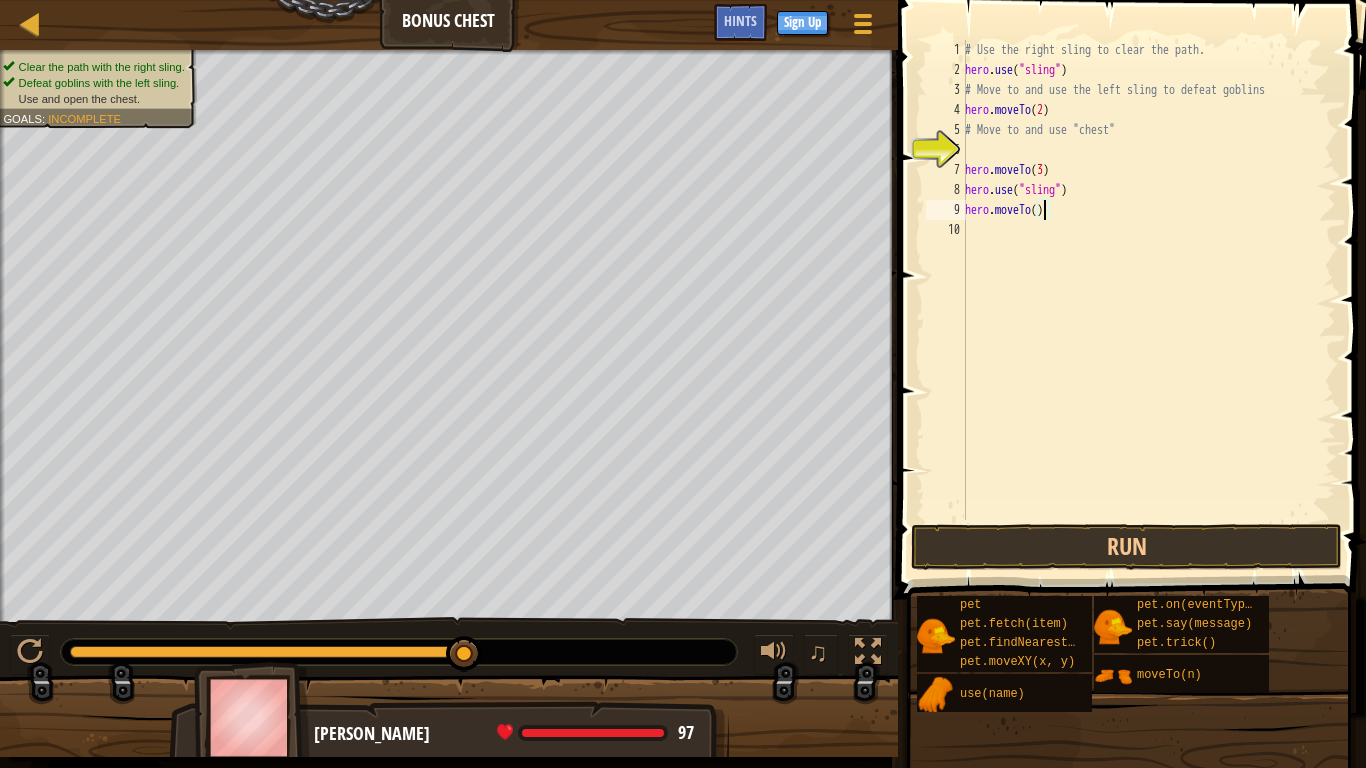 type on "hero.moveTo(4)" 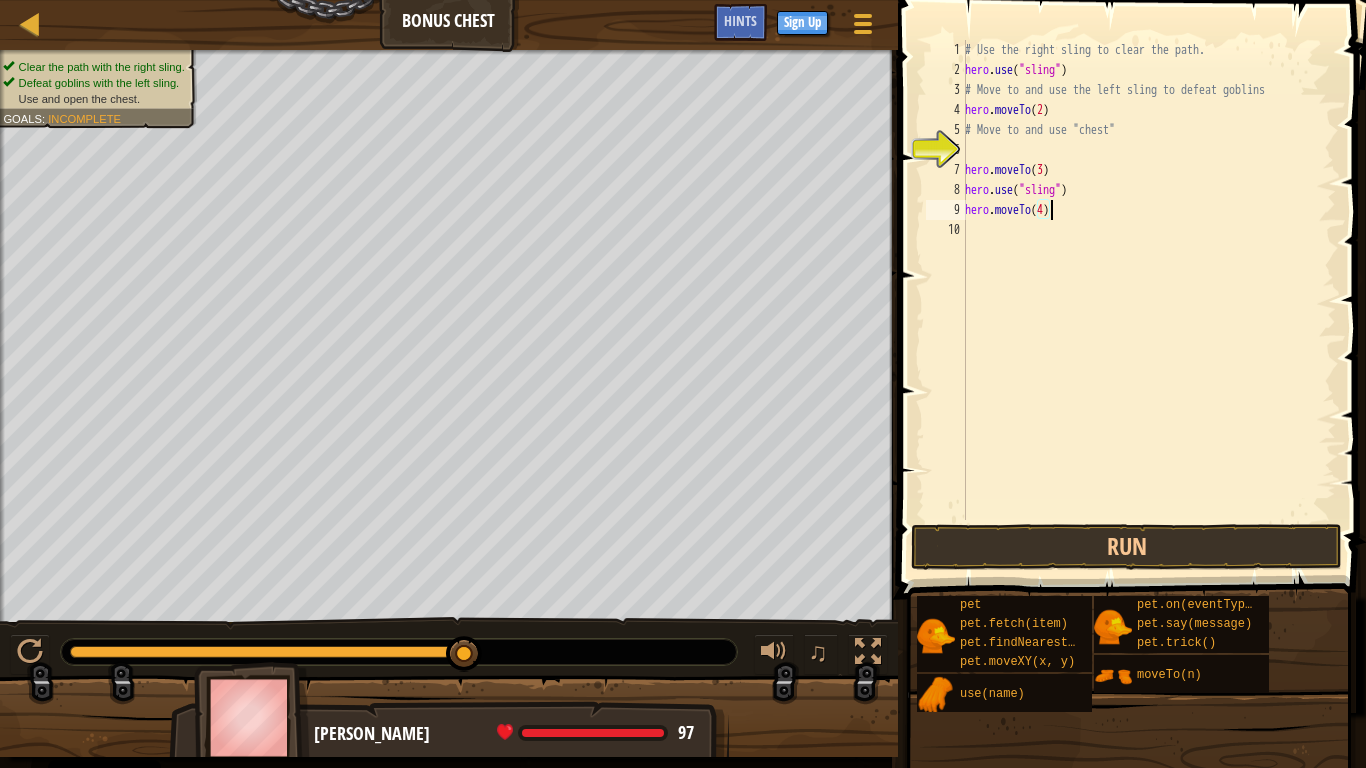 scroll, scrollTop: 9, scrollLeft: 6, axis: both 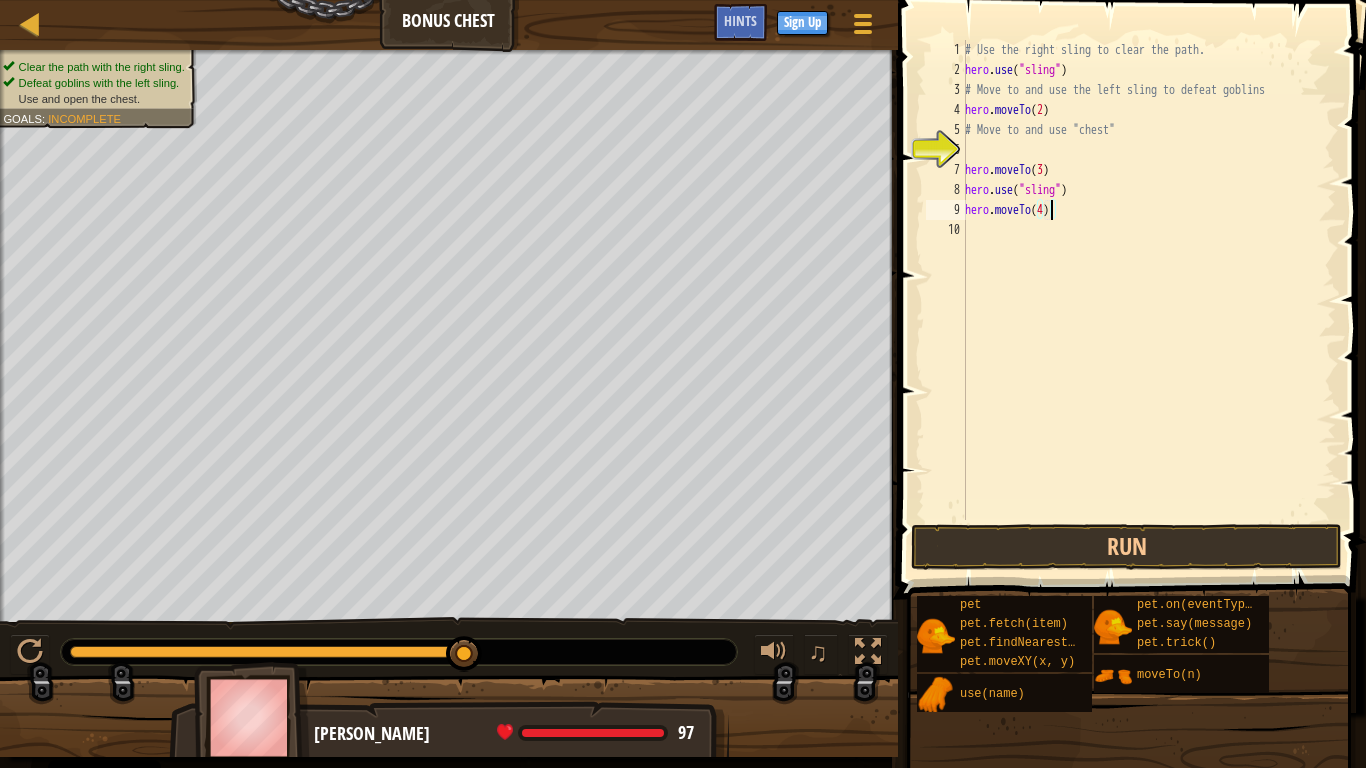 click on "# Use the right sling to clear the path. hero . use ( "sling" ) # Move to and use the left sling to defeat goblins hero . moveTo ( 2 ) # Move to and use "chest" hero . moveTo ( 3 ) hero . use ( "sling" ) hero . moveTo ( 4 )" at bounding box center [1148, 300] 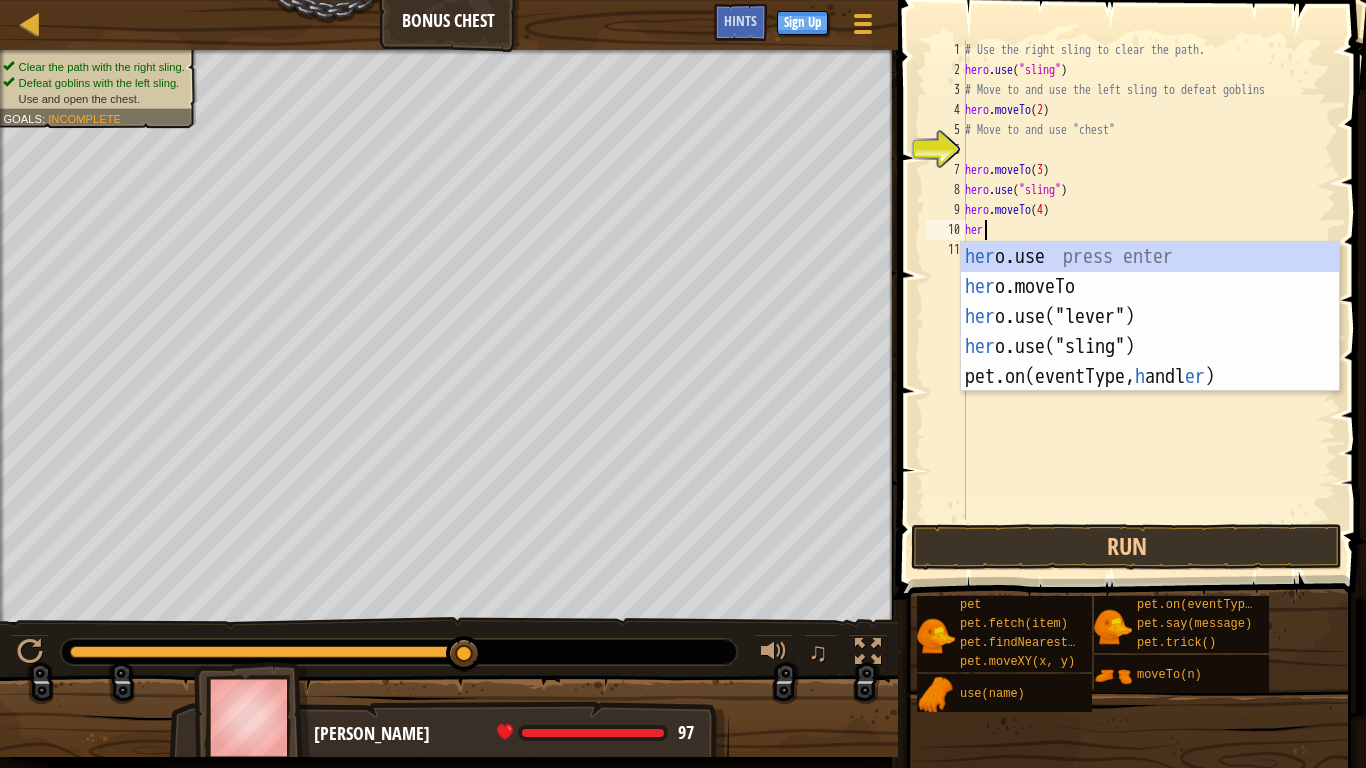 scroll, scrollTop: 9, scrollLeft: 1, axis: both 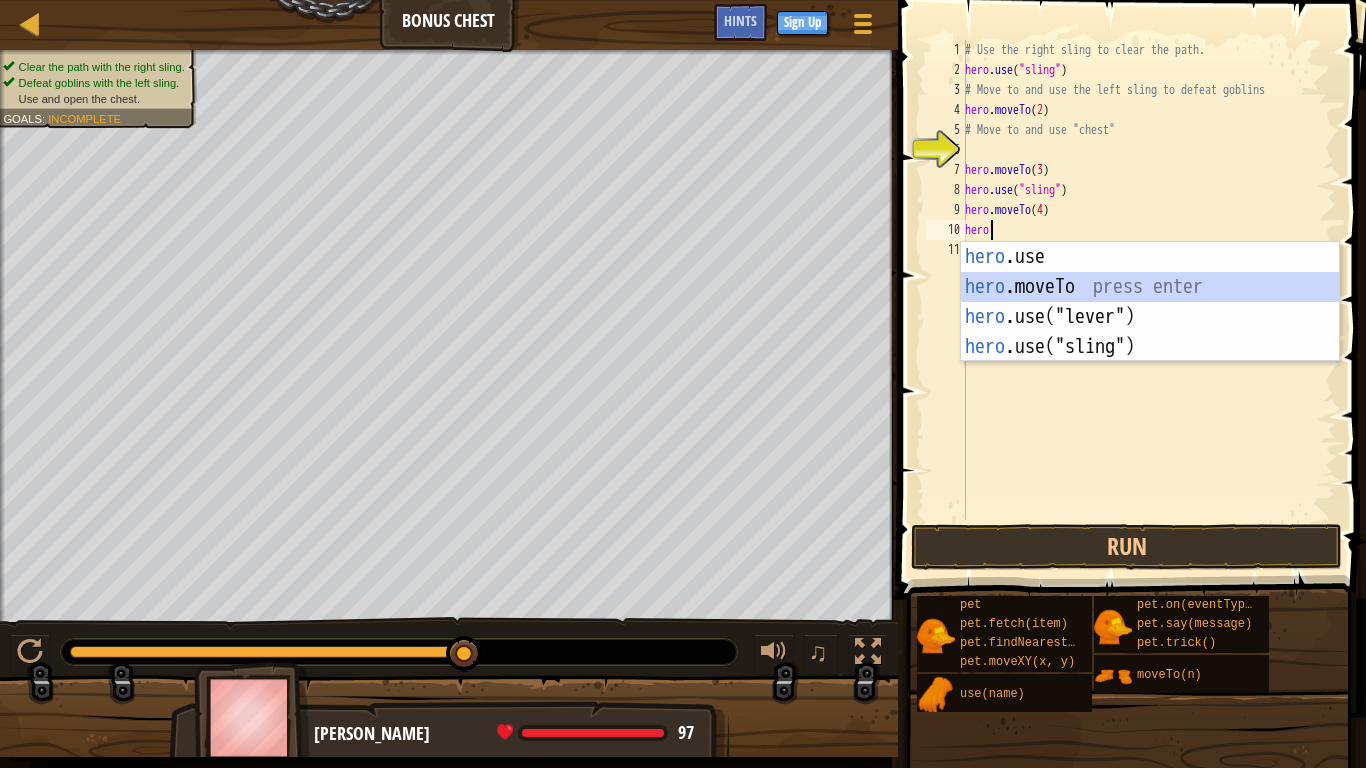 click on "hero .use press enter hero .moveTo press enter hero .use("lever") press enter hero .use("sling") press enter" at bounding box center [1150, 332] 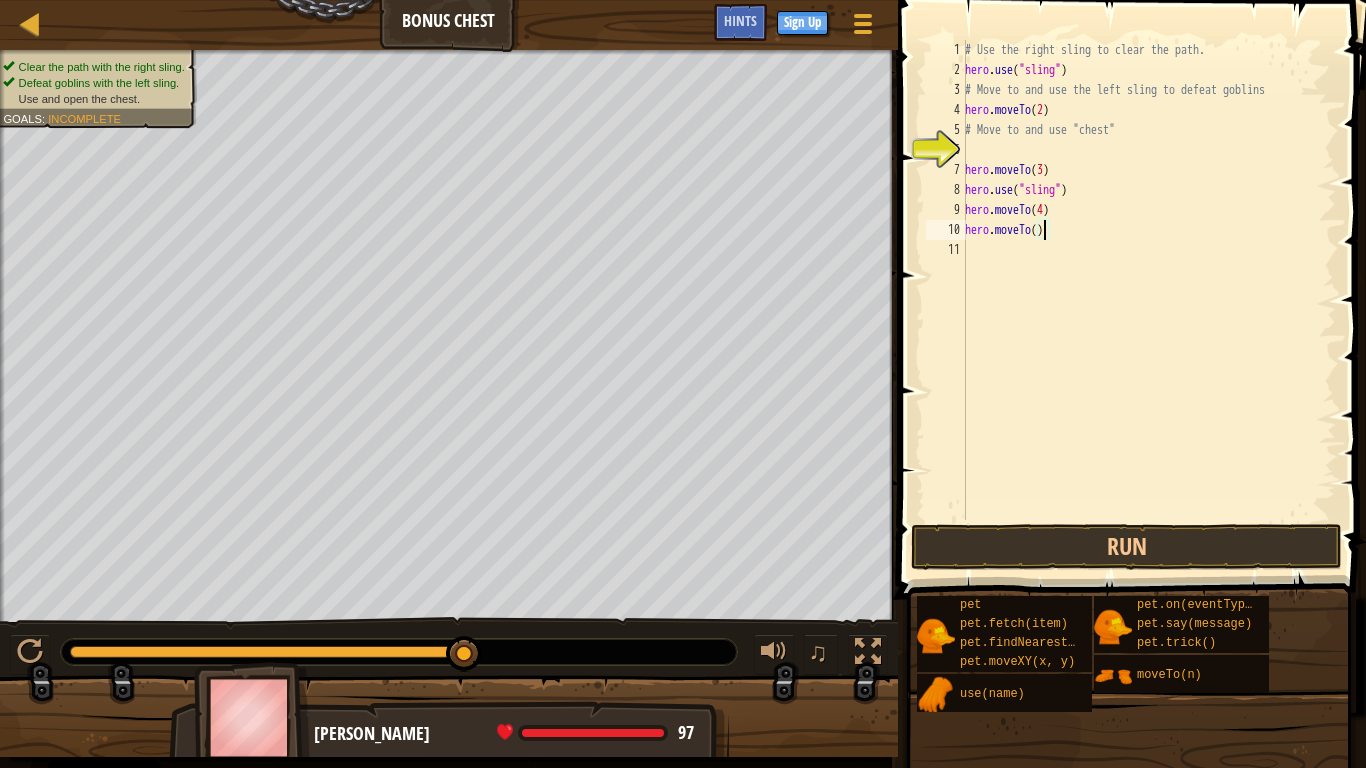 scroll, scrollTop: 9, scrollLeft: 6, axis: both 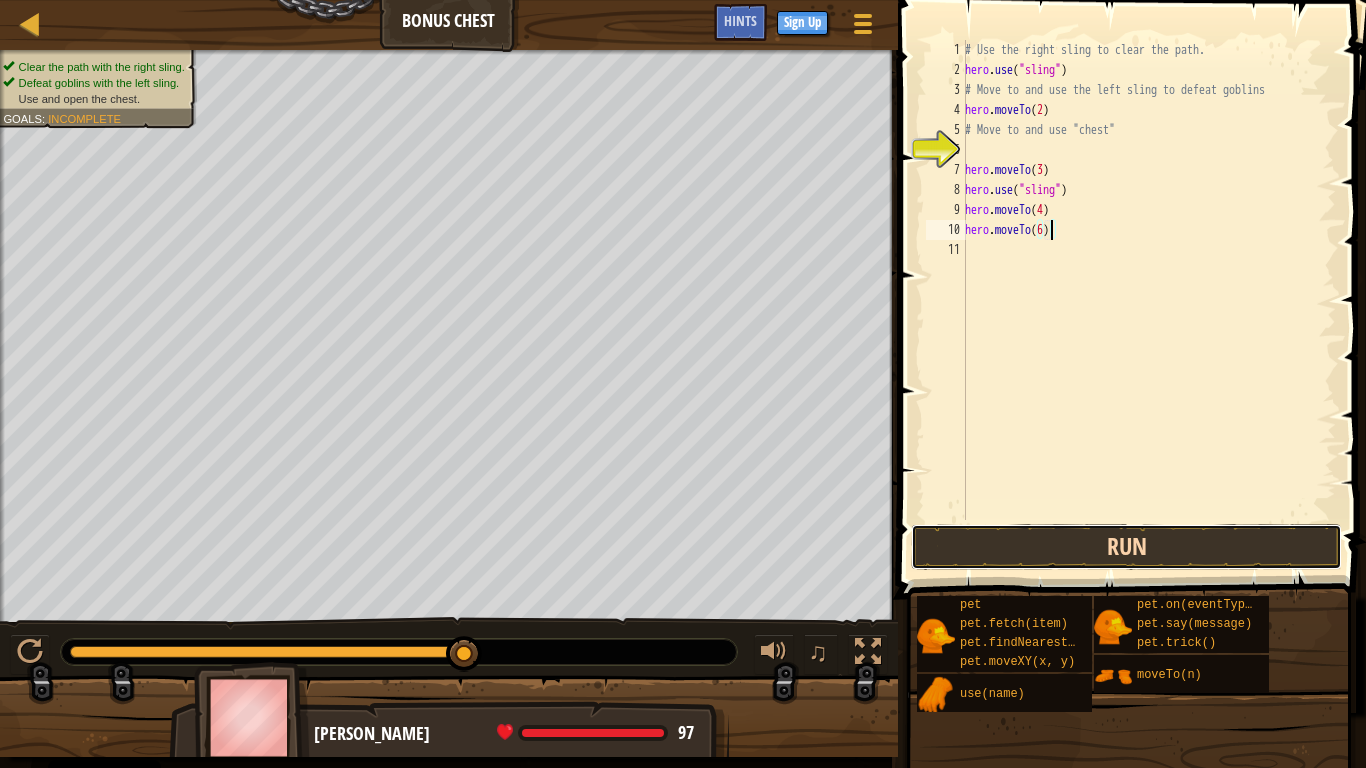 click on "Run" at bounding box center (1126, 547) 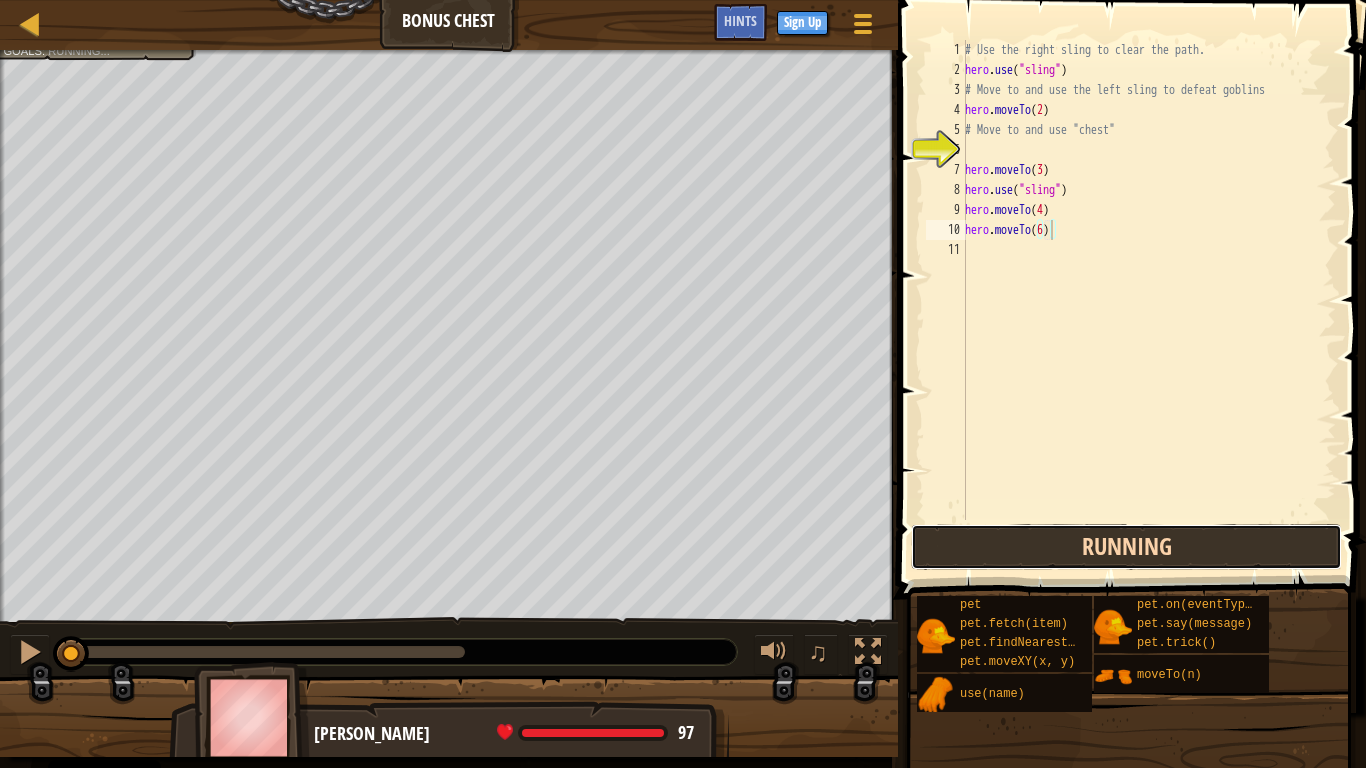click on "Running" at bounding box center (1126, 547) 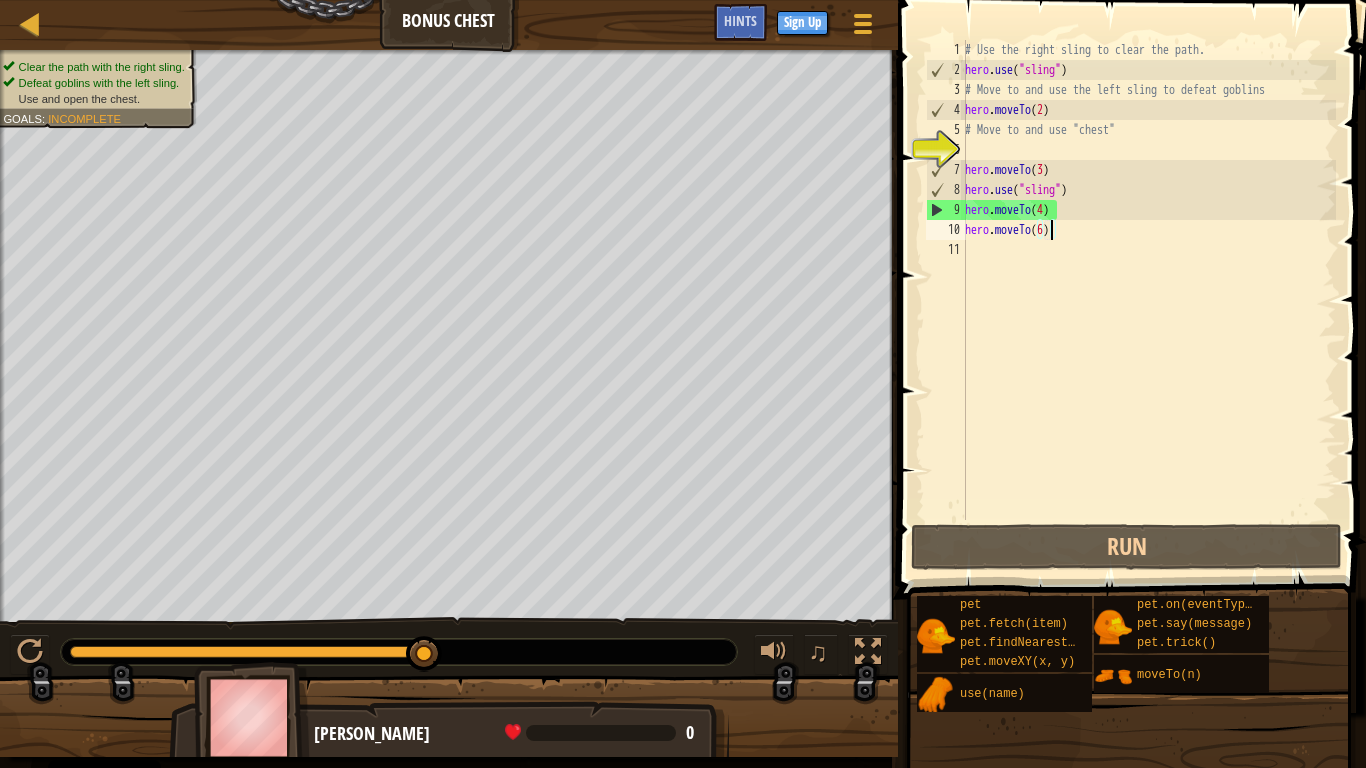 click on "# Use the right sling to clear the path. hero . use ( "sling" ) # Move to and use the left sling to defeat goblins hero . moveTo ( 2 ) # Move to and use "chest" hero . moveTo ( 3 ) hero . use ( "sling" ) hero . moveTo ( 4 ) hero . moveTo ( 6 )" at bounding box center (1148, 300) 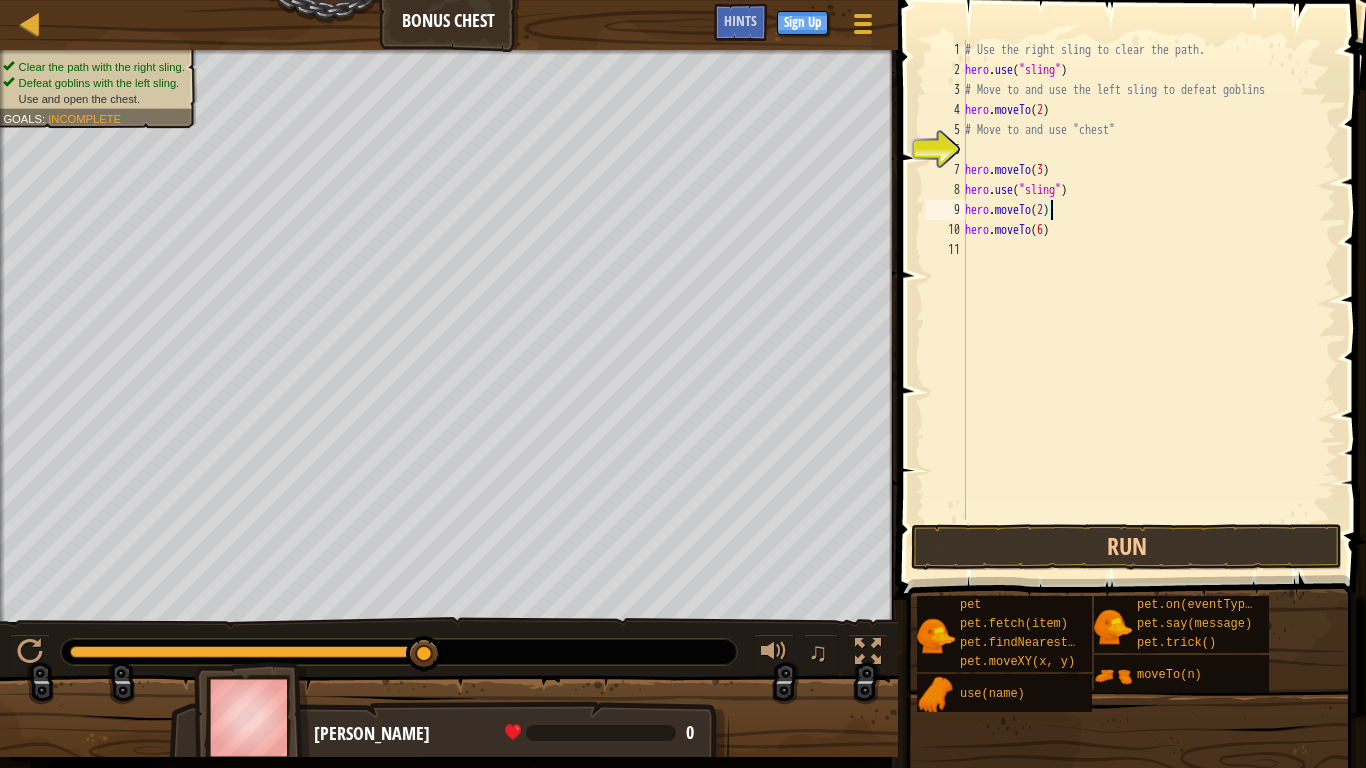 click on "# Use the right sling to clear the path. hero . use ( "sling" ) # Move to and use the left sling to defeat goblins hero . moveTo ( 2 ) # Move to and use "chest" hero . moveTo ( 3 ) hero . use ( "sling" ) hero . moveTo ( 2 ) hero . moveTo ( 6 )" at bounding box center (1148, 300) 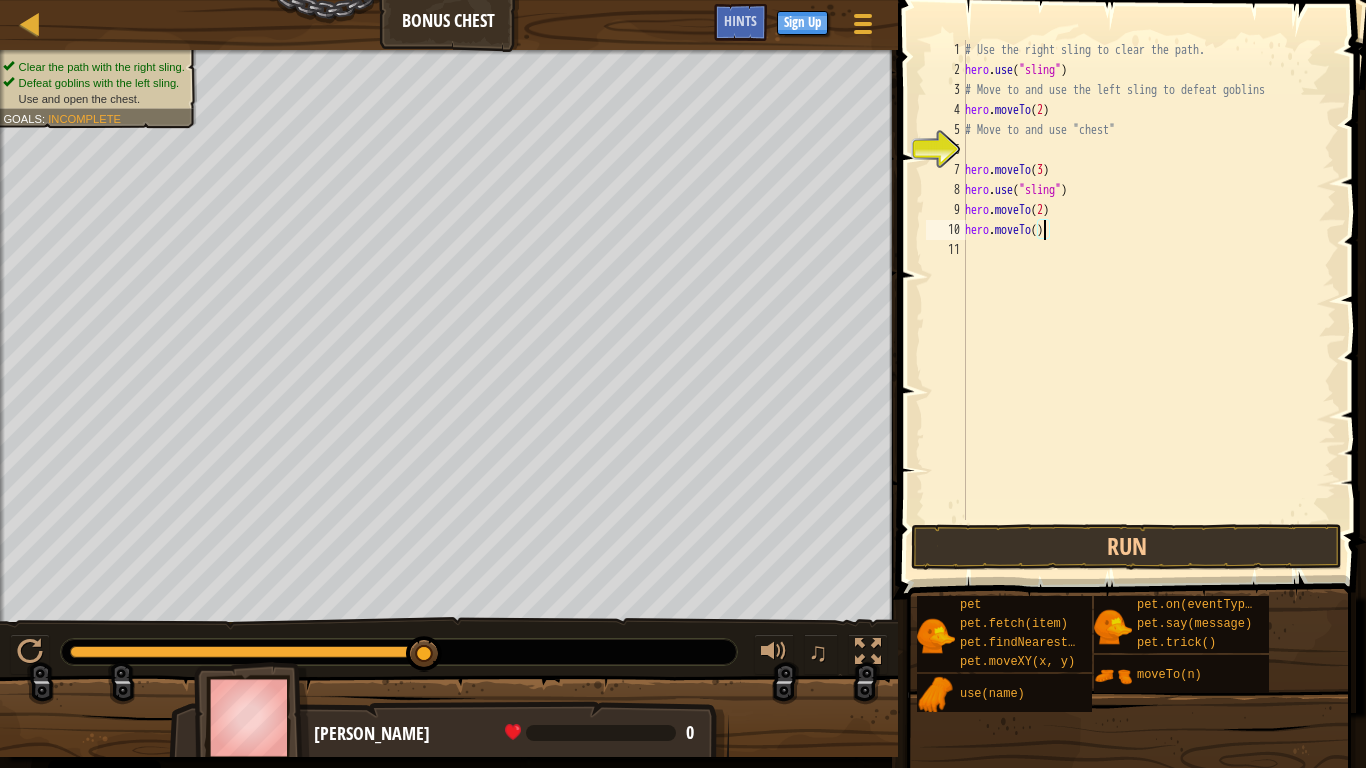 type on "hero.moveTo(4)" 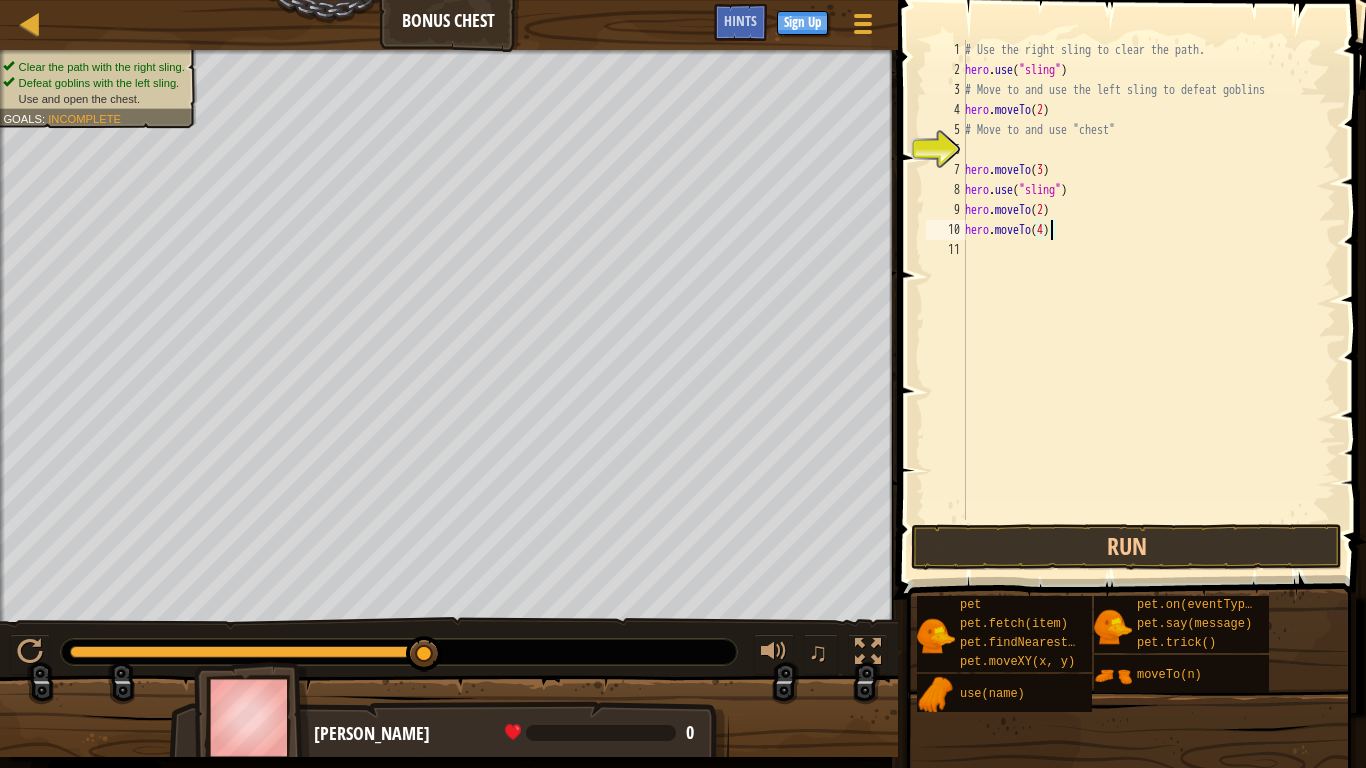 click on "# Use the right sling to clear the path. hero . use ( "sling" ) # Move to and use the left sling to defeat goblins hero . moveTo ( 2 ) # Move to and use "chest" hero . moveTo ( 3 ) hero . use ( "sling" ) hero . moveTo ( 2 ) hero . moveTo ( 4 )" at bounding box center (1148, 300) 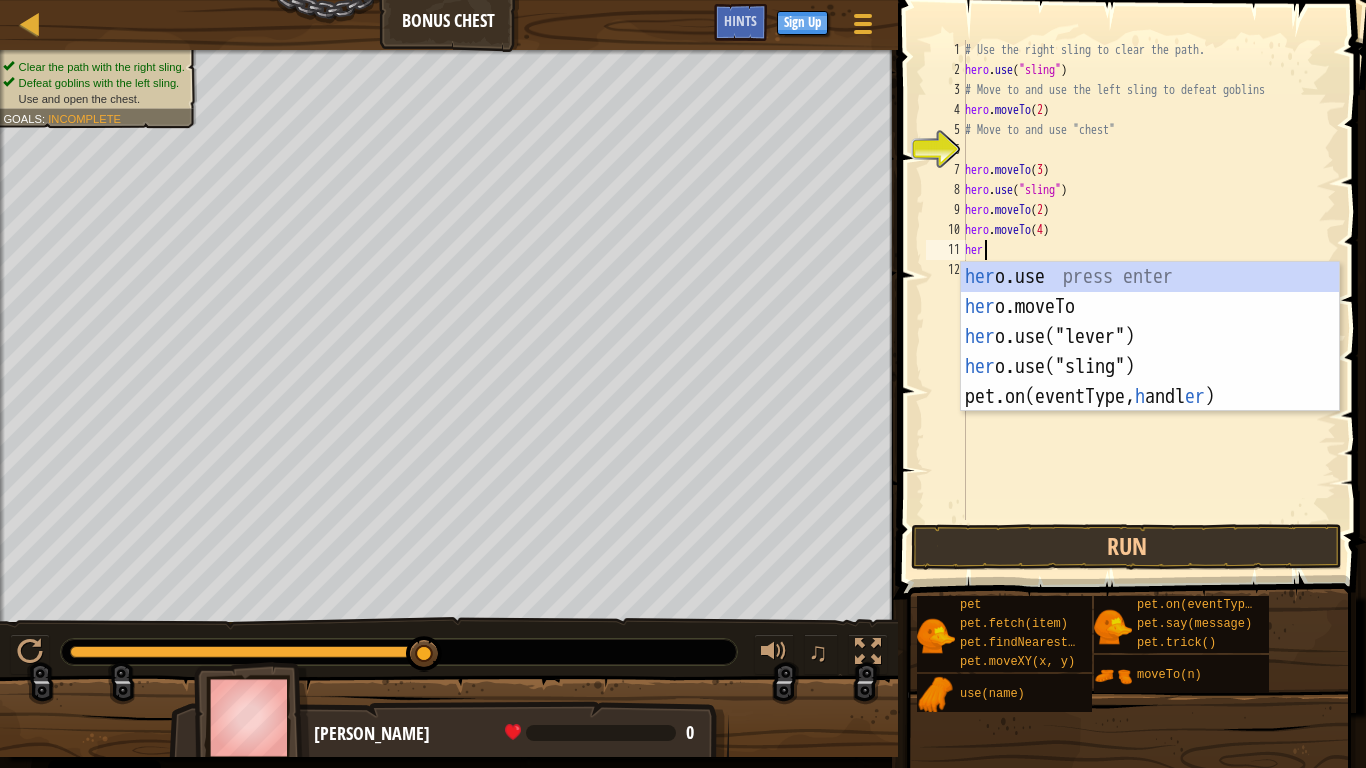 scroll, scrollTop: 9, scrollLeft: 1, axis: both 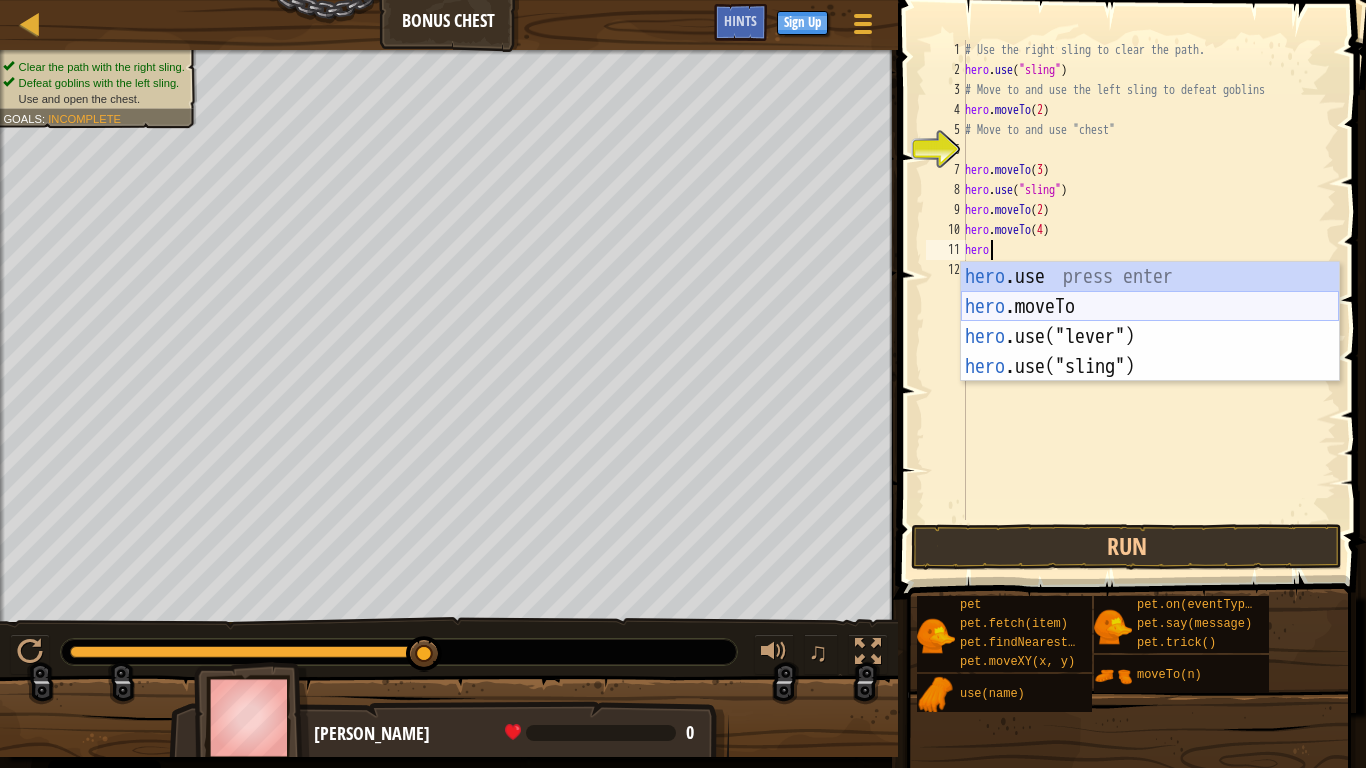 click on "hero .use press enter hero .moveTo press enter hero .use("lever") press enter hero .use("sling") press enter" at bounding box center [1150, 352] 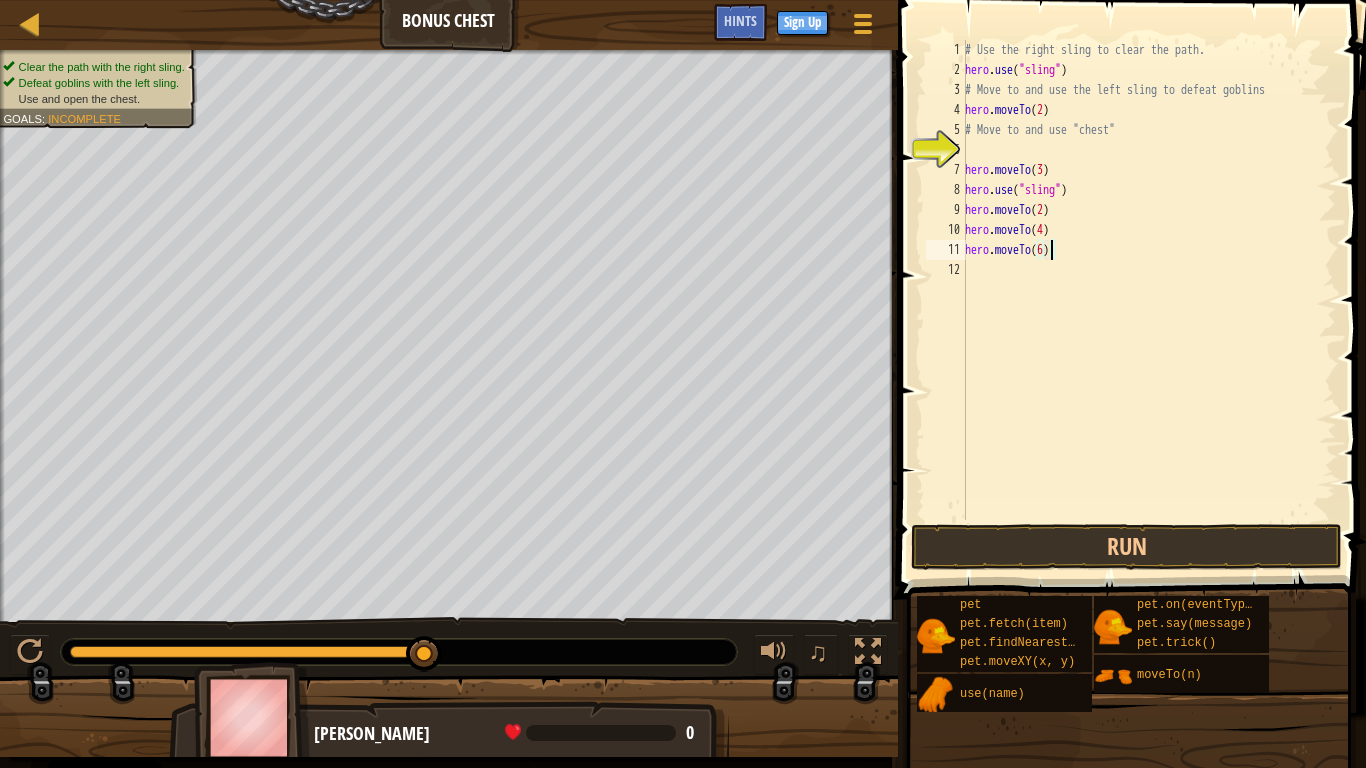 scroll, scrollTop: 9, scrollLeft: 6, axis: both 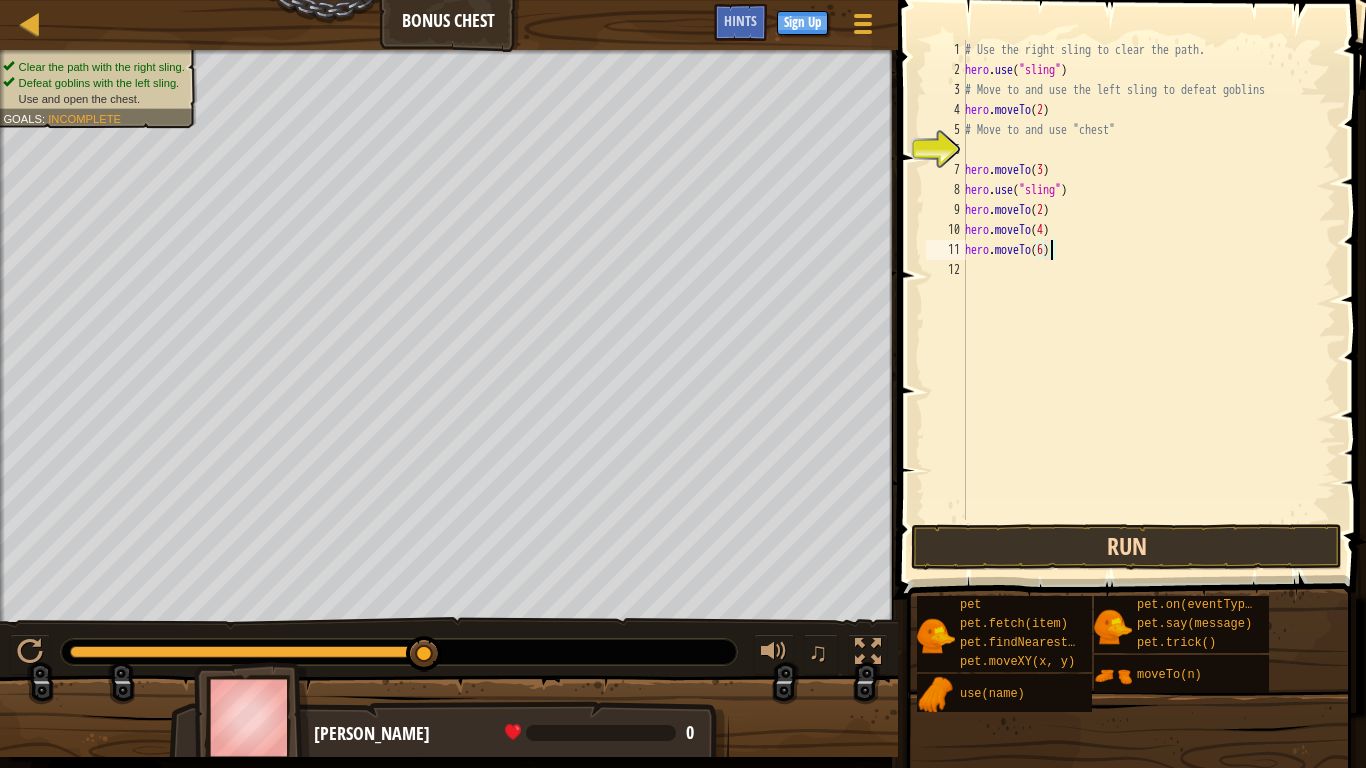 type on "hero.moveTo(6)" 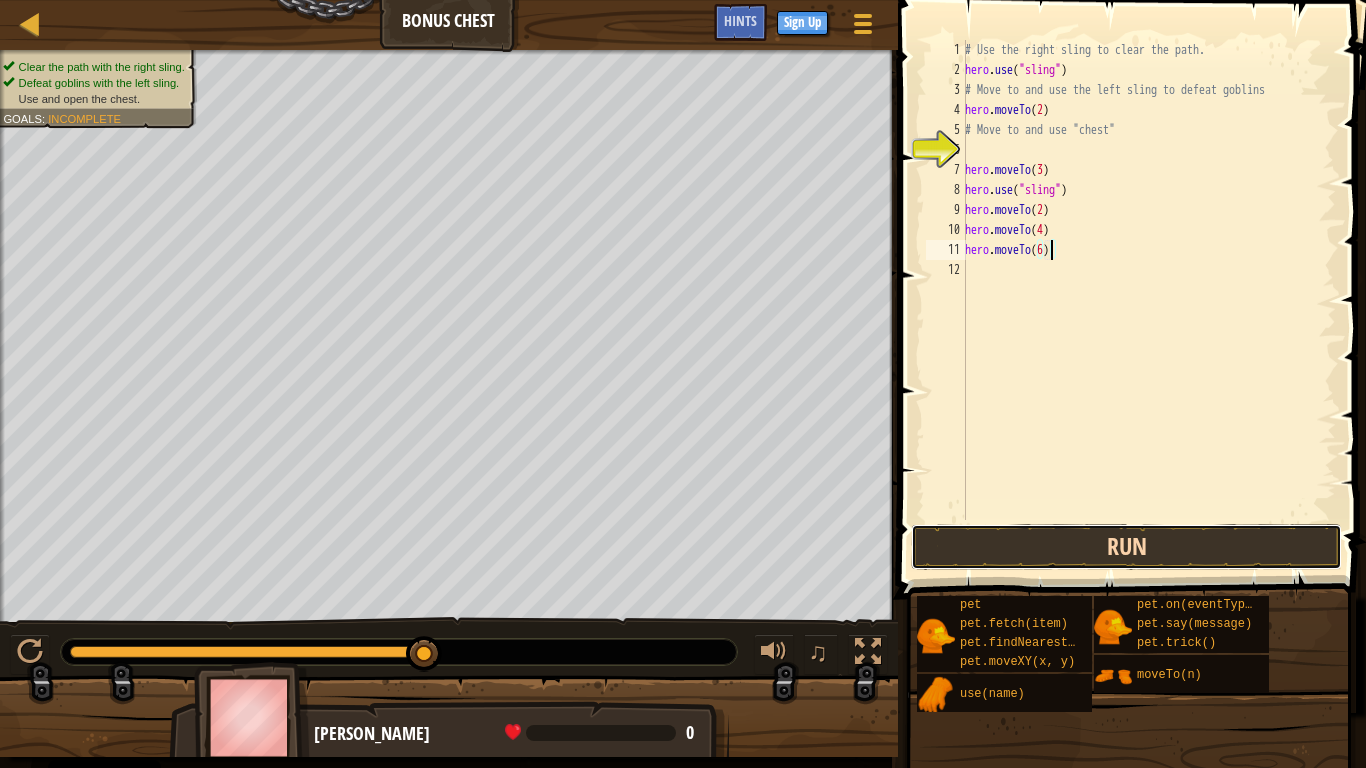 click on "Run" at bounding box center (1126, 547) 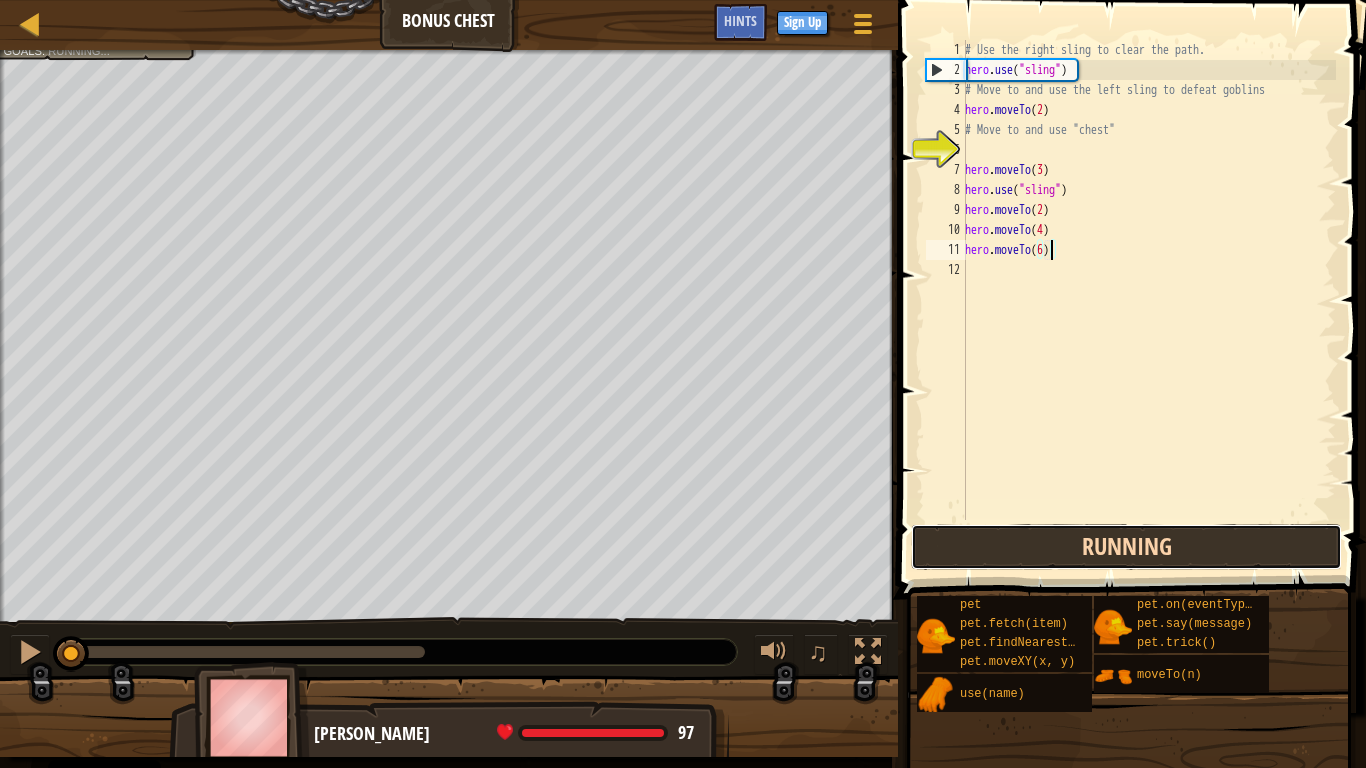 click on "Running" at bounding box center (1126, 547) 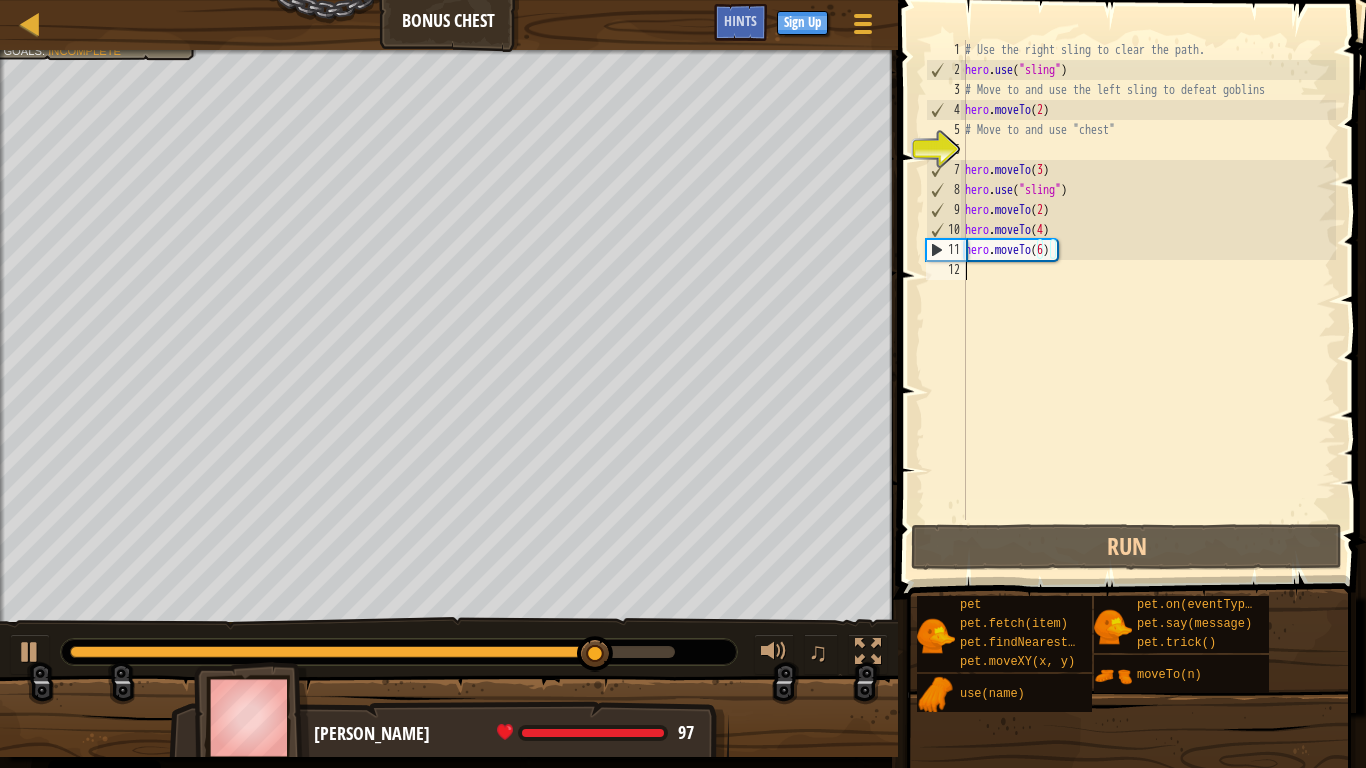 click on "# Use the right sling to clear the path. hero . use ( "sling" ) # Move to and use the left sling to defeat goblins hero . moveTo ( 2 ) # Move to and use "chest" hero . moveTo ( 3 ) hero . use ( "sling" ) hero . moveTo ( 2 ) hero . moveTo ( 4 ) hero . moveTo ( 6 )" at bounding box center [1148, 300] 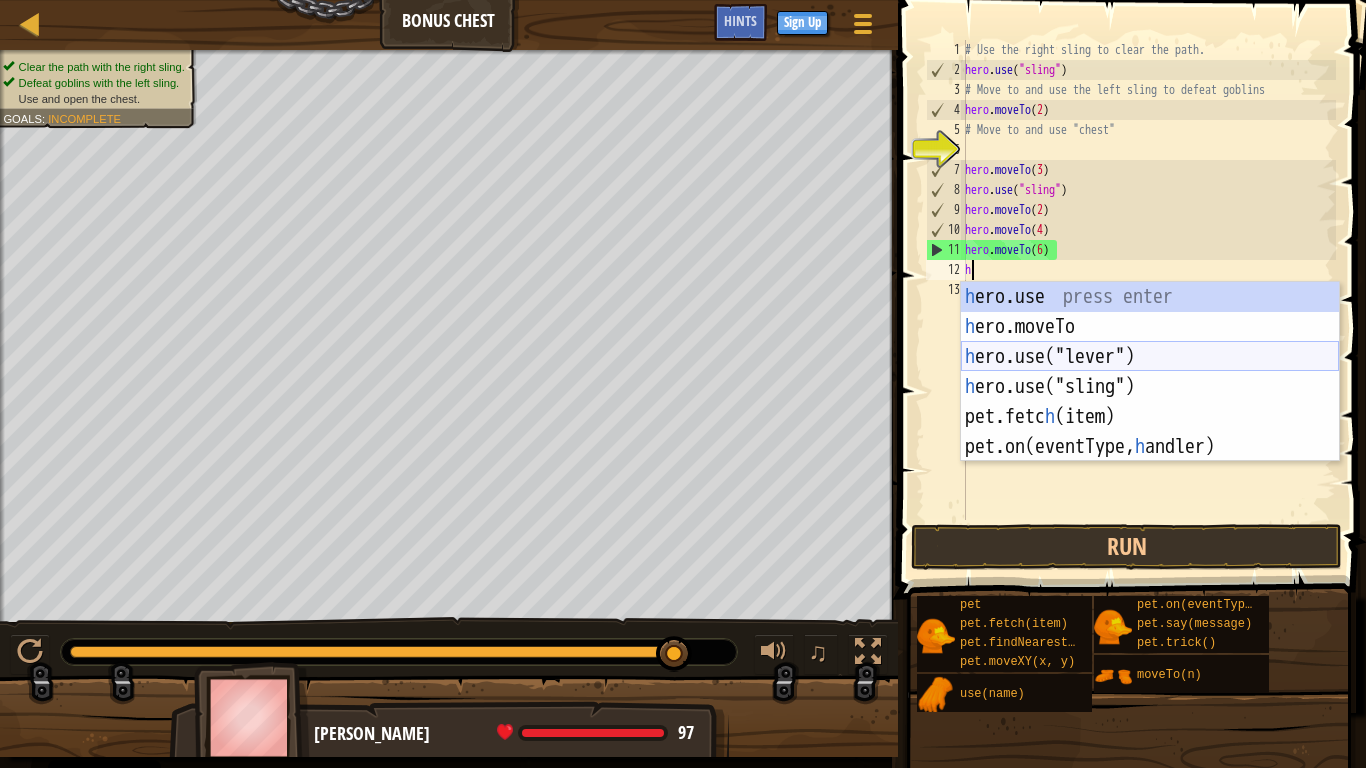 click on "h ero.use press enter h ero.moveTo press enter h ero.use("lever") press enter h ero.use("sling") press enter pet.fetc h (item) press enter pet.on(eventType,  h [PERSON_NAME]) press enter" at bounding box center [1150, 402] 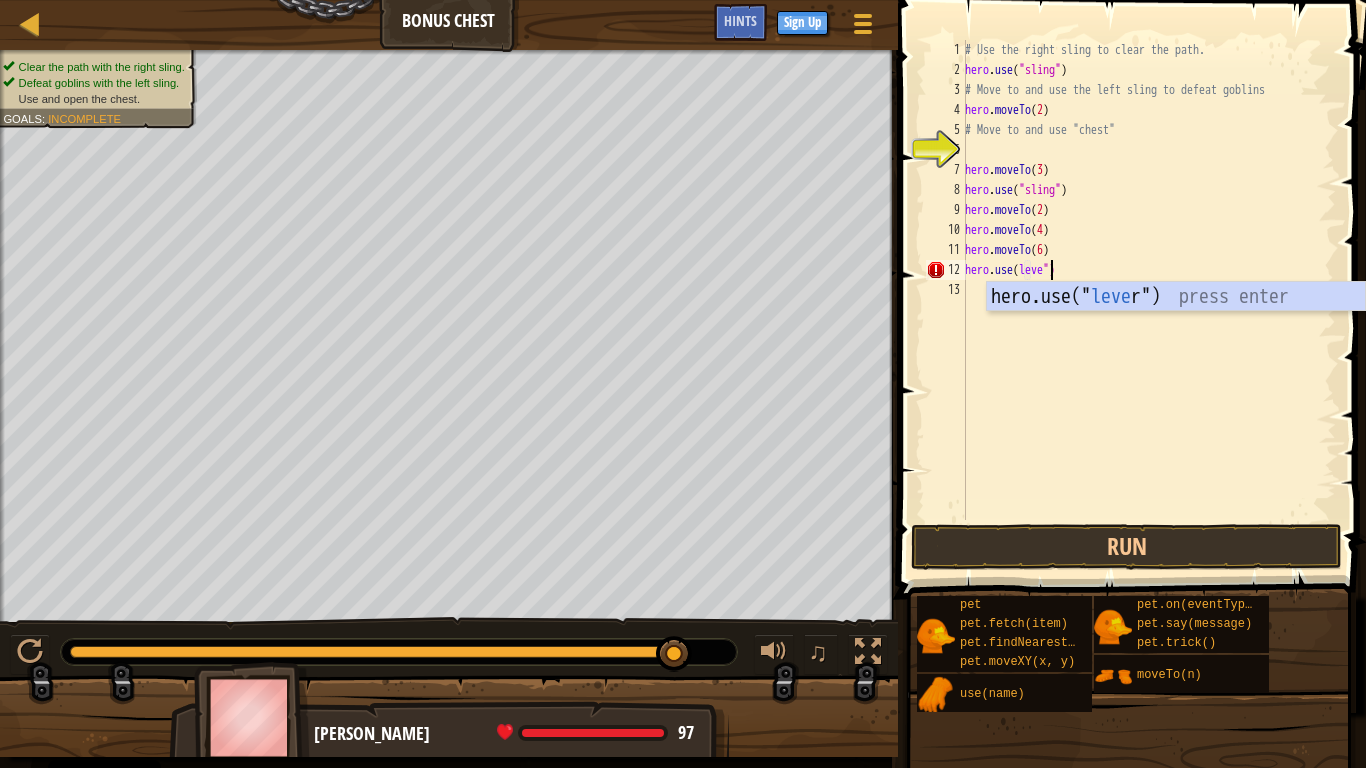 scroll, scrollTop: 9, scrollLeft: 7, axis: both 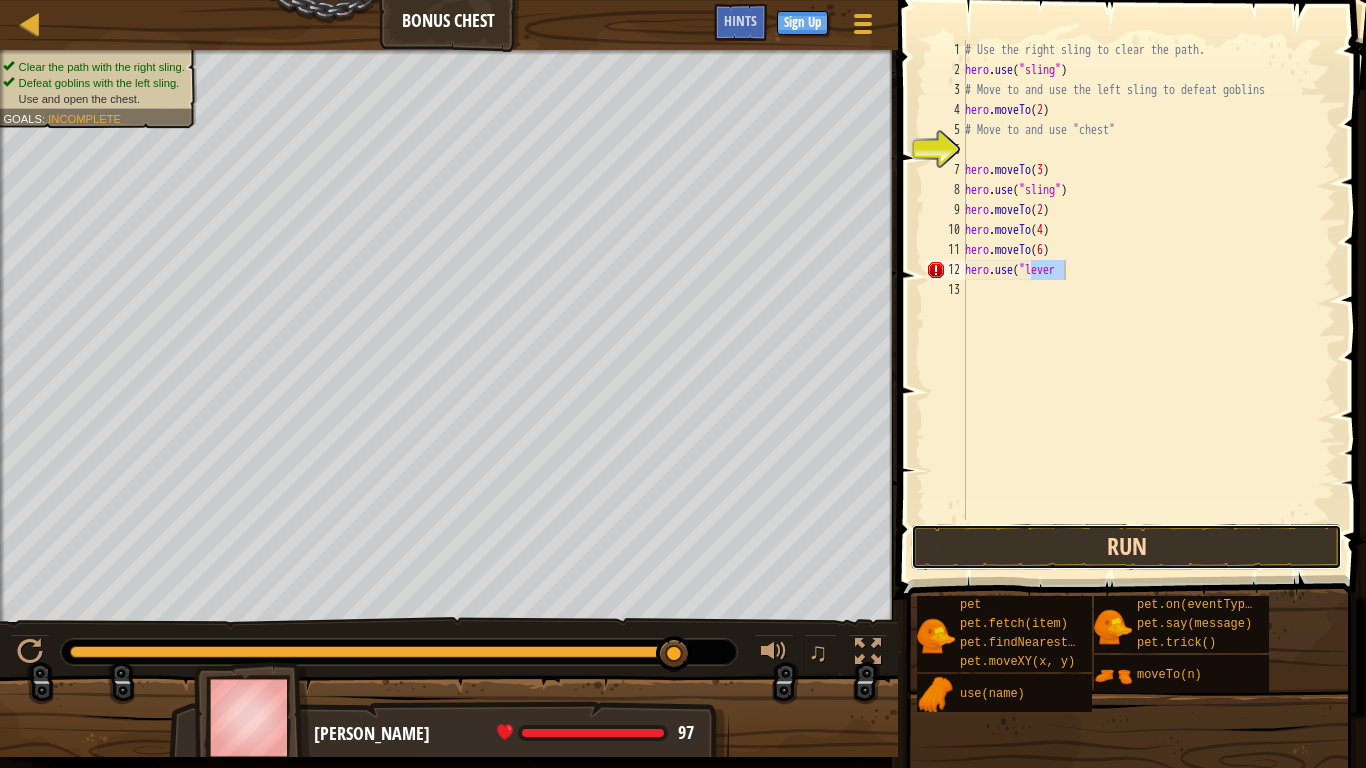 drag, startPoint x: 1145, startPoint y: 532, endPoint x: 1129, endPoint y: 555, distance: 28.01785 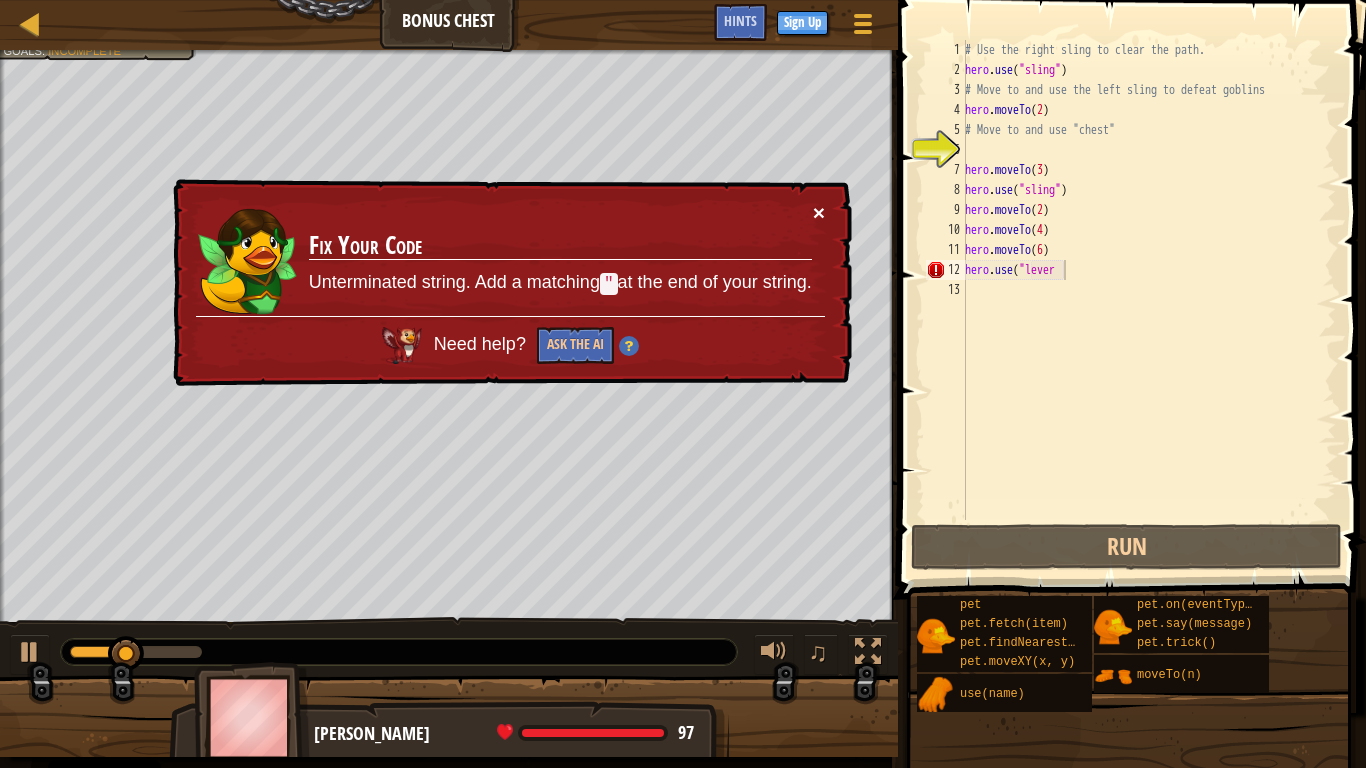 click on "×" at bounding box center (819, 212) 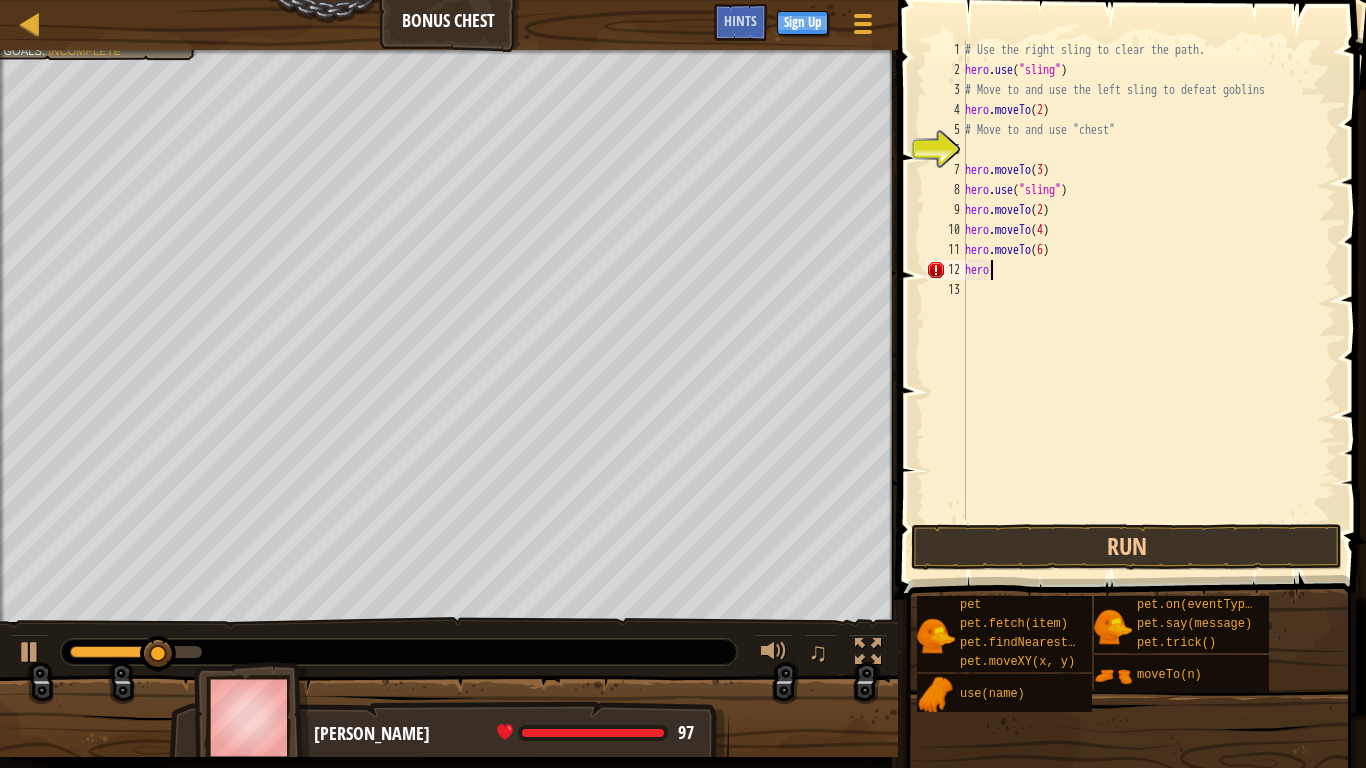 scroll, scrollTop: 9, scrollLeft: 1, axis: both 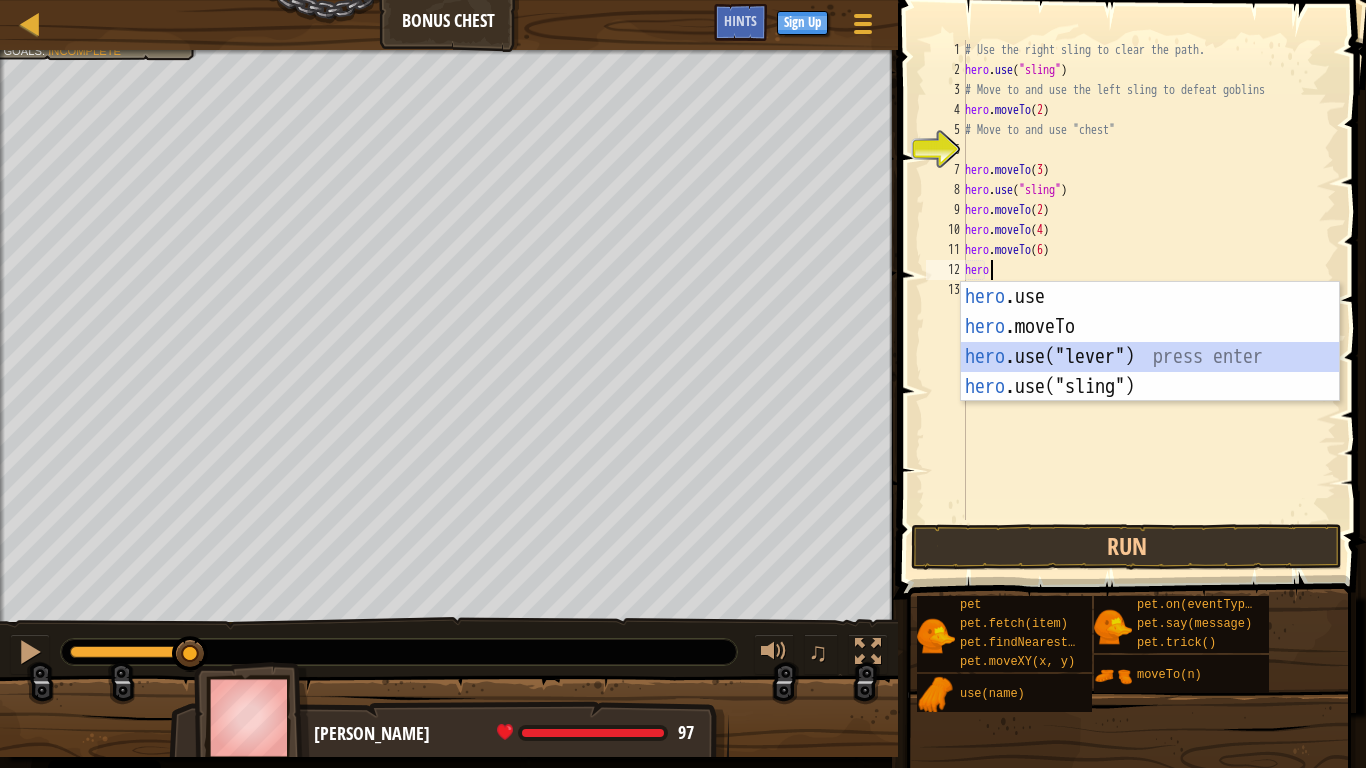 click on "hero .use press enter hero .moveTo press enter hero .use("lever") press enter hero .use("sling") press enter" at bounding box center (1150, 372) 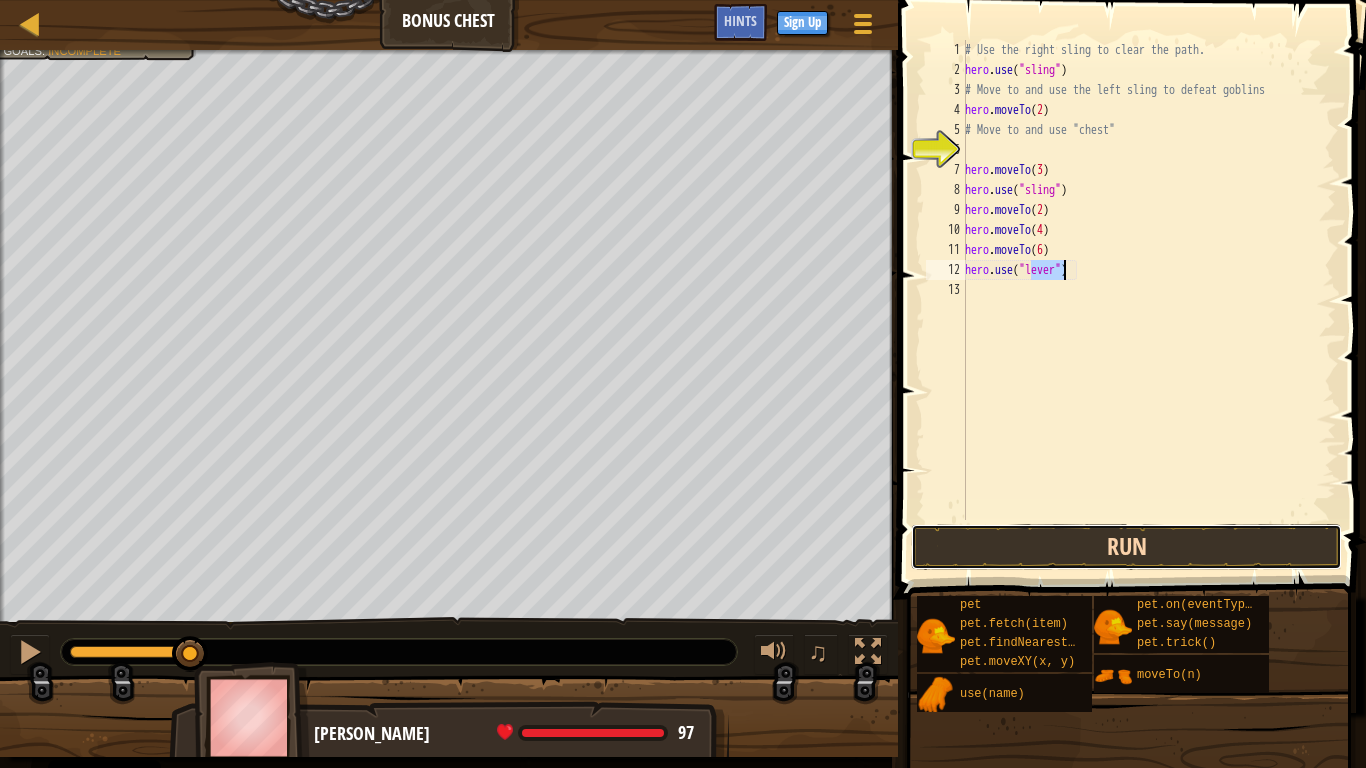 click on "Run" at bounding box center [1126, 547] 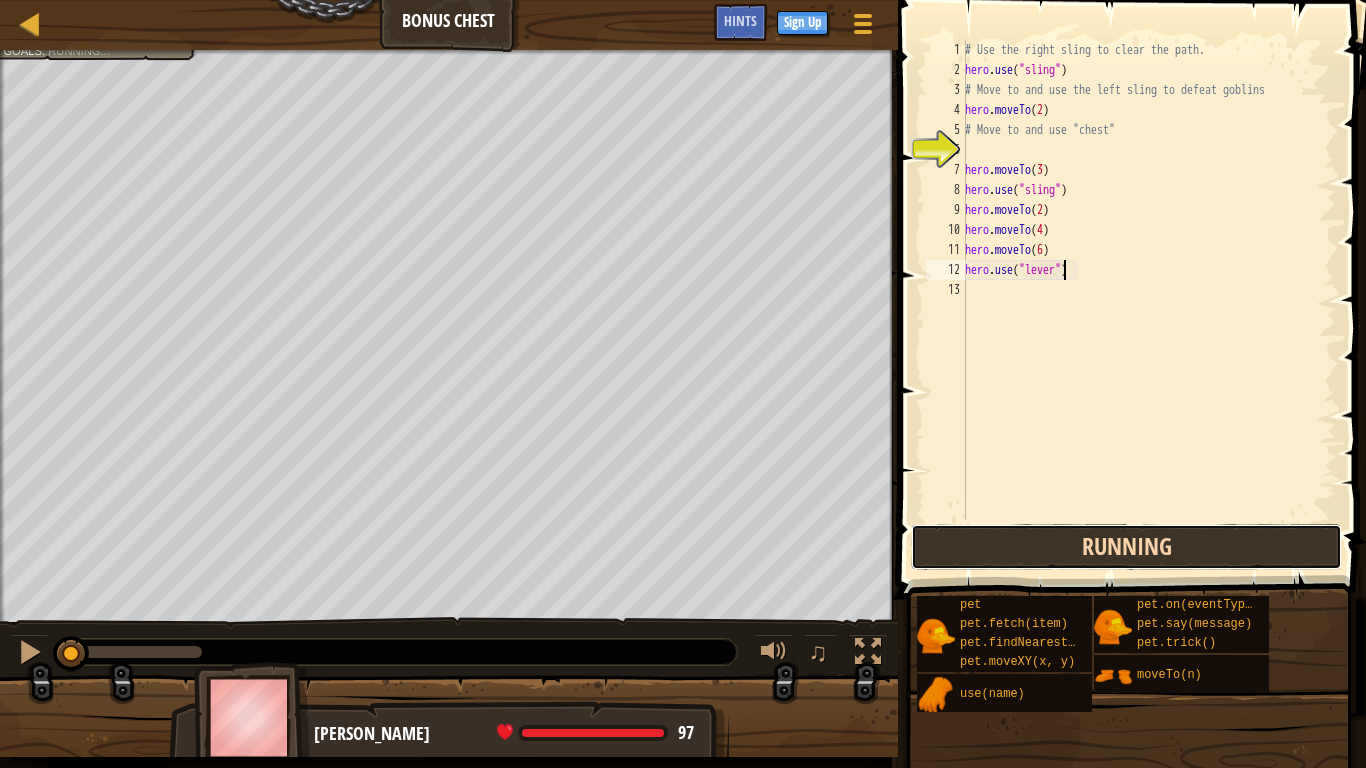 click on "Running" at bounding box center [1126, 547] 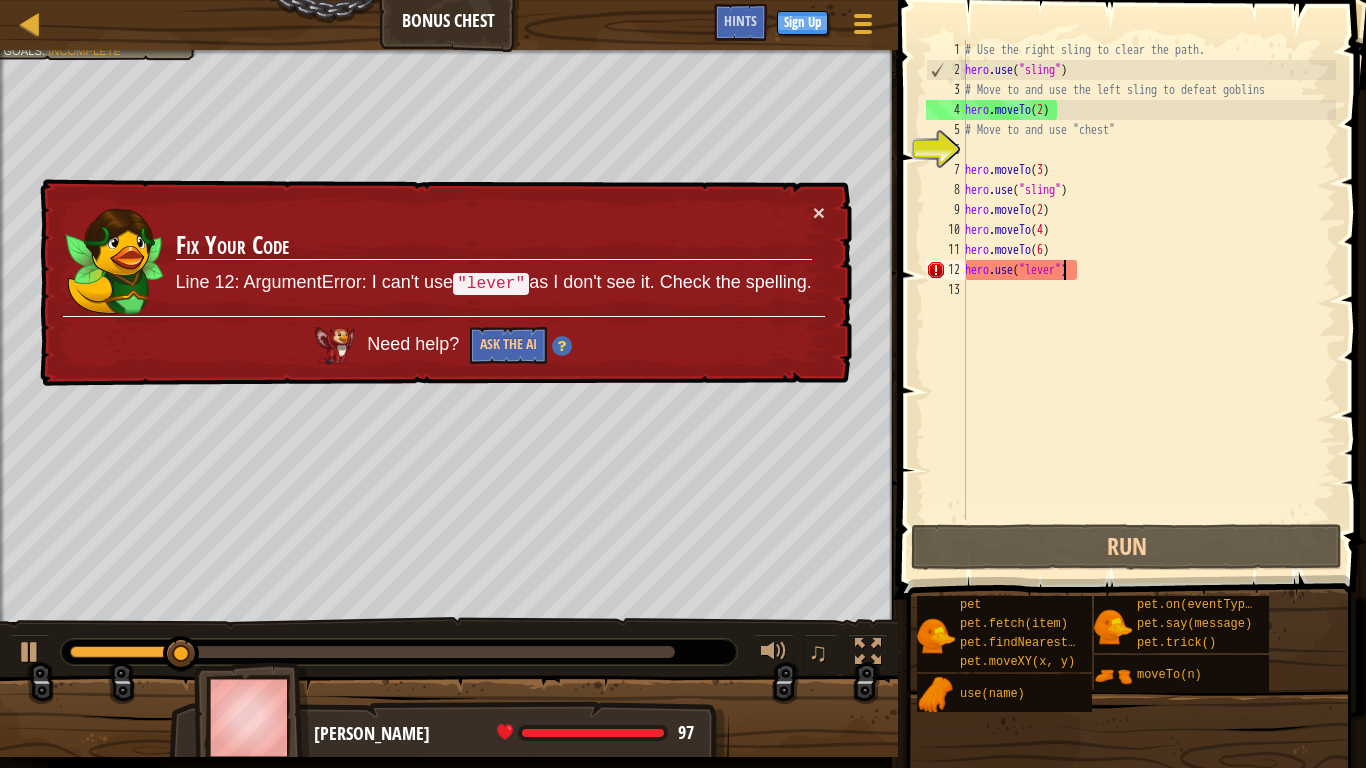 click on "# Use the right sling to clear the path. hero . use ( "sling" ) # Move to and use the left sling to defeat goblins hero . moveTo ( 2 ) # Move to and use "chest" hero . moveTo ( 3 ) hero . use ( "sling" ) hero . moveTo ( 2 ) hero . moveTo ( 4 ) hero . moveTo ( 6 ) hero . use ( "lever" )" at bounding box center [1148, 300] 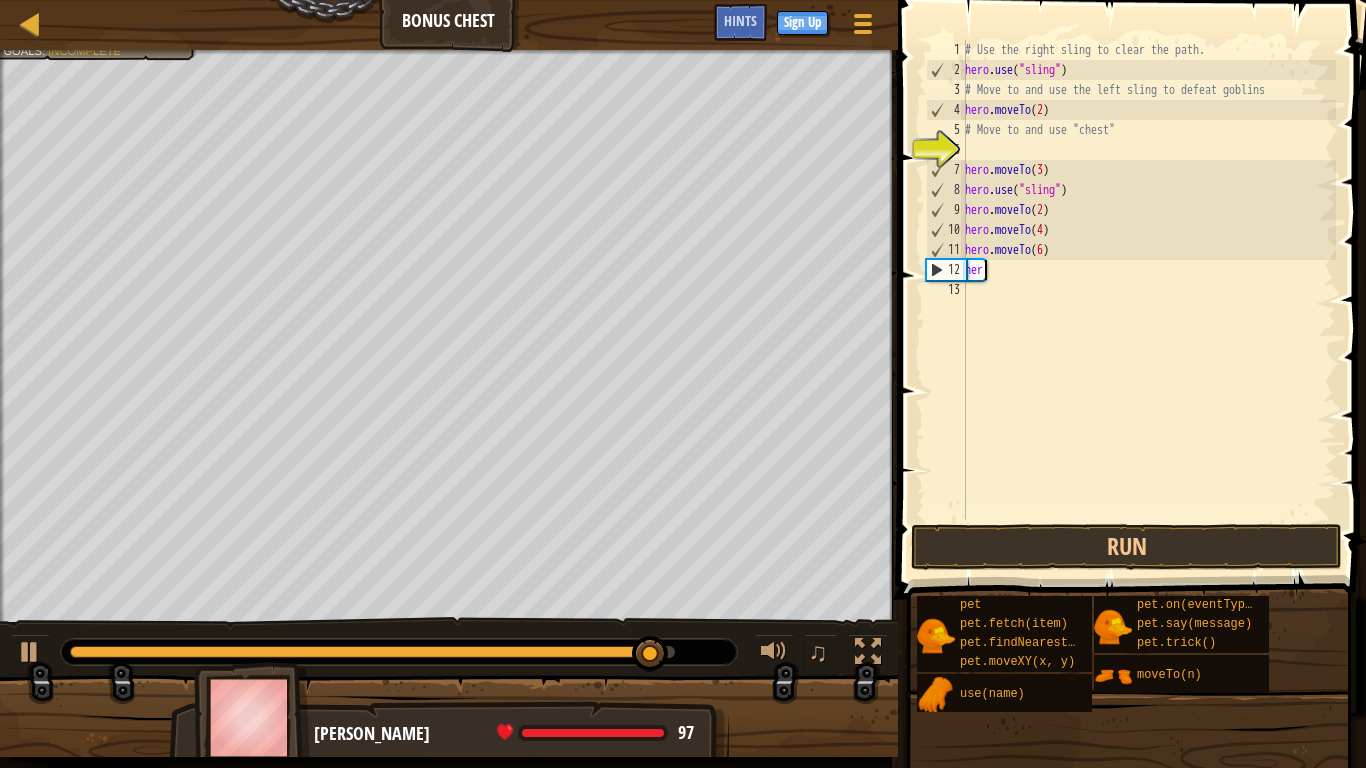 scroll, scrollTop: 9, scrollLeft: 0, axis: vertical 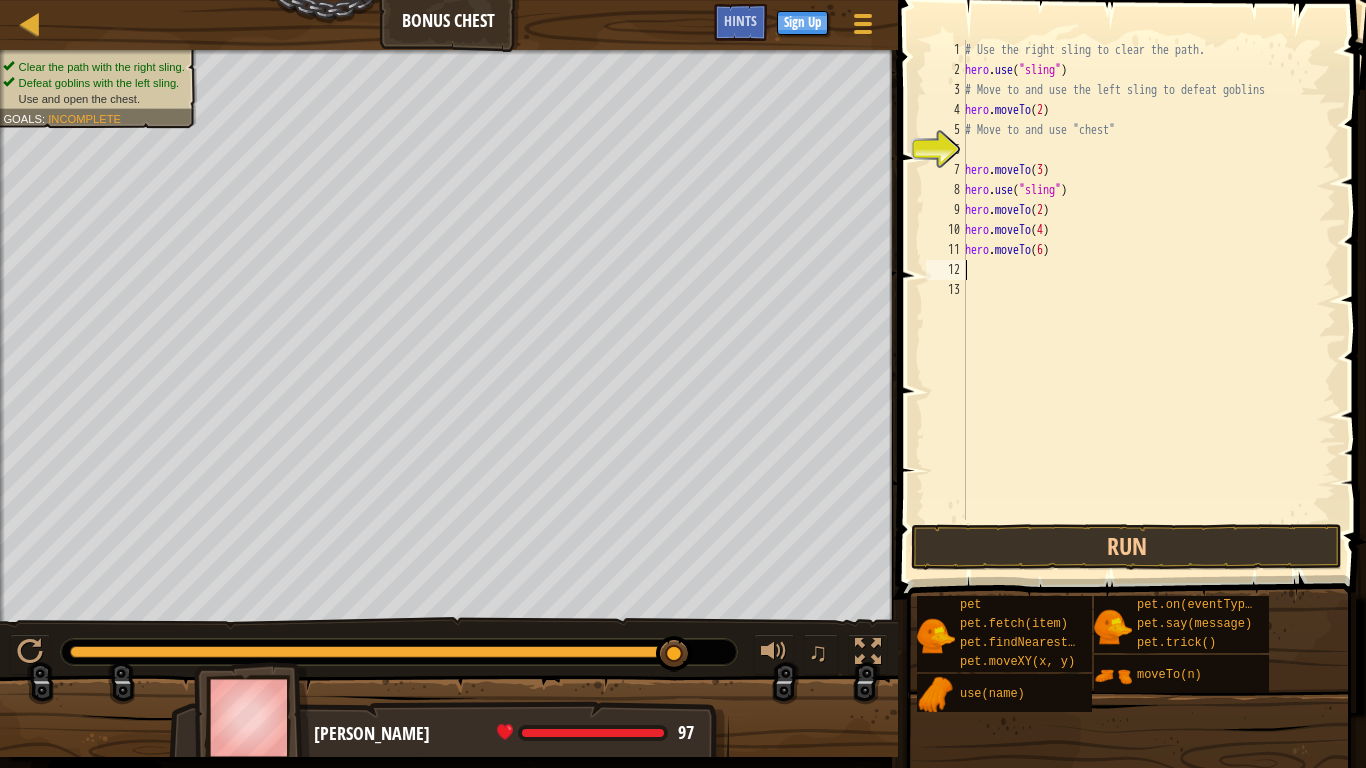 click on "# Use the right sling to clear the path. hero . use ( "sling" ) # Move to and use the left sling to defeat goblins hero . moveTo ( 2 ) # Move to and use "chest" hero . moveTo ( 3 ) hero . use ( "sling" ) hero . moveTo ( 2 ) hero . moveTo ( 4 ) hero . moveTo ( 6 )" at bounding box center [1148, 300] 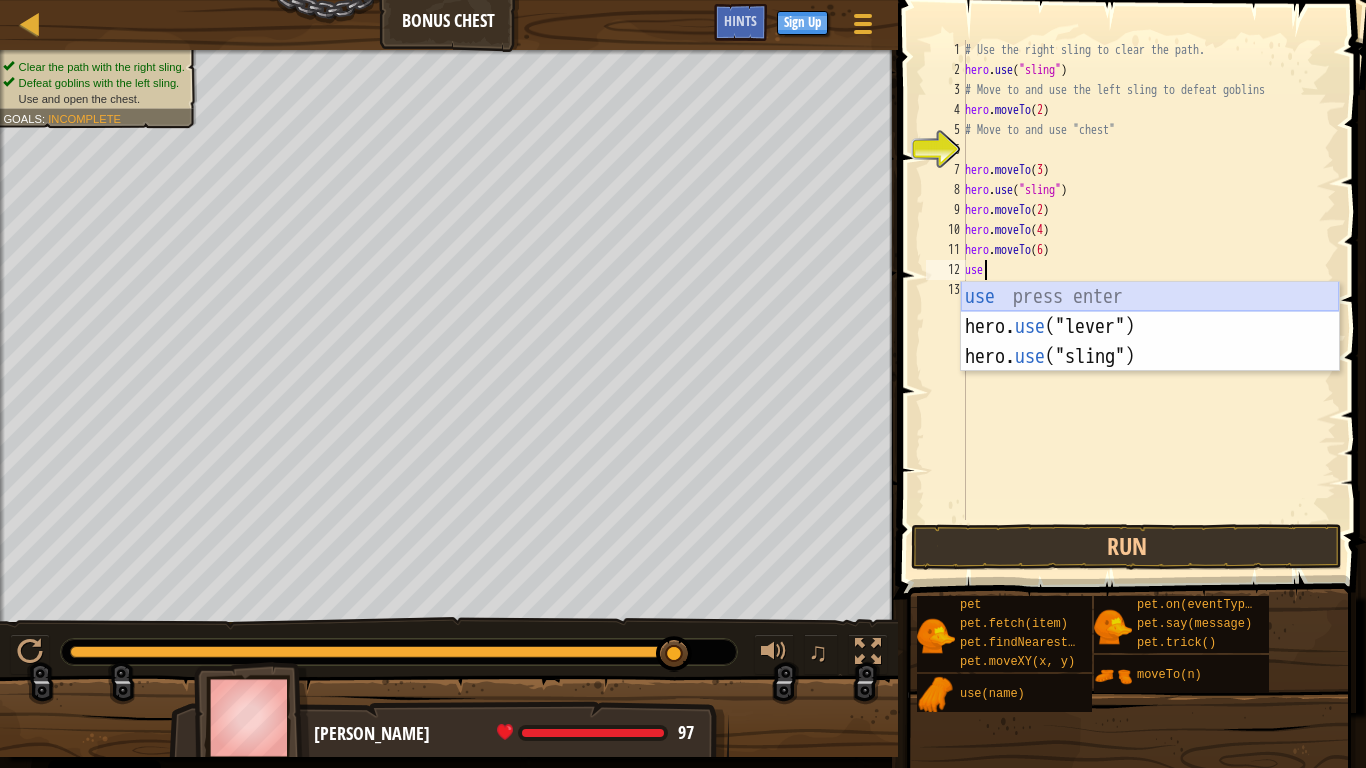 click on "use press enter hero. use ("lever") press enter hero. use ("sling") press enter" at bounding box center [1150, 357] 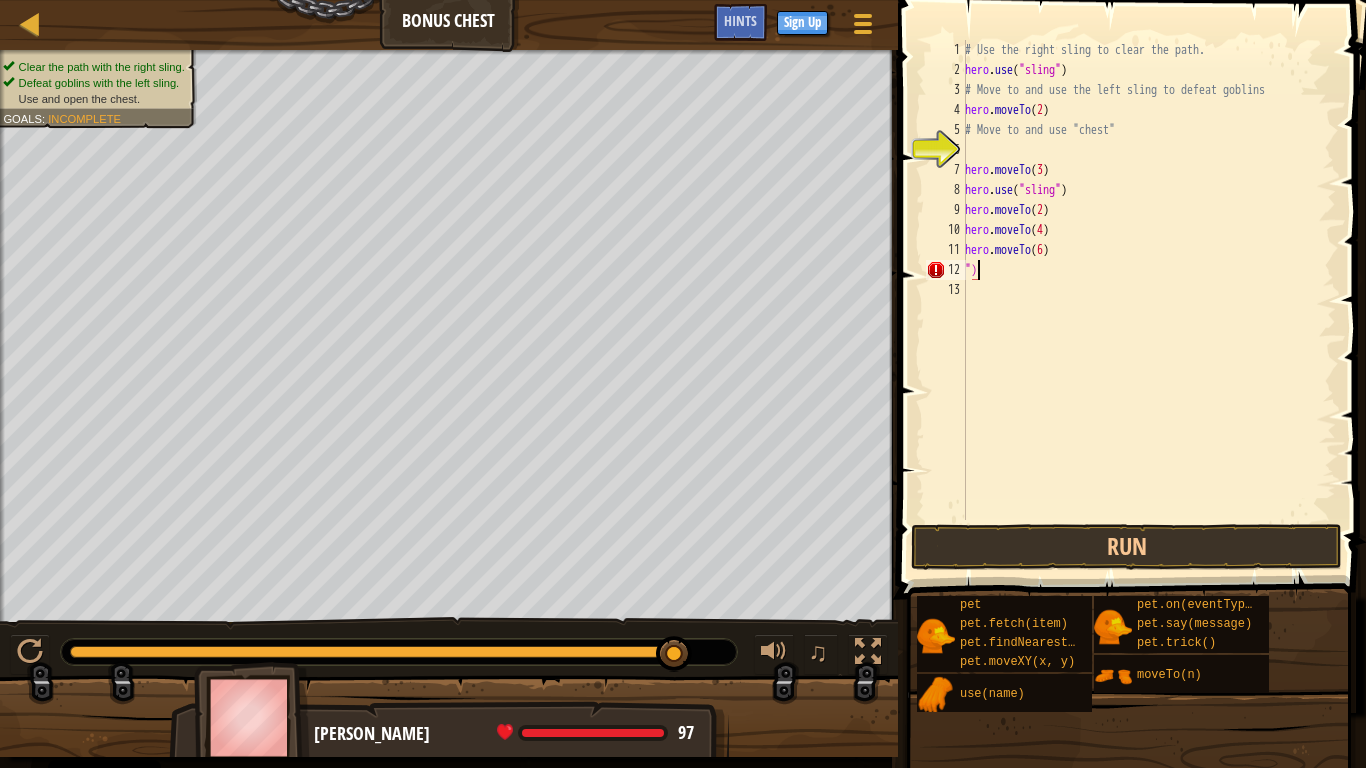 click on "# Use the right sling to clear the path. hero . use ( "sling" ) # Move to and use the left sling to defeat goblins hero . moveTo ( 2 ) # Move to and use "chest" hero . moveTo ( 3 ) hero . use ( "sling" ) hero . moveTo ( 2 ) hero . moveTo ( 4 ) hero . moveTo ( 6 ) ")" at bounding box center [1148, 300] 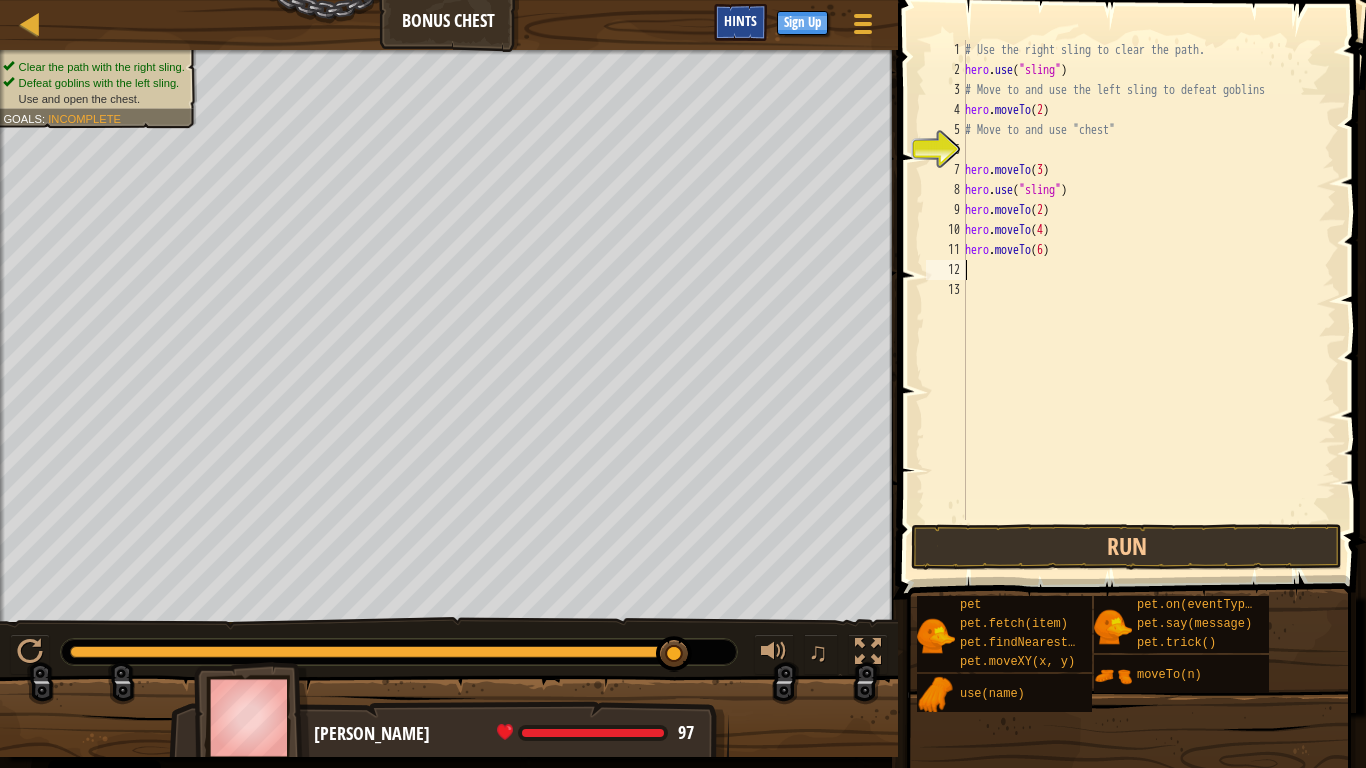 click on "Hints" at bounding box center (740, 20) 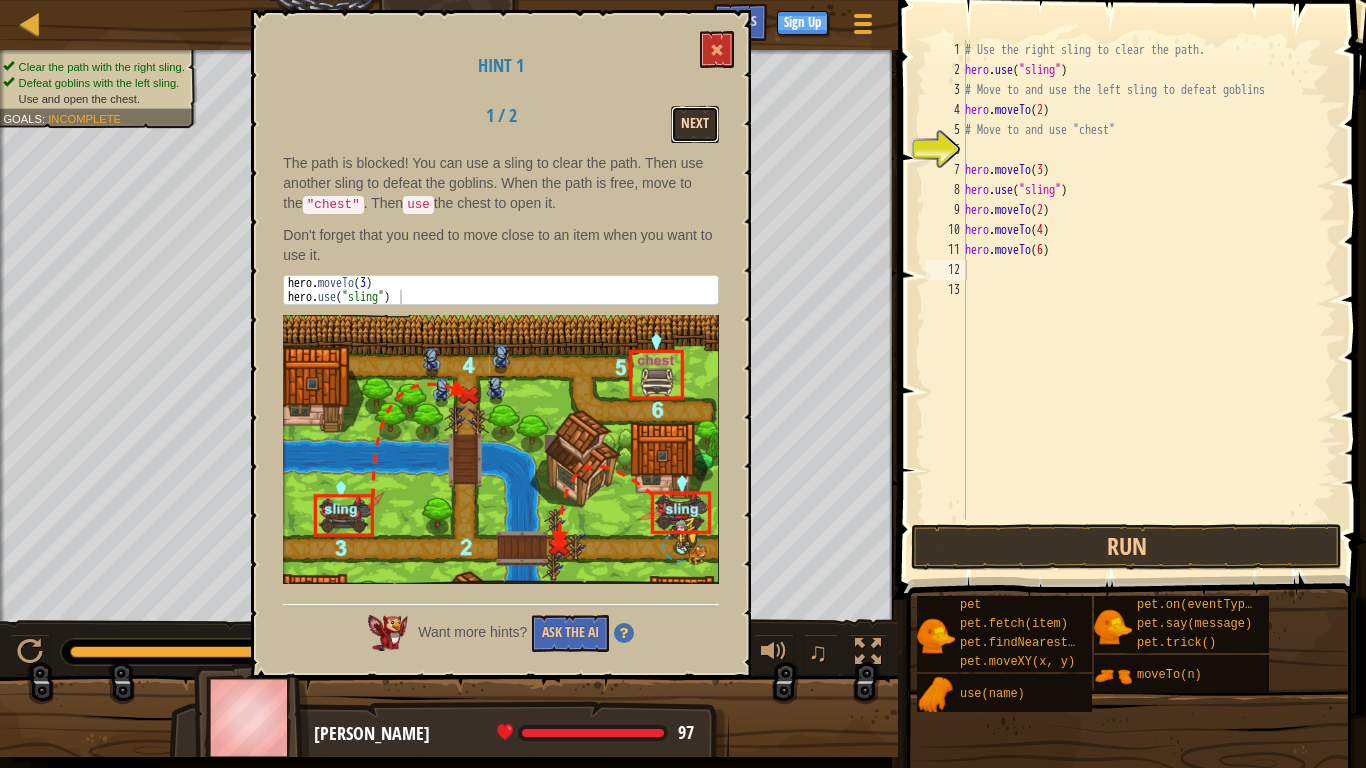click on "Next" at bounding box center (695, 124) 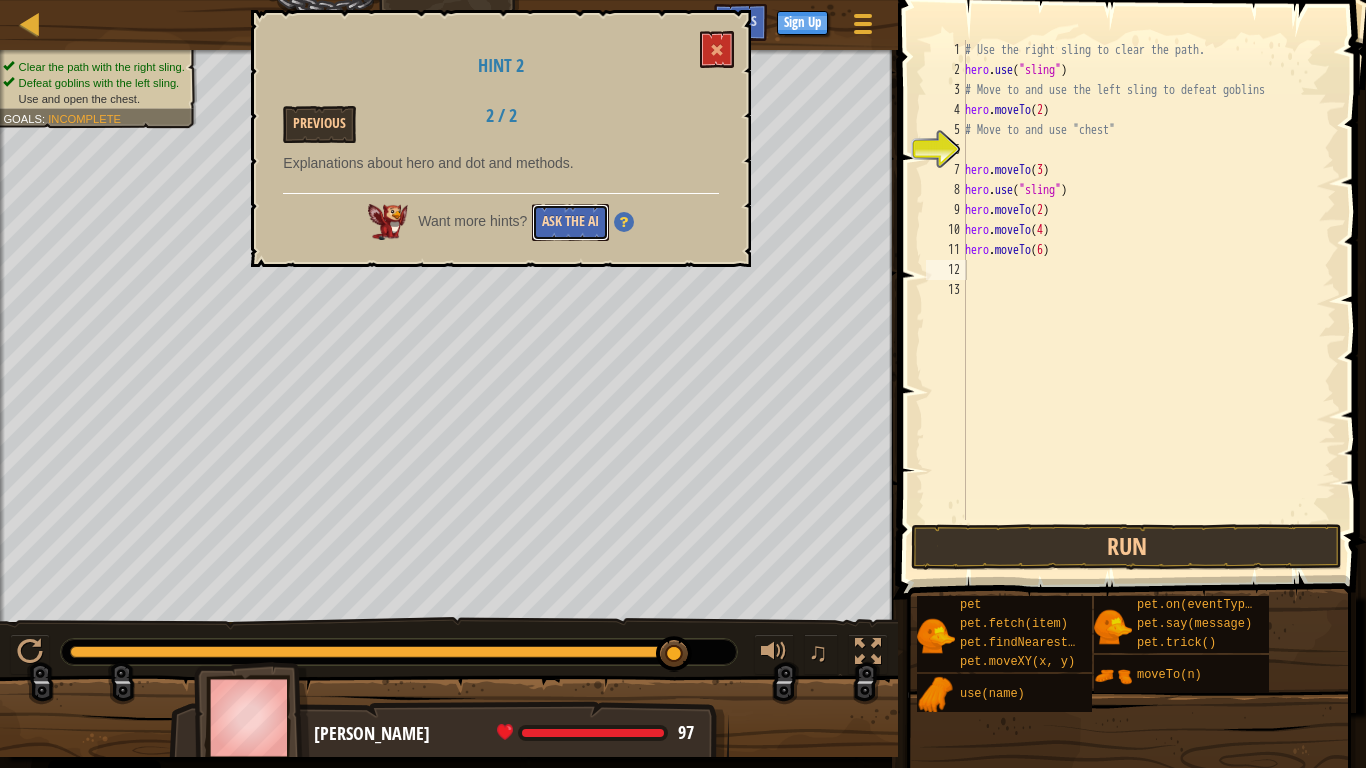 click on "Ask the AI" at bounding box center [570, 222] 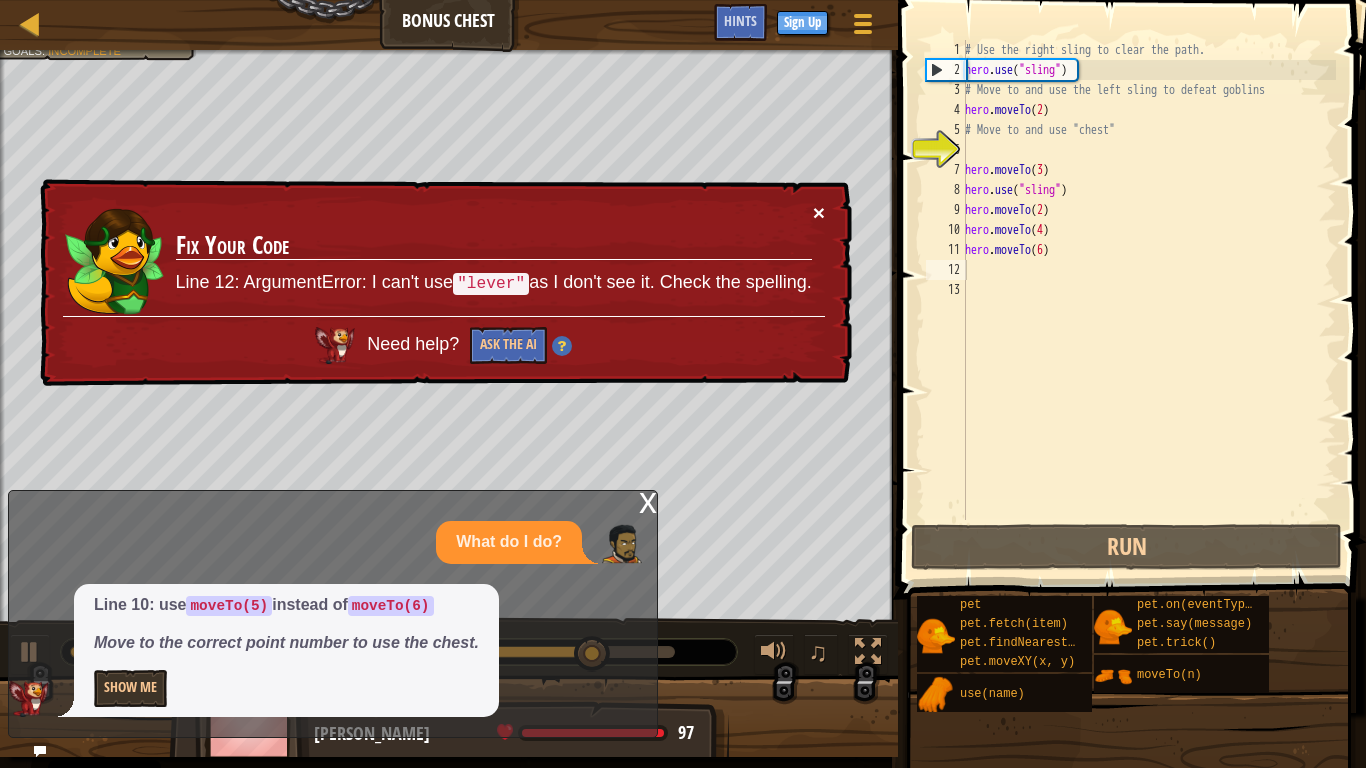 click on "×" at bounding box center (819, 212) 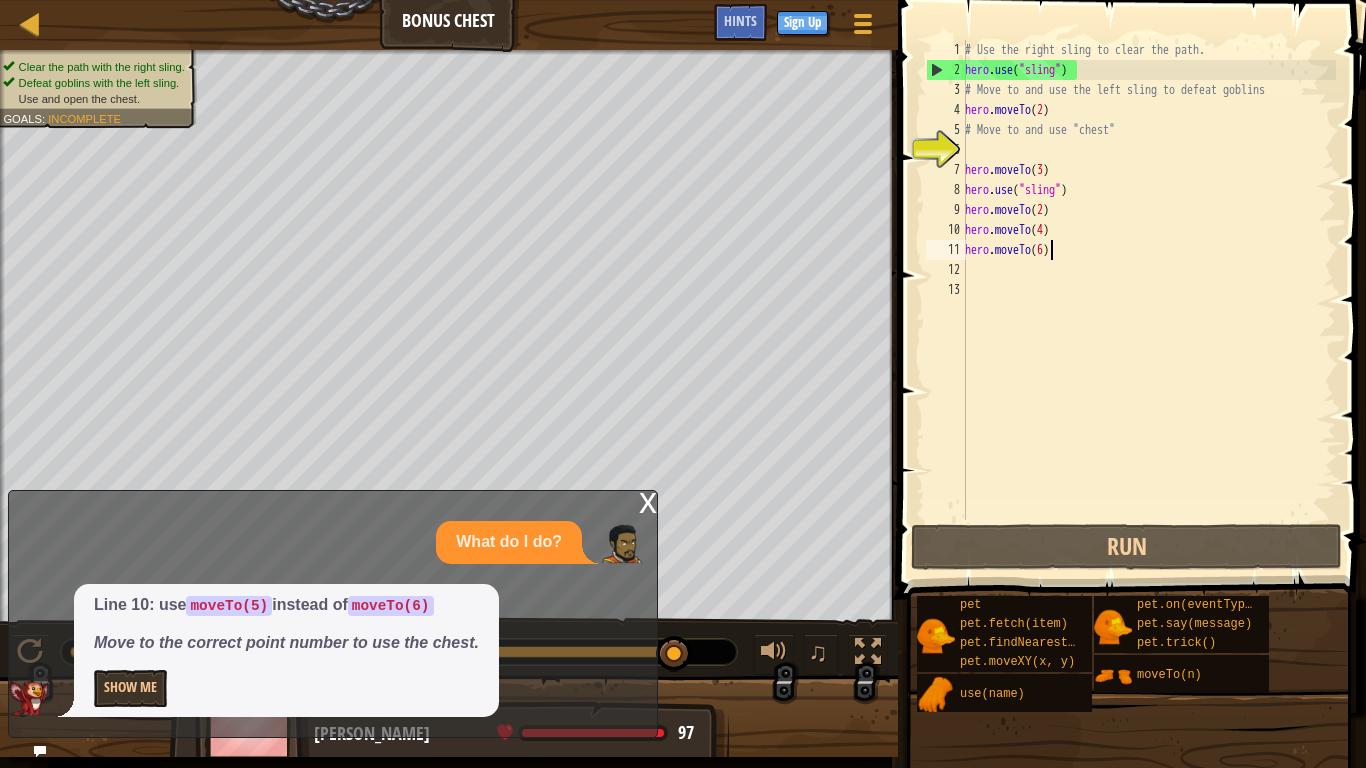 click on "# Use the right sling to clear the path. hero . use ( "sling" ) # Move to and use the left sling to defeat goblins hero . moveTo ( 2 ) # Move to and use "chest" hero . moveTo ( 3 ) hero . use ( "sling" ) hero . moveTo ( 2 ) hero . moveTo ( 4 ) hero . moveTo ( 6 )" at bounding box center [1148, 300] 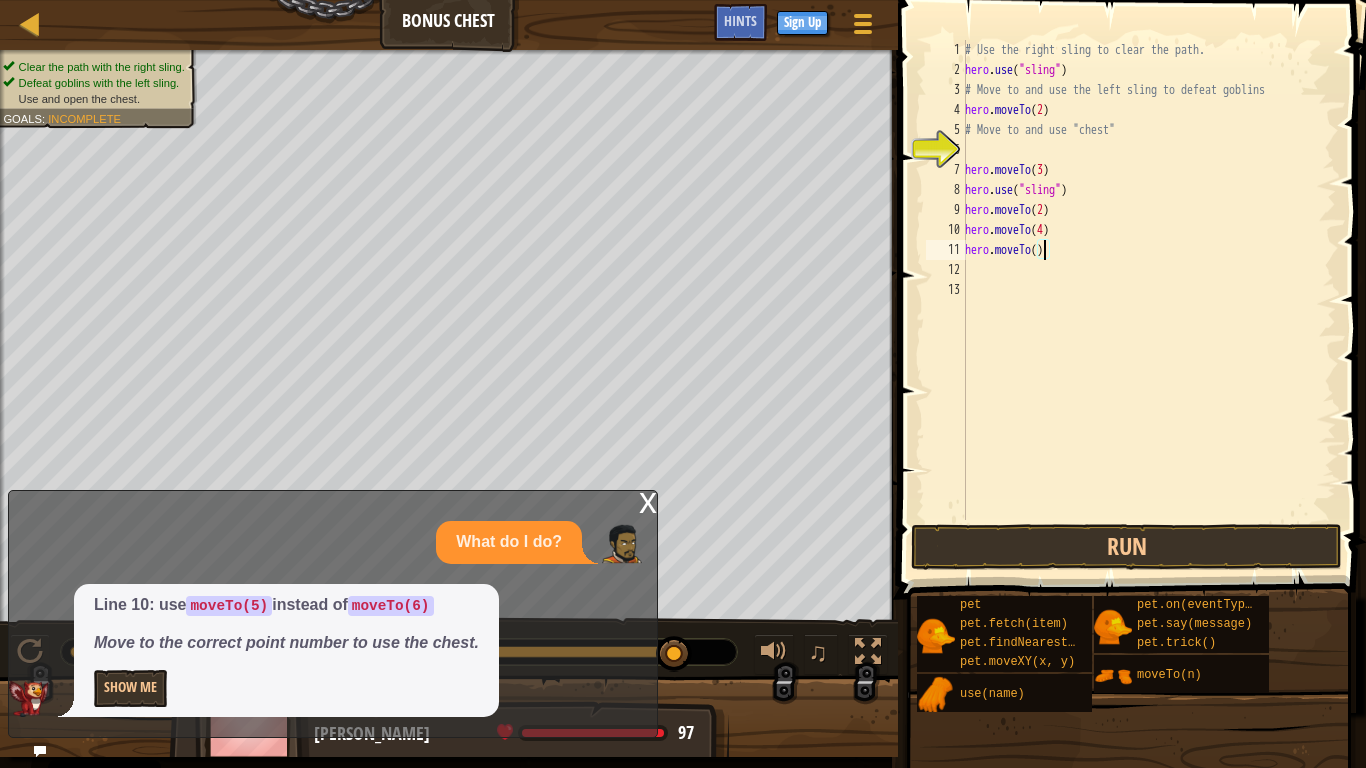 scroll, scrollTop: 9, scrollLeft: 6, axis: both 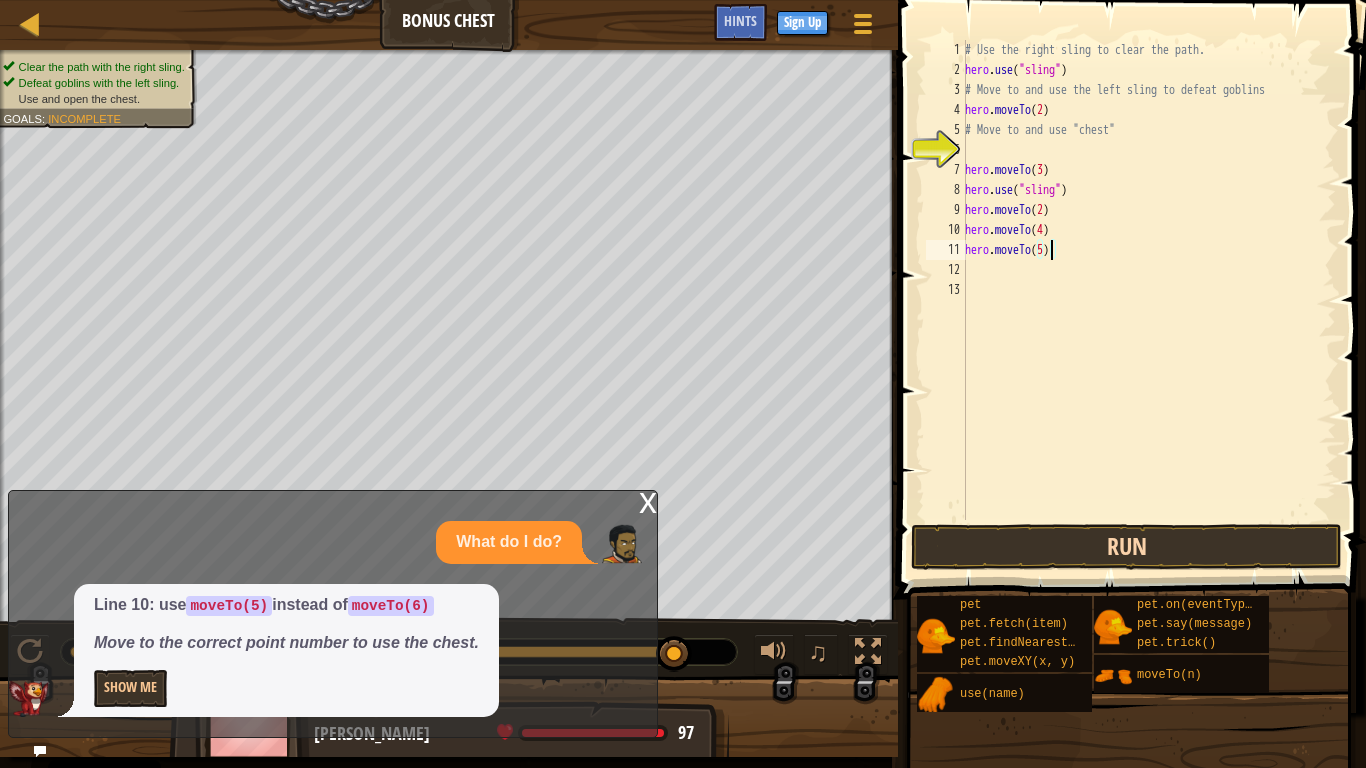 type on "hero.moveTo(5)" 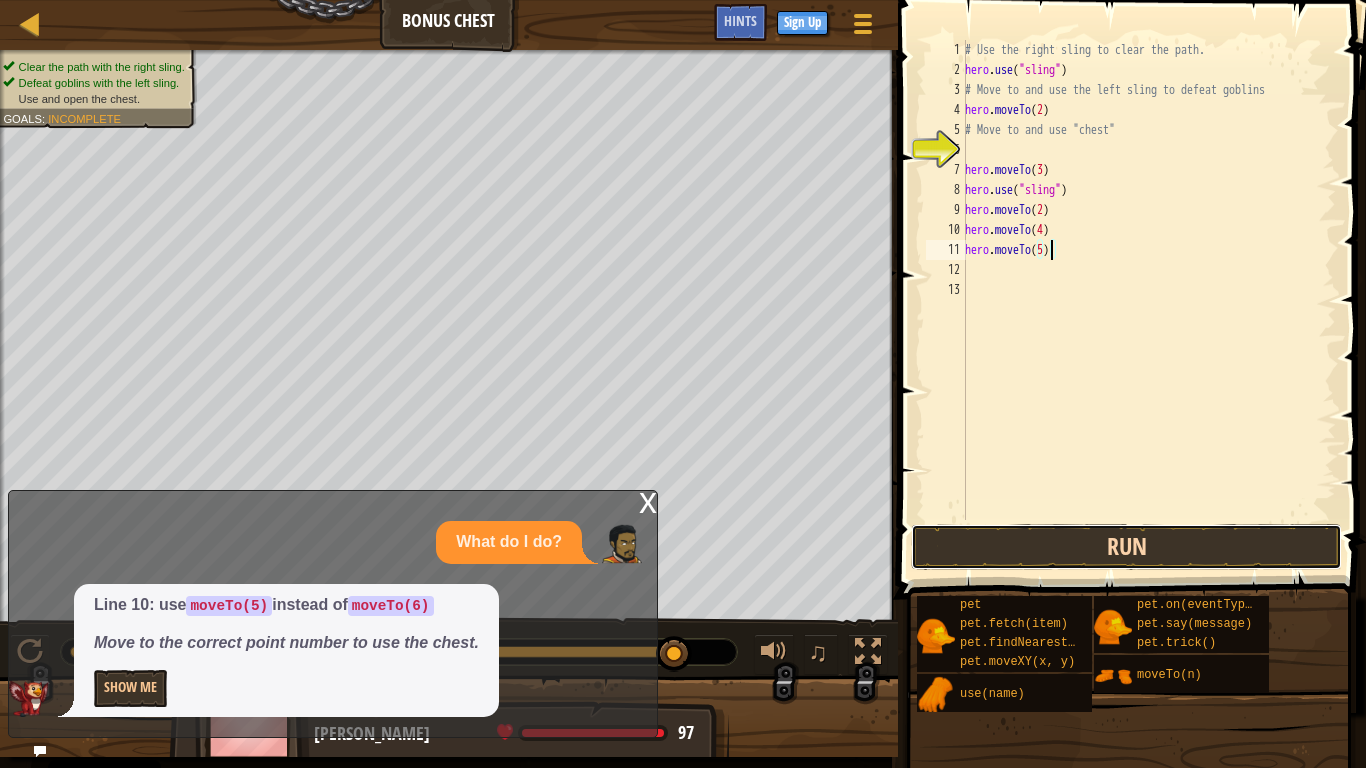 click on "Run" at bounding box center (1126, 547) 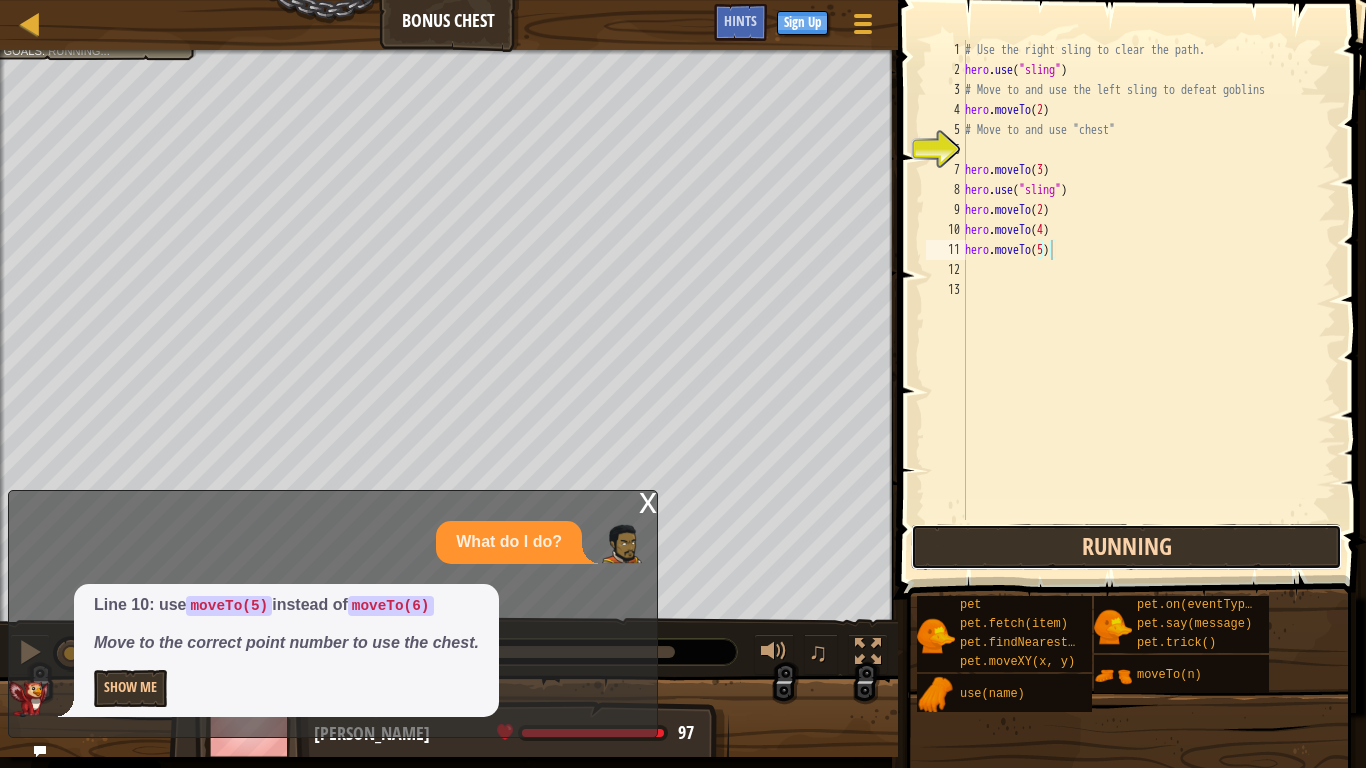 click on "Running" at bounding box center (1126, 547) 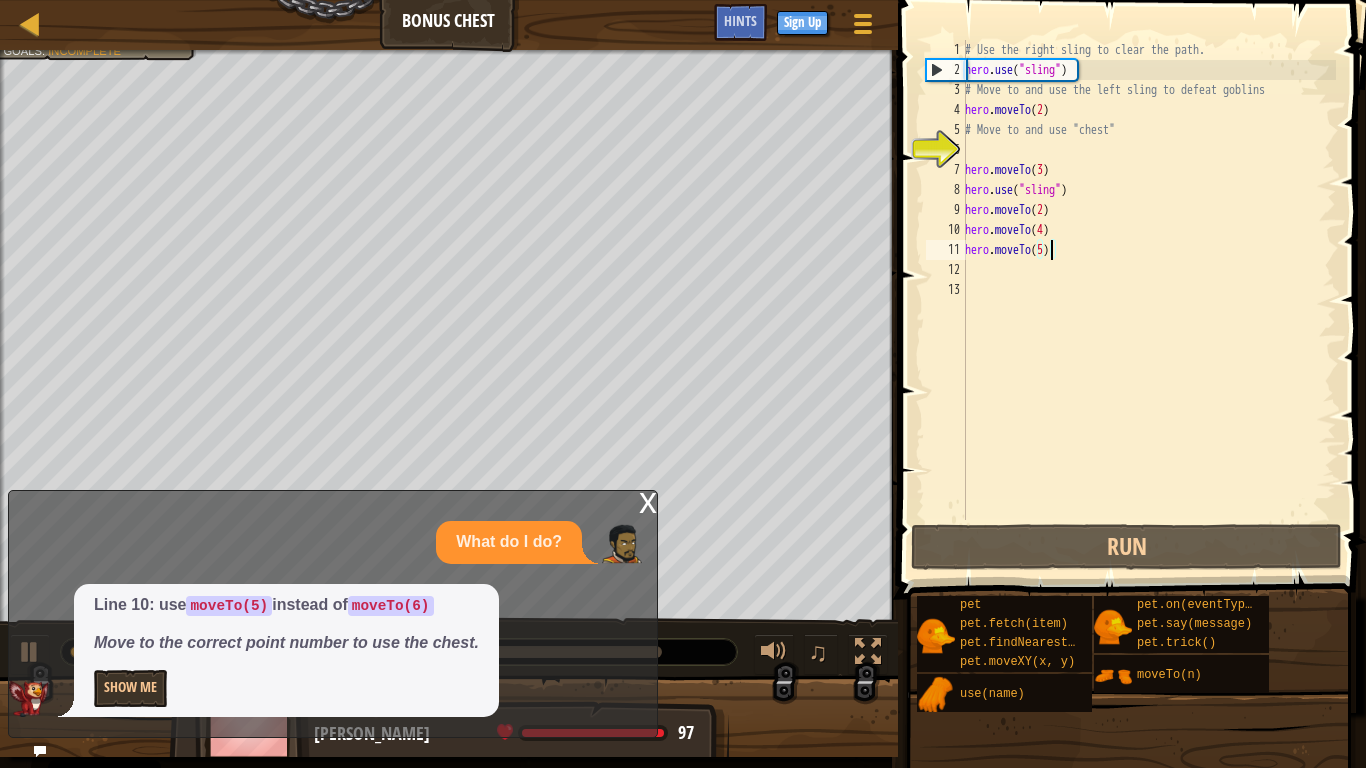 click on "x" at bounding box center (648, 501) 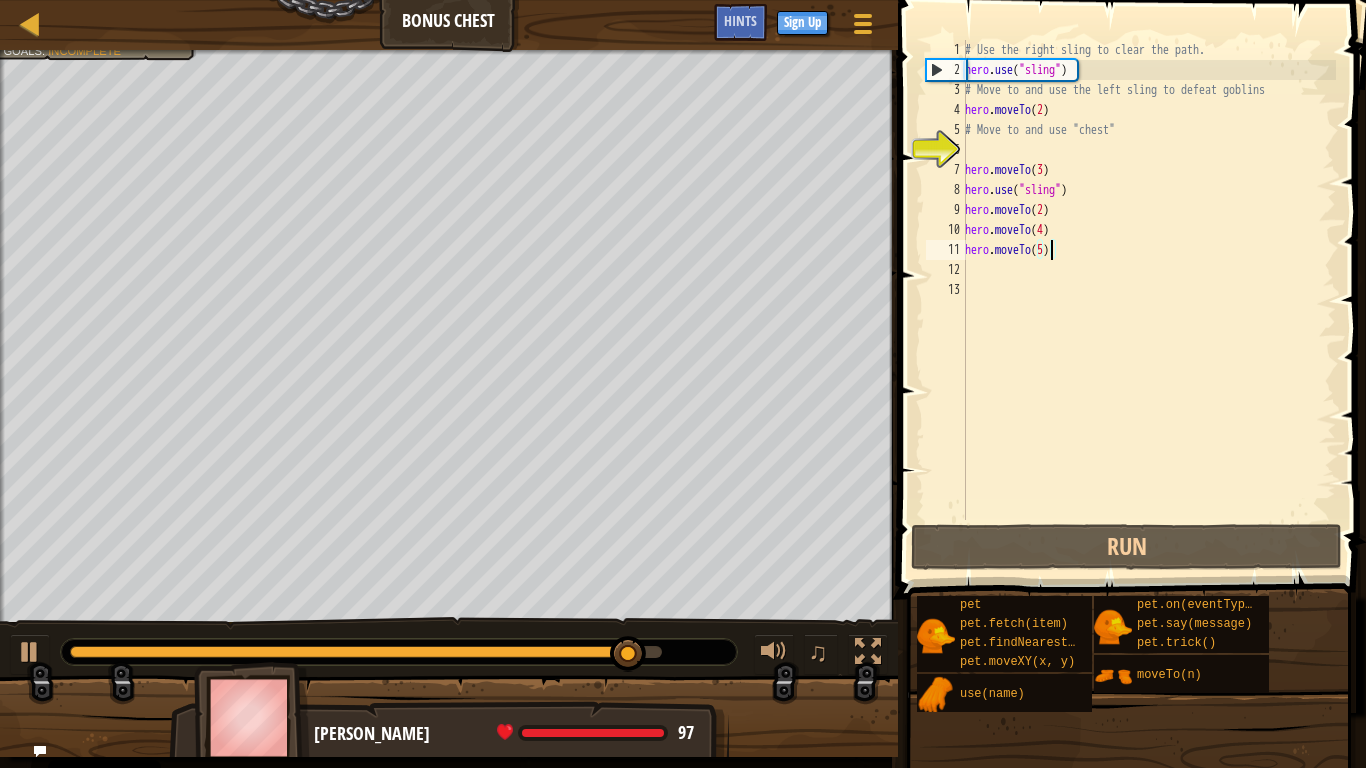 click on "# Use the right sling to clear the path. hero . use ( "sling" ) # Move to and use the left sling to defeat goblins hero . moveTo ( 2 ) # Move to and use "chest" hero . moveTo ( 3 ) hero . use ( "sling" ) hero . moveTo ( 2 ) hero . moveTo ( 4 ) hero . moveTo ( 5 )" at bounding box center [1148, 300] 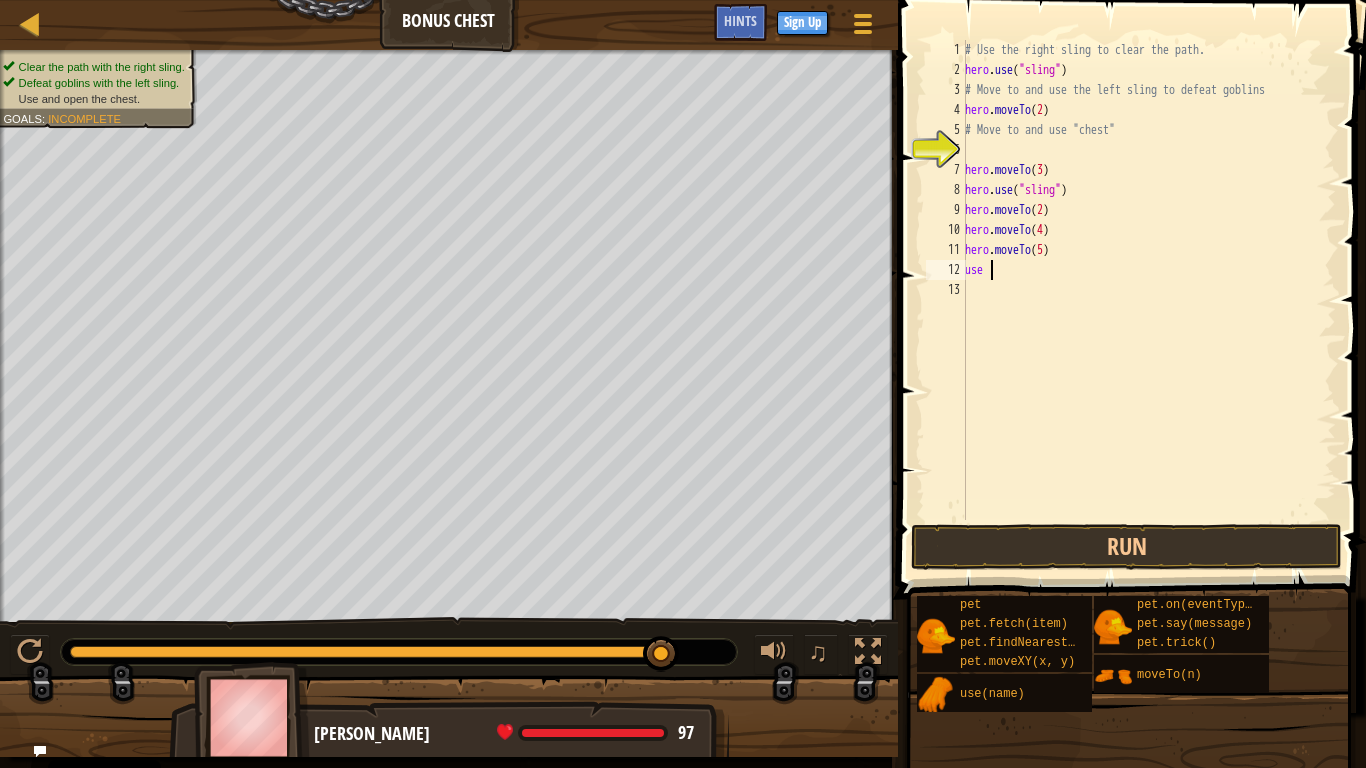 scroll, scrollTop: 9, scrollLeft: 2, axis: both 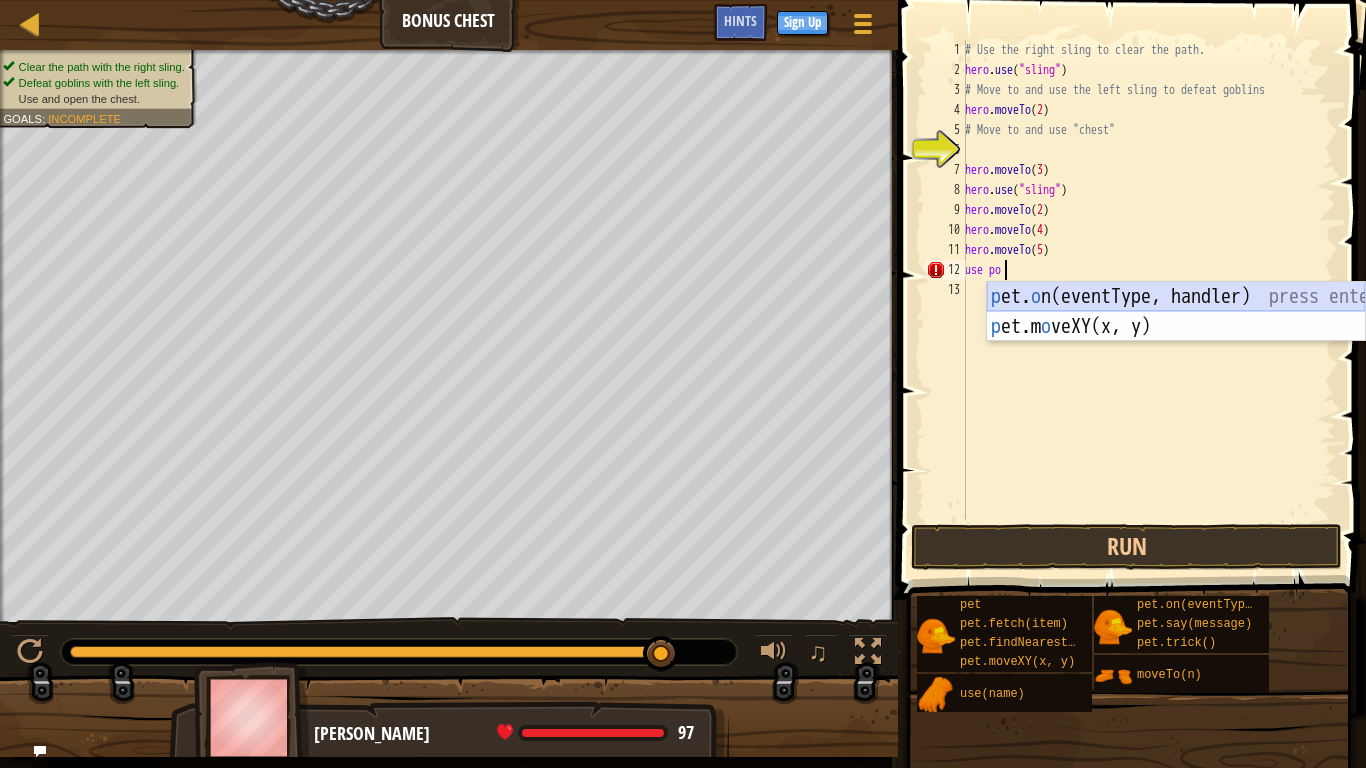 click on "p et. o n(eventType, handler) press enter p et.m o veXY(x, y) press enter" at bounding box center (1176, 342) 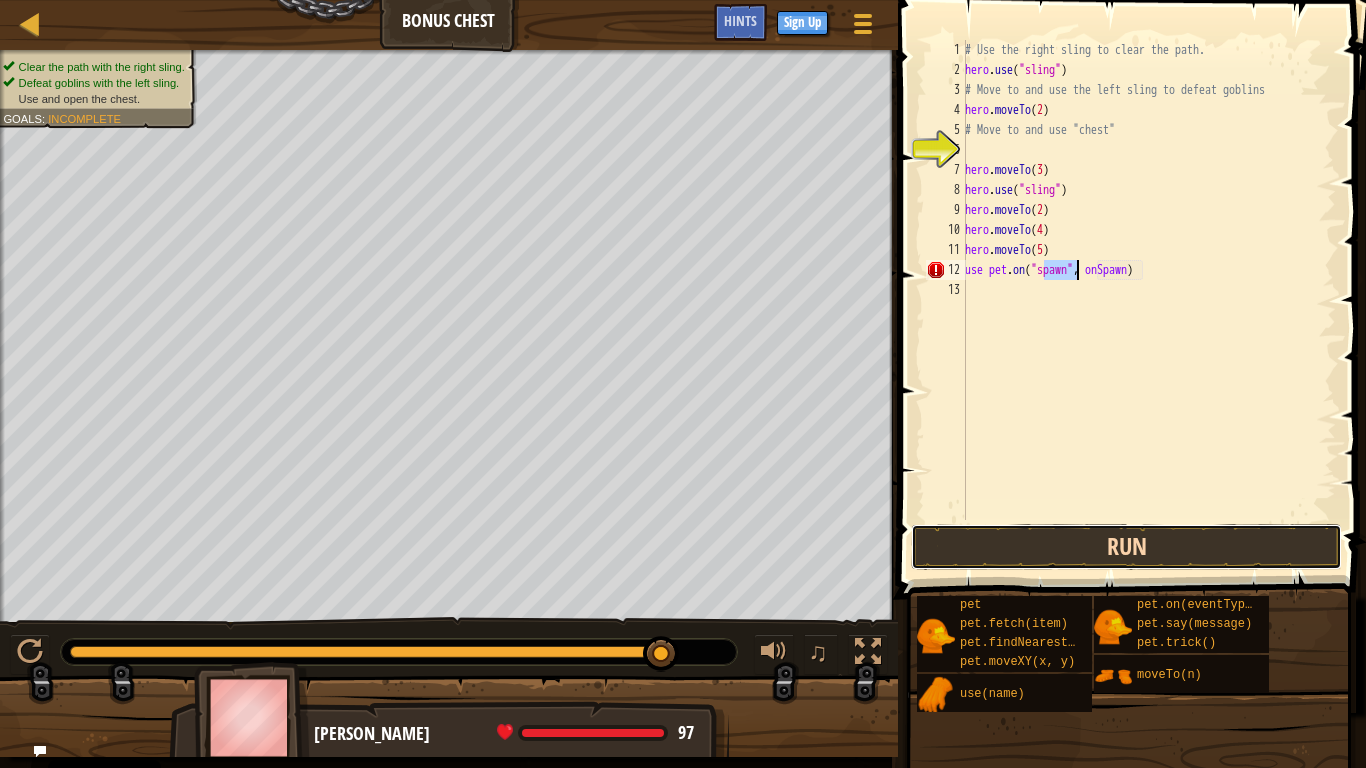 click on "Run" at bounding box center [1126, 547] 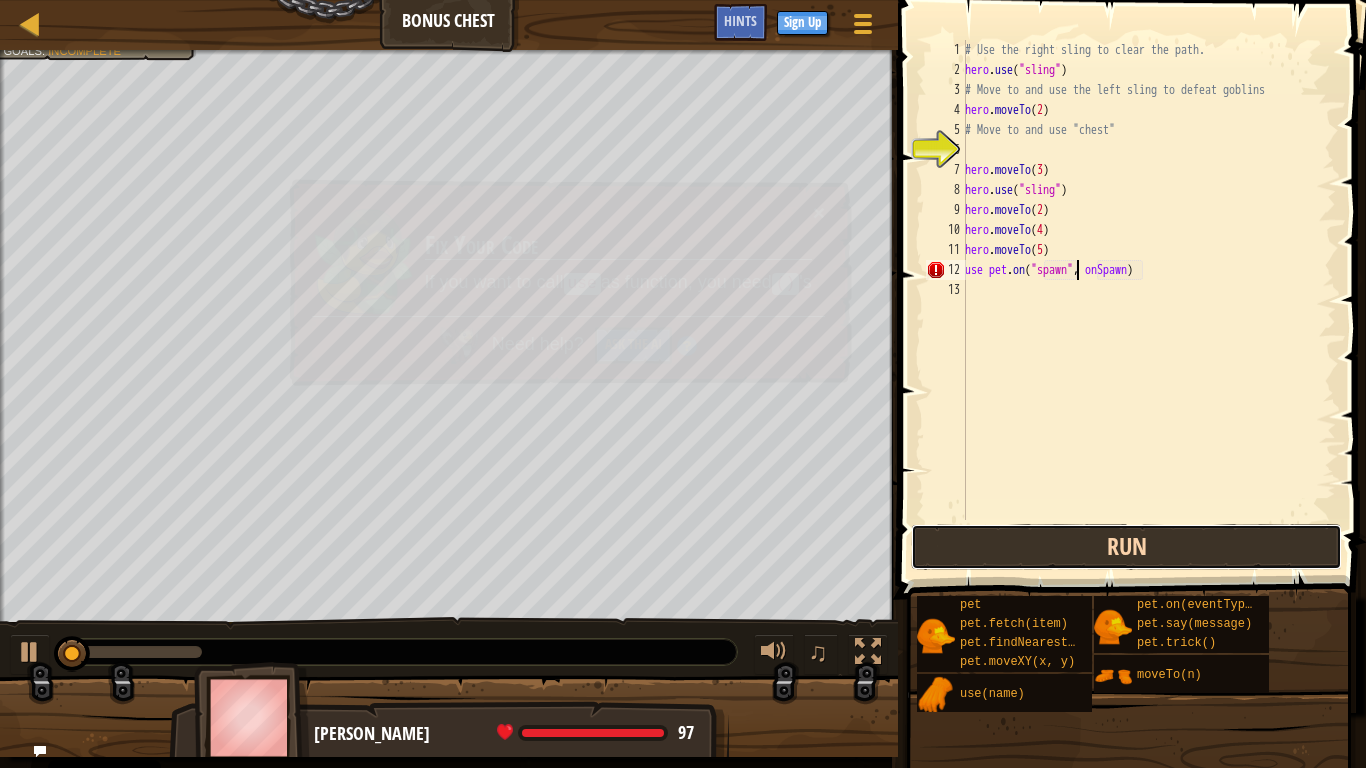 click on "Run" at bounding box center [1126, 547] 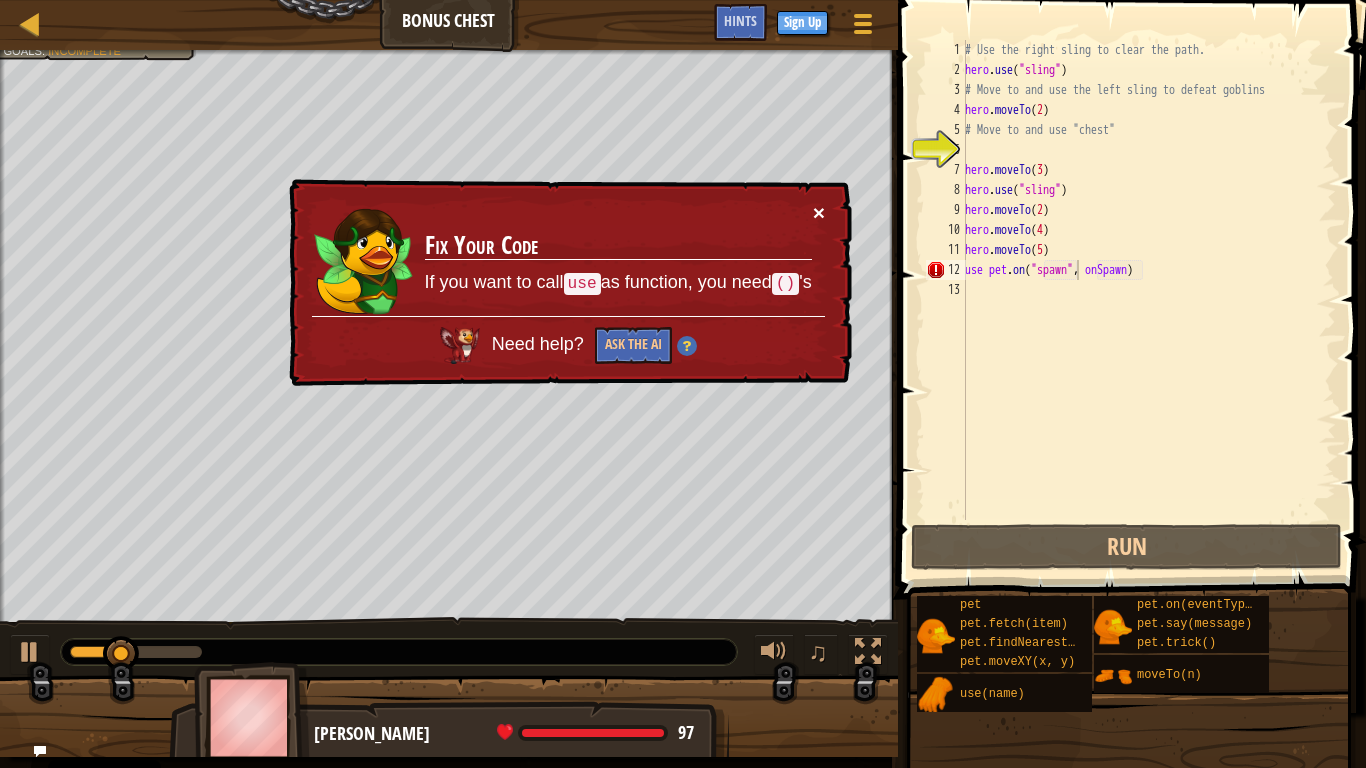 click on "×" at bounding box center (819, 213) 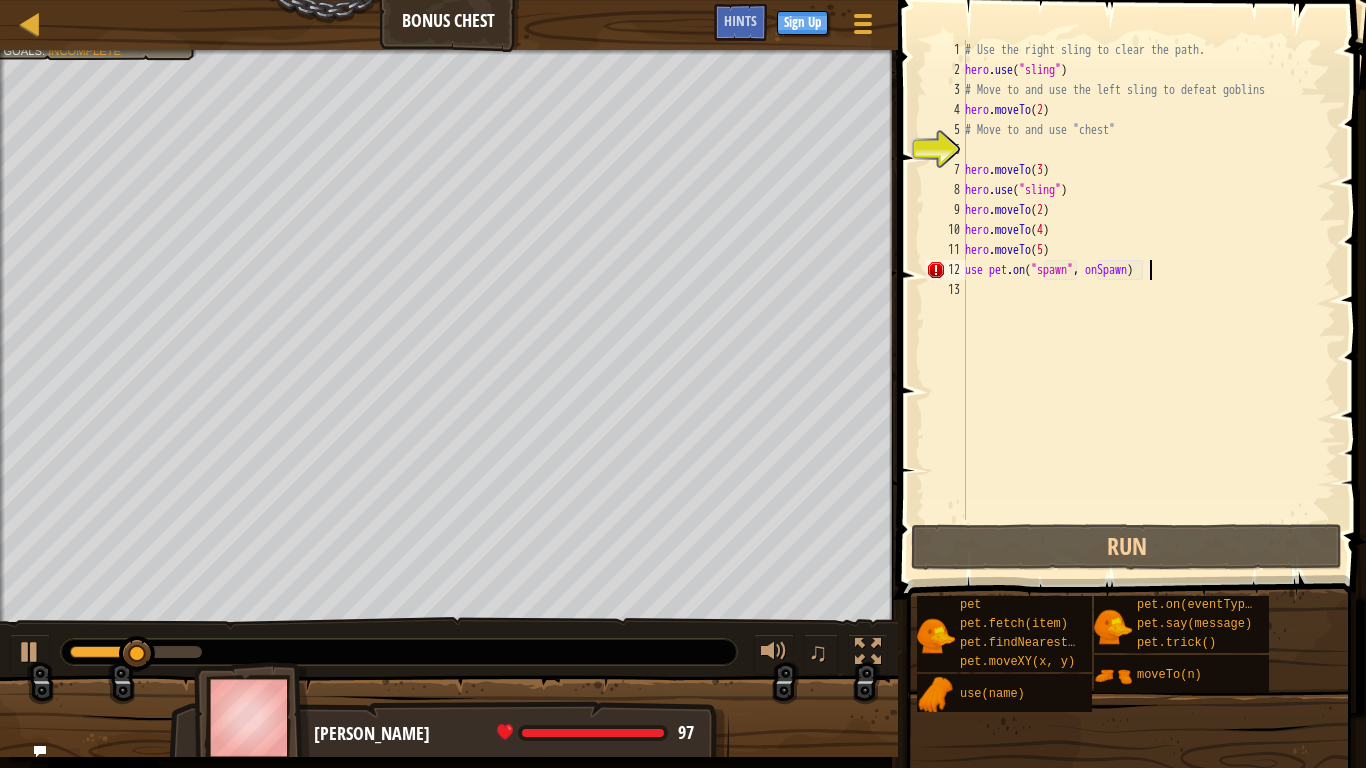 click on "# Use the right sling to clear the path. hero . use ( "sling" ) # Move to and use the left sling to defeat goblins hero . moveTo ( 2 ) # Move to and use "chest" hero . moveTo ( 3 ) hero . use ( "sling" ) hero . moveTo ( 2 ) hero . moveTo ( 4 ) hero . moveTo ( 5 ) use   pet . on ( "spawn" ,   onSpawn )" at bounding box center (1148, 300) 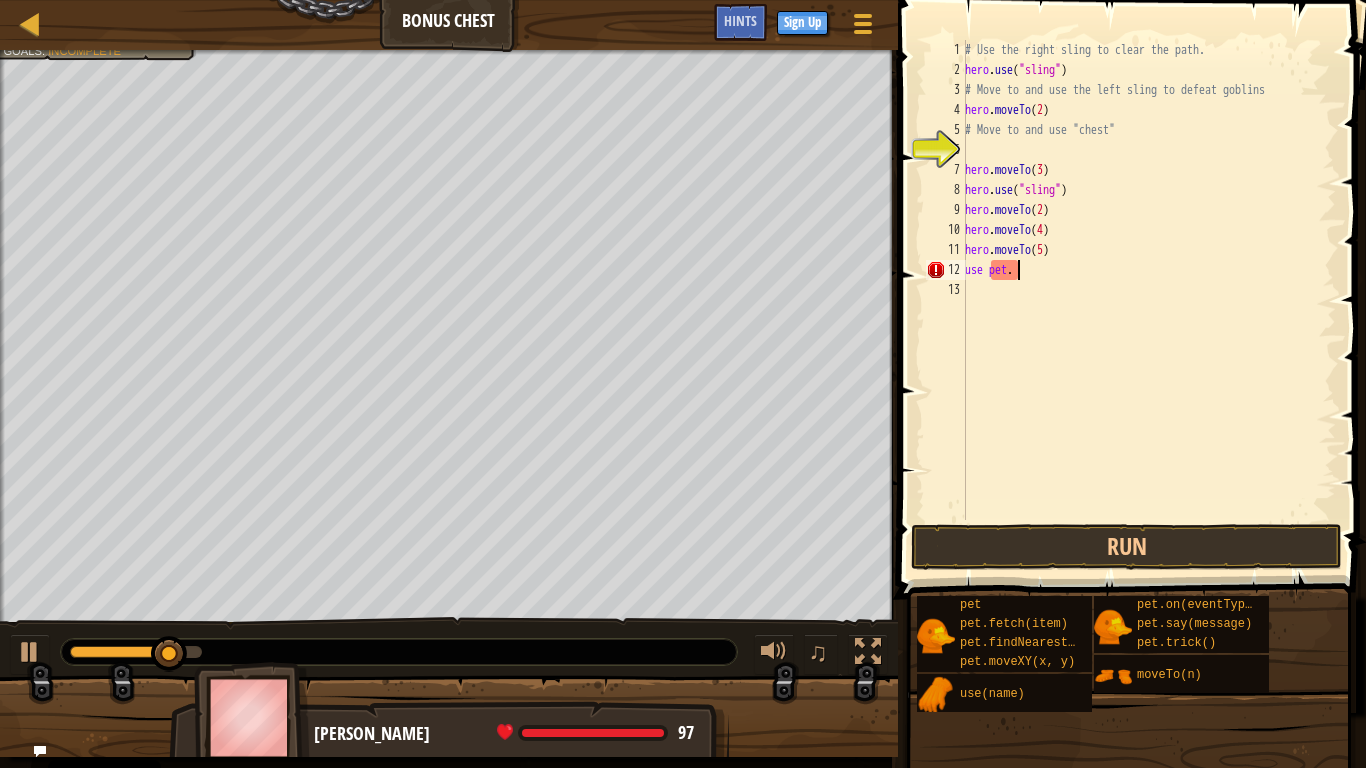 scroll, scrollTop: 9, scrollLeft: 0, axis: vertical 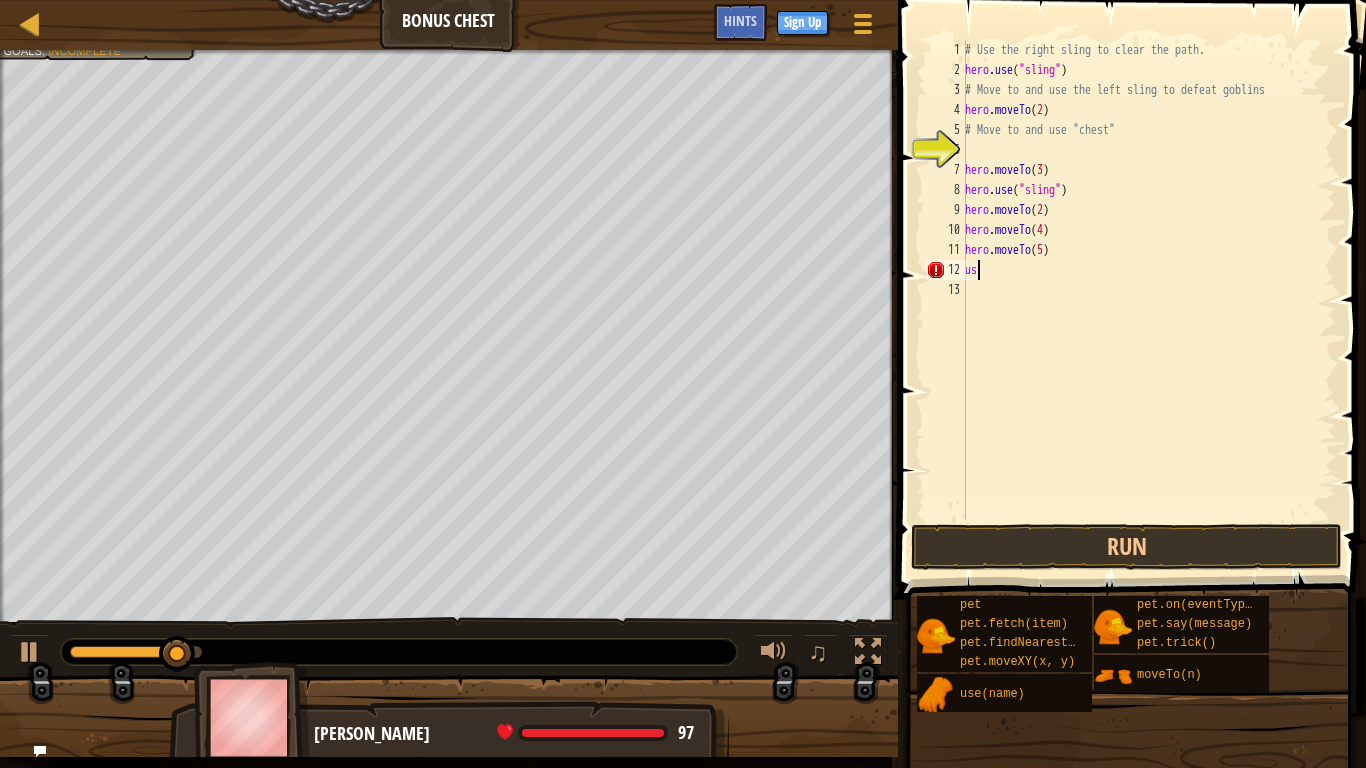 type on "u" 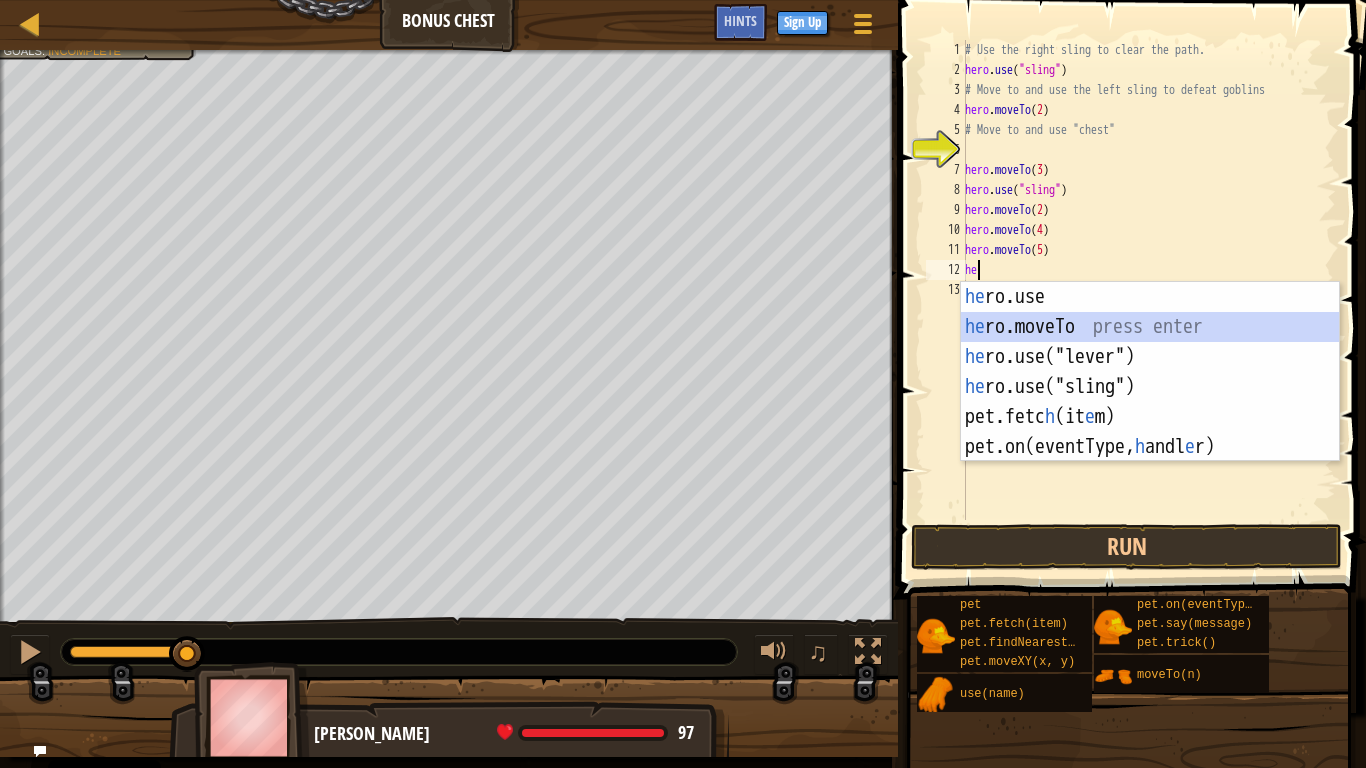 click on "he ro.use press enter he ro.moveTo press enter he ro.use("lever") press enter he ro.use("sling") press enter pet.fetc h (it e m) press enter pet.on(eventType,  h andl e r) press enter" at bounding box center (1150, 402) 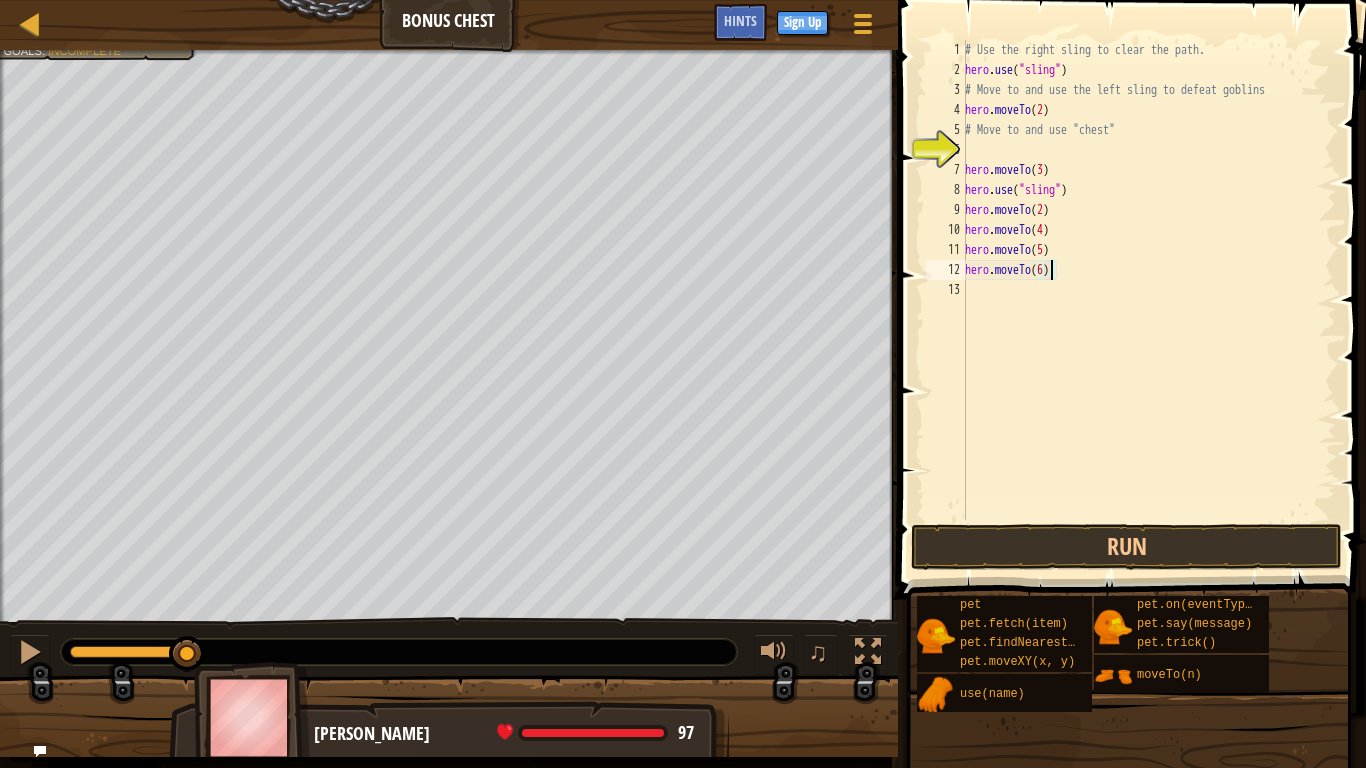 scroll, scrollTop: 9, scrollLeft: 6, axis: both 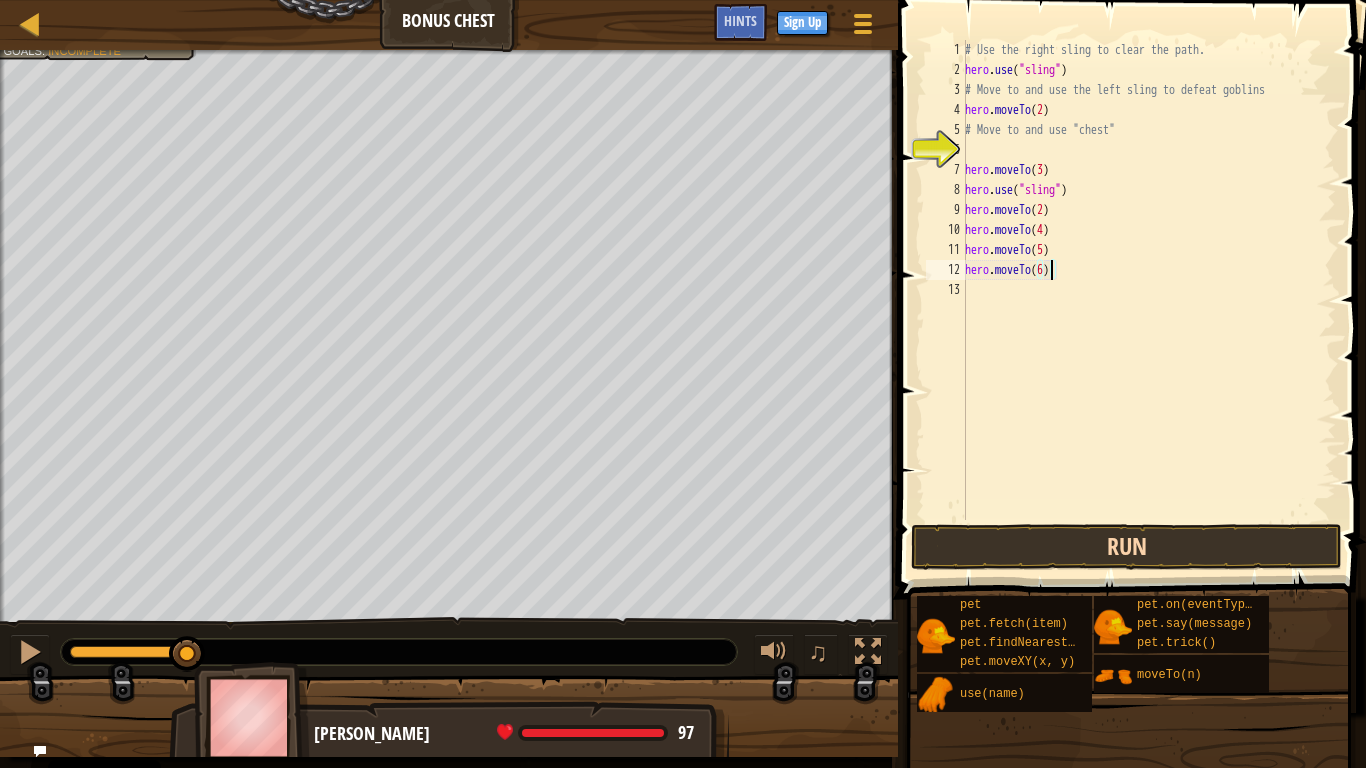 type on "hero.moveTo(6)" 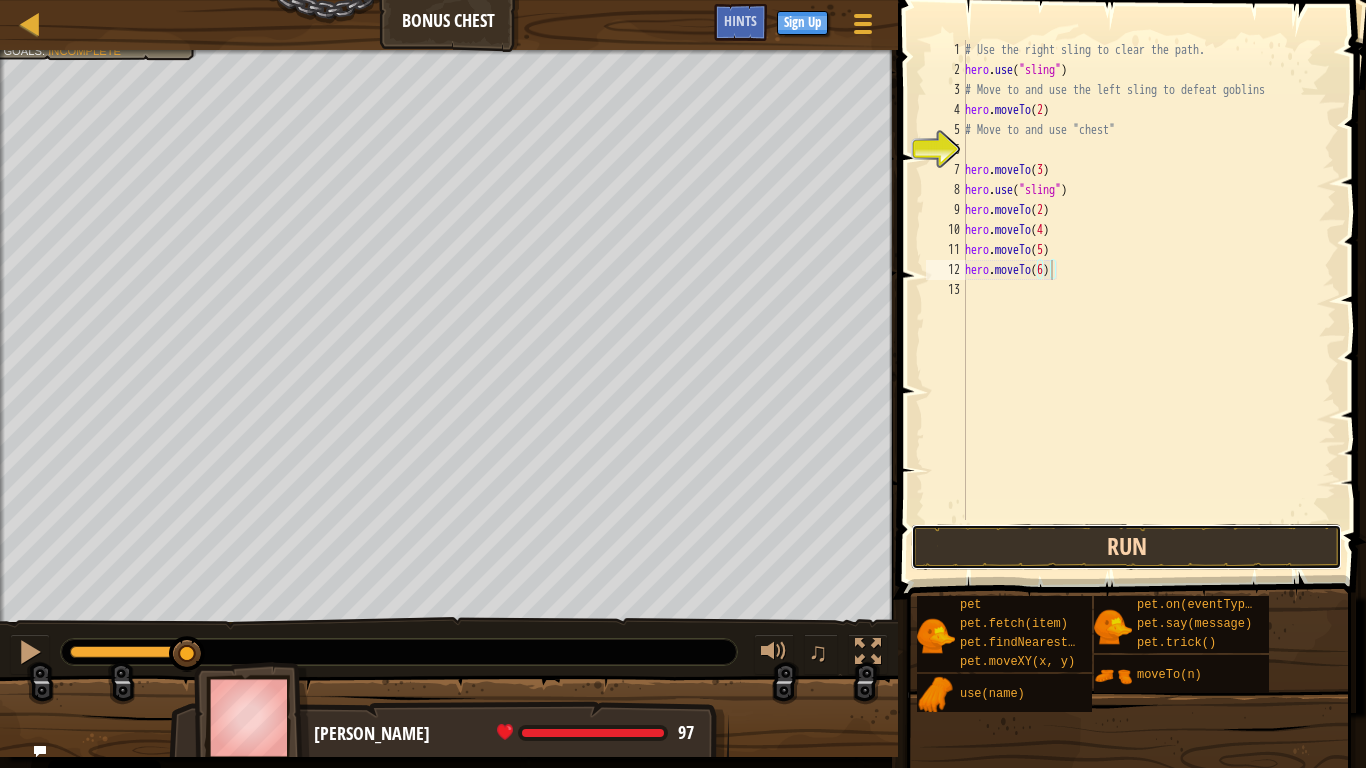 click on "Run" at bounding box center (1126, 547) 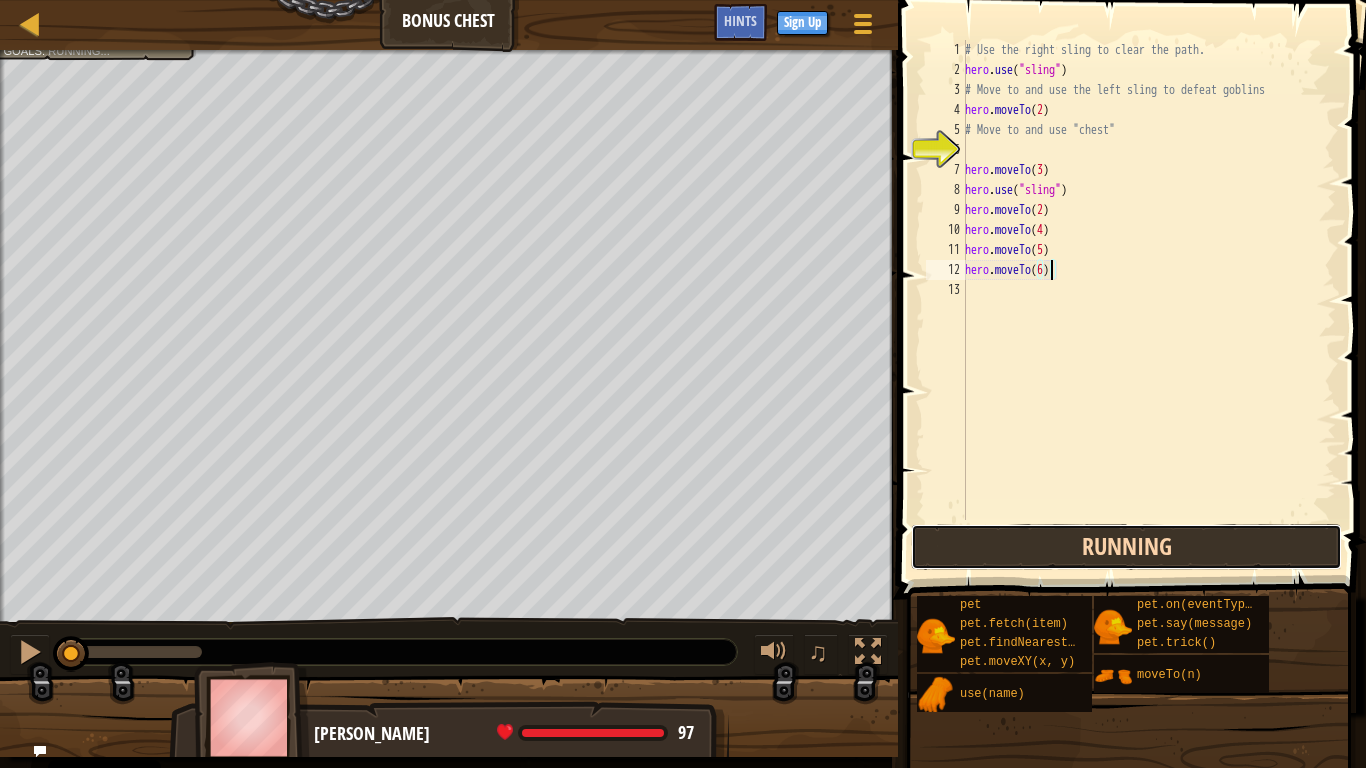 click on "Running" at bounding box center (1126, 547) 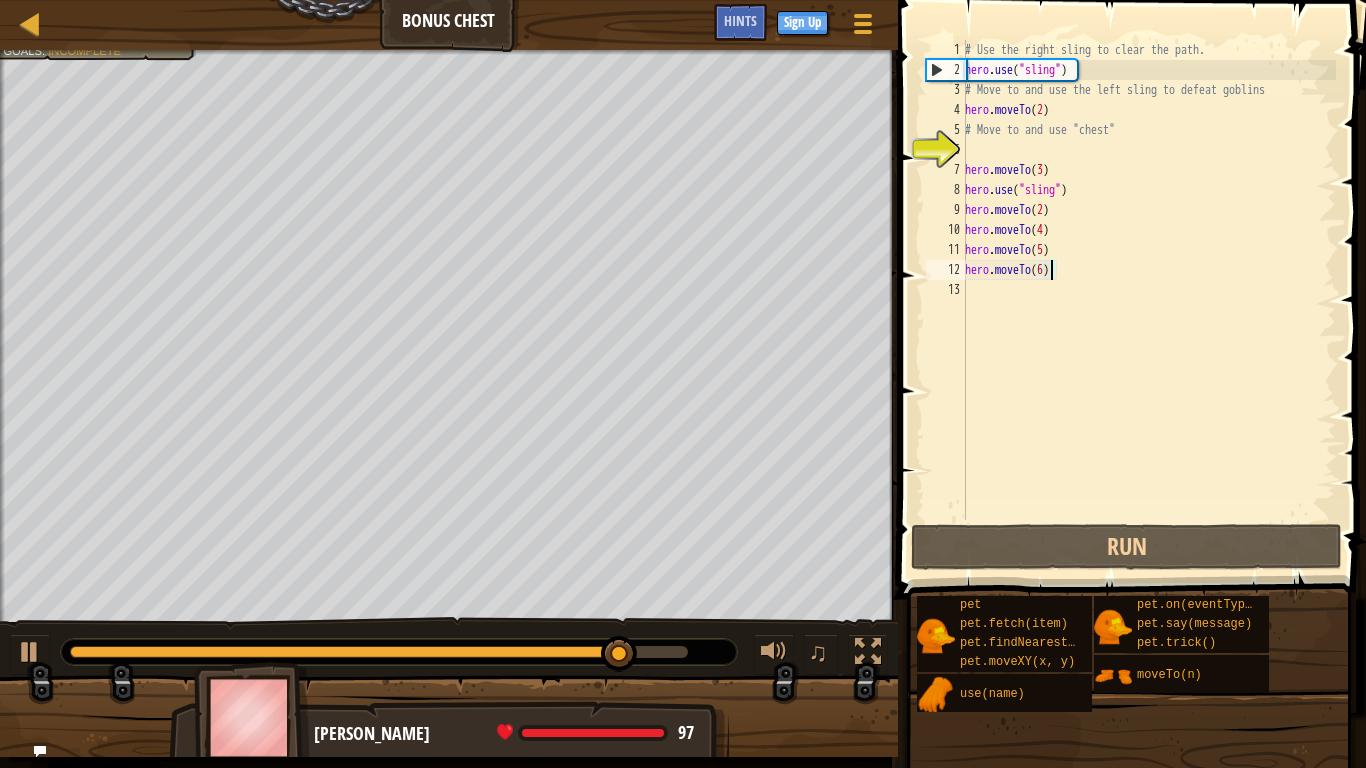 click on "Map Bonus Chest Game Menu Done Sign Up Hints 1 2 3 4 5 6 7 8 9 10 11 12 # Use the right sling to clear the path. hero . use ( "sling" ) # Move to and use the left sling to defeat goblins hero . moveTo ( 2 ) # Move to and use "chest" hero . moveTo ( 3 ) hero . use ( "sling" ) hero . moveTo ( 2 ) hero . moveTo ( 4 ) hero . moveTo ( 5 )     הההההההההההההההההההההההההההההההההההההההההההההההההההההההההההההההההההההההההההההההההההההההההההההההההההההההההההההההההההההההההההההההההההההההההההההההההההההההההההההההההההההההההההההההההההההההההההההההההההההההההההההההההההההההההההההההההההההההההההההההההההההההההההההההה Solution × Hints hero.moveTo(6) 1 2 3 4 5 6 7 8 9 10 11 12 13 # Use the right sling to clear the path. hero . use ( "sling" ) hero . moveTo ( 2 ) hero . moveTo ( 3 ) ." at bounding box center (683, 384) 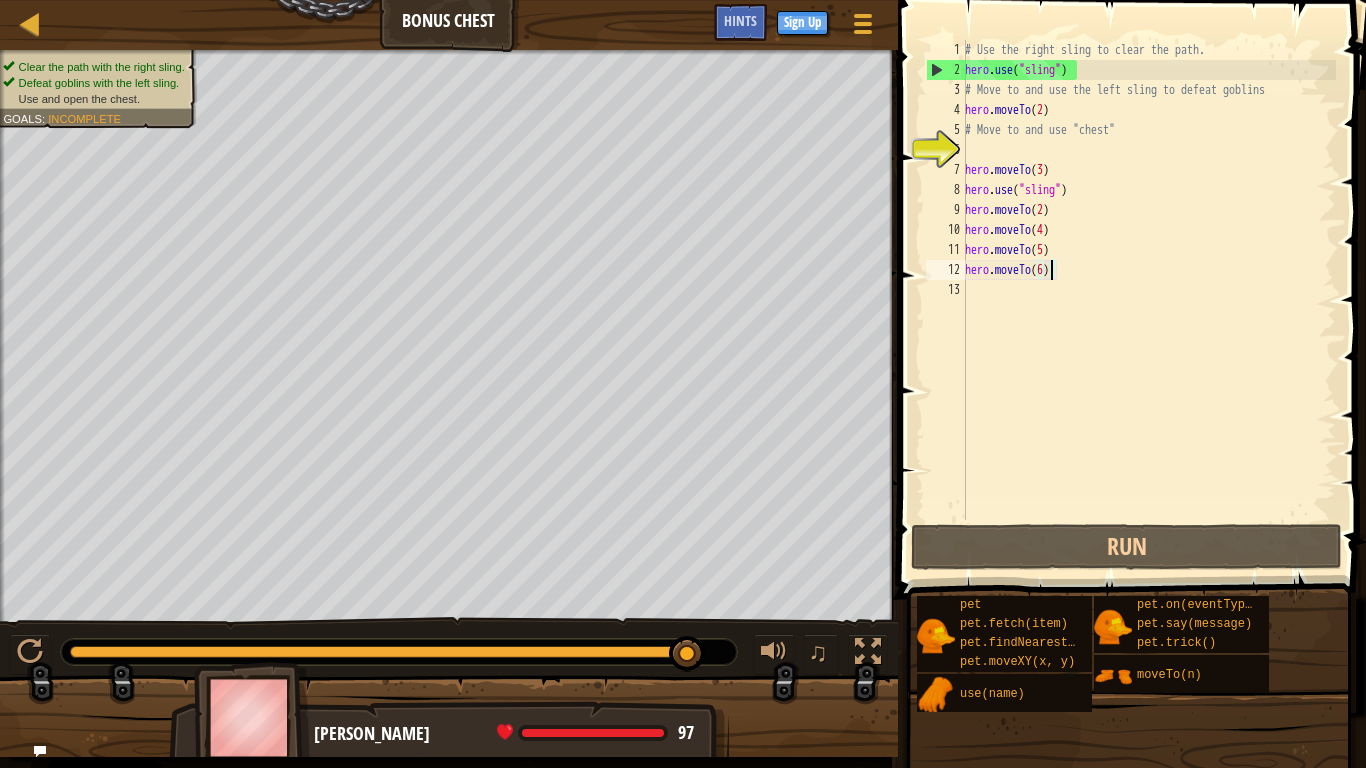 click on "# Use the right sling to clear the path. hero . use ( "sling" ) # Move to and use the left sling to defeat goblins hero . moveTo ( 2 ) # Move to and use "chest" hero . moveTo ( 3 ) hero . use ( "sling" ) hero . moveTo ( 2 ) hero . moveTo ( 4 ) hero . moveTo ( 5 ) hero . moveTo ( 6 )" at bounding box center [1148, 300] 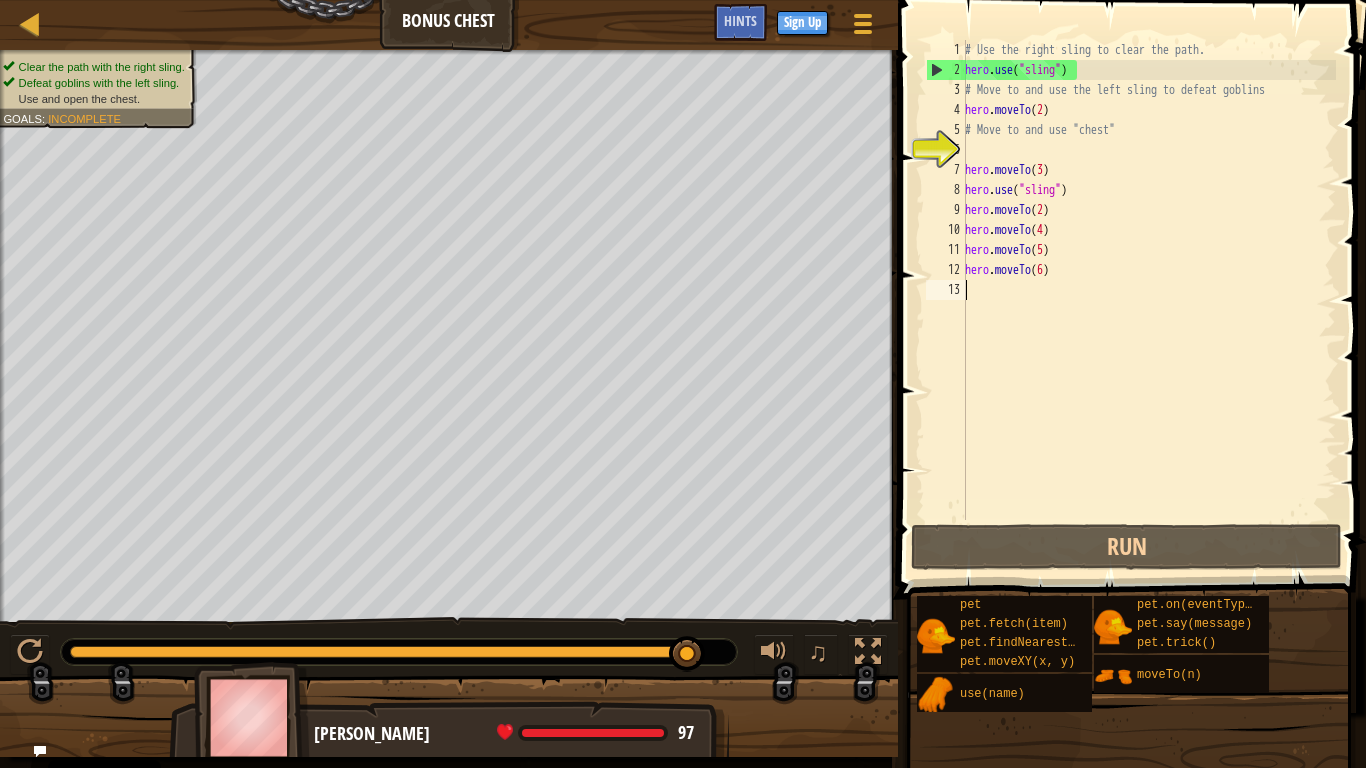 scroll, scrollTop: 9, scrollLeft: 0, axis: vertical 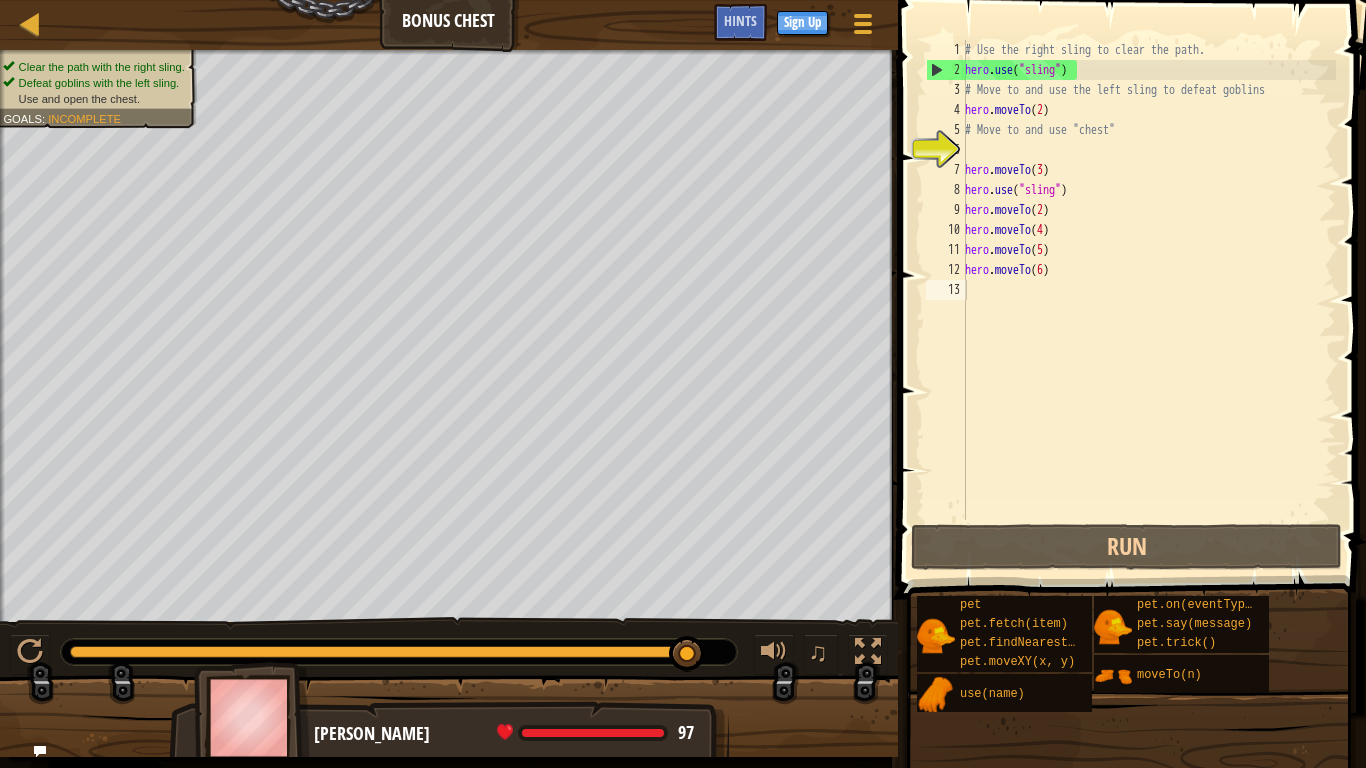 click on "Map Bonus Chest Game Menu Done Sign Up Hints" at bounding box center [449, 25] 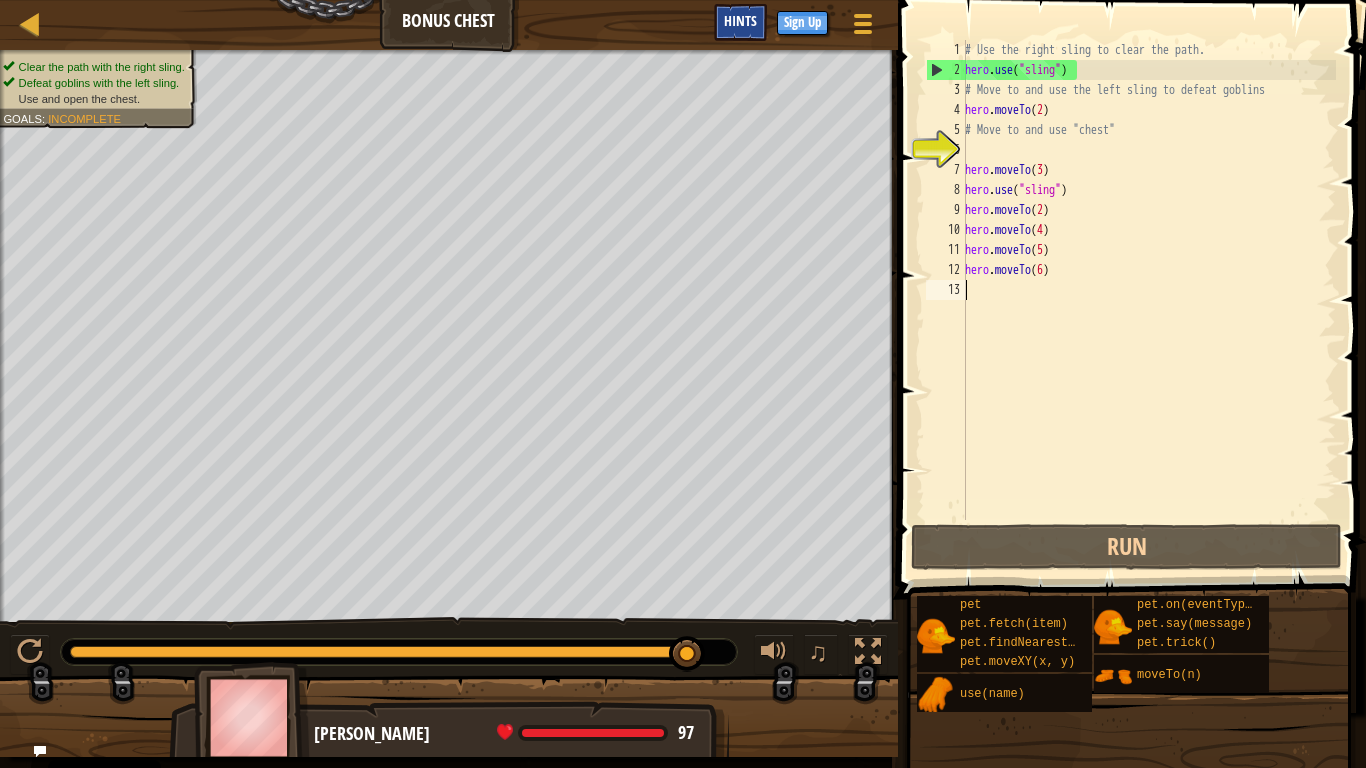 click on "Hints" at bounding box center (740, 20) 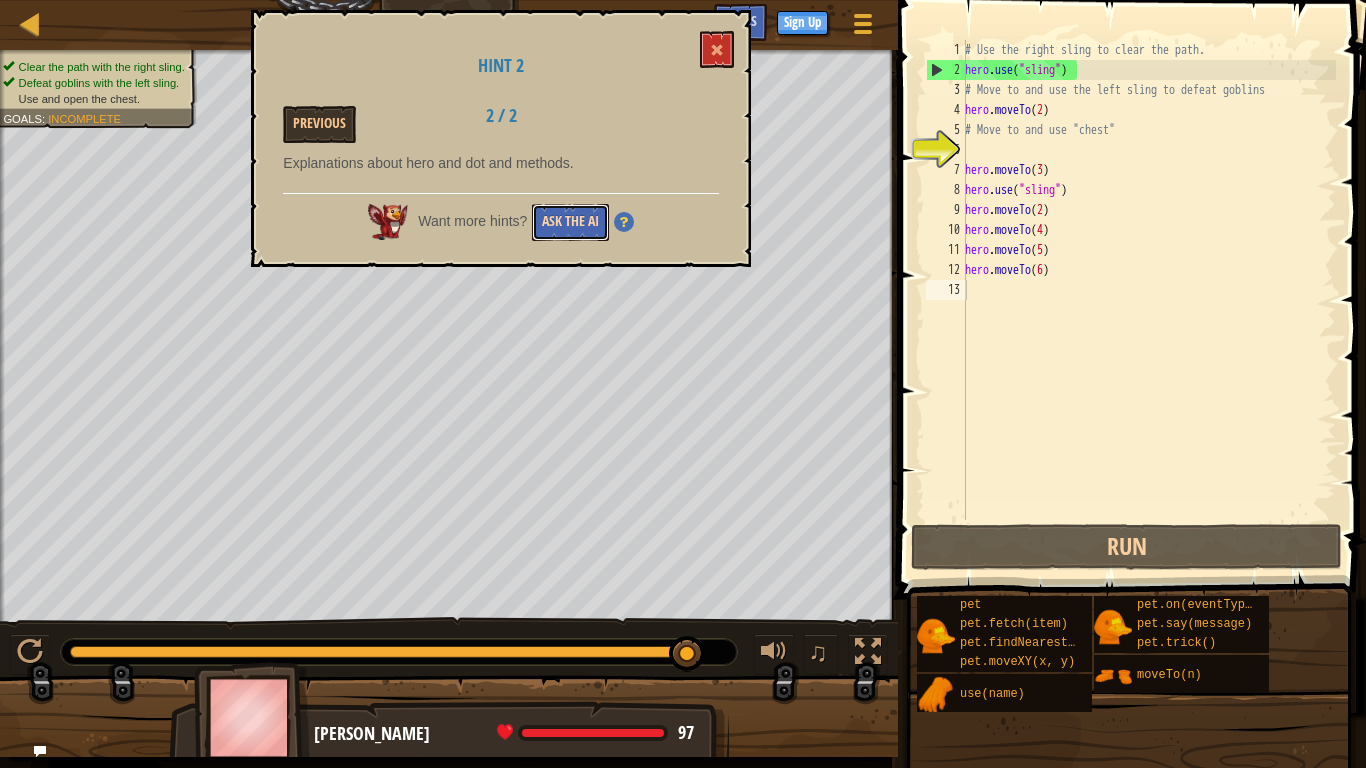 click on "Ask the AI" at bounding box center (570, 222) 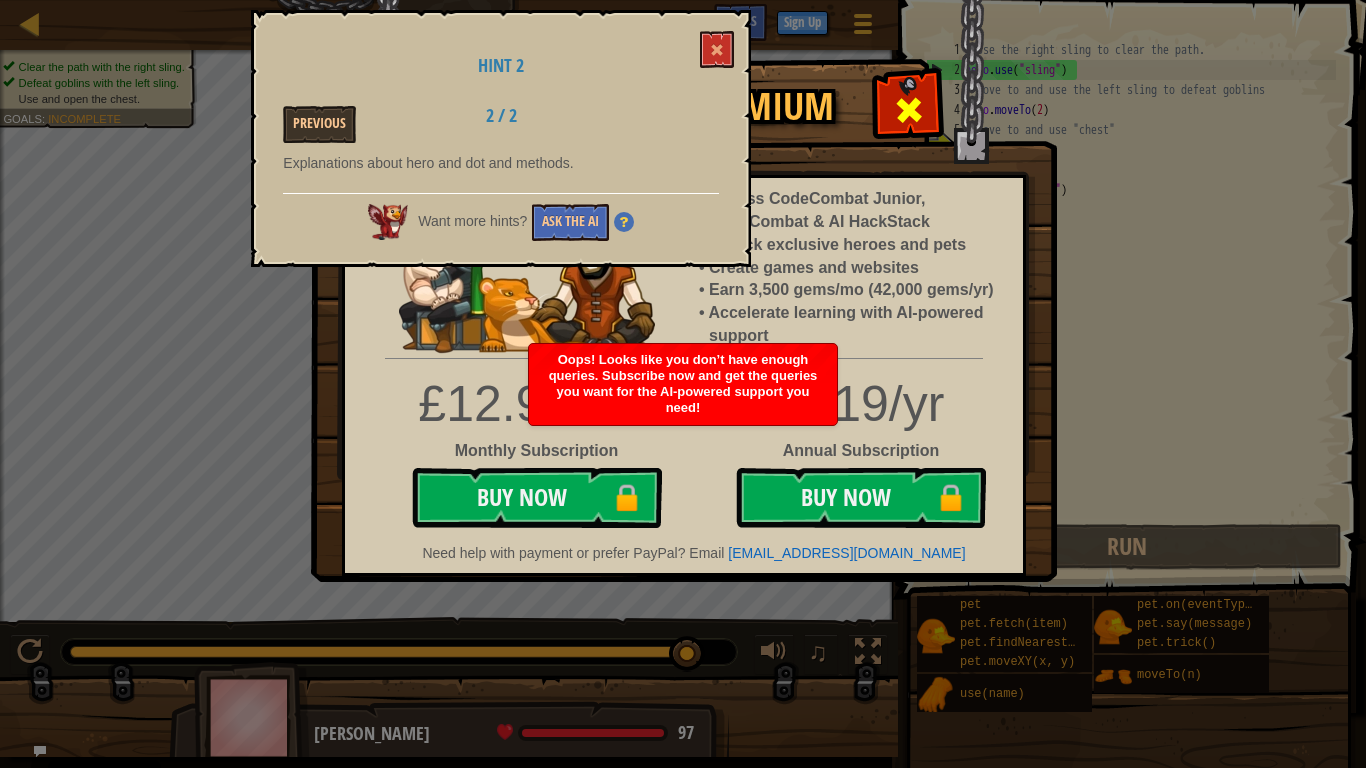 click at bounding box center [909, 110] 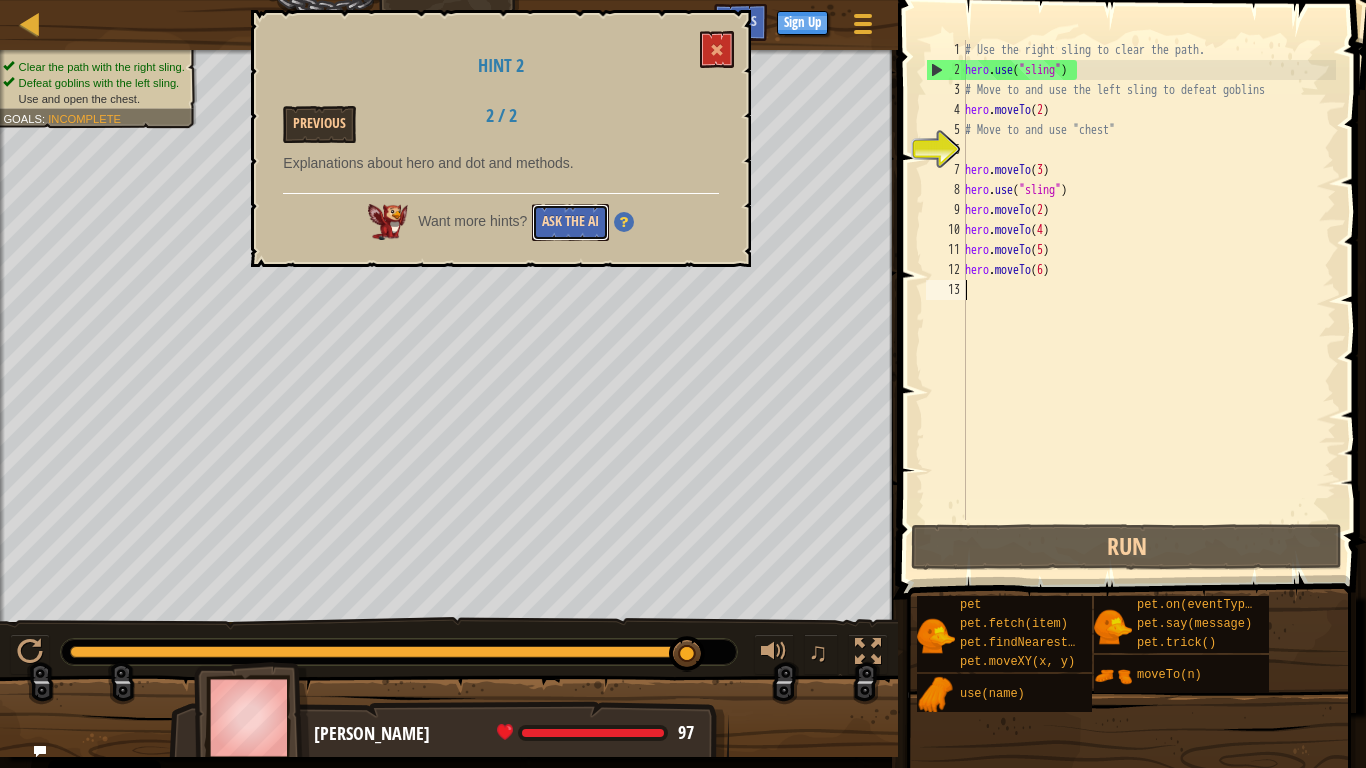 click on "Ask the AI" at bounding box center (570, 222) 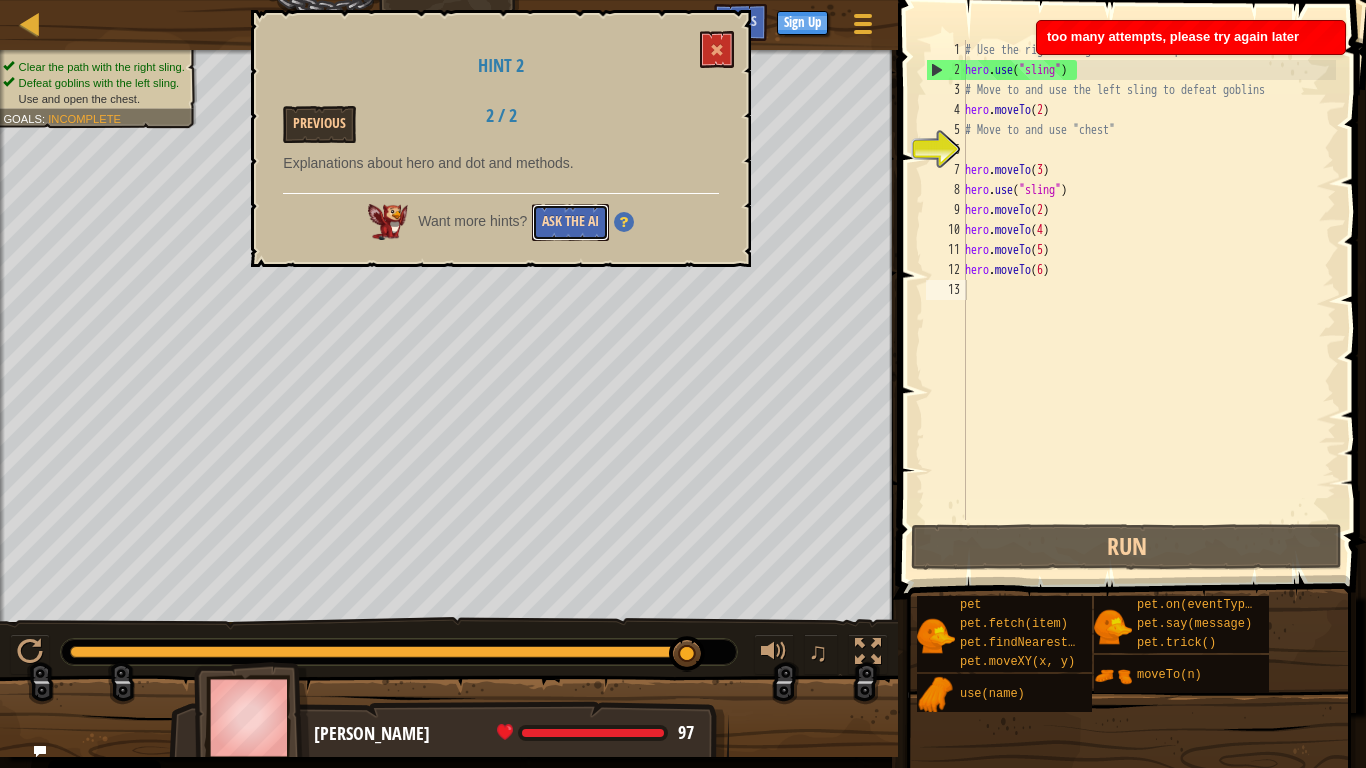 click on "Ask the AI" at bounding box center [570, 222] 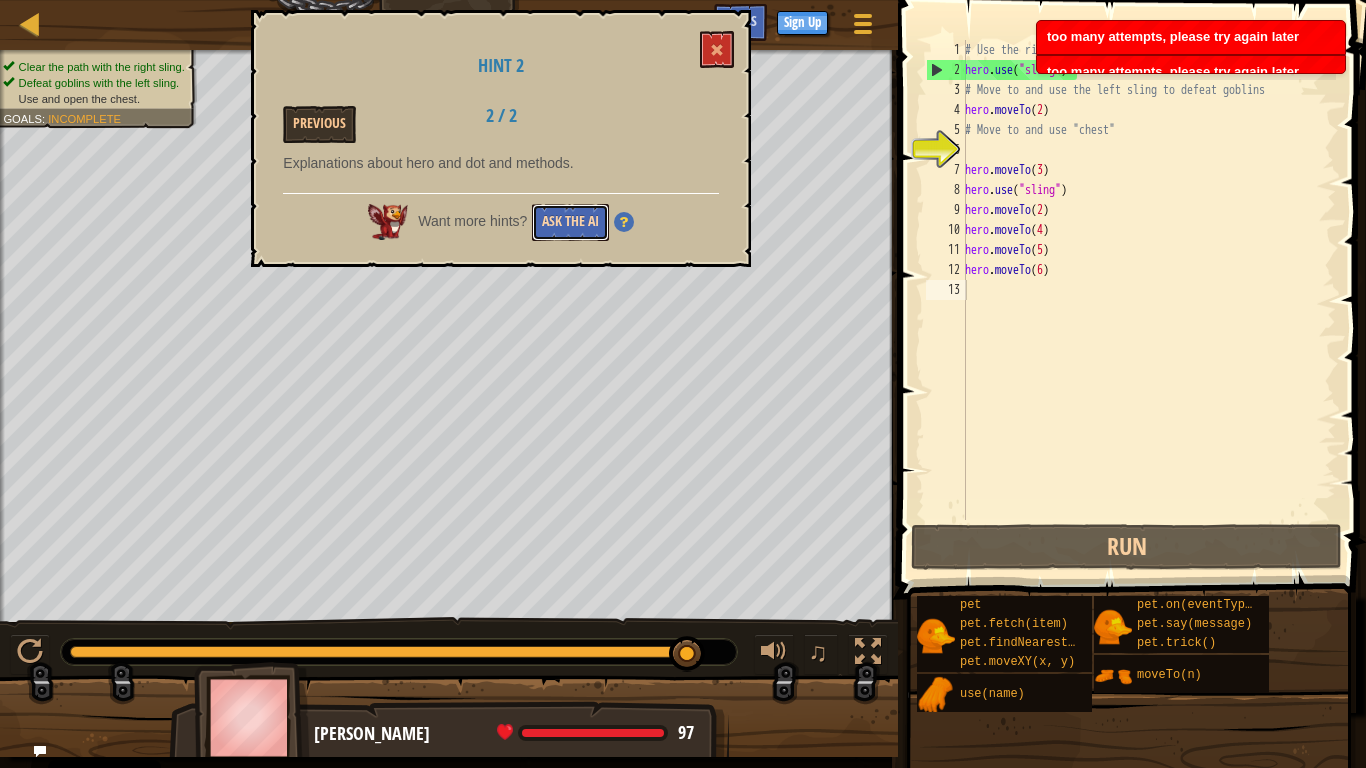 click on "Ask the AI" at bounding box center [570, 222] 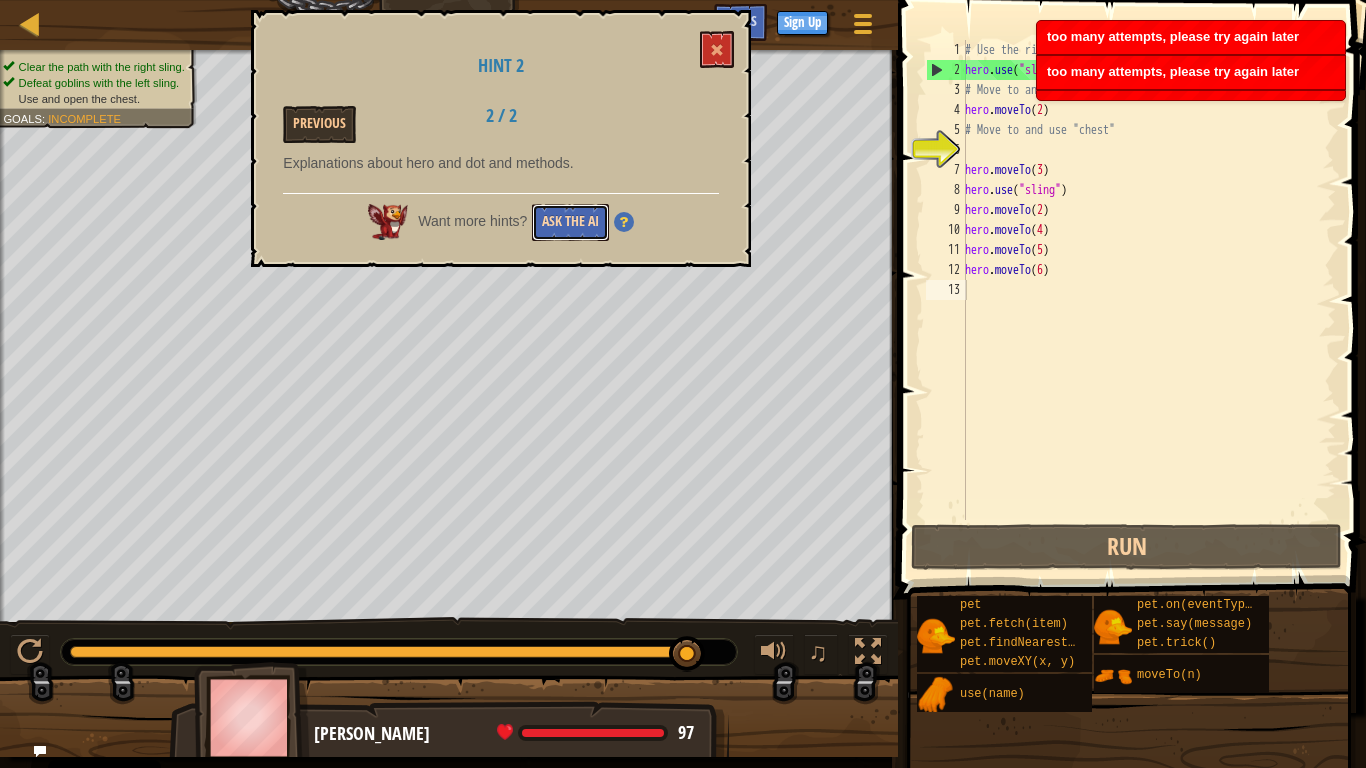 click on "Ask the AI" at bounding box center [570, 222] 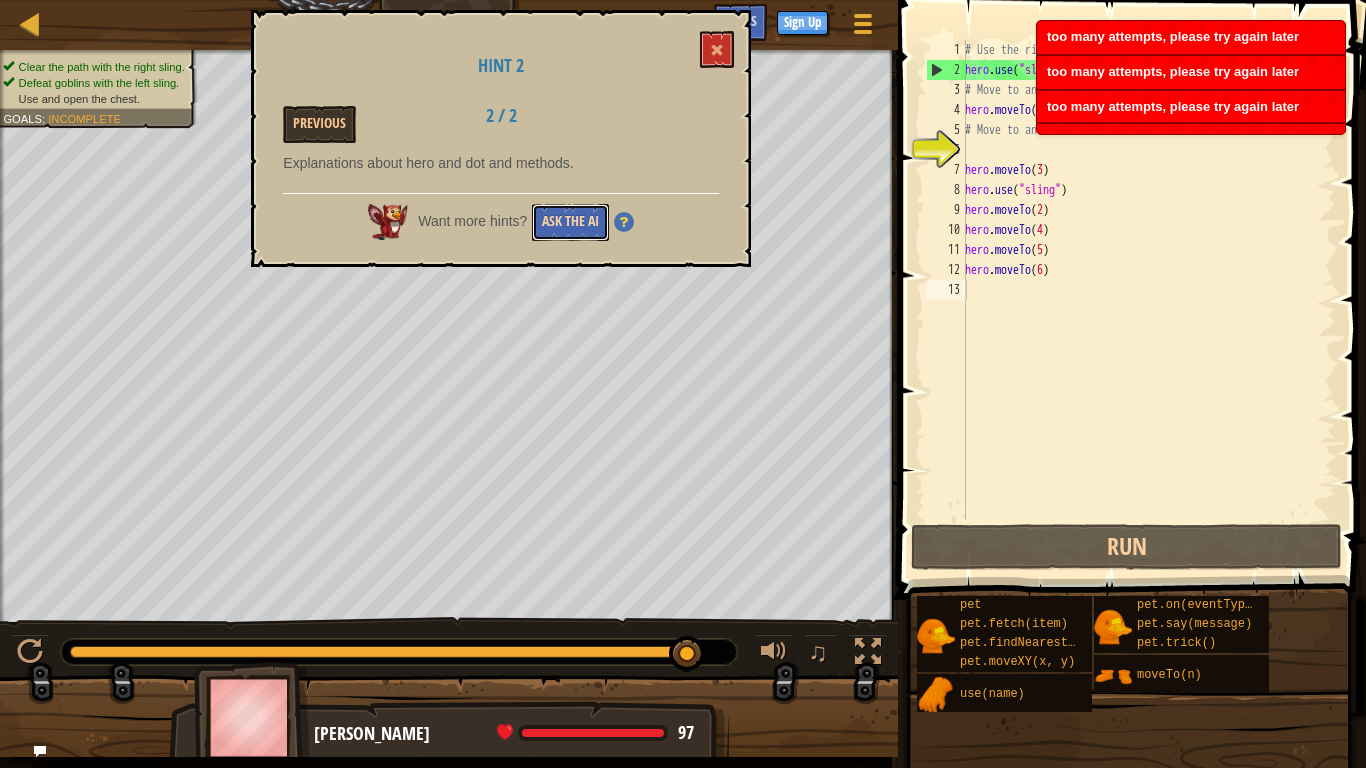 click on "Ask the AI" at bounding box center [570, 222] 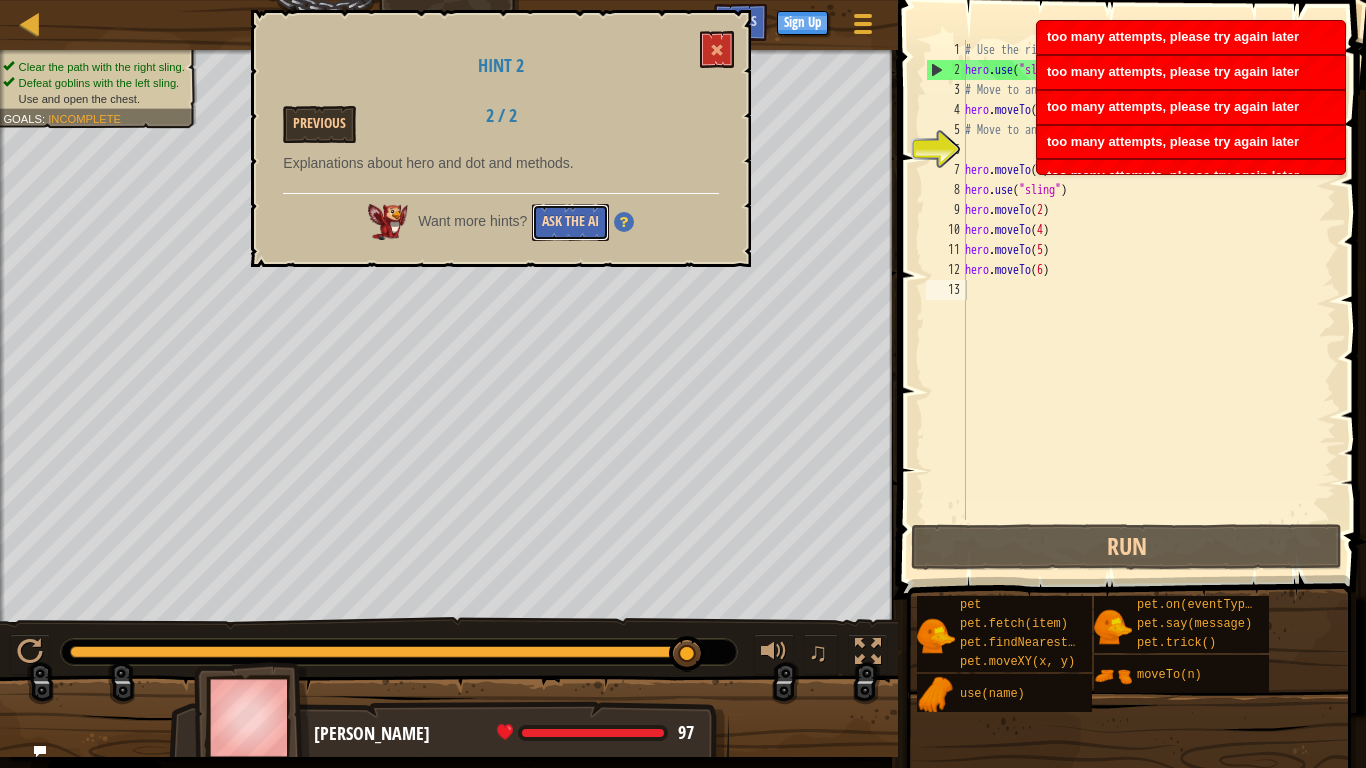 click on "Ask the AI" at bounding box center (570, 222) 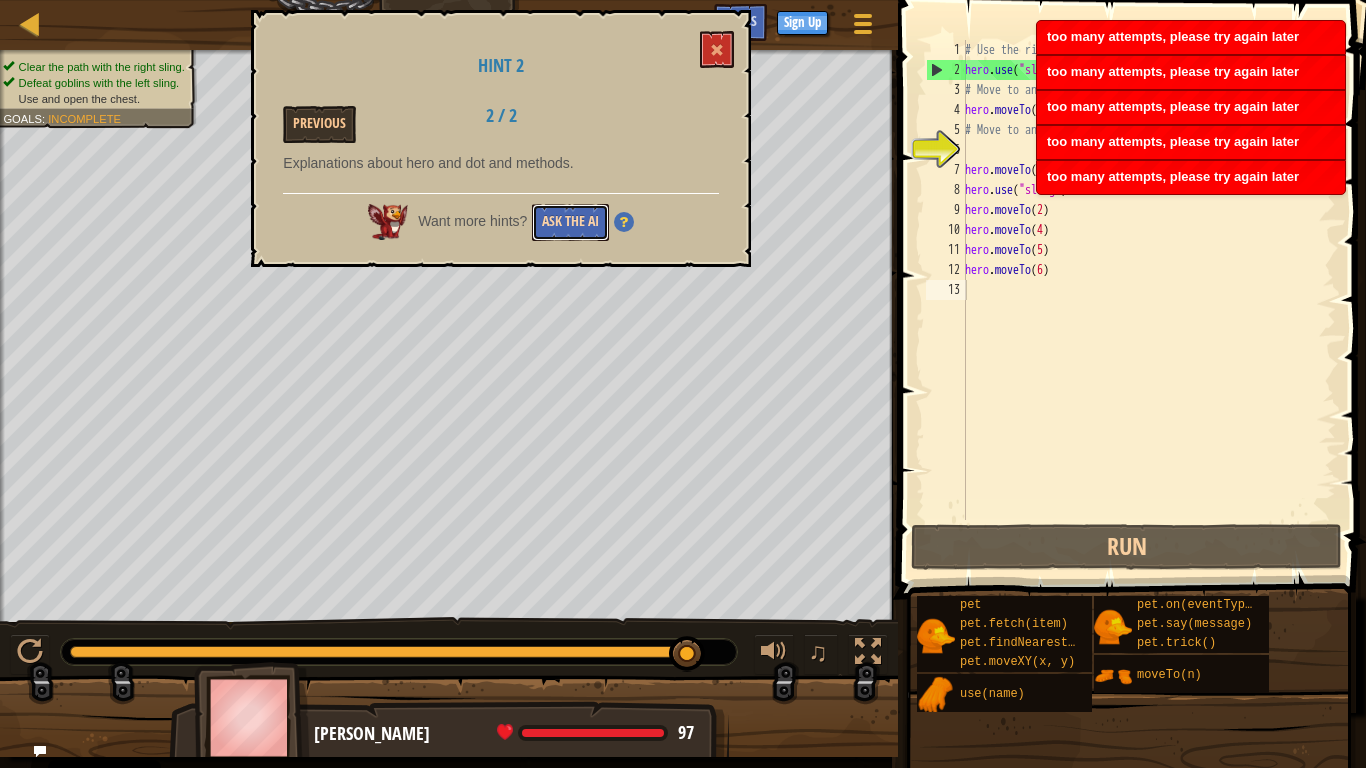 click on "Ask the AI" at bounding box center [570, 222] 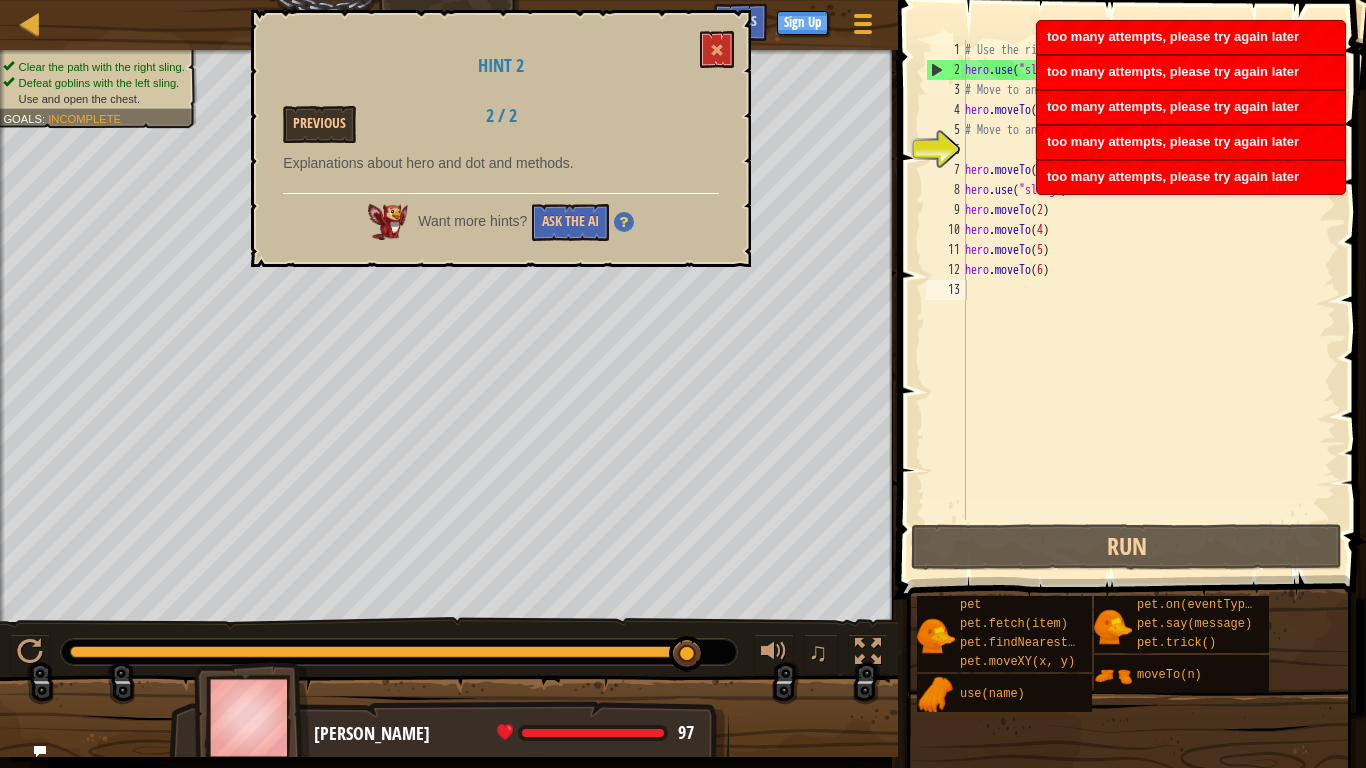 click at bounding box center [624, 222] 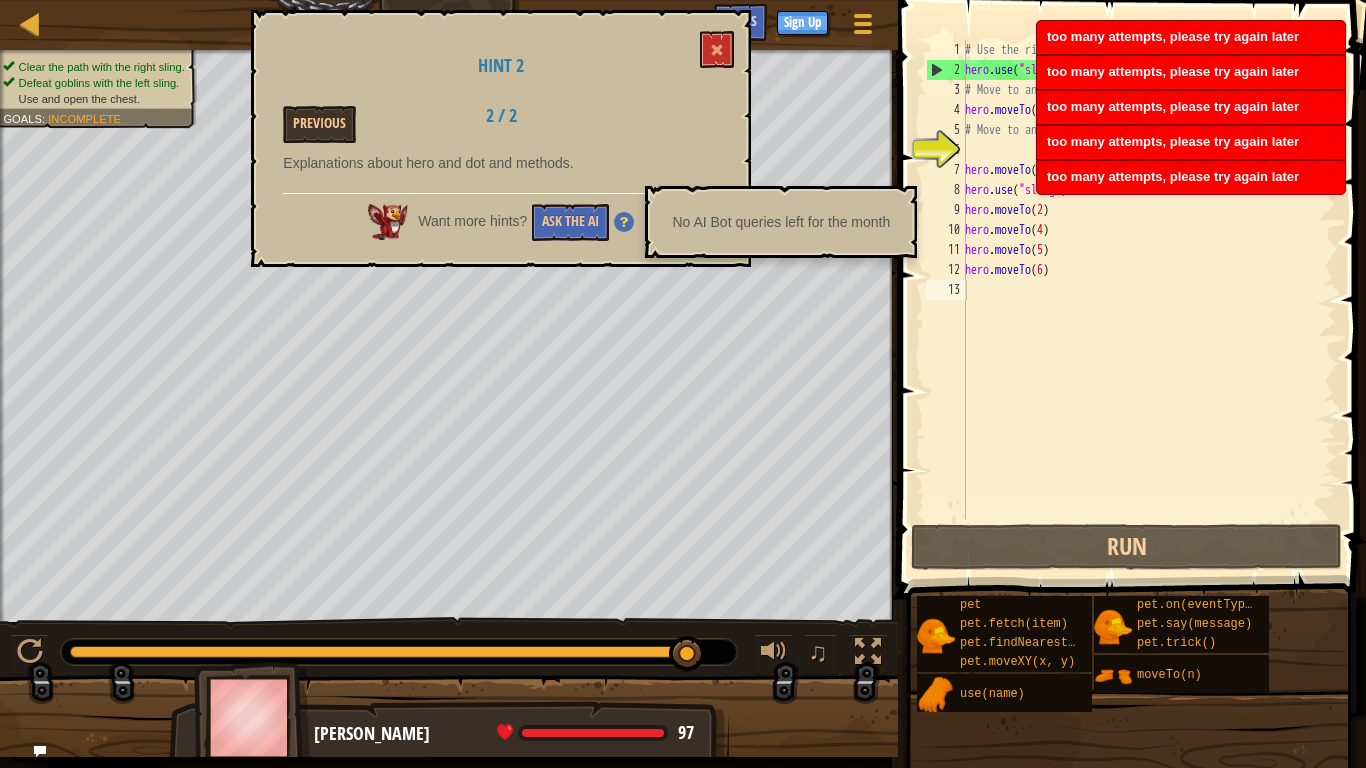click at bounding box center [624, 222] 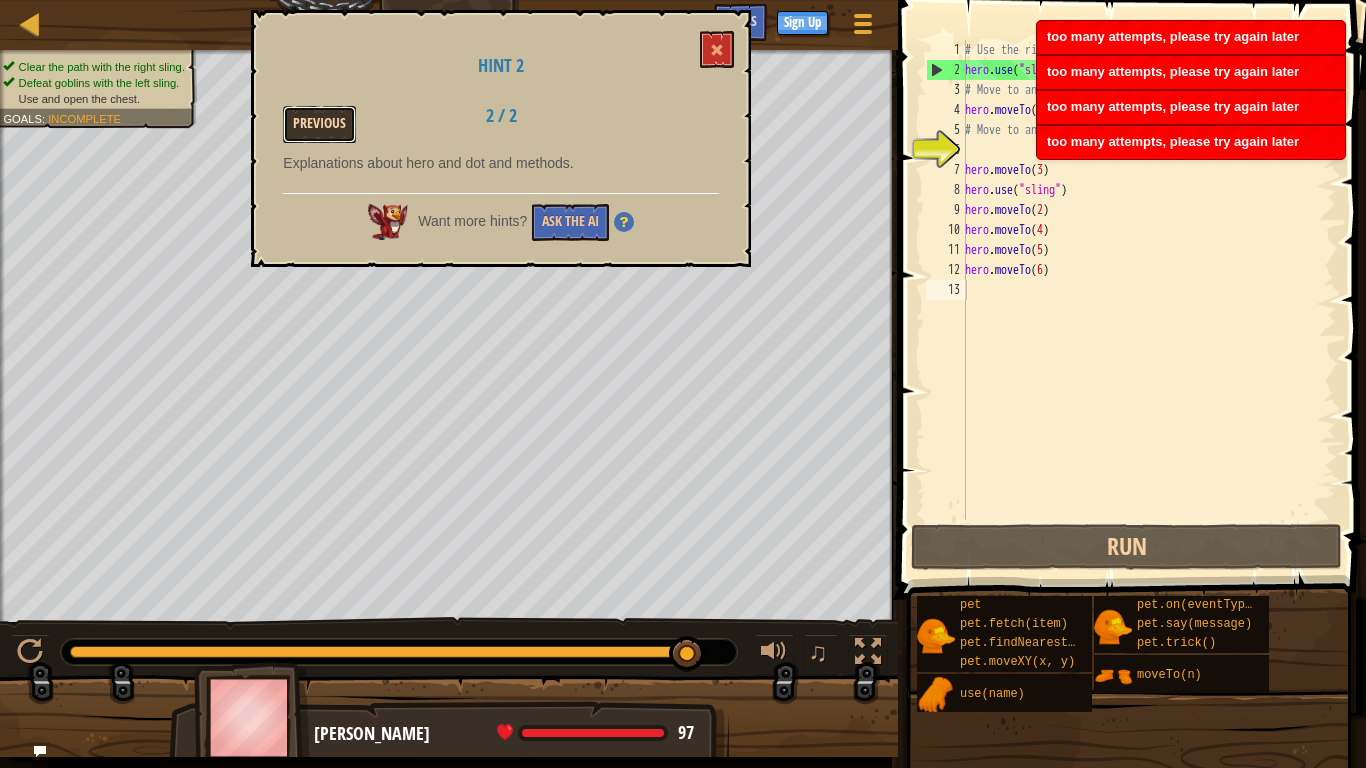 click on "Previous" at bounding box center (319, 124) 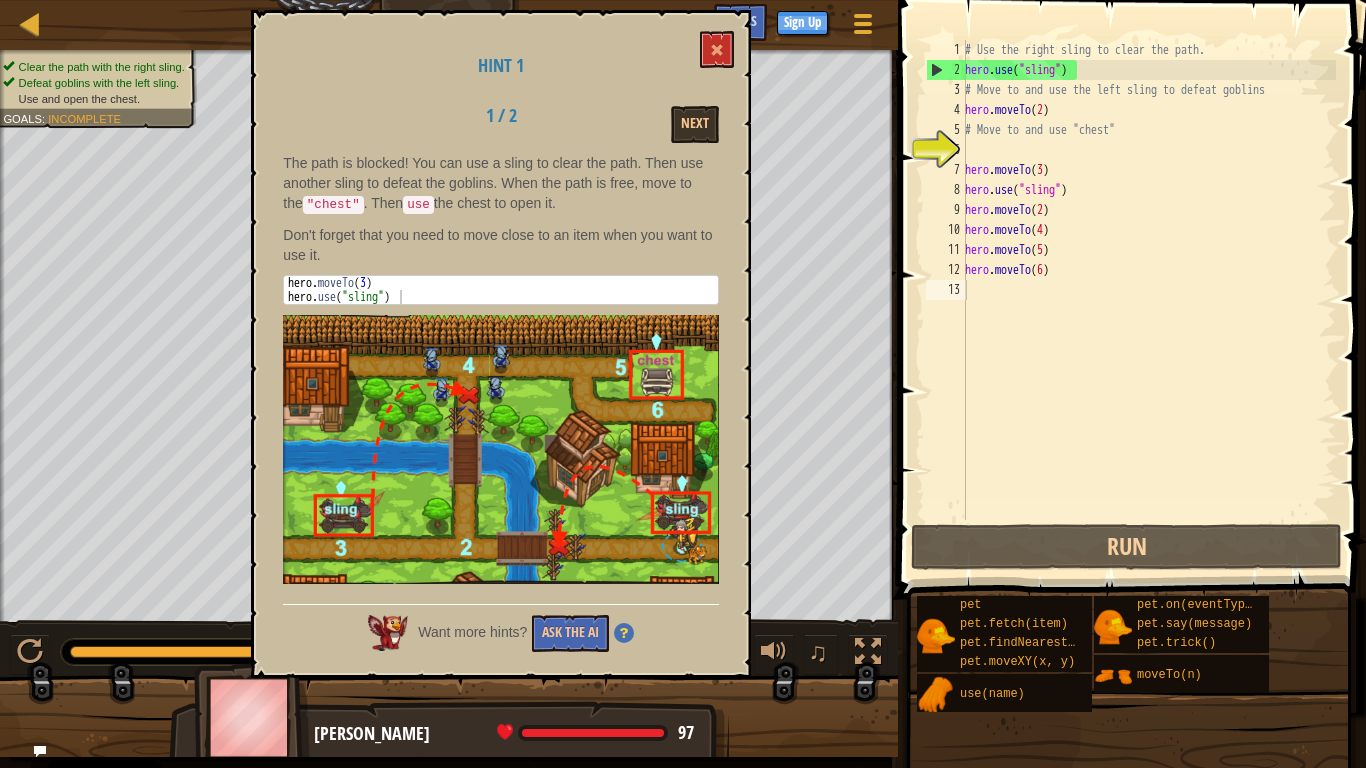 drag, startPoint x: 1011, startPoint y: 347, endPoint x: 924, endPoint y: 352, distance: 87.14356 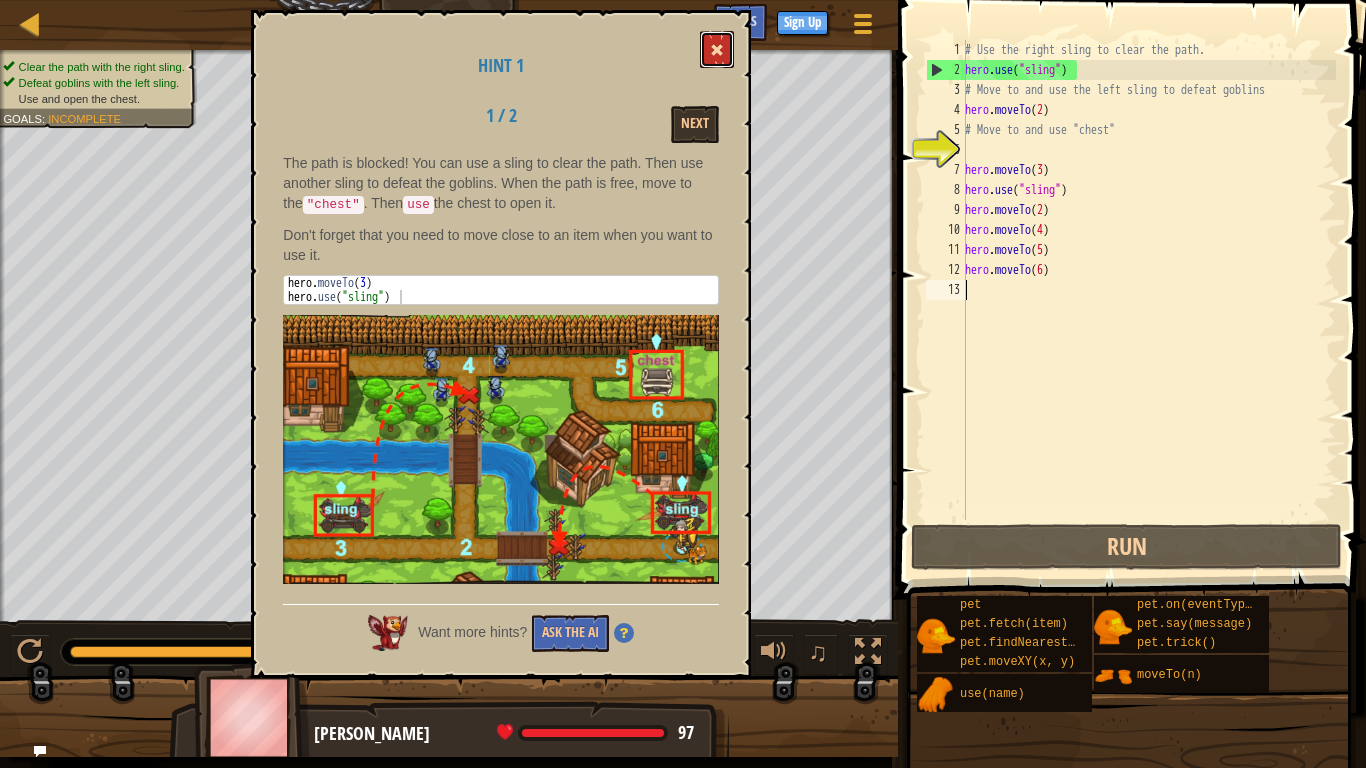 drag, startPoint x: 924, startPoint y: 352, endPoint x: 714, endPoint y: 62, distance: 358.05026 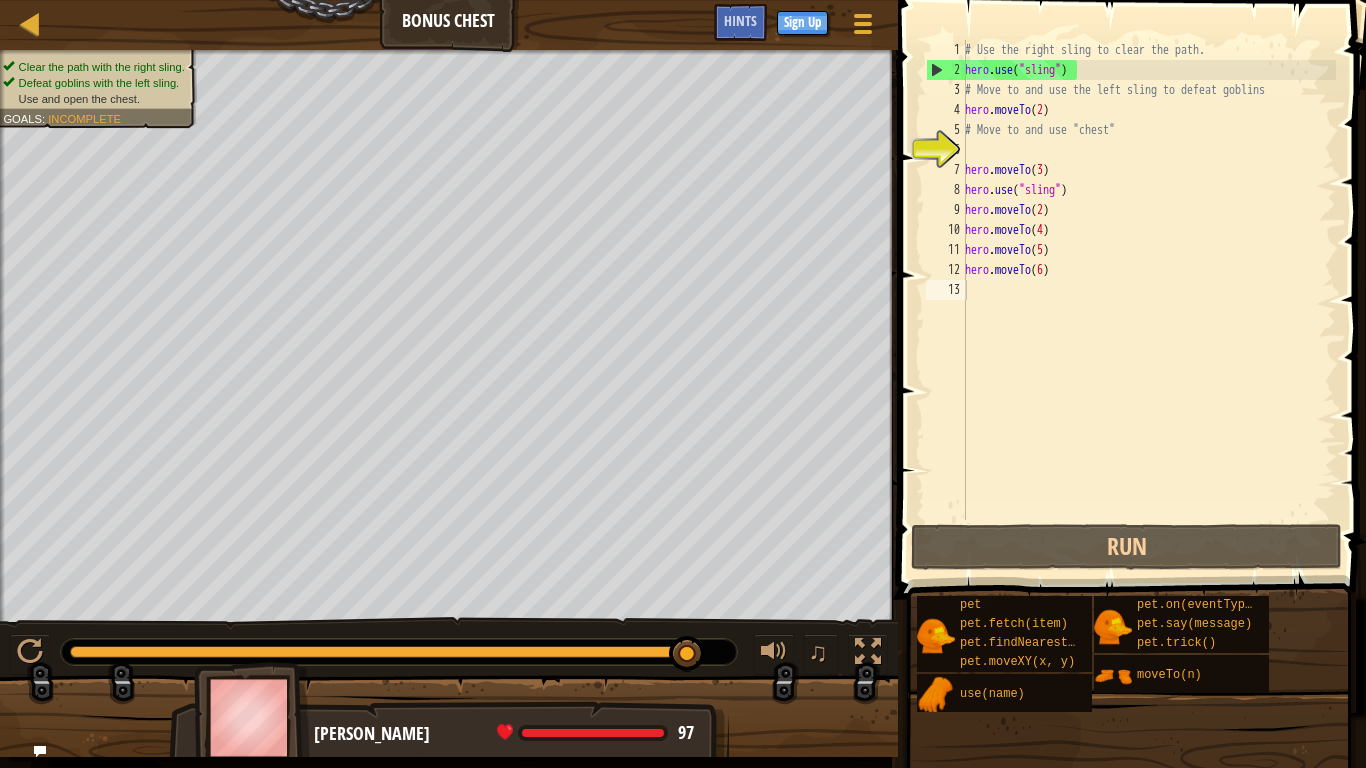 click on "# Use the right sling to clear the path. hero . use ( "sling" ) # Move to and use the left sling to defeat goblins hero . moveTo ( 2 ) # Move to and use "chest" hero . moveTo ( 3 ) hero . use ( "sling" ) hero . moveTo ( 2 ) hero . moveTo ( 4 ) hero . moveTo ( 5 ) hero . moveTo ( 6 )" at bounding box center [1148, 300] 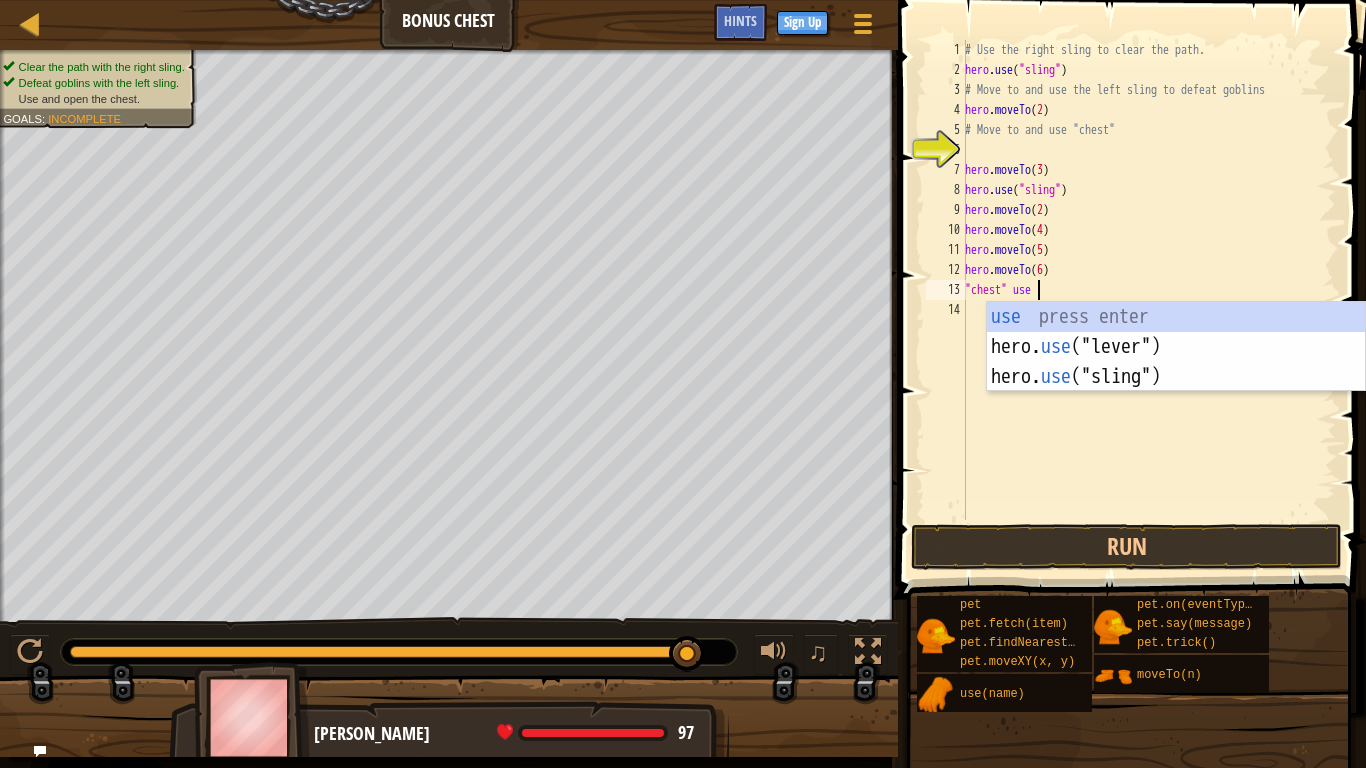 scroll, scrollTop: 9, scrollLeft: 5, axis: both 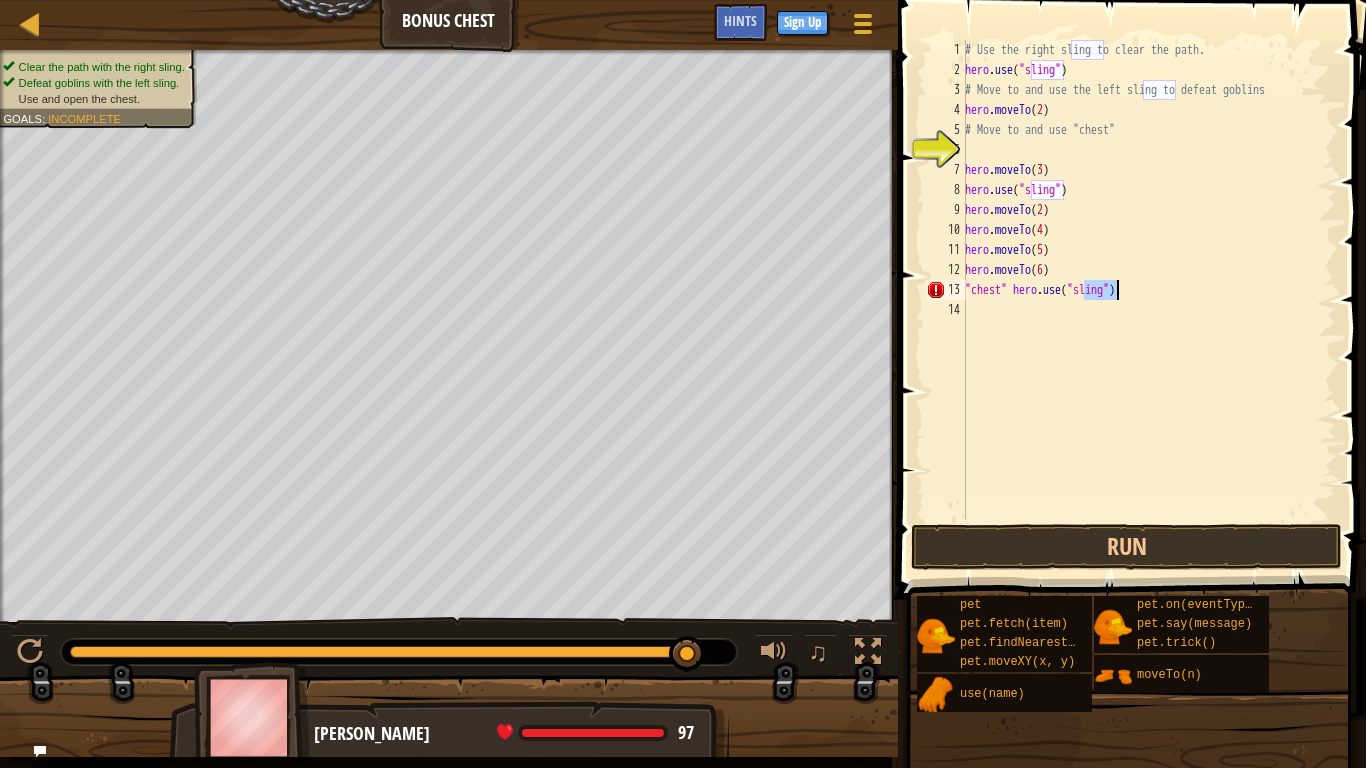 click on "# Use the right sling to clear the path. hero . use ( "sling" ) # Move to and use the left sling to defeat goblins hero . moveTo ( 2 ) # Move to and use "chest" hero . moveTo ( 3 ) hero . use ( "sling" ) hero . moveTo ( 2 ) hero . moveTo ( 4 ) hero . moveTo ( 5 ) hero . moveTo ( 6 ) "chest"   hero . use ( "sling" )" at bounding box center (1148, 300) 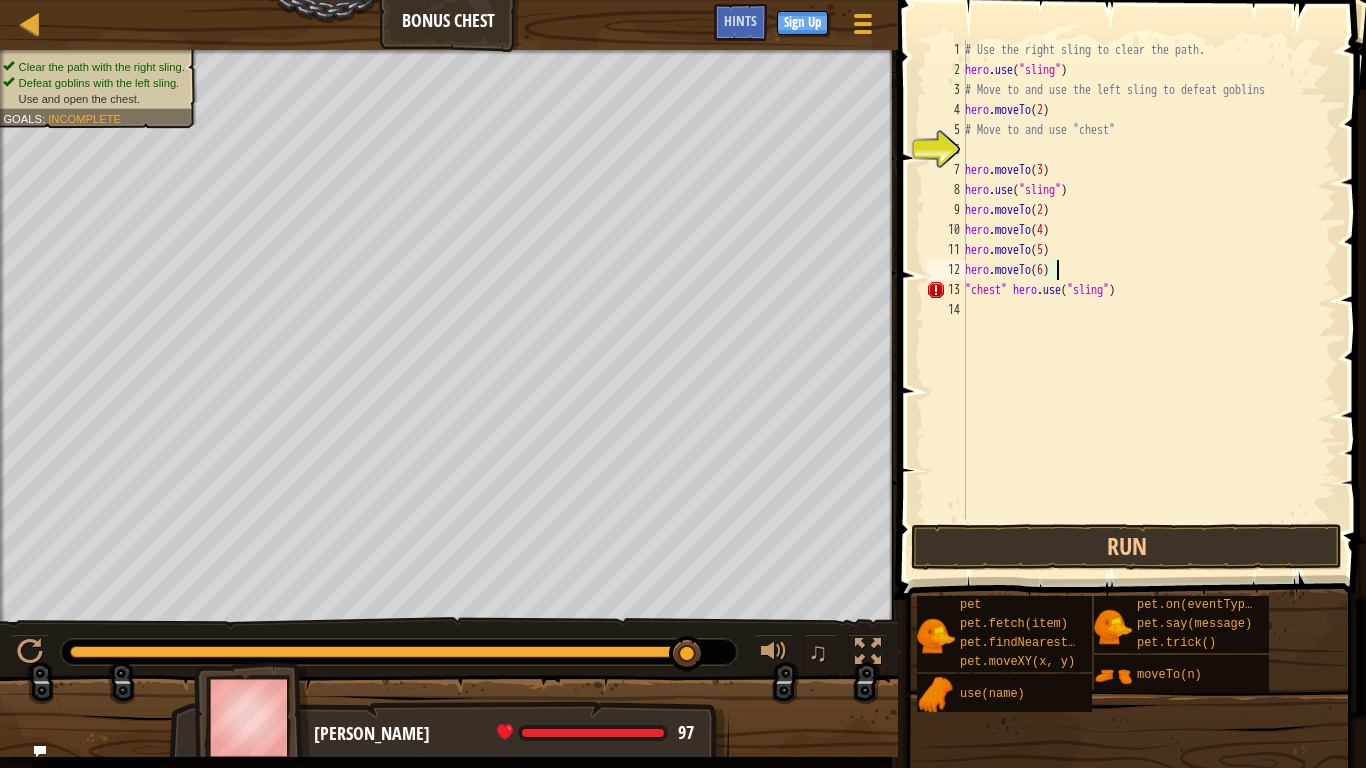drag, startPoint x: 1123, startPoint y: 261, endPoint x: 1159, endPoint y: 260, distance: 36.013885 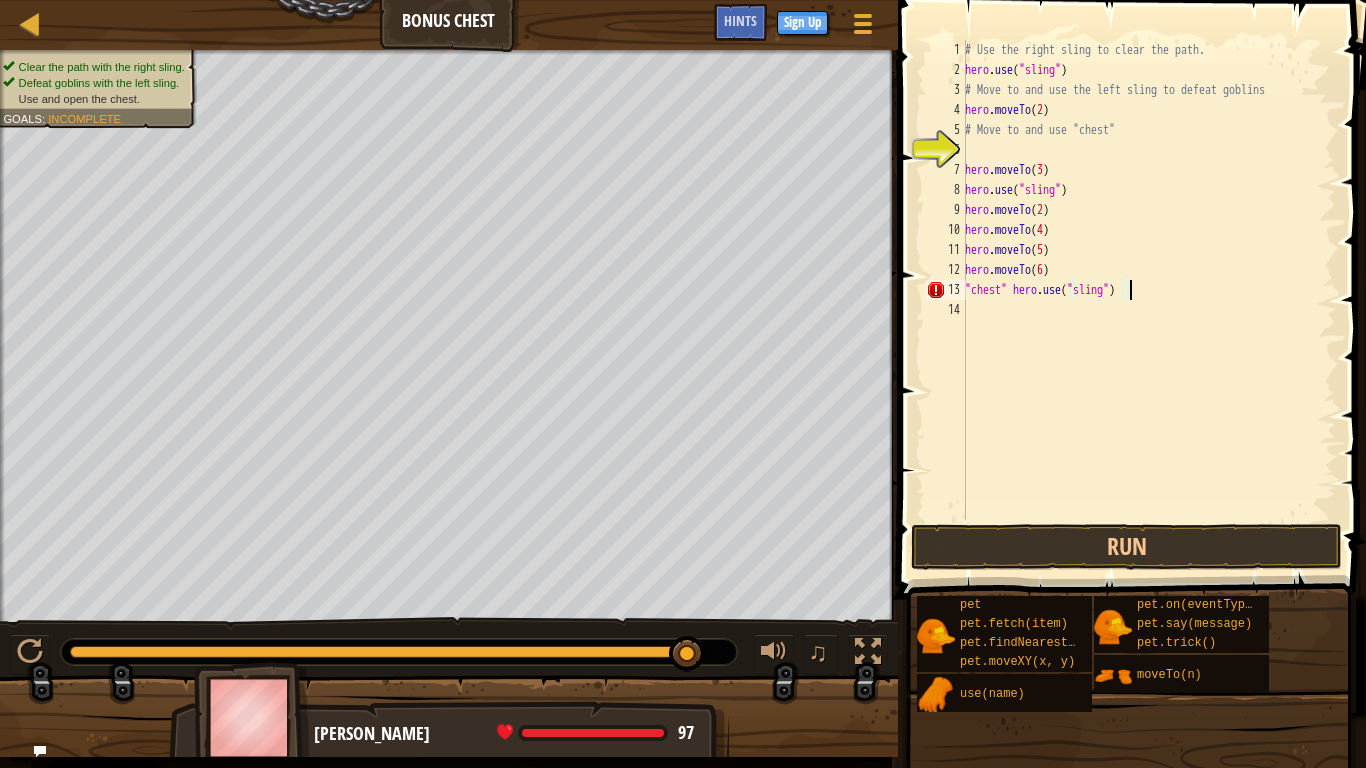 click on "# Use the right sling to clear the path. hero . use ( "sling" ) # Move to and use the left sling to defeat goblins hero . moveTo ( 2 ) # Move to and use "chest" hero . moveTo ( 3 ) hero . use ( "sling" ) hero . moveTo ( 2 ) hero . moveTo ( 4 ) hero . moveTo ( 5 ) hero . moveTo ( 6 ) "chest"   hero . use ( "sling" )" at bounding box center [1148, 300] 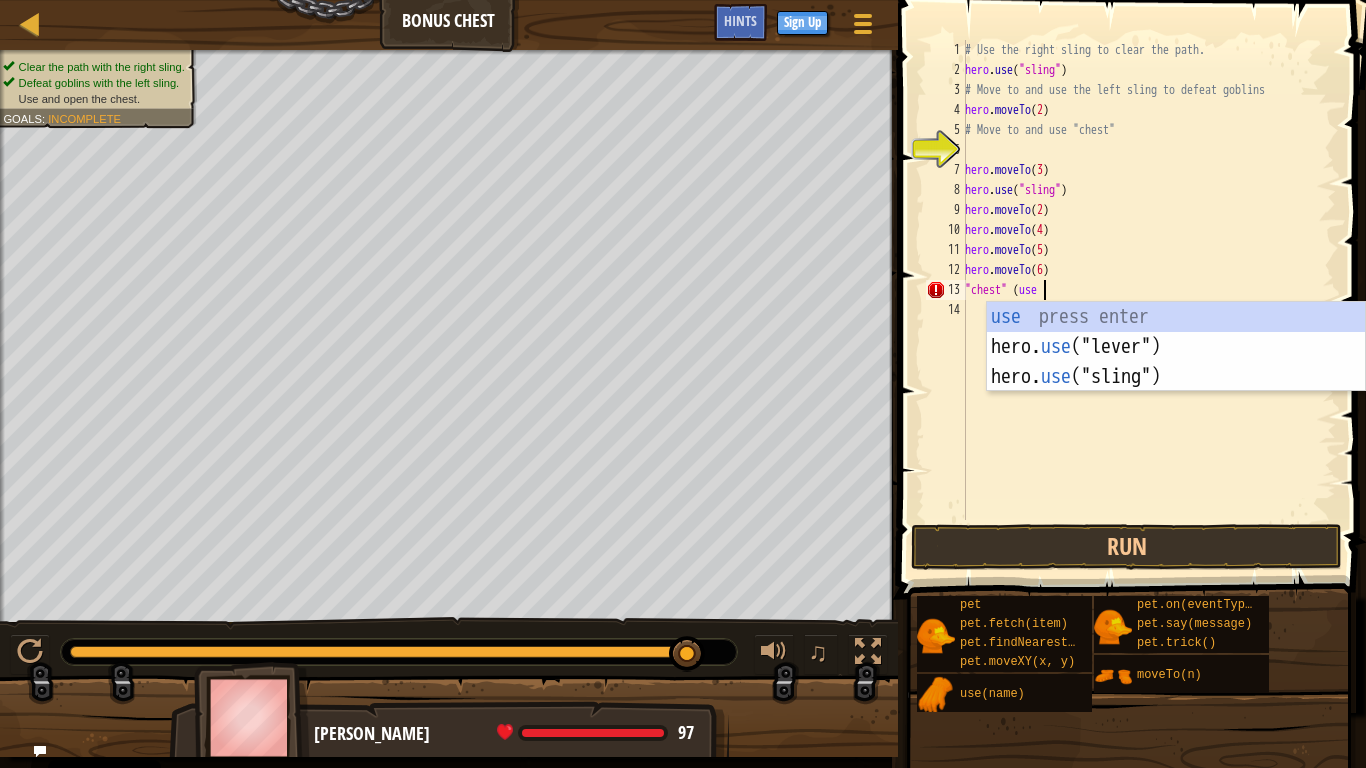 scroll, scrollTop: 9, scrollLeft: 6, axis: both 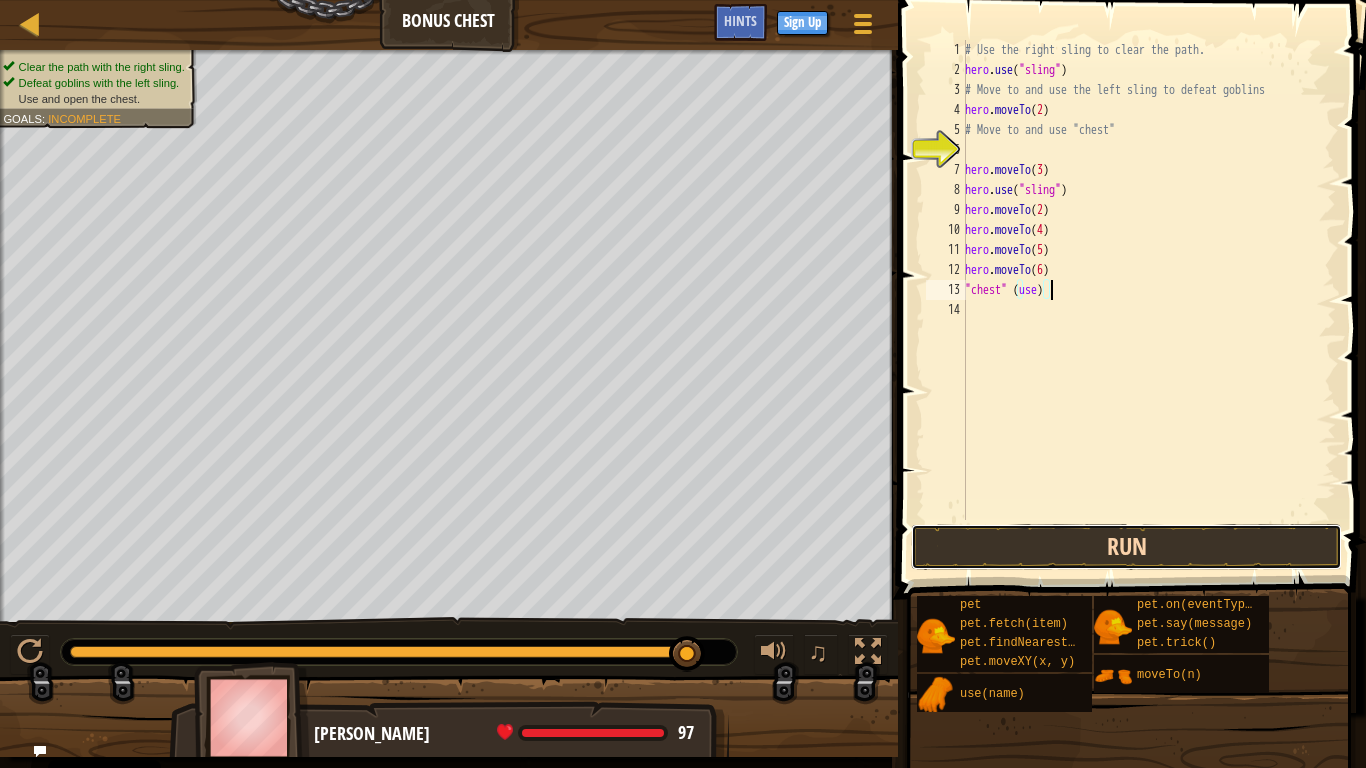 click on "Run" at bounding box center (1126, 547) 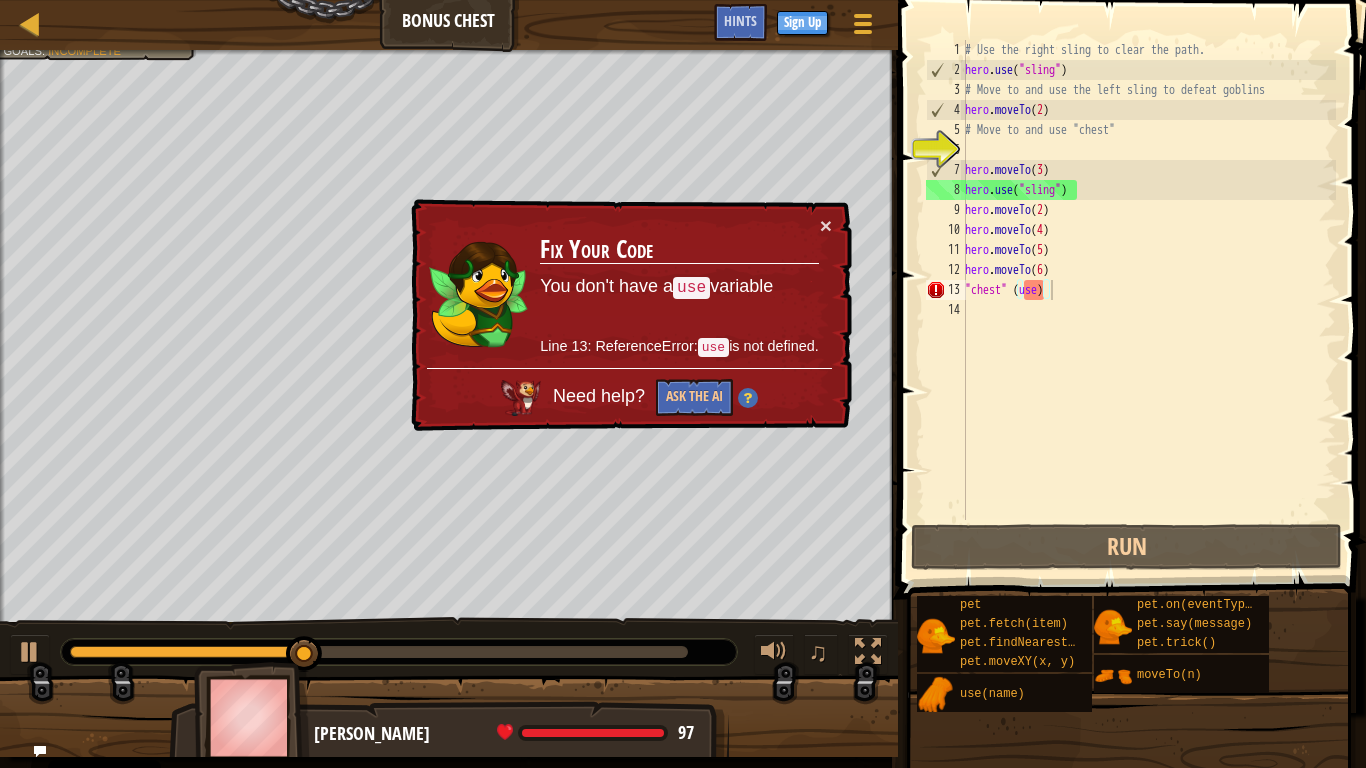 click on "× Fix Your Code You don't have a   use  variable
Line 13: ReferenceError:  use  is not defined.
Need help? Ask the AI" at bounding box center (630, 316) 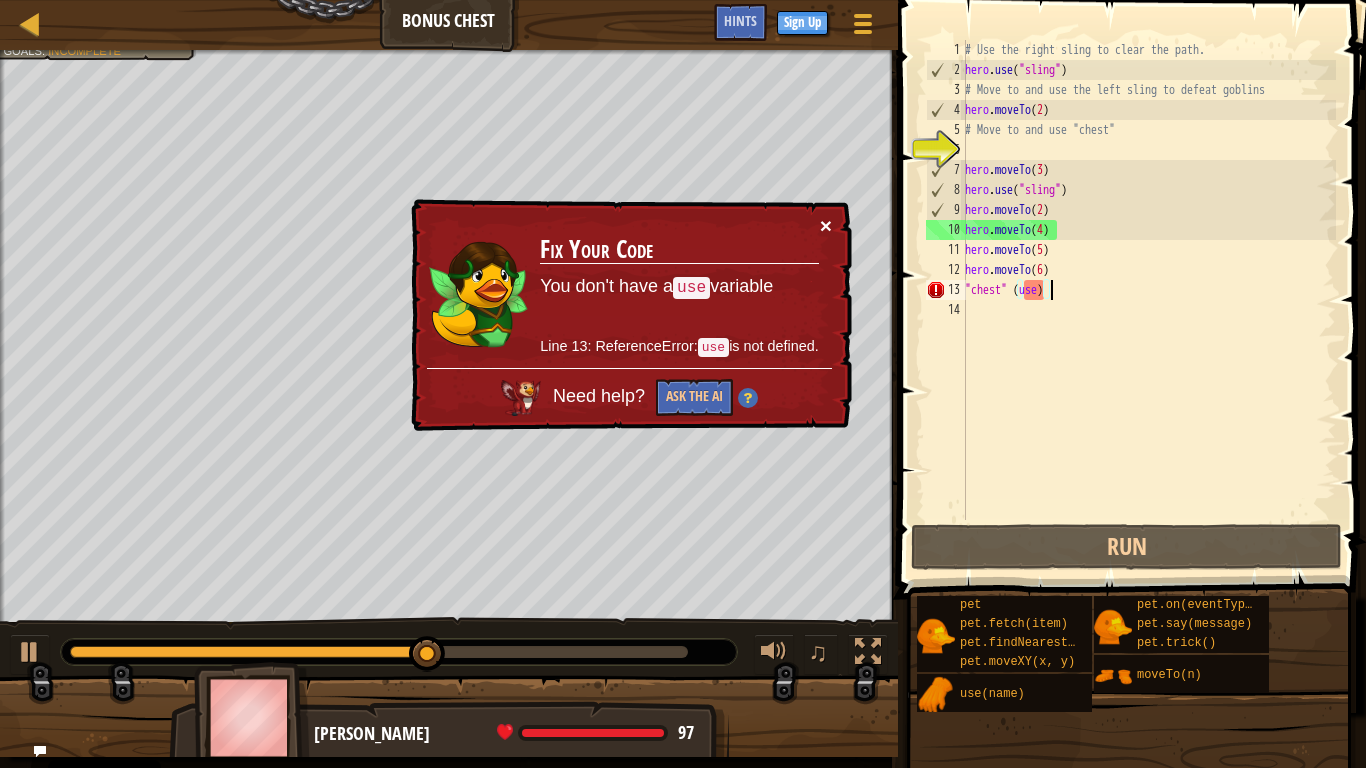click on "×" at bounding box center (826, 225) 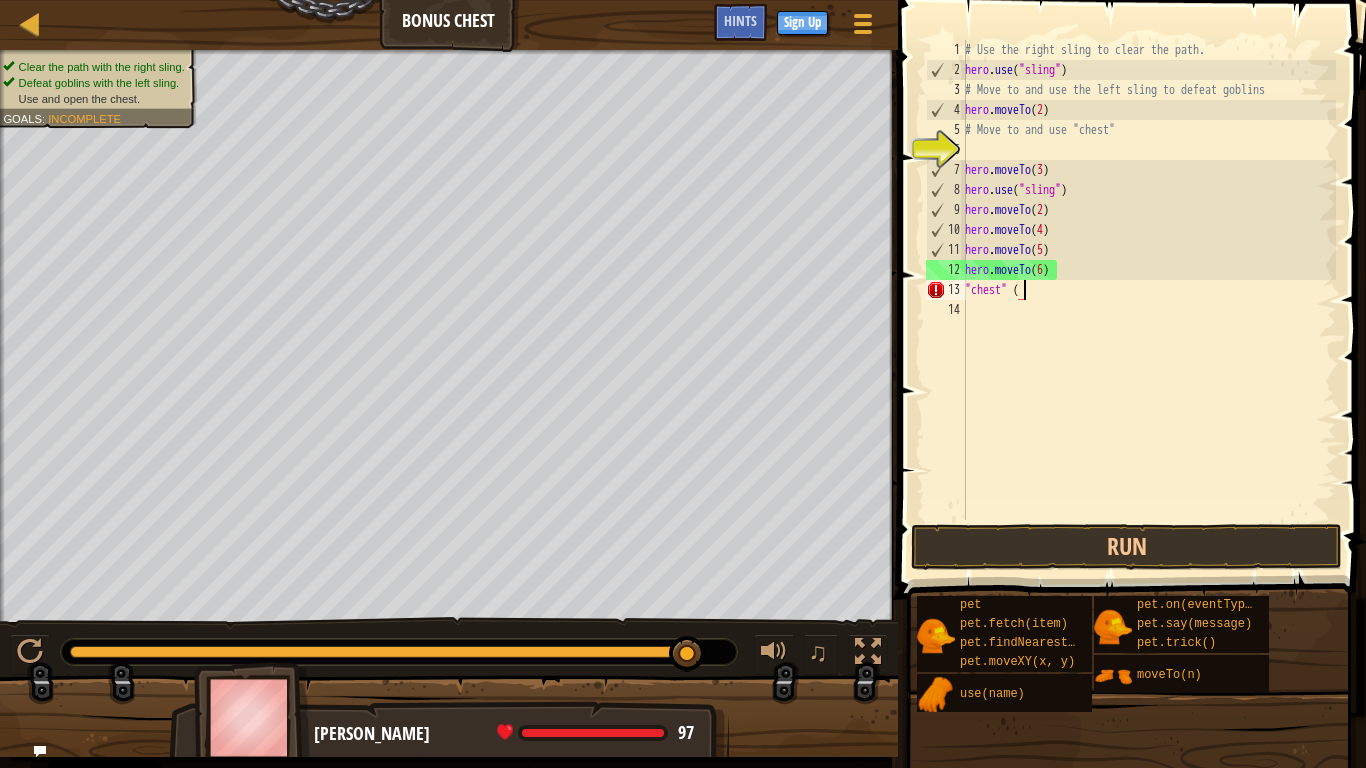 scroll, scrollTop: 9, scrollLeft: 3, axis: both 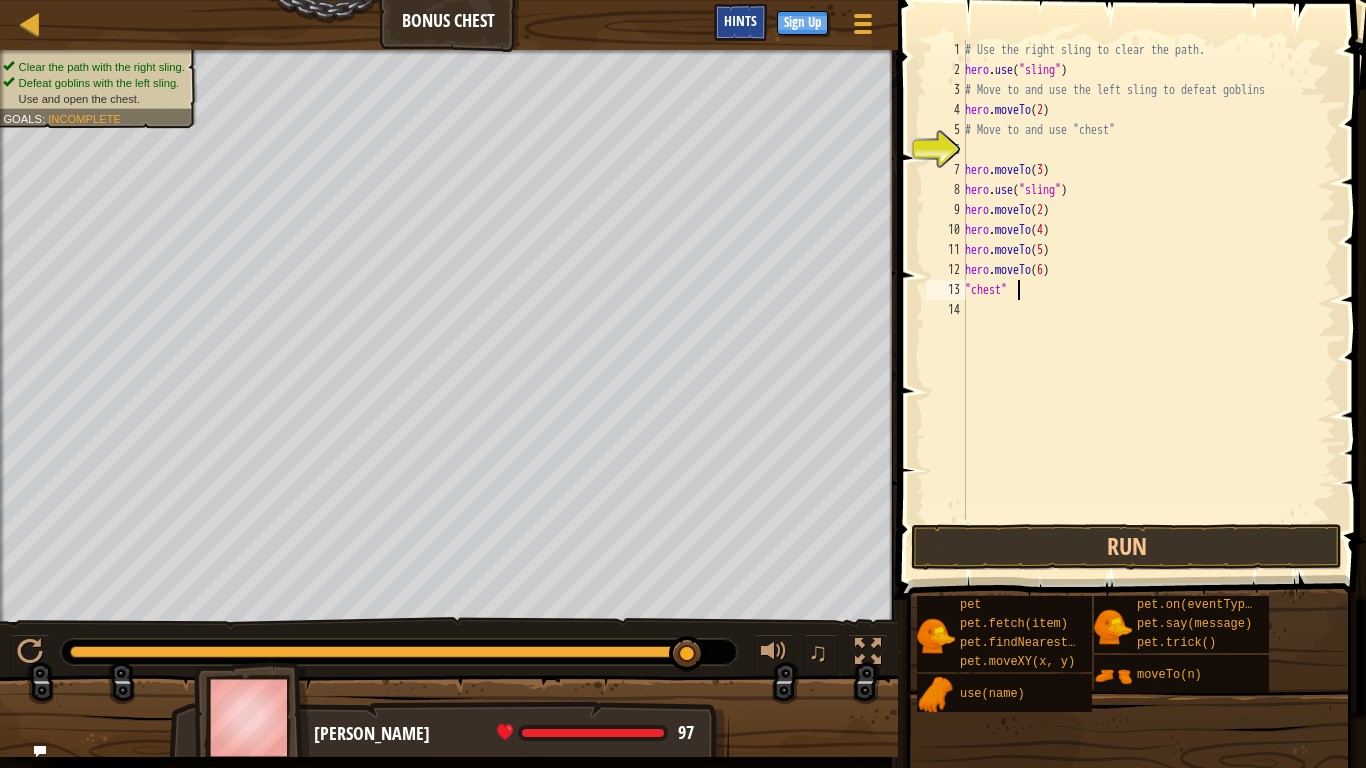 click on "Hints" at bounding box center (740, 20) 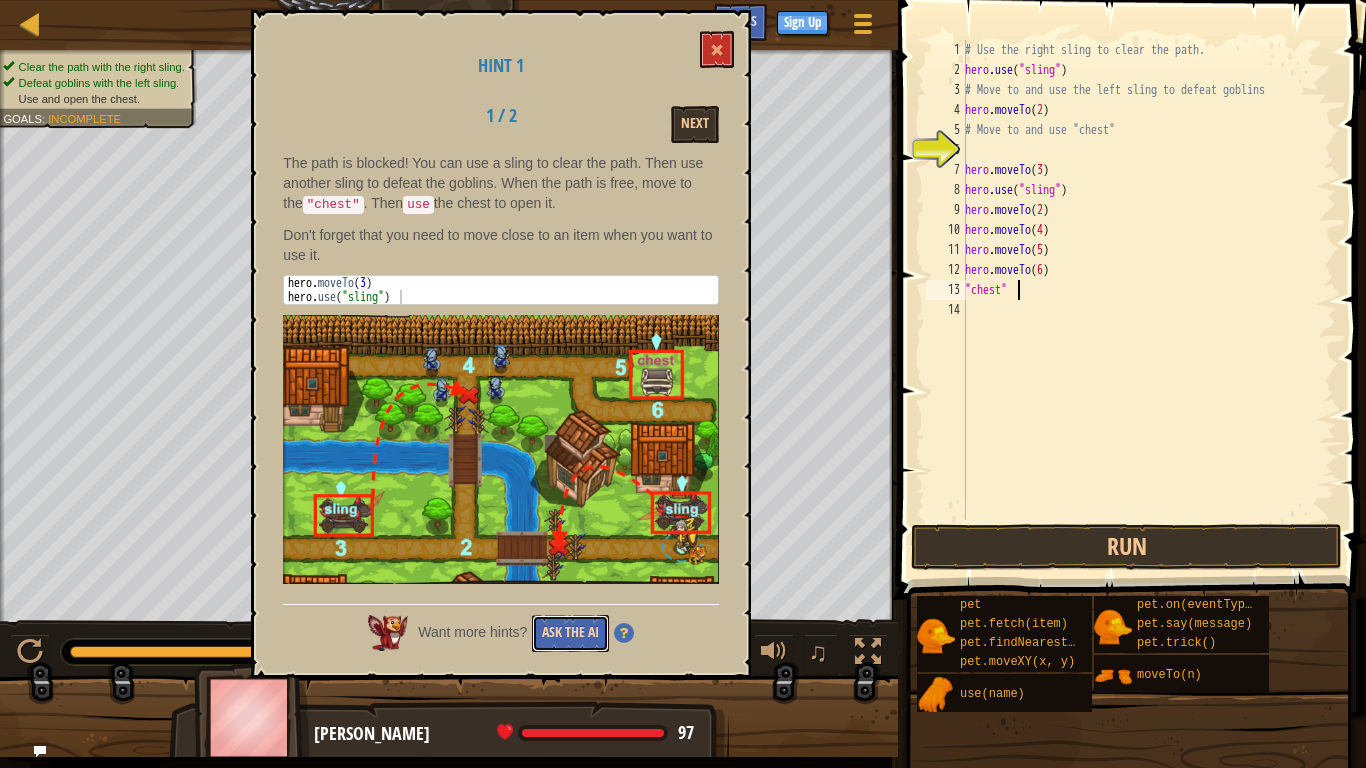 click on "Ask the AI" at bounding box center (570, 633) 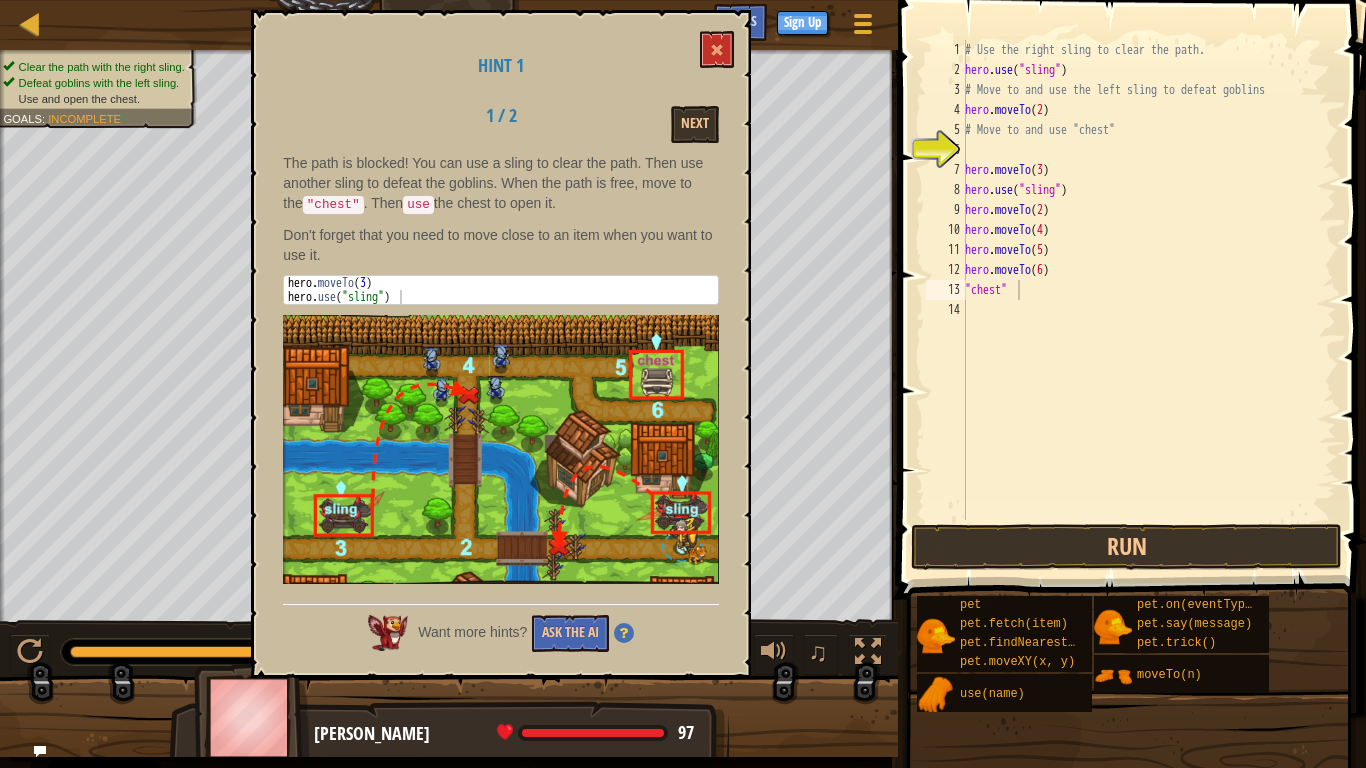 click on "Hint 1 1 / 2 Next The path is blocked! You can use a sling to clear the path.
Then use another sling to defeat the goblins.
When the path is free, move to the  "chest" . Then  use  the chest to open it.
Don't forget that you need to move close to an item when you want to use it.
1 2 hero . moveTo ( 3 ) hero . use ( "sling" )     הההההההההההההההההההההההההההההההההההההההההההההההההההההההההההההההההההההההההההההההההההההההההההההההההההההההההההההההההההההההההההההההההההההההההההההההההההההההההההההההההההההההההההההההההההההההההההההההההההההההההההההההההההההההההההההההההההההההההההההההההההההההההההההההה
Want more hints? Ask the AI" at bounding box center [501, 344] 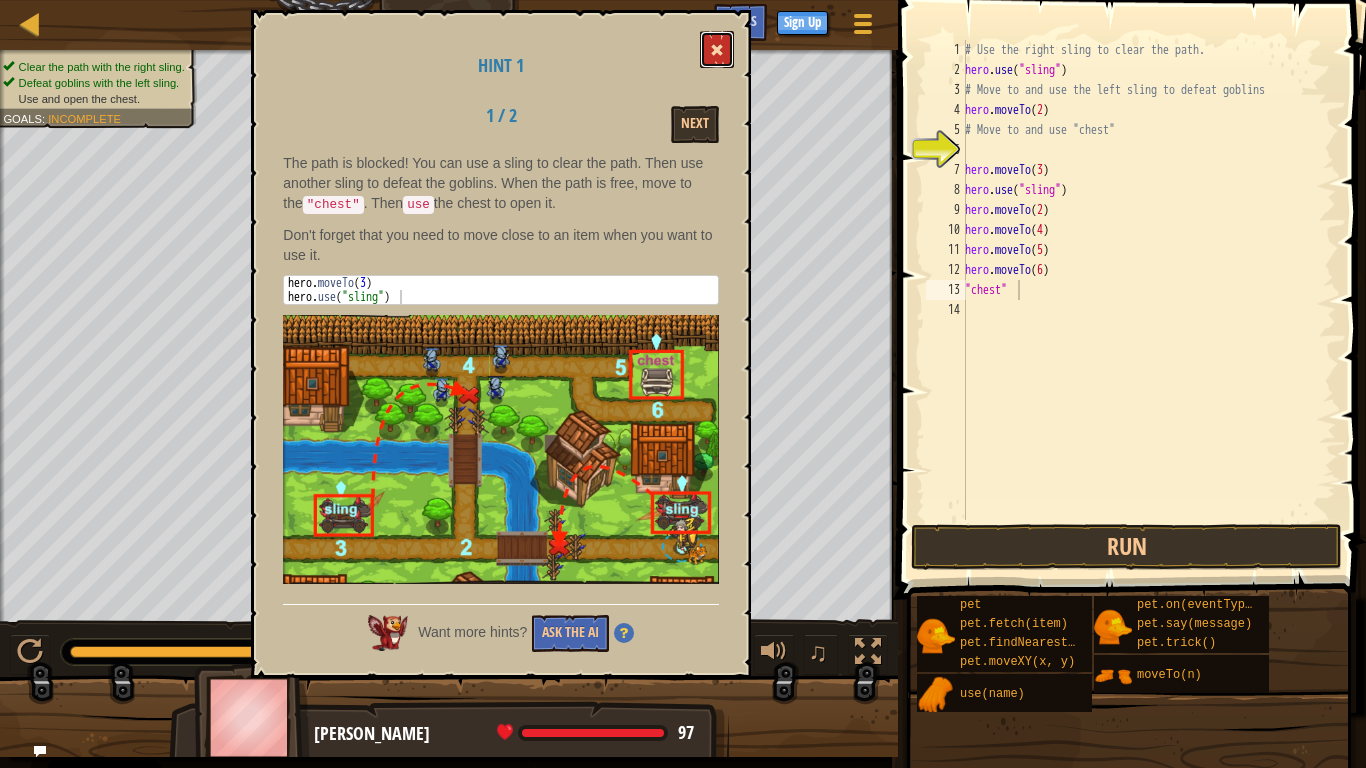 click at bounding box center [717, 49] 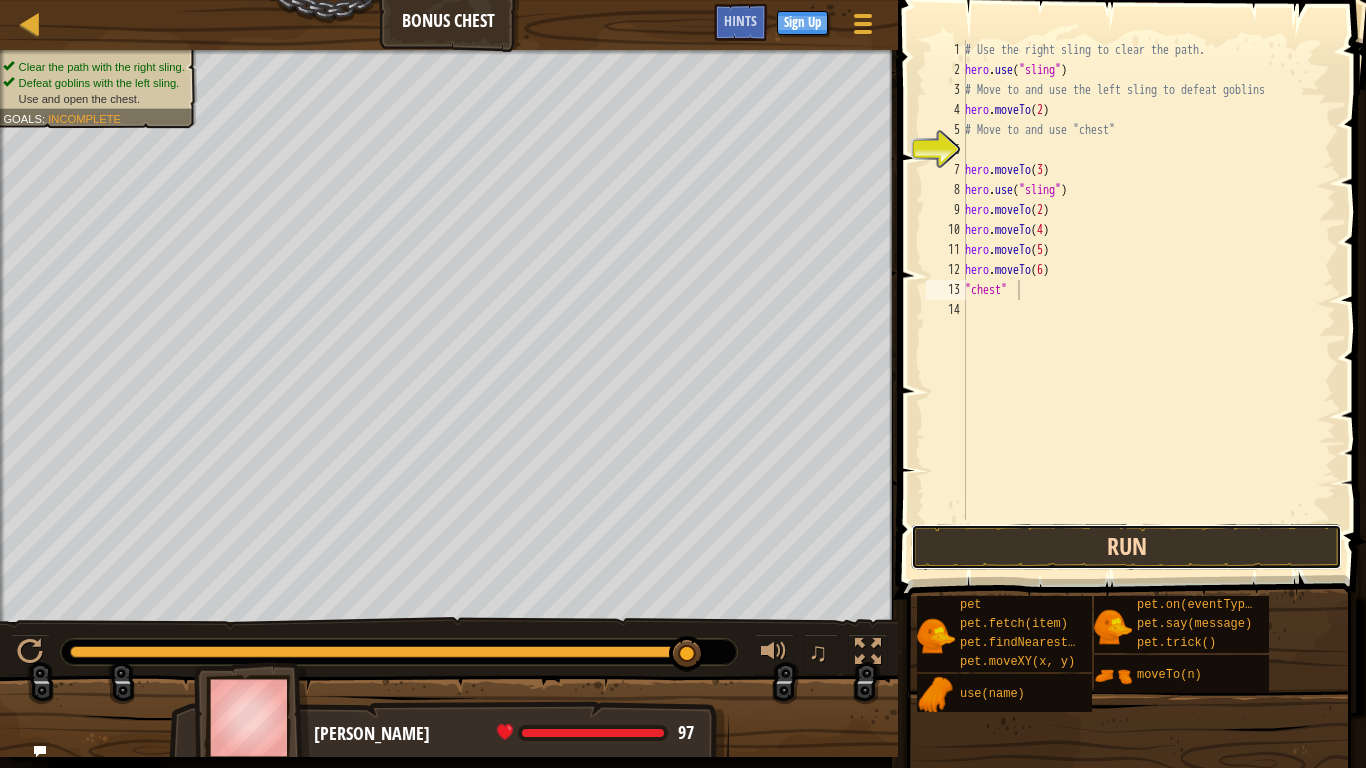 click on "Run" at bounding box center [1126, 547] 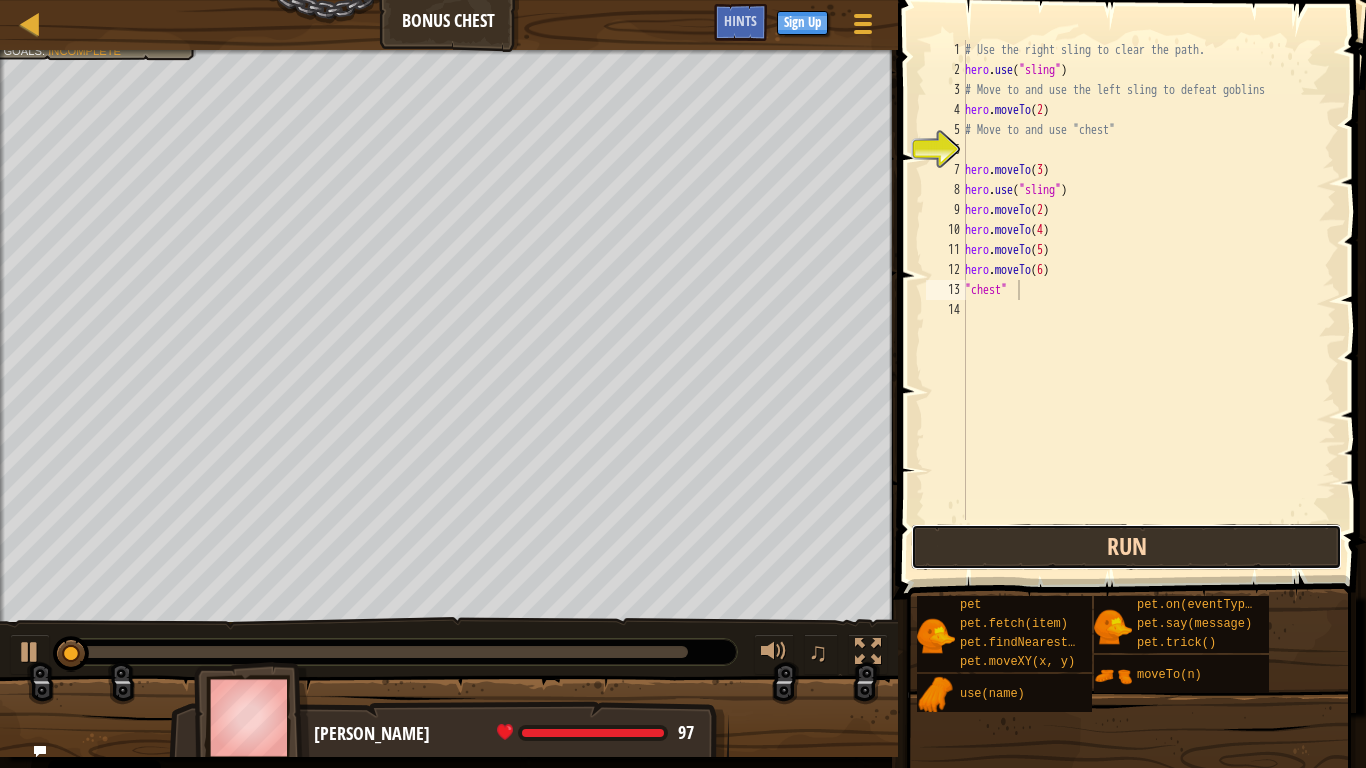 click on "Run" at bounding box center [1126, 547] 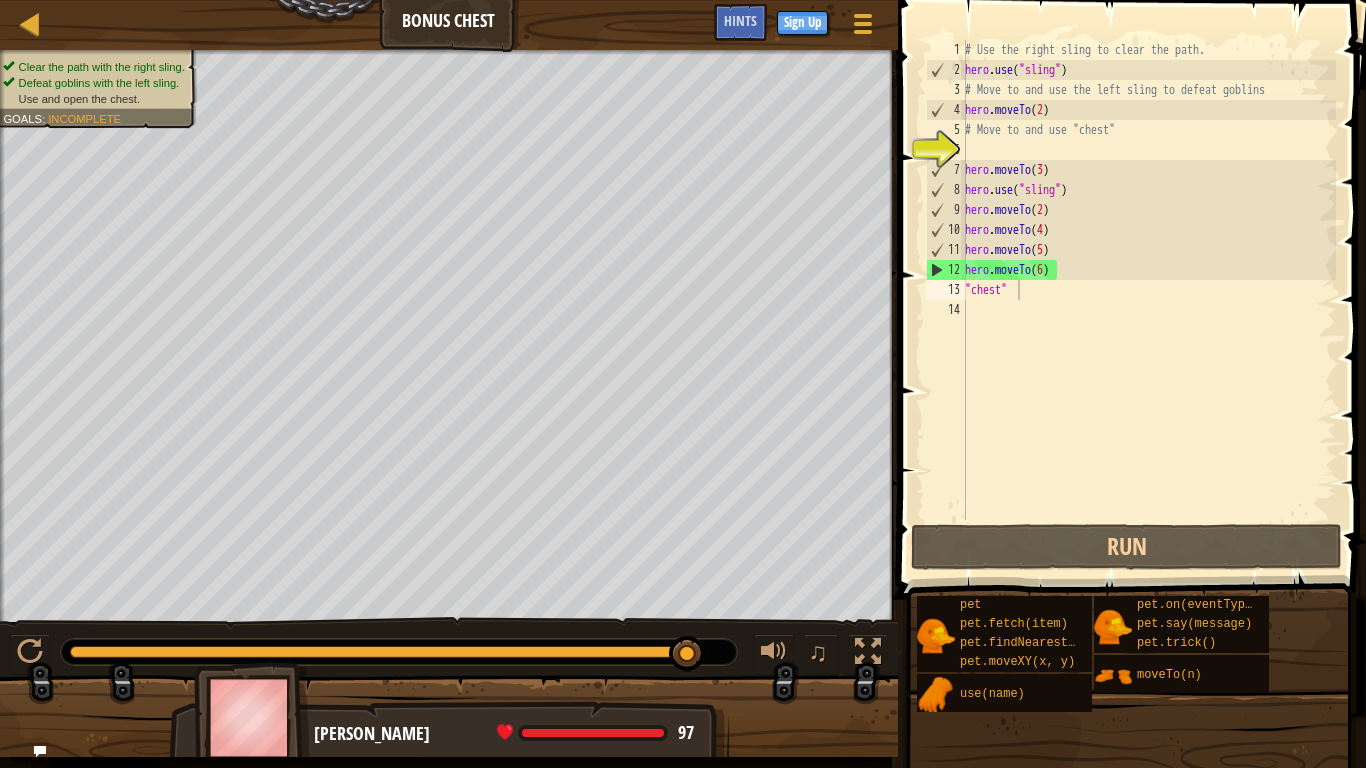 click on "Use and open the chest." at bounding box center (79, 98) 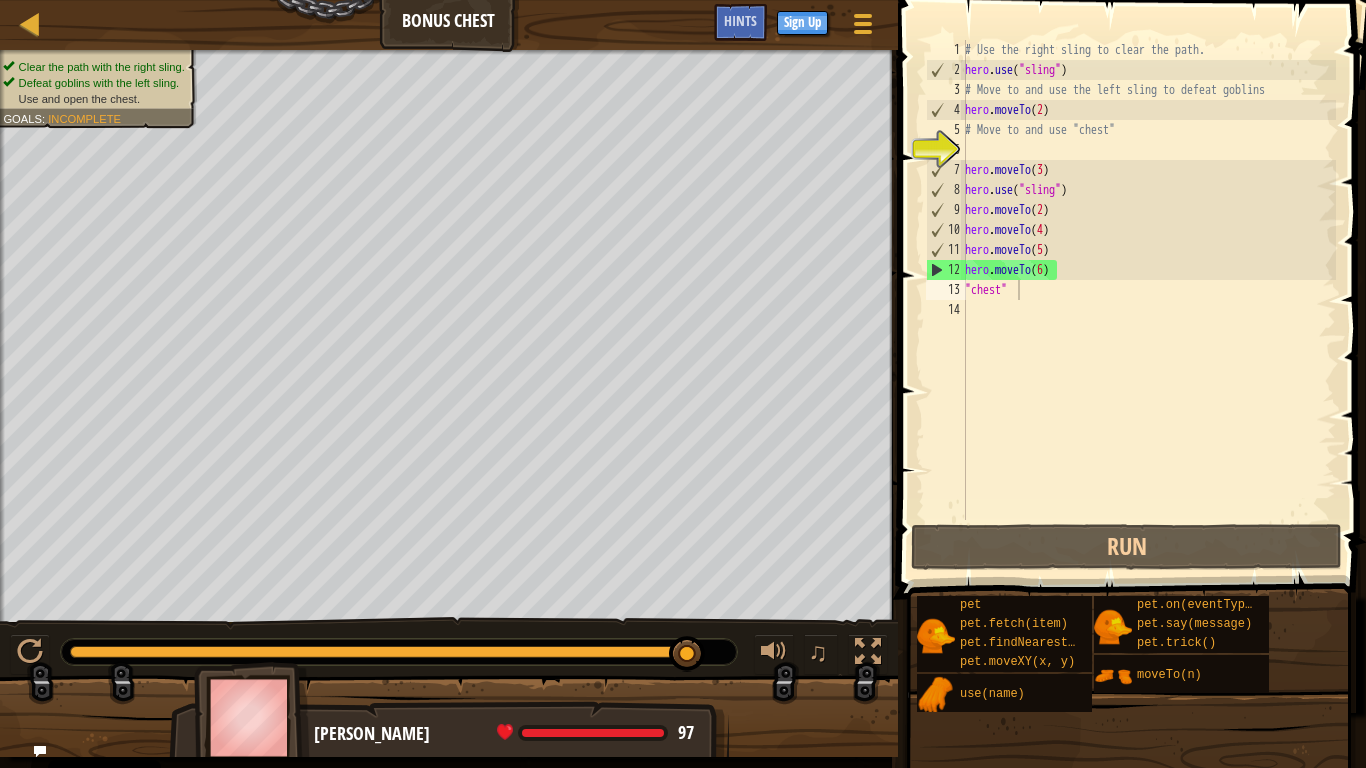 drag, startPoint x: 137, startPoint y: 98, endPoint x: 6, endPoint y: 92, distance: 131.13733 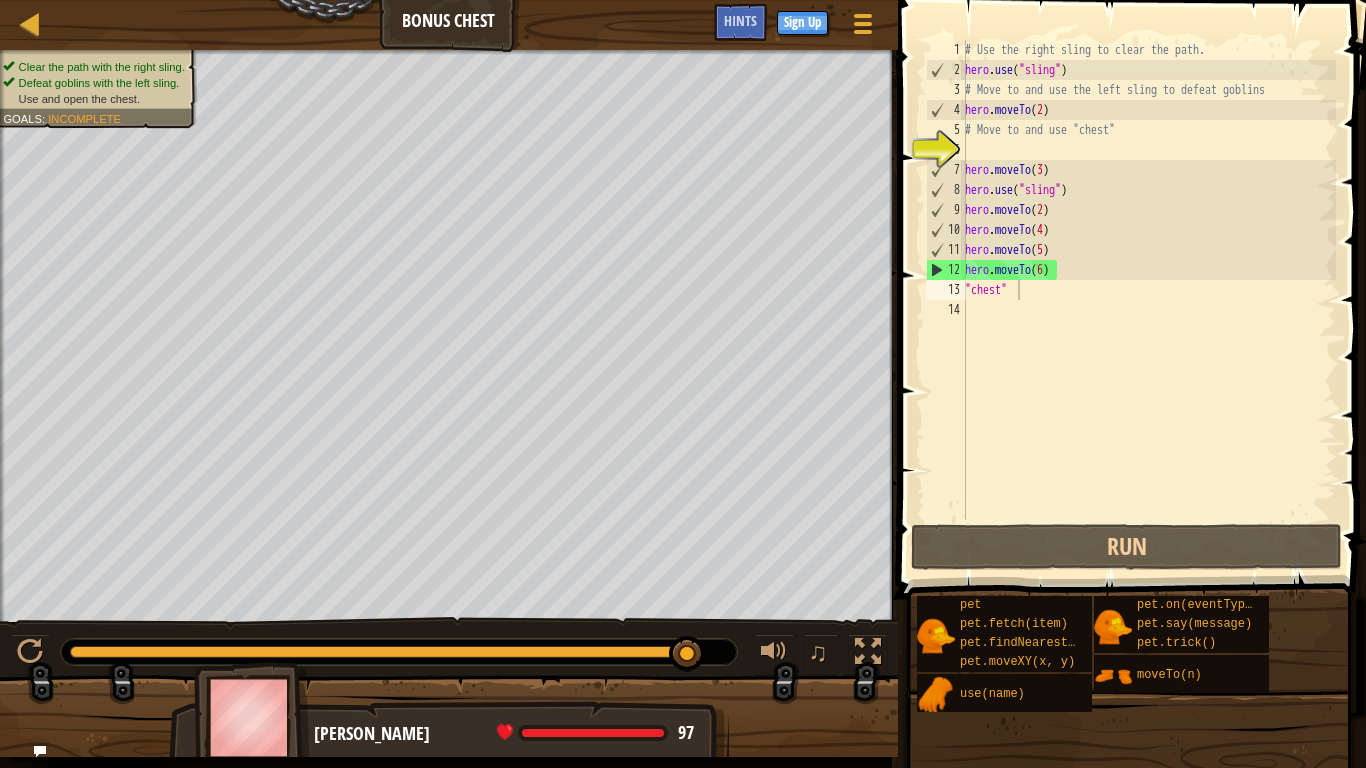 click on "Clear the path with the right sling. Defeat goblins with the left sling. Use and open the chest." at bounding box center [95, 83] 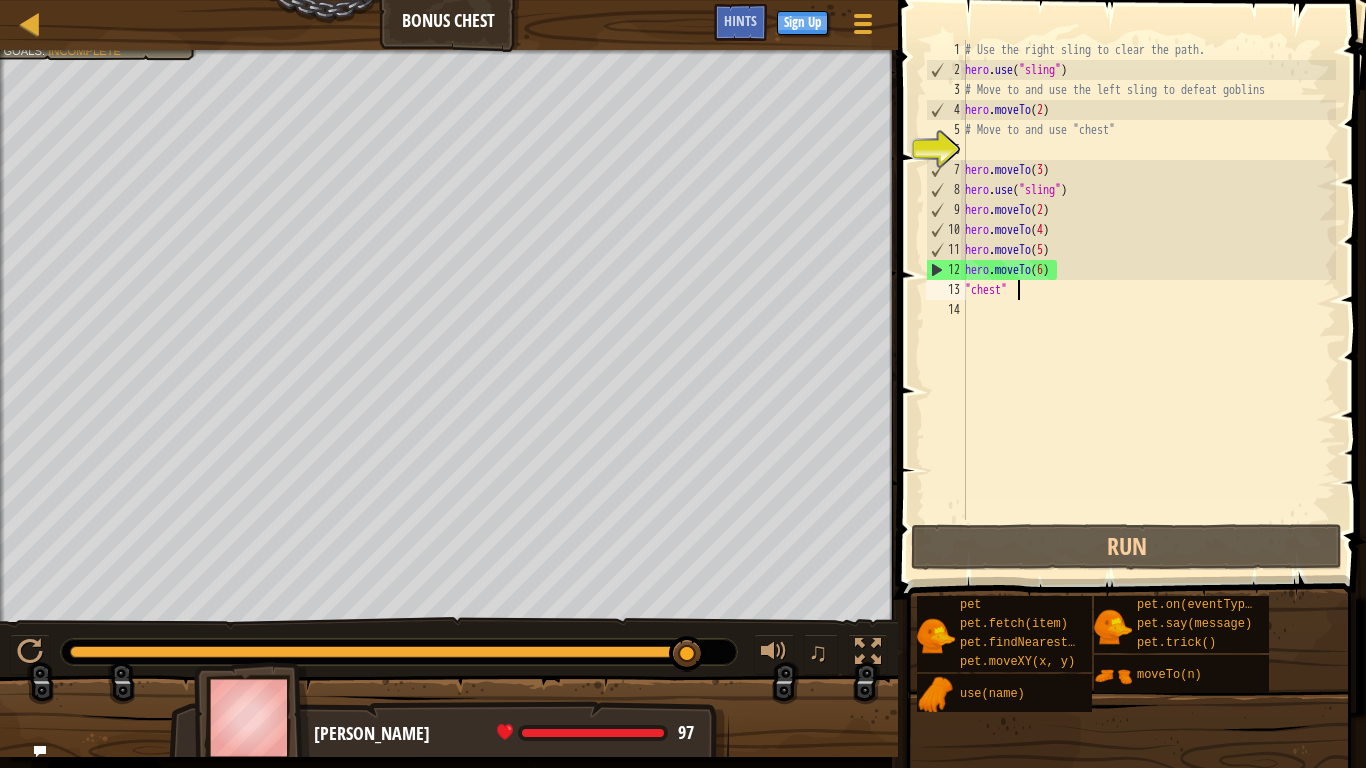 click on "# Use the right sling to clear the path. hero . use ( "sling" ) # Move to and use the left sling to defeat goblins hero . moveTo ( 2 ) # Move to and use "chest" hero . moveTo ( 3 ) hero . use ( "sling" ) hero . moveTo ( 2 ) hero . moveTo ( 4 ) hero . moveTo ( 5 ) hero . moveTo ( 6 ) "chest"" at bounding box center [1148, 300] 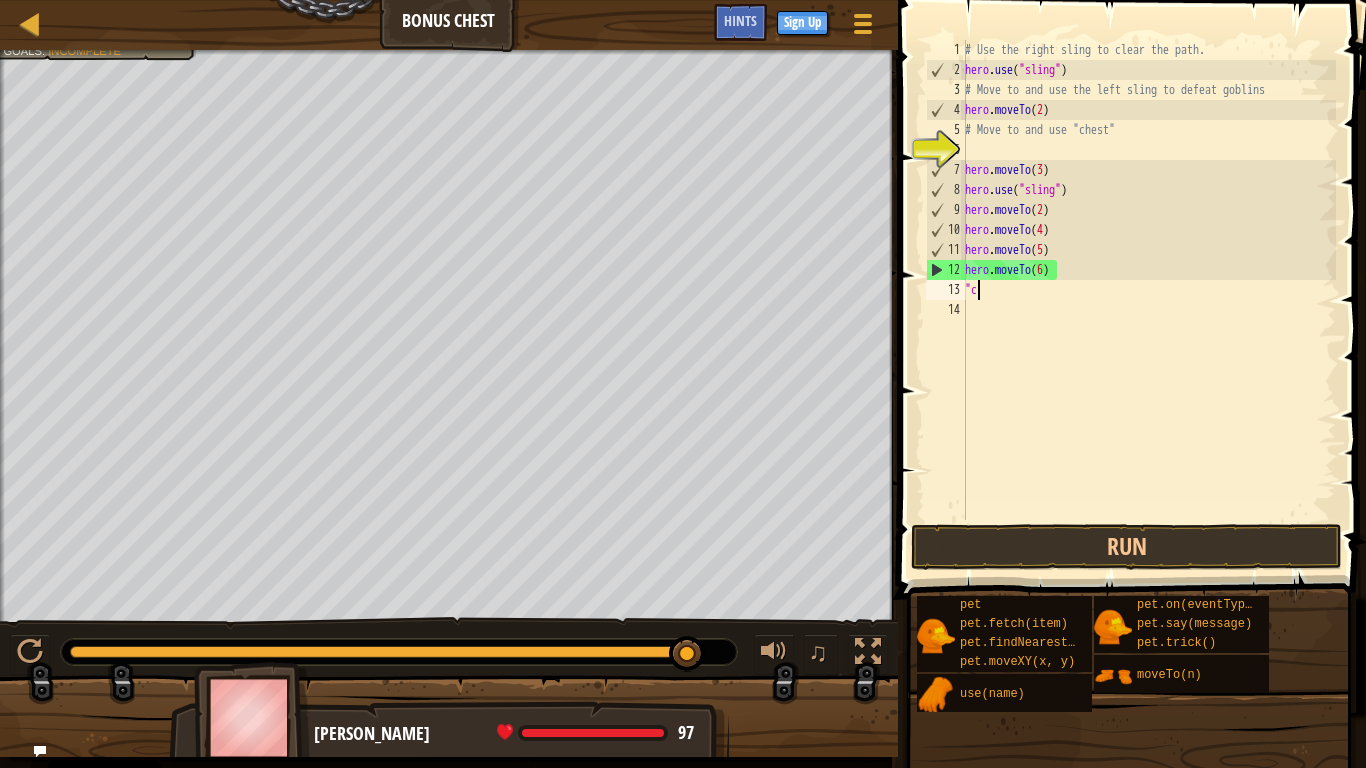 scroll, scrollTop: 9, scrollLeft: 0, axis: vertical 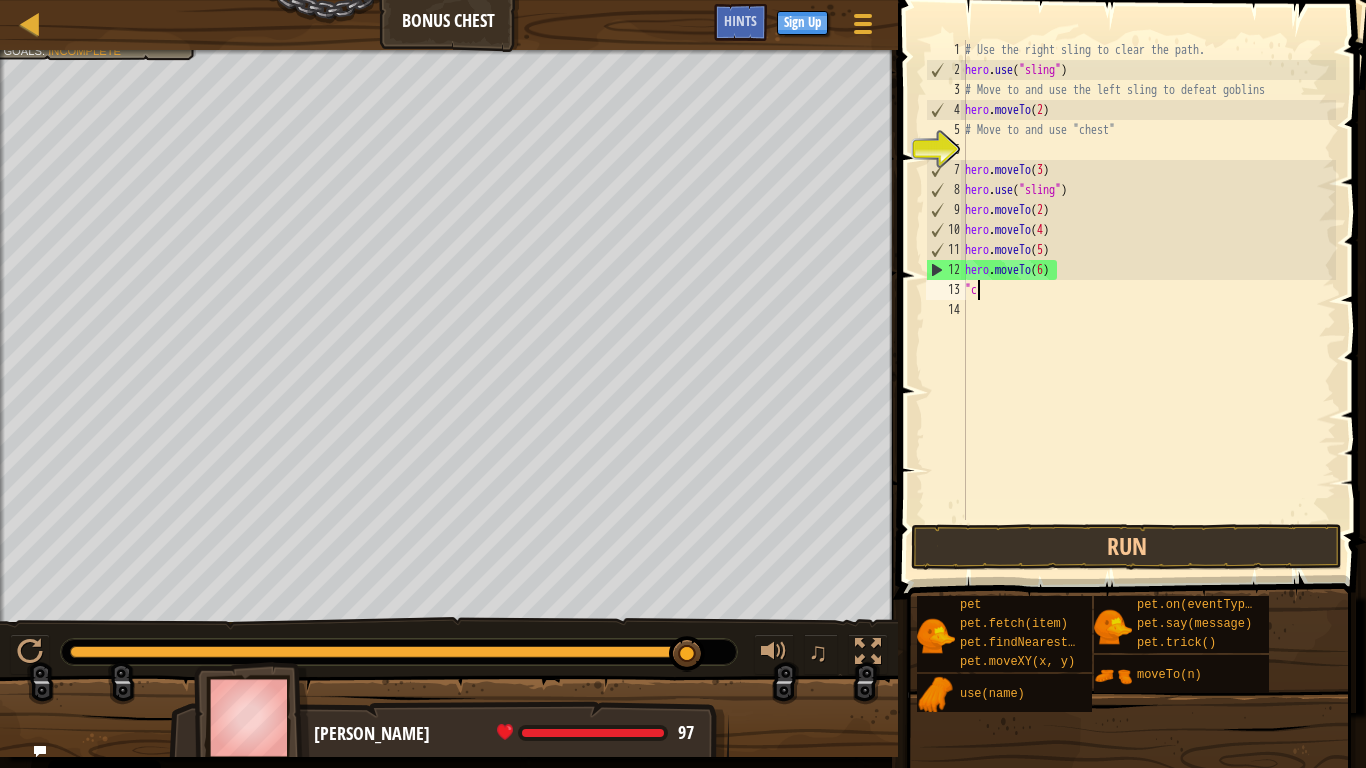 type on """ 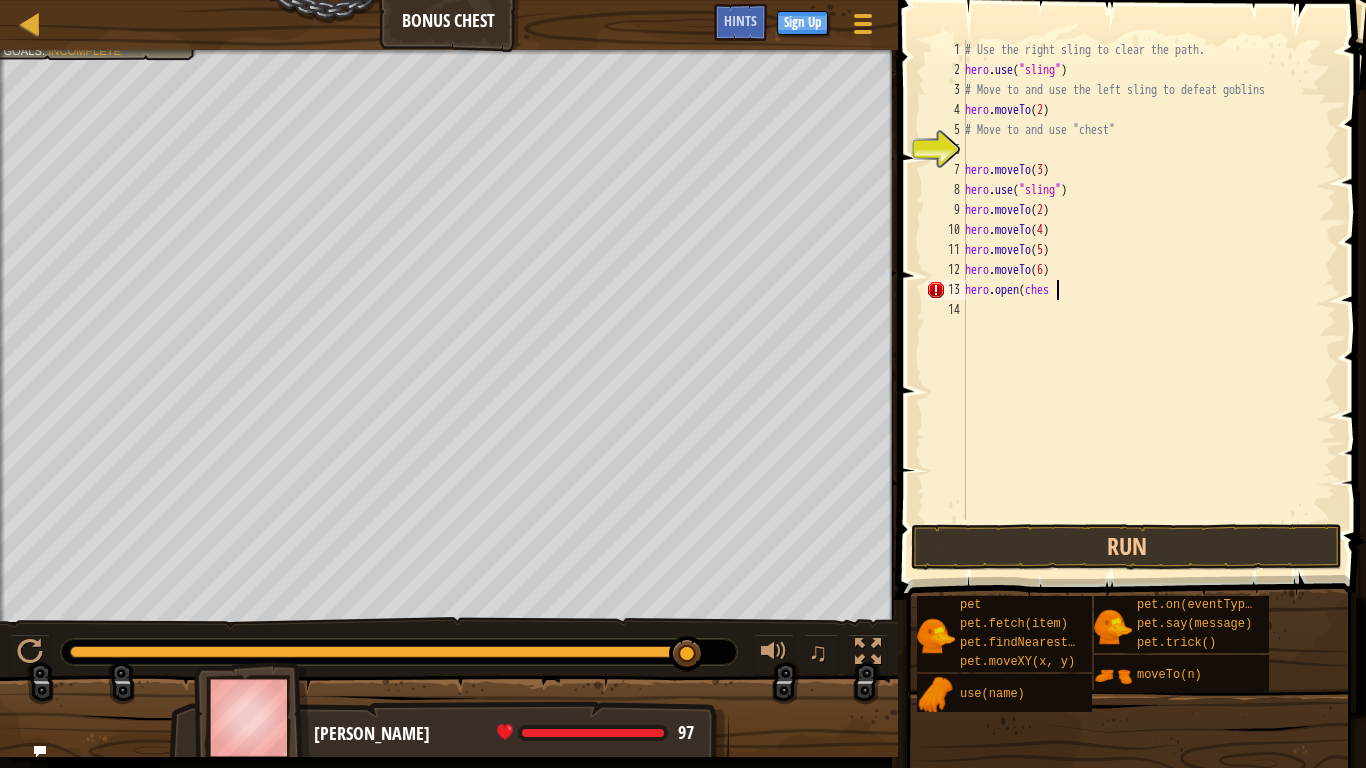 scroll, scrollTop: 9, scrollLeft: 7, axis: both 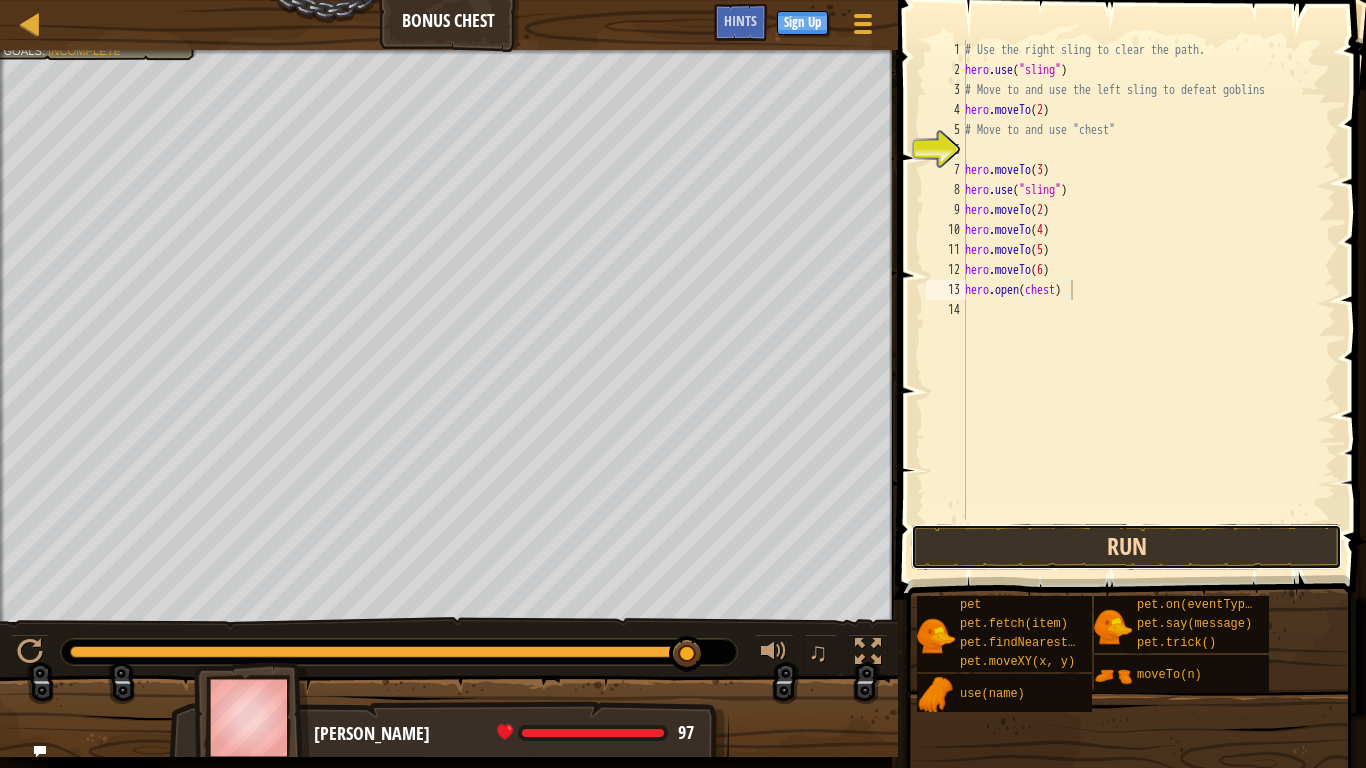 click on "Run" at bounding box center [1126, 547] 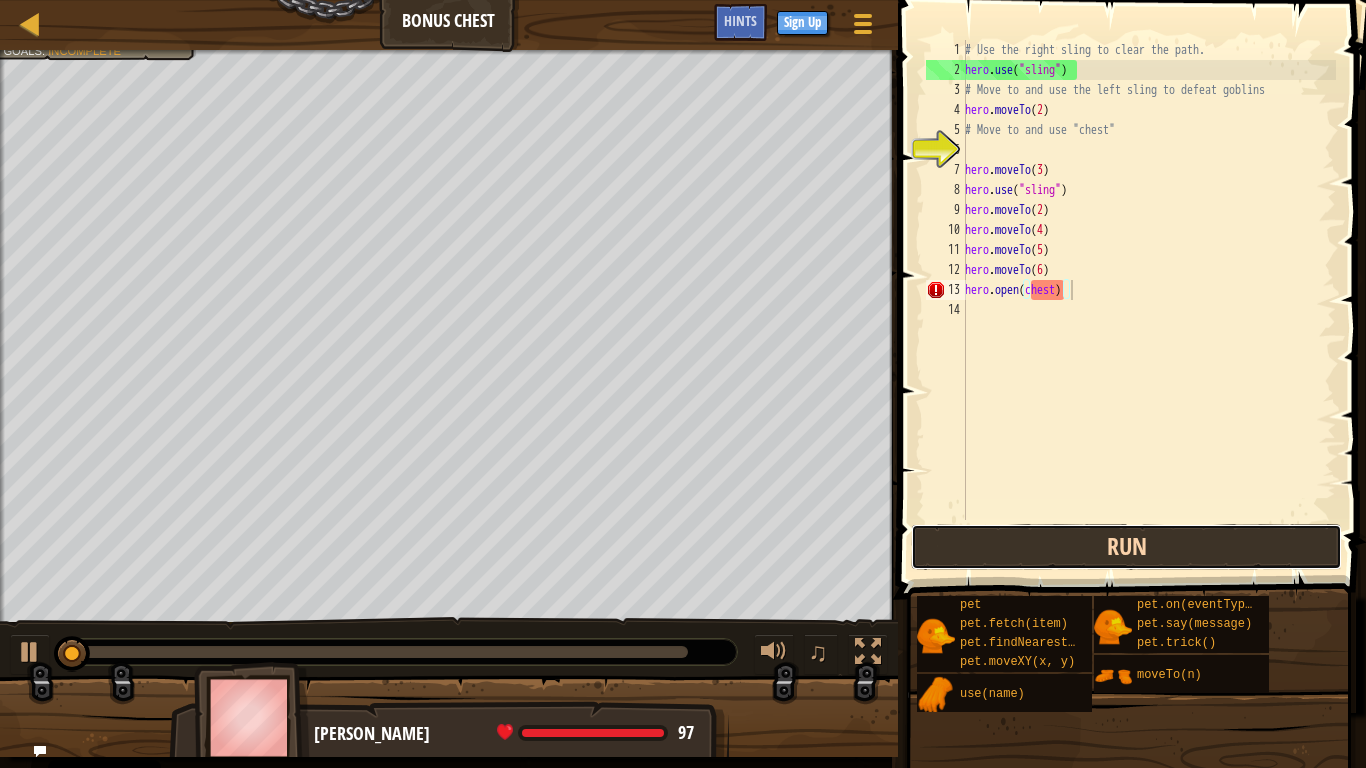 click on "Run" at bounding box center [1126, 547] 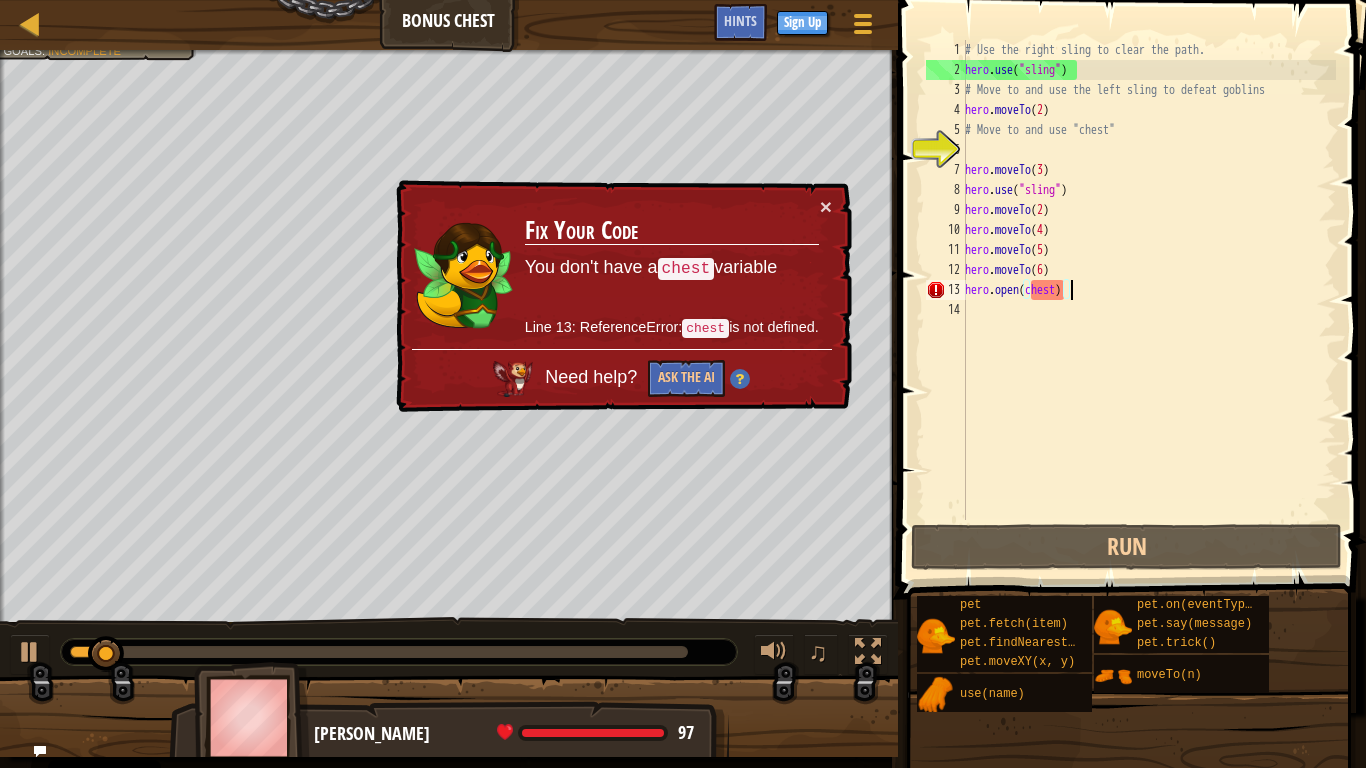 click on "× Fix Your Code You don't have a   chest  variable
Line 13: ReferenceError:  chest  is not defined.
Need help? Ask the AI" at bounding box center [622, 297] 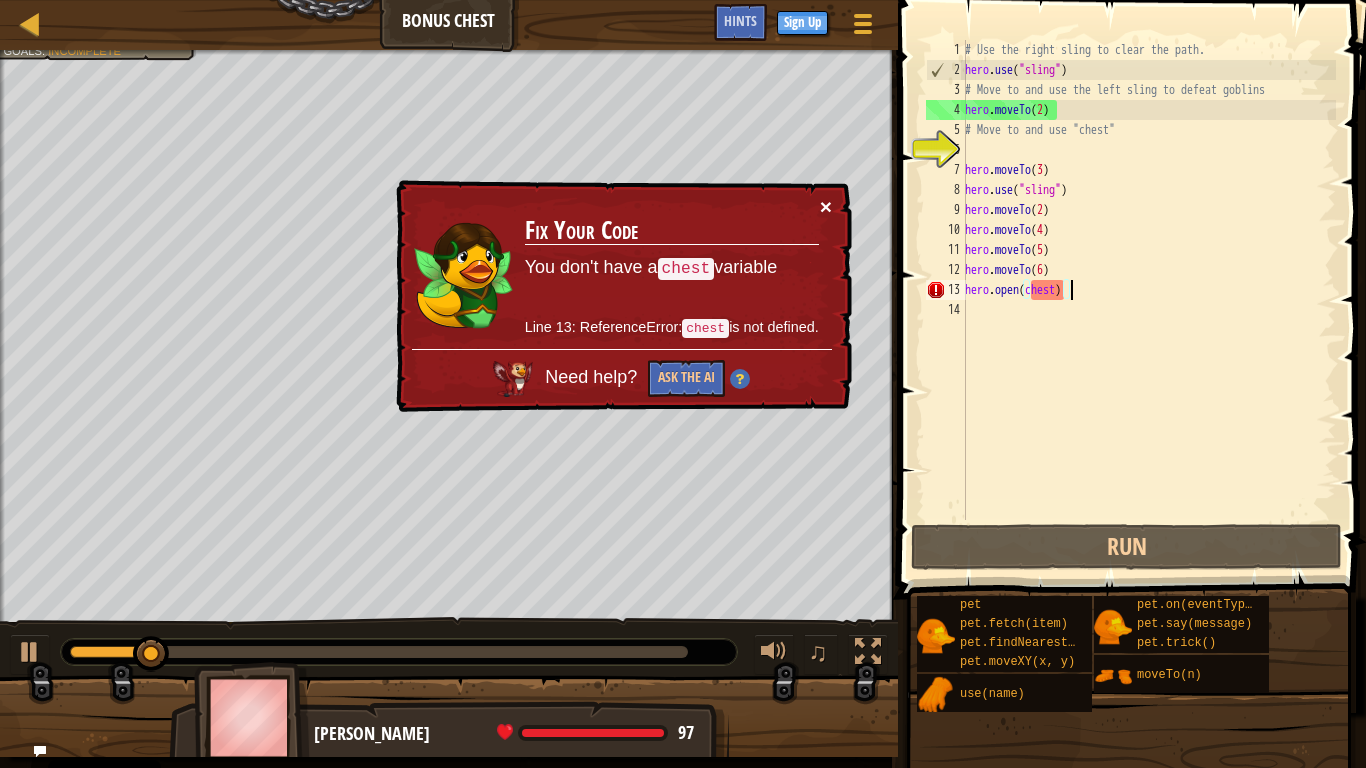 click on "×" at bounding box center [827, 209] 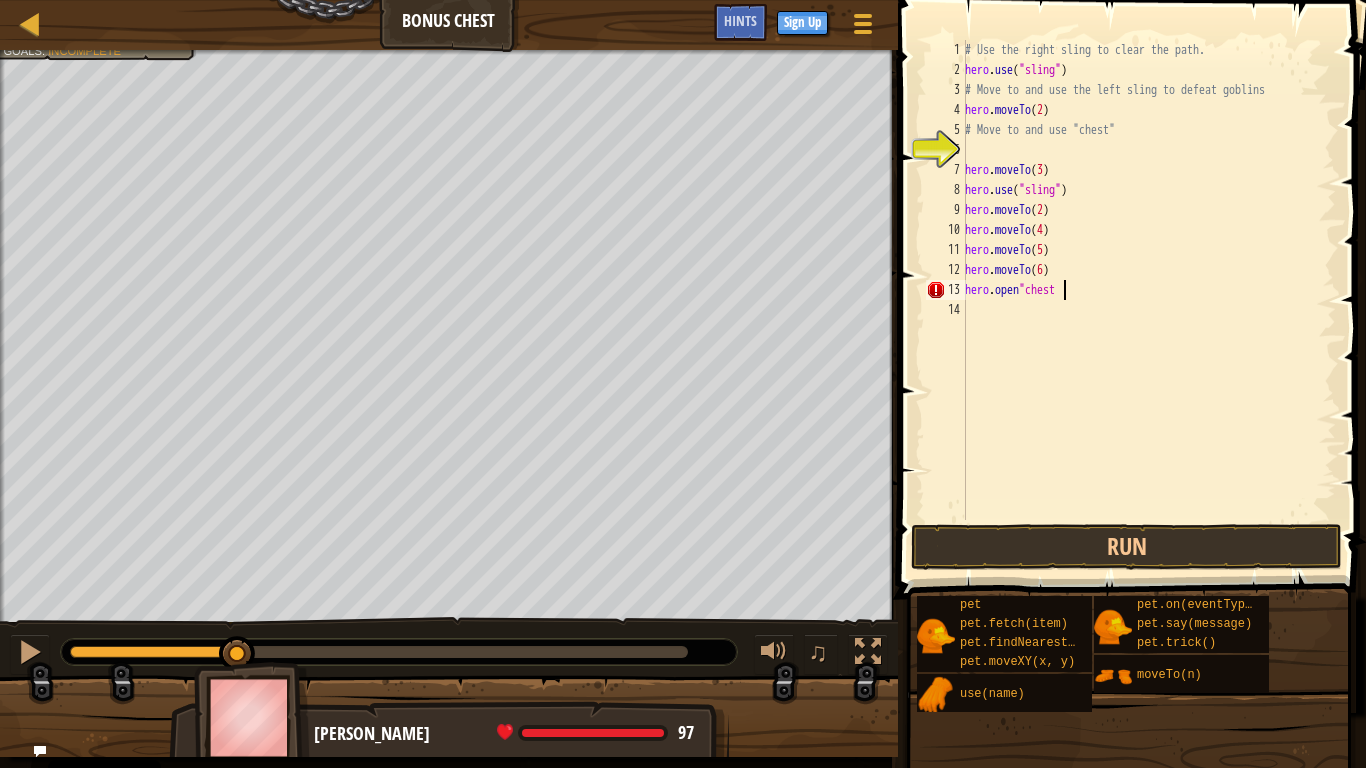 scroll, scrollTop: 9, scrollLeft: 7, axis: both 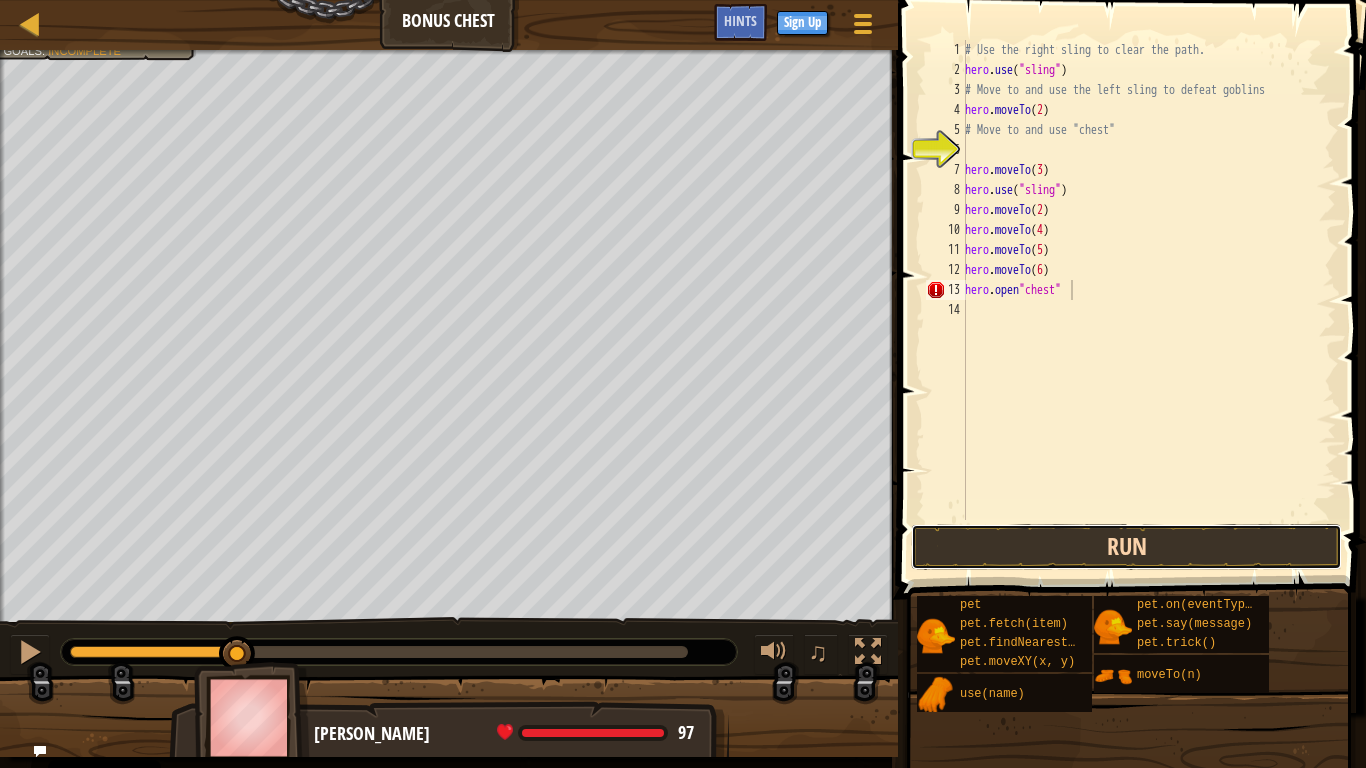 click on "Run" at bounding box center [1126, 547] 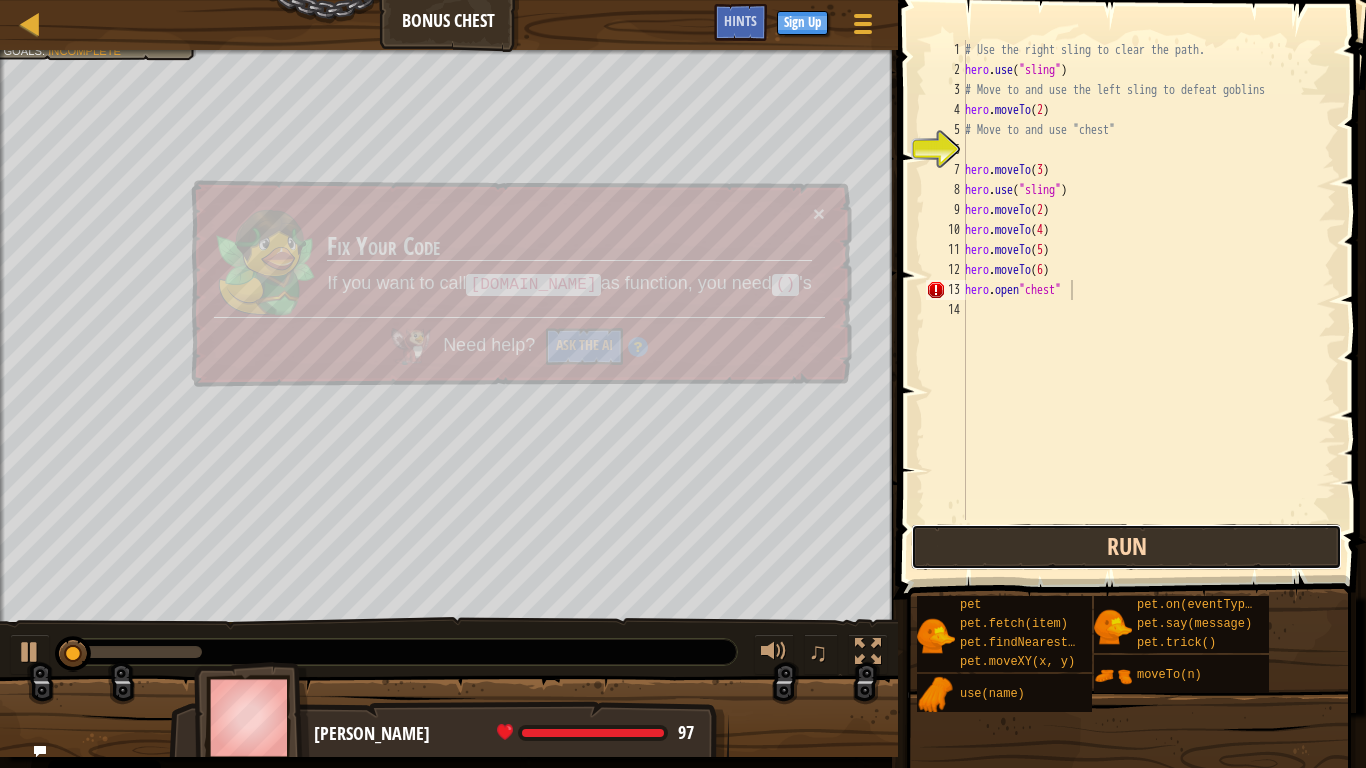click on "Run" at bounding box center [1126, 547] 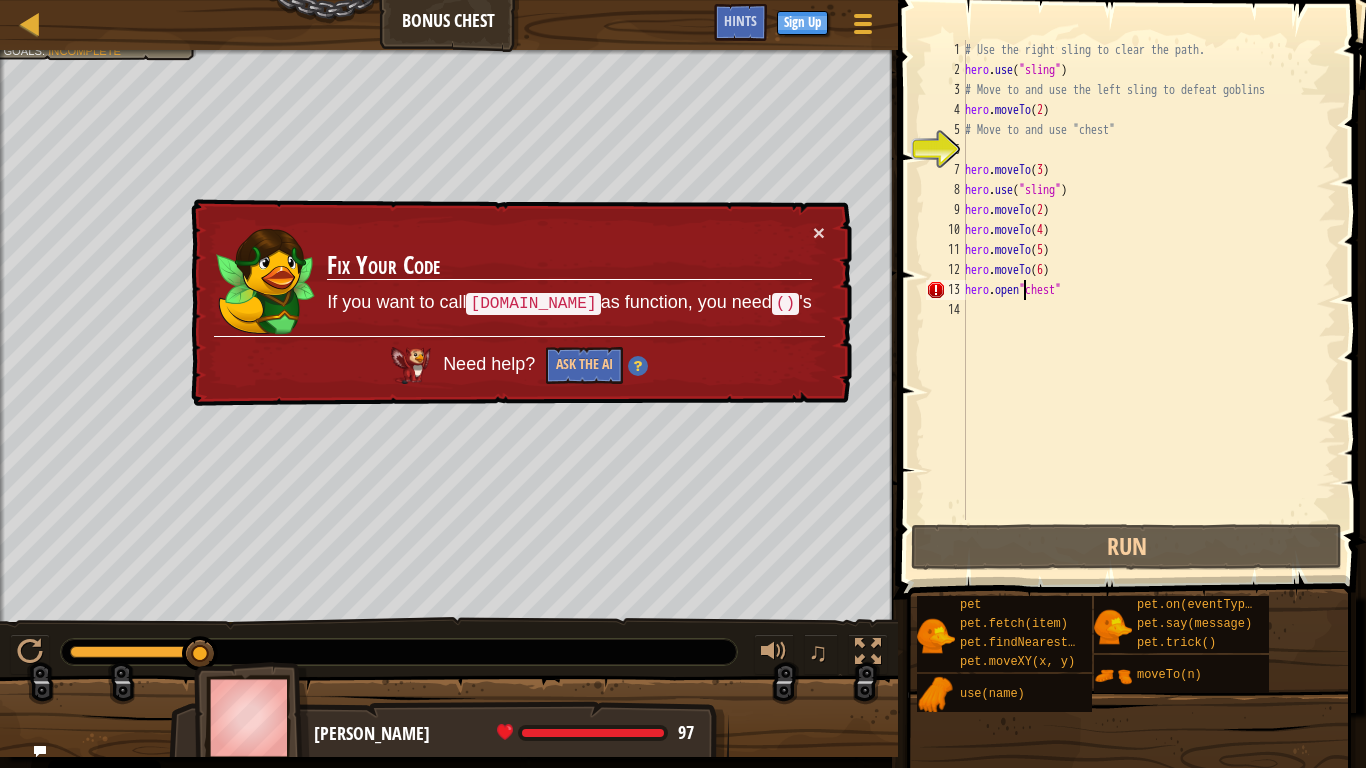 click on "# Use the right sling to clear the path. hero . use ( "sling" ) # Move to and use the left sling to defeat goblins hero . moveTo ( 2 ) # Move to and use "chest" hero . moveTo ( 3 ) hero . use ( "sling" ) hero . moveTo ( 2 ) hero . moveTo ( 4 ) hero . moveTo ( 5 ) hero . moveTo ( 6 ) hero . open "chest"" at bounding box center [1148, 300] 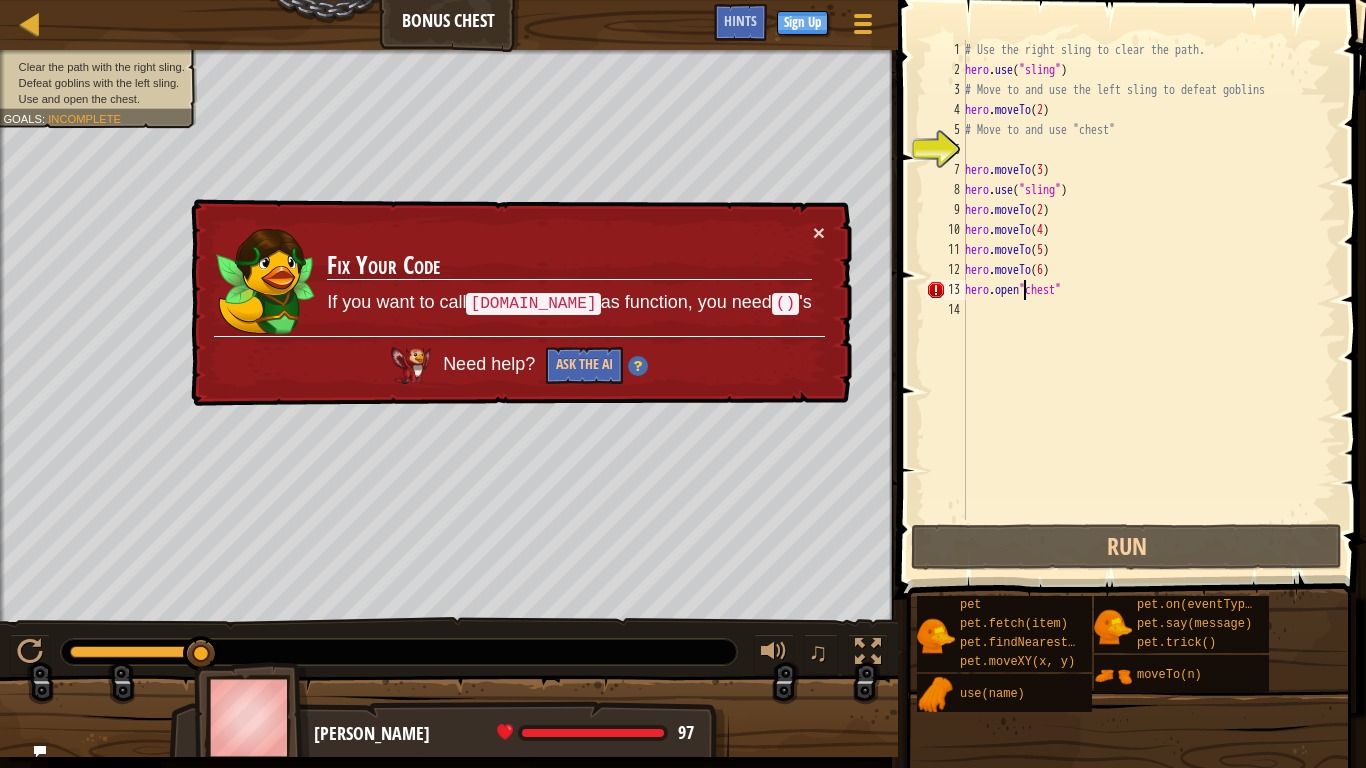 scroll, scrollTop: 9, scrollLeft: 5, axis: both 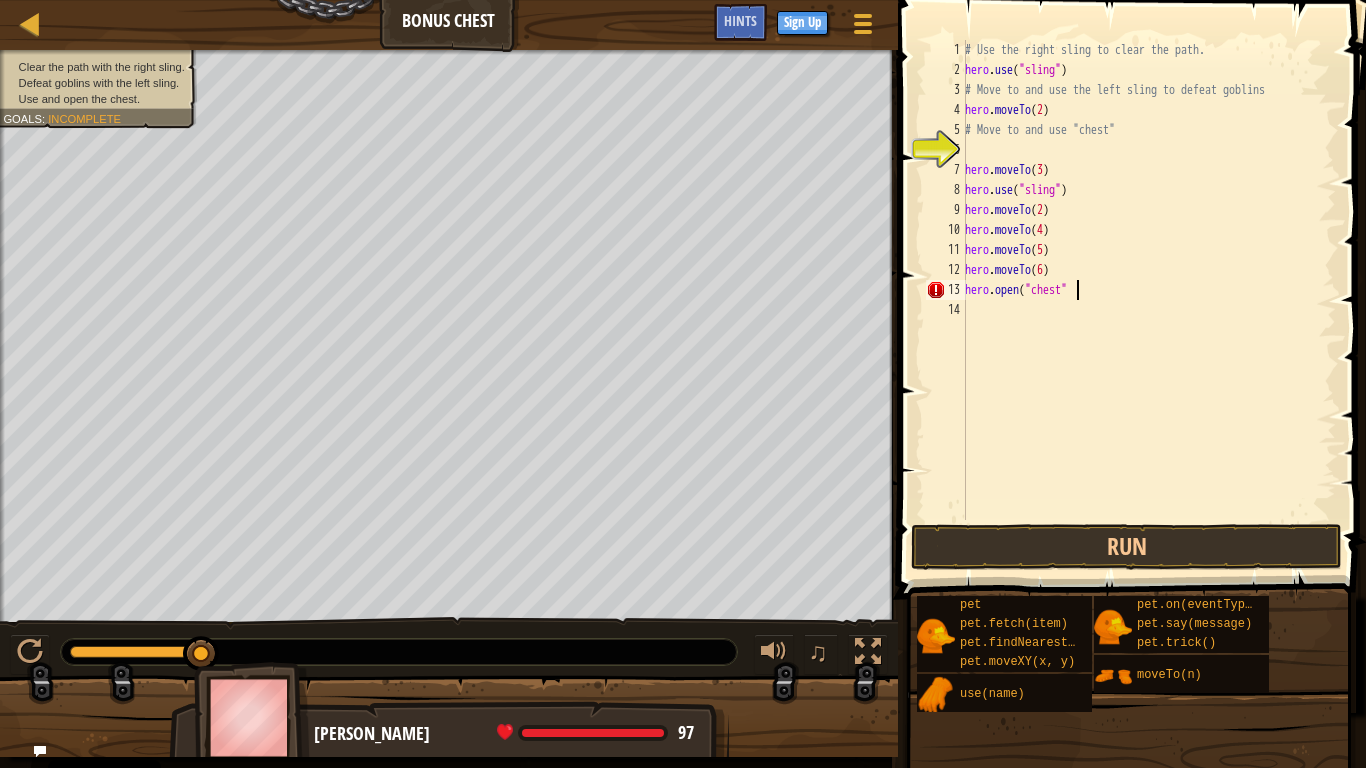 click on "# Use the right sling to clear the path. hero . use ( "sling" ) # Move to and use the left sling to defeat goblins hero . moveTo ( 2 ) # Move to and use "chest" hero . moveTo ( 3 ) hero . use ( "sling" ) hero . moveTo ( 2 ) hero . moveTo ( 4 ) hero . moveTo ( 5 ) hero . moveTo ( 6 ) hero . open ( "chest"" at bounding box center [1148, 300] 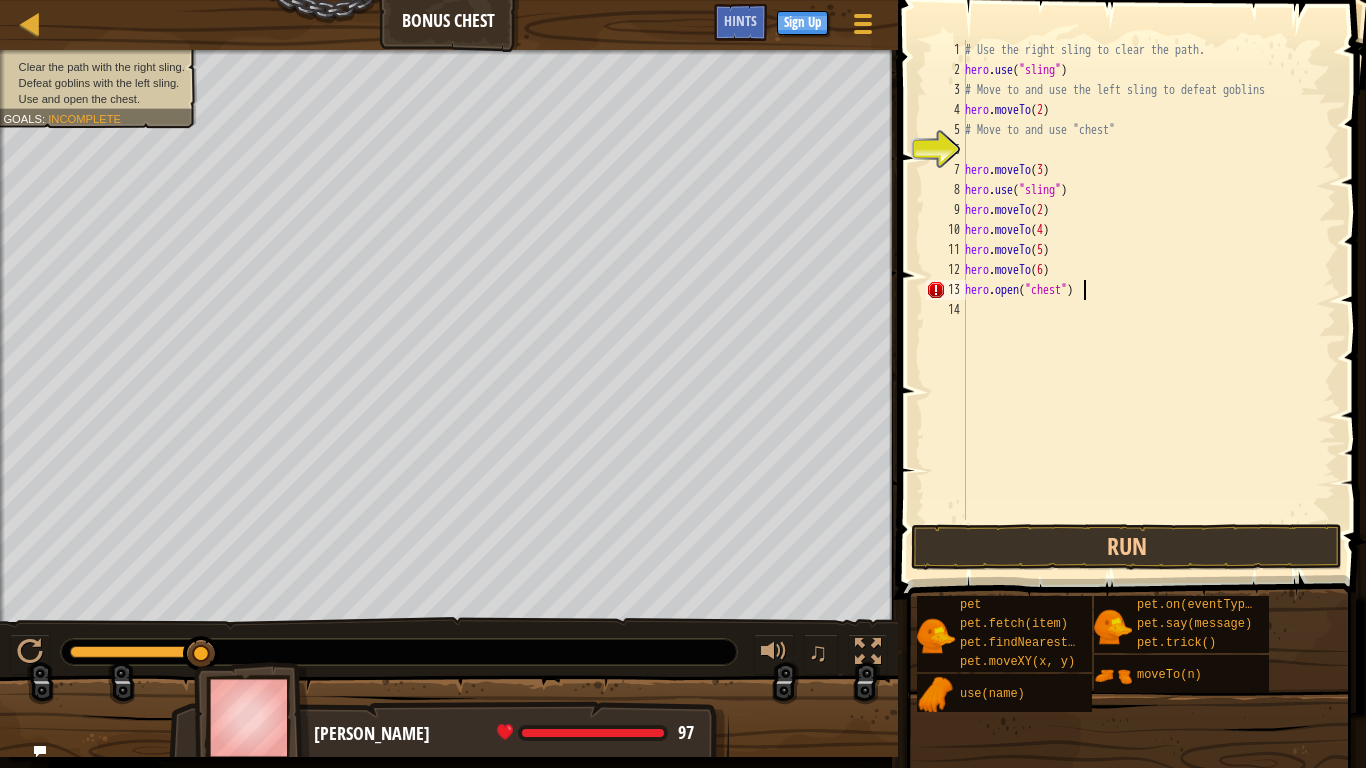 scroll, scrollTop: 9, scrollLeft: 8, axis: both 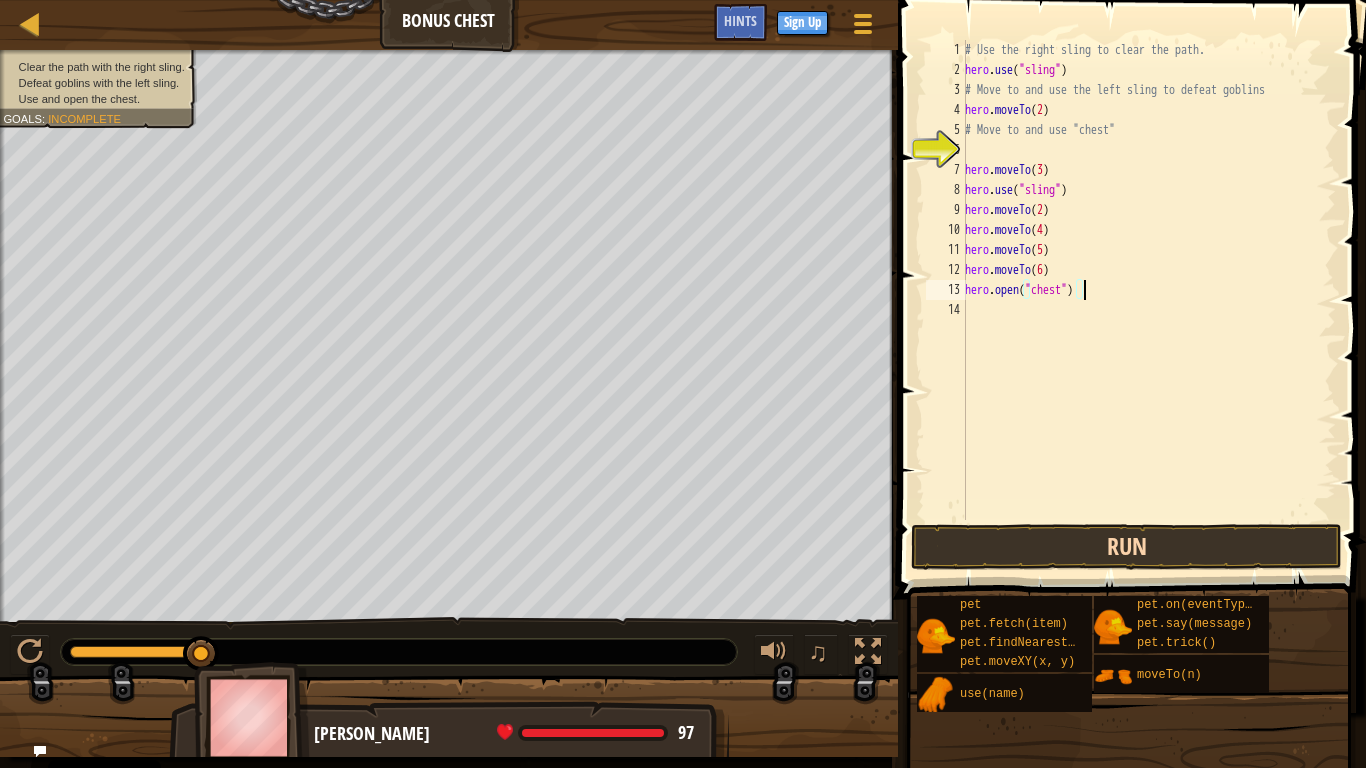 type on "[DOMAIN_NAME]("chest")" 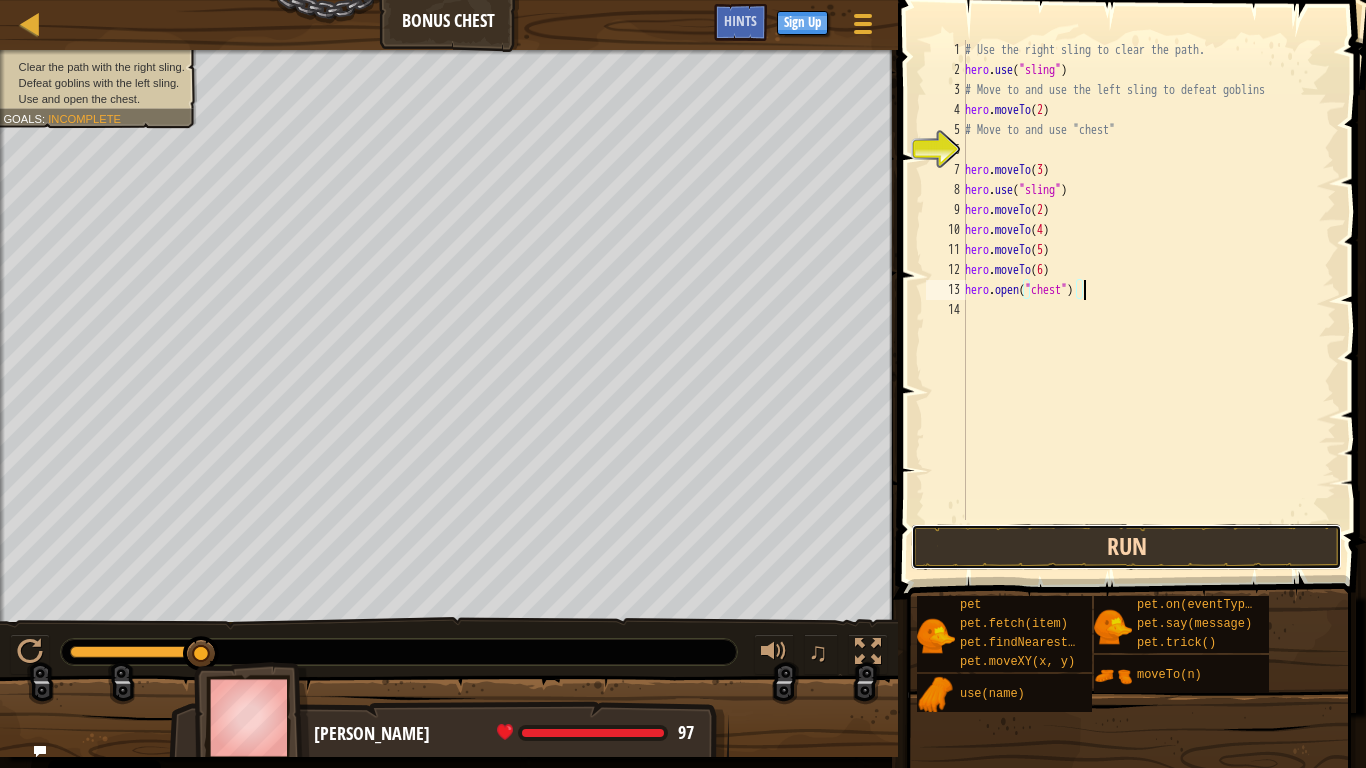 click on "Run" at bounding box center [1126, 547] 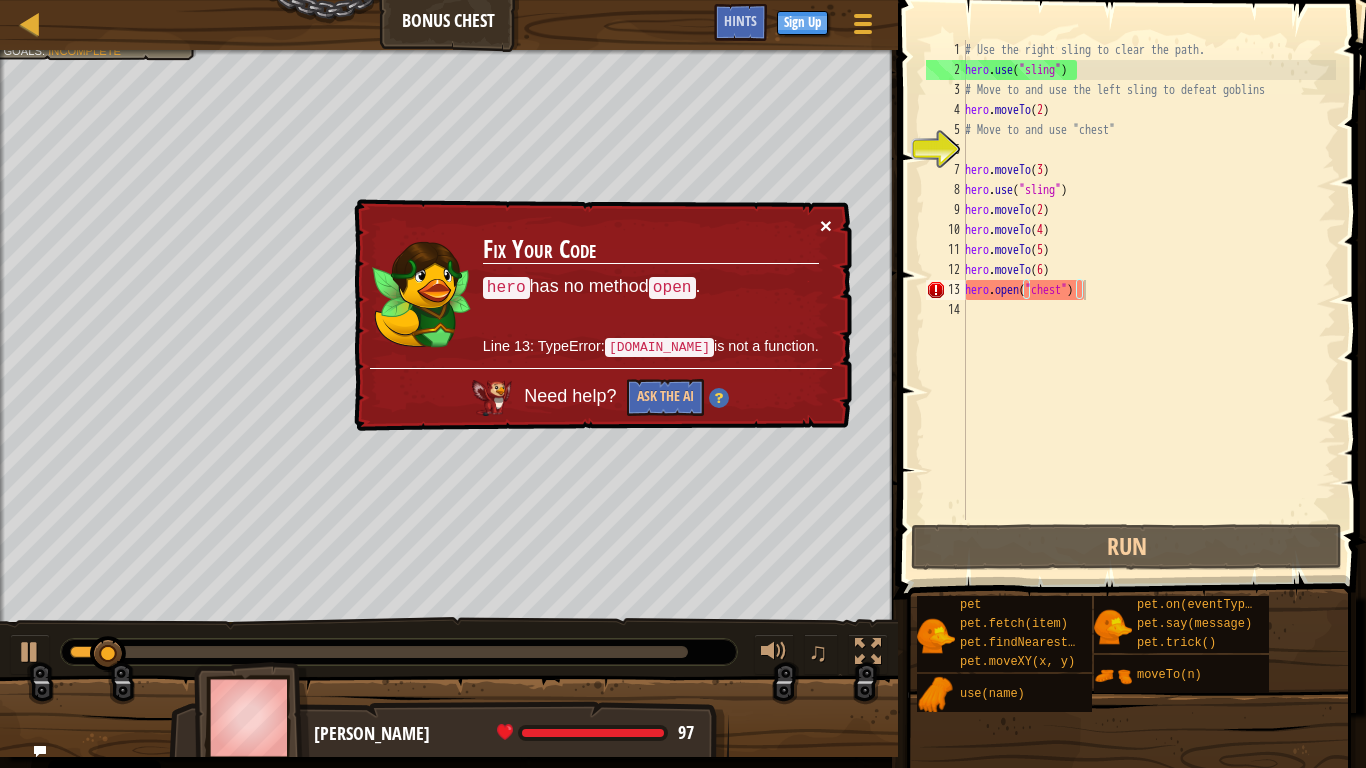 click on "×" at bounding box center [827, 229] 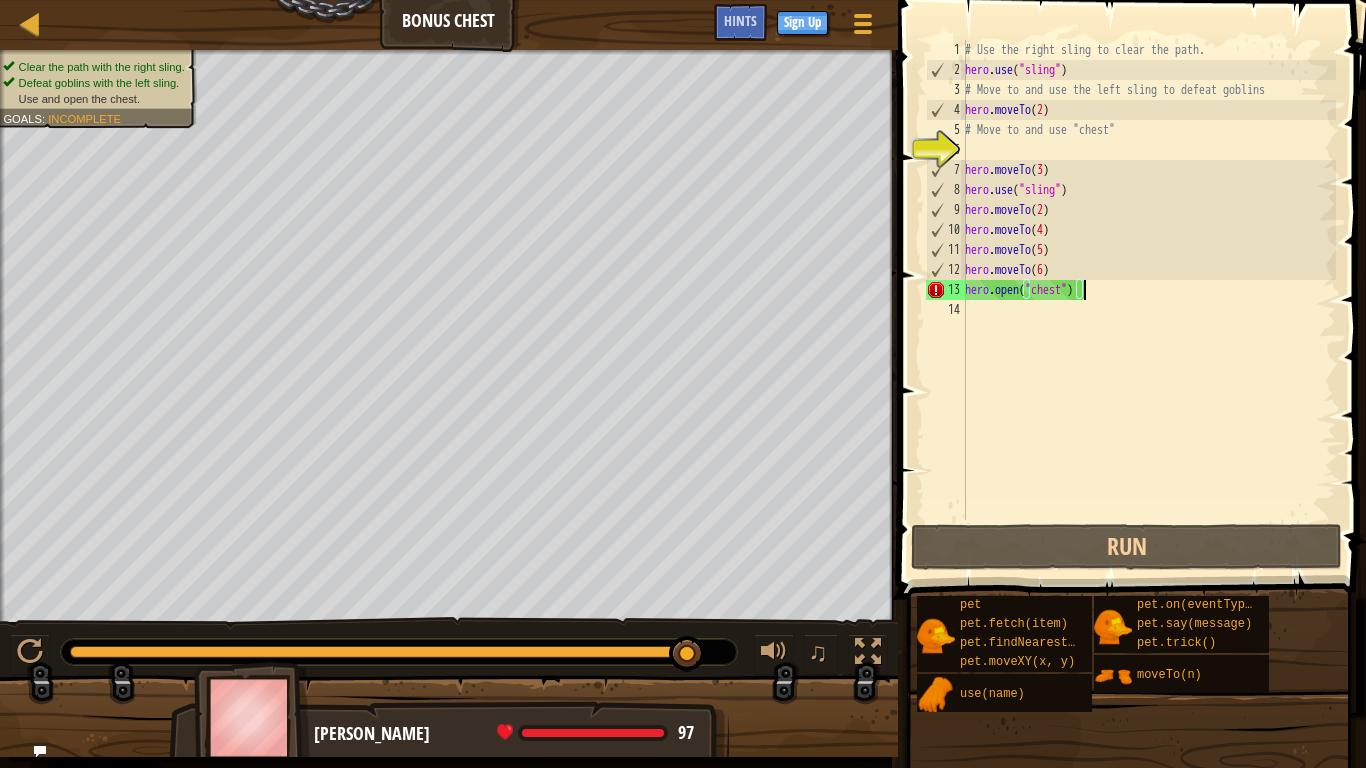 scroll, scrollTop: 9, scrollLeft: 0, axis: vertical 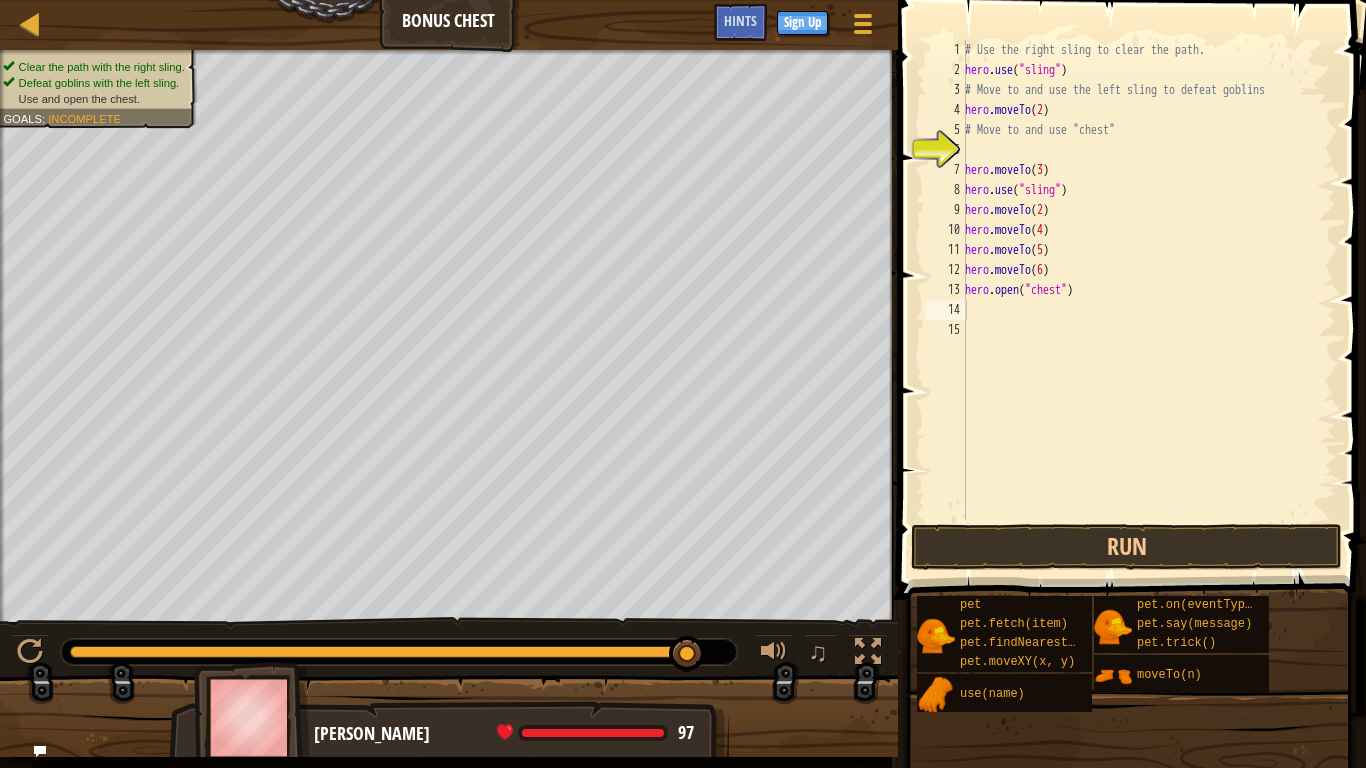 drag, startPoint x: 1365, startPoint y: 0, endPoint x: 1346, endPoint y: 131, distance: 132.3707 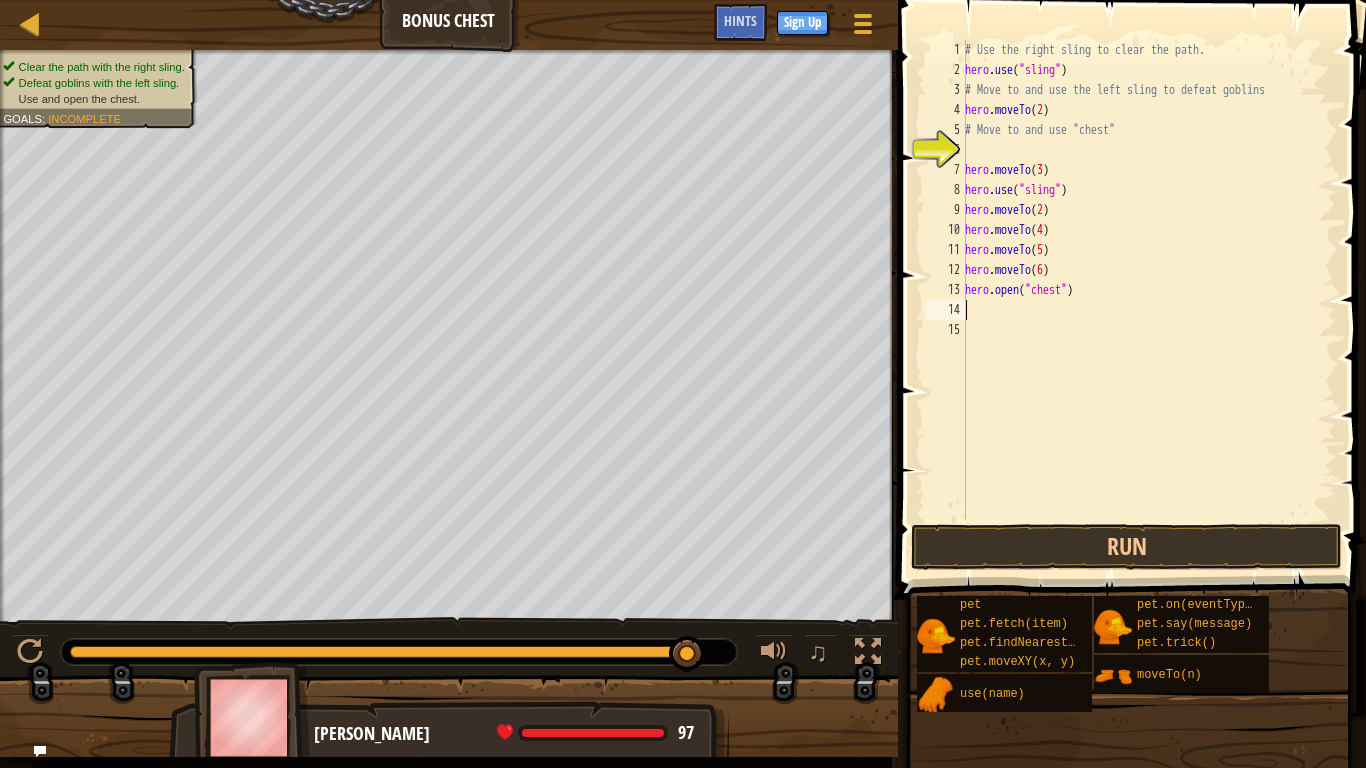 drag, startPoint x: 1346, startPoint y: 131, endPoint x: 112, endPoint y: 728, distance: 1370.8264 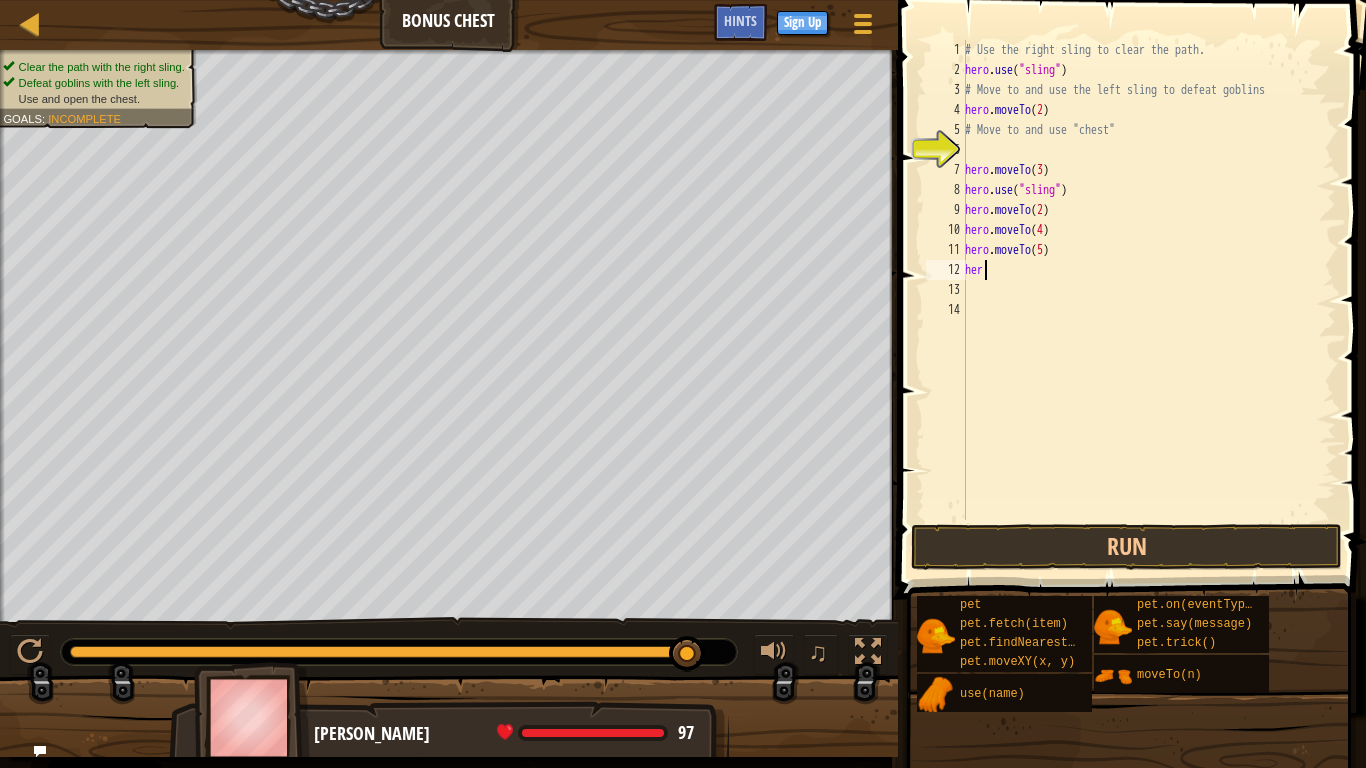 scroll, scrollTop: 9, scrollLeft: 1, axis: both 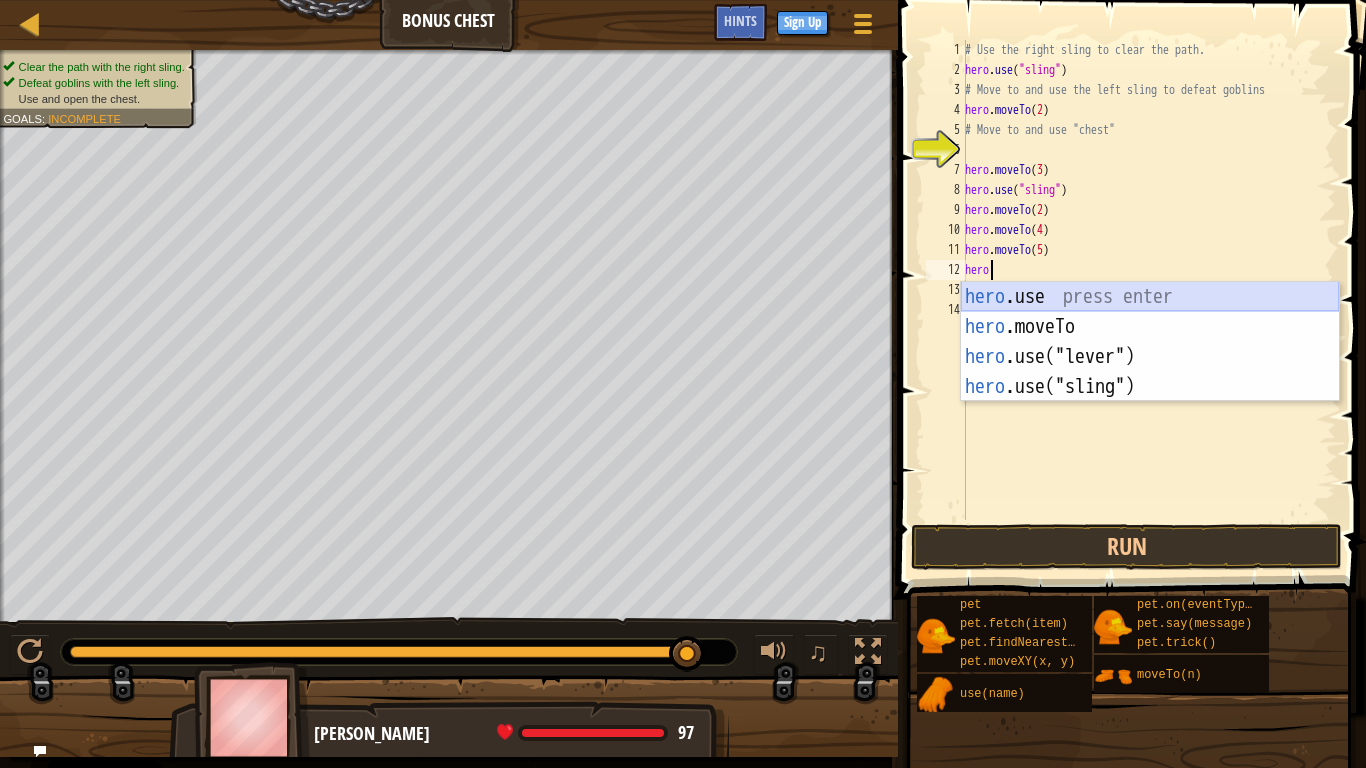 click on "hero .use press enter hero .moveTo press enter hero .use("lever") press enter hero .use("sling") press enter" at bounding box center [1150, 372] 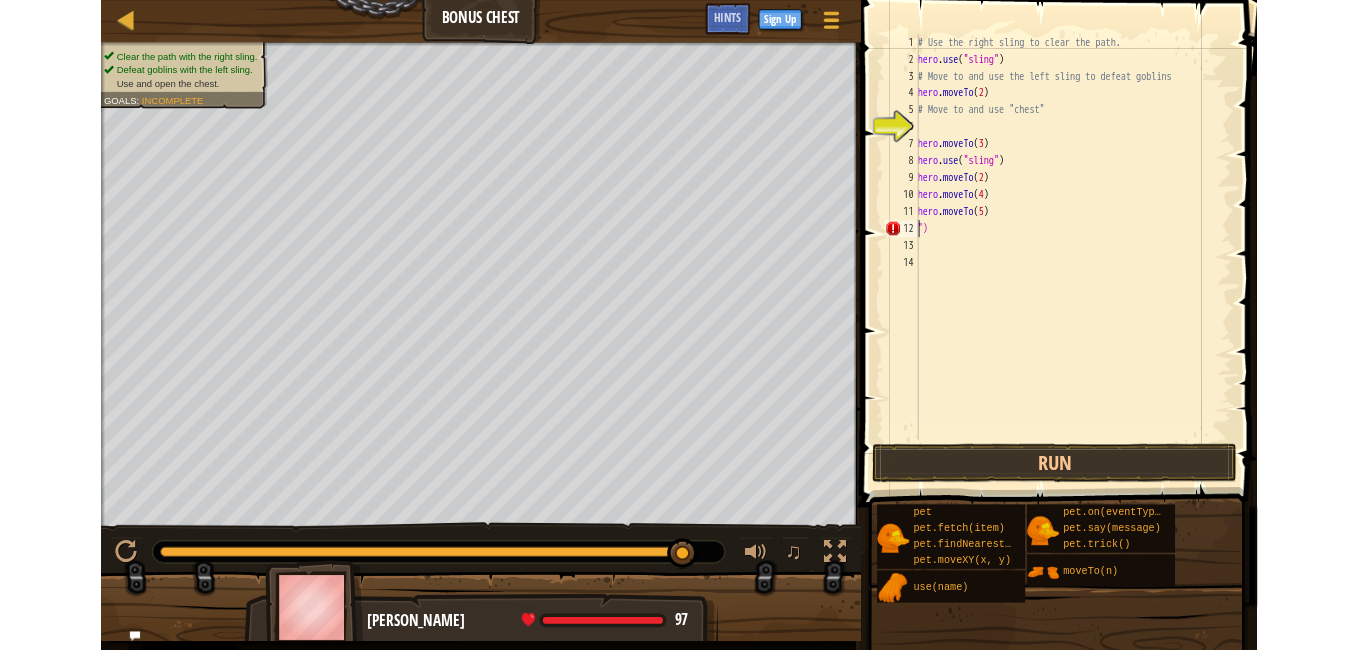 scroll, scrollTop: 9, scrollLeft: 0, axis: vertical 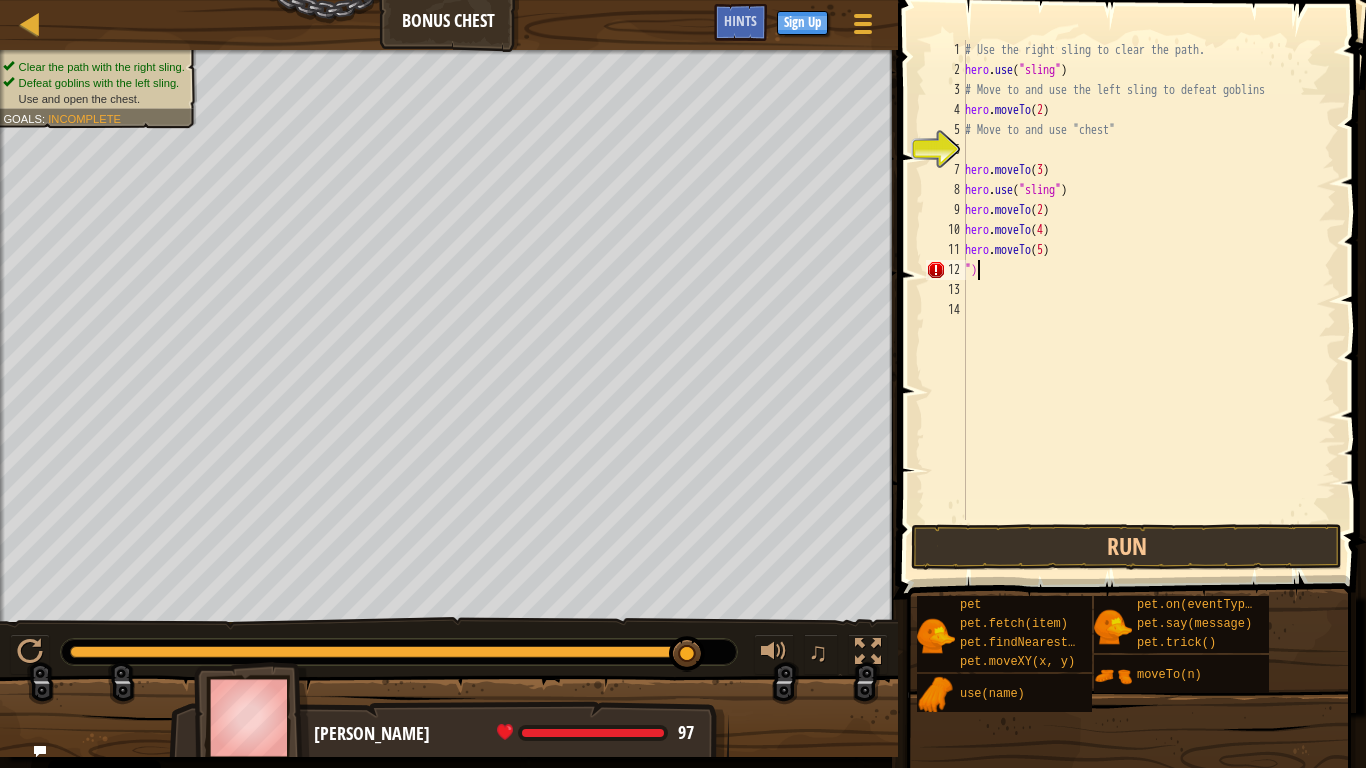 click on "# Use the right sling to clear the path. hero . use ( "sling" ) # Move to and use the left sling to defeat goblins hero . moveTo ( 2 ) # Move to and use "chest" hero . moveTo ( 3 ) hero . use ( "sling" ) hero . moveTo ( 2 ) hero . moveTo ( 4 ) hero . moveTo ( 5 ) ")" at bounding box center (1148, 300) 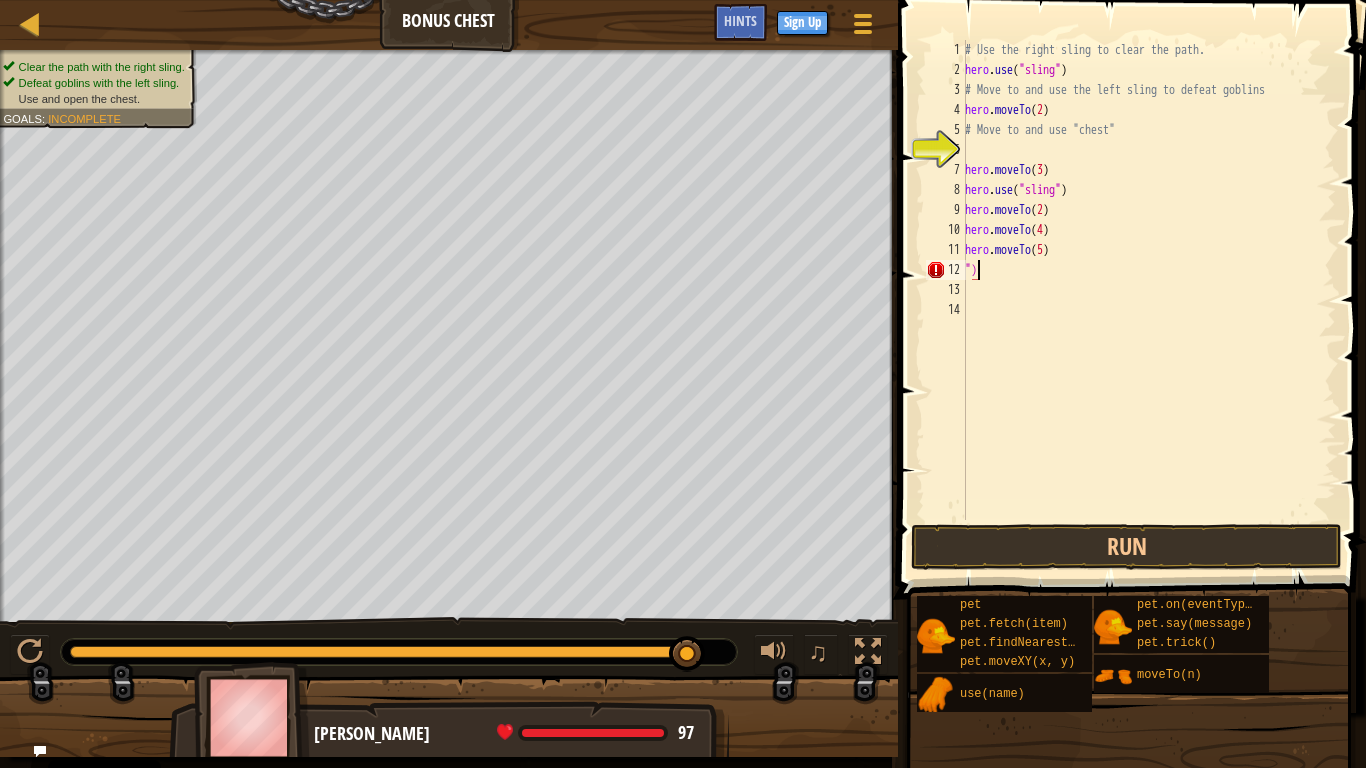 type on """ 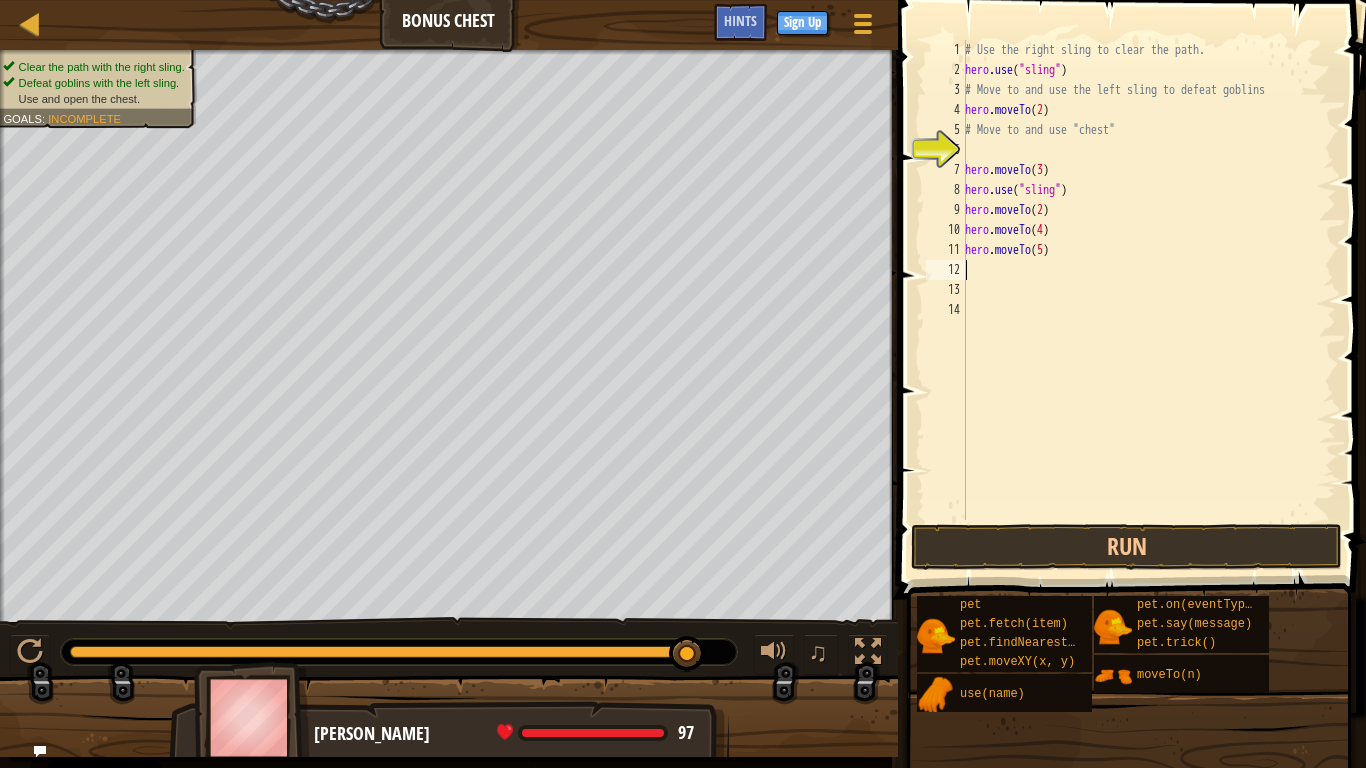 type 